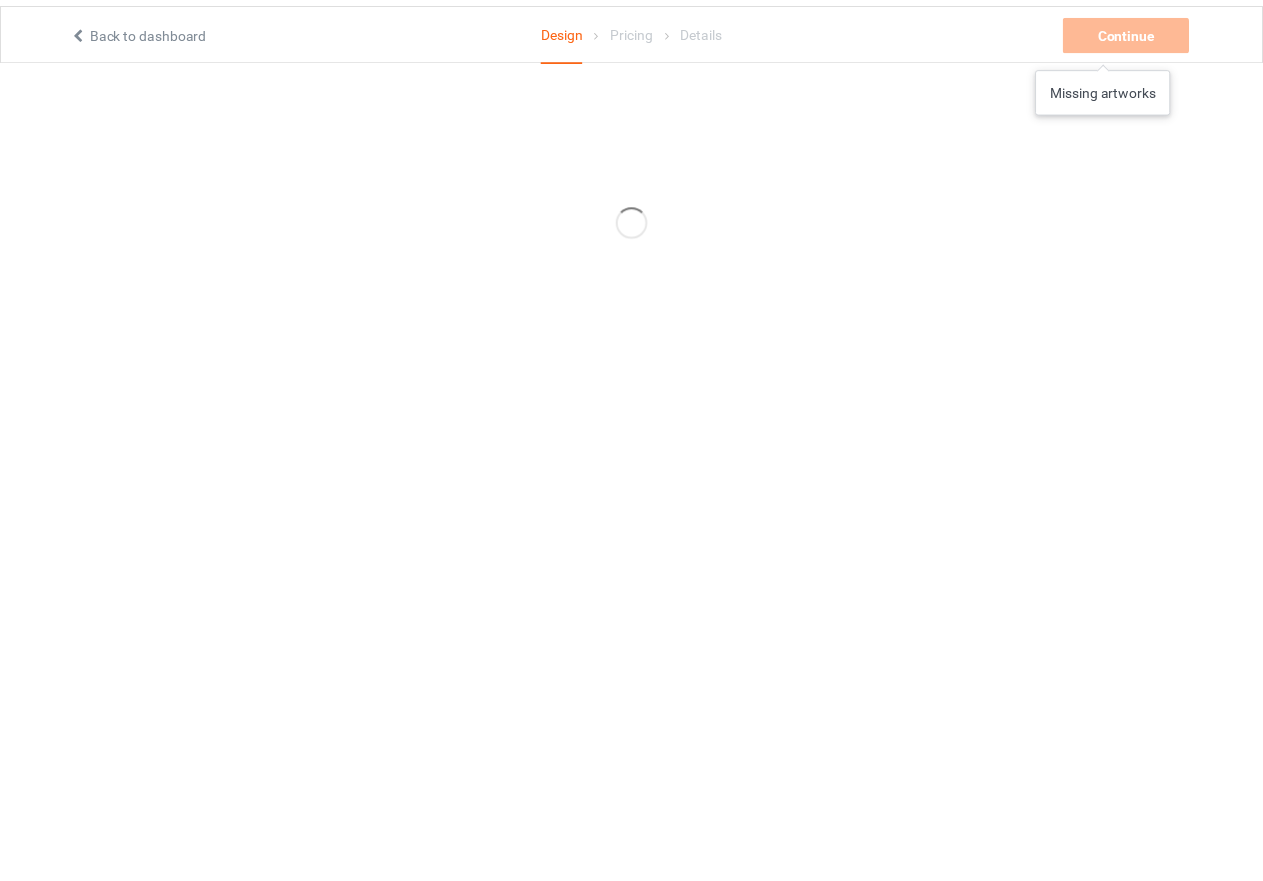 scroll, scrollTop: 0, scrollLeft: 0, axis: both 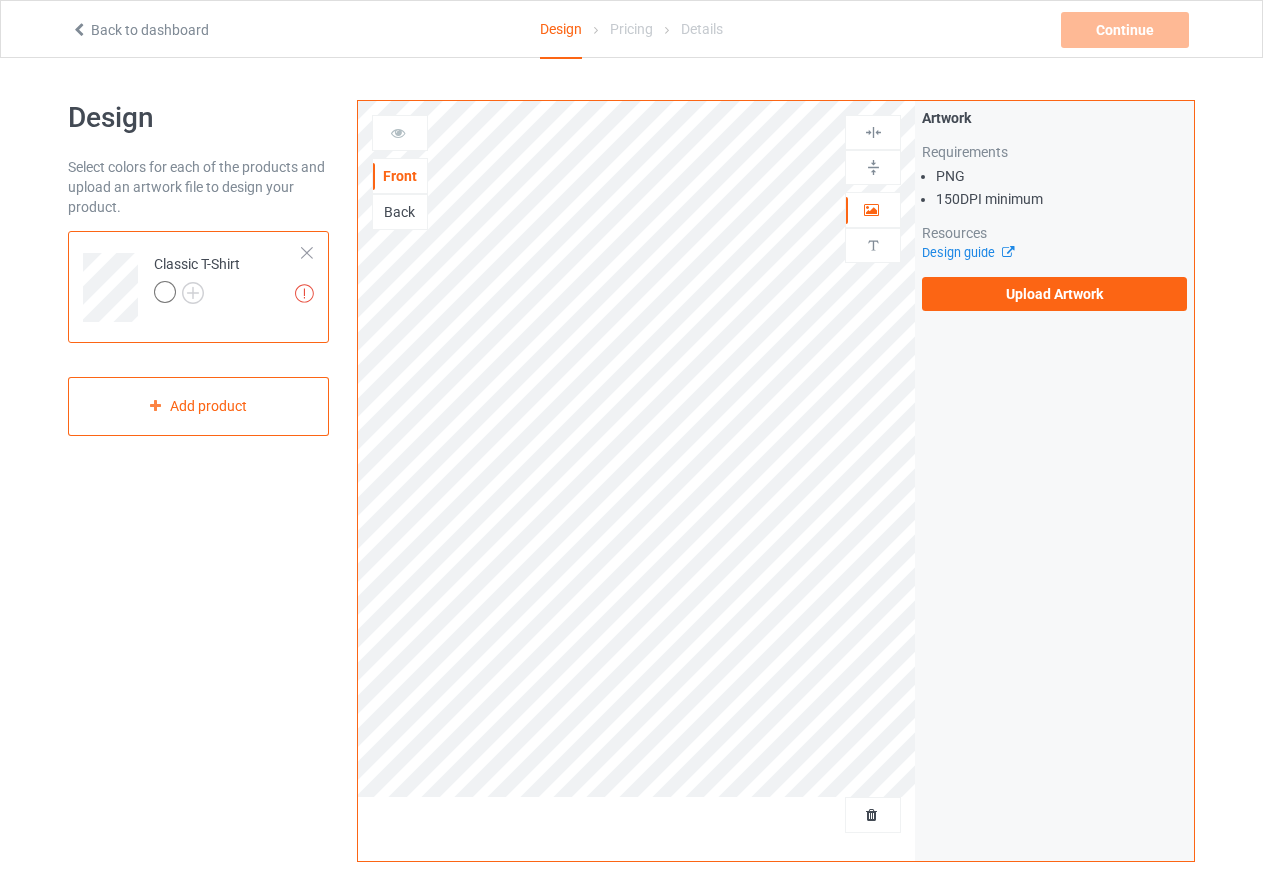 click at bounding box center (307, 253) 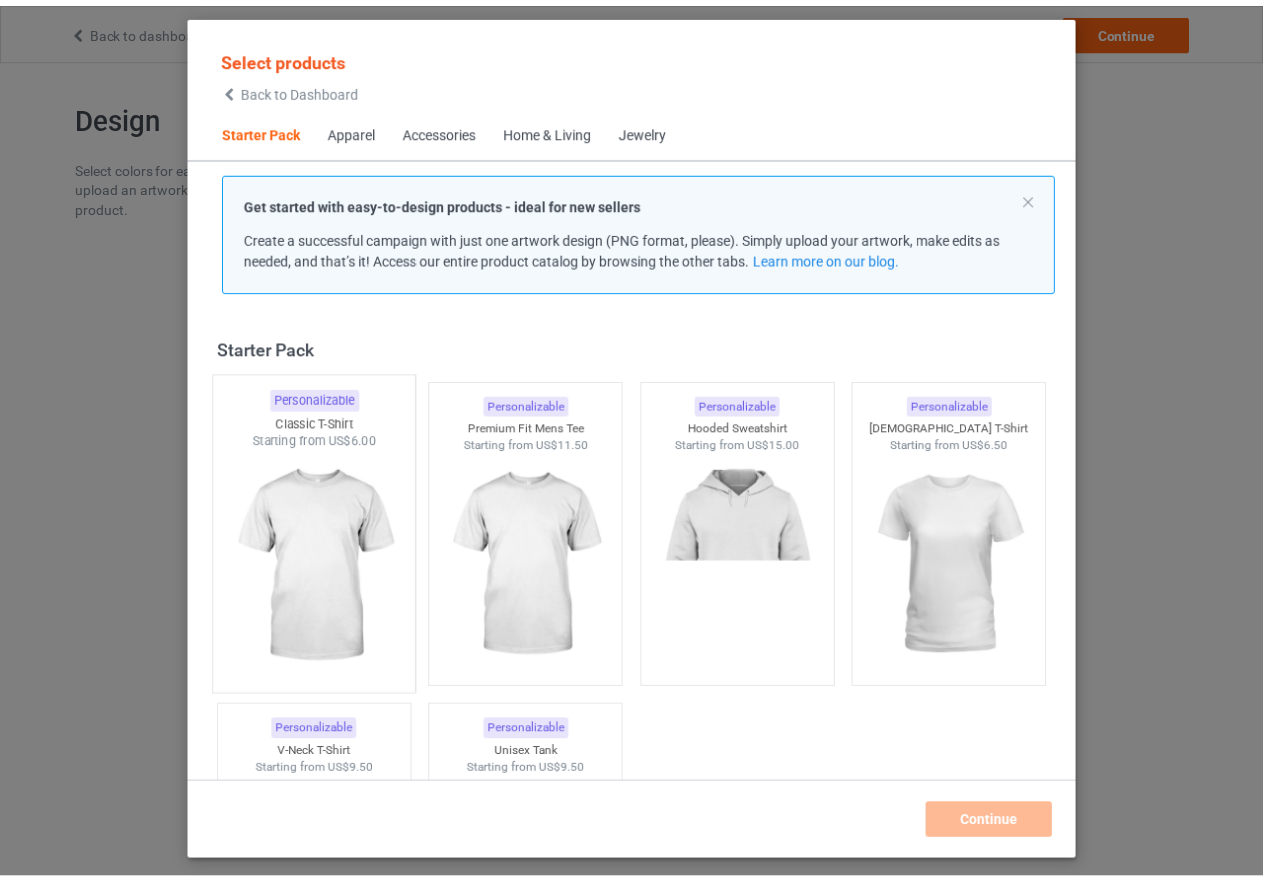 scroll, scrollTop: 26, scrollLeft: 0, axis: vertical 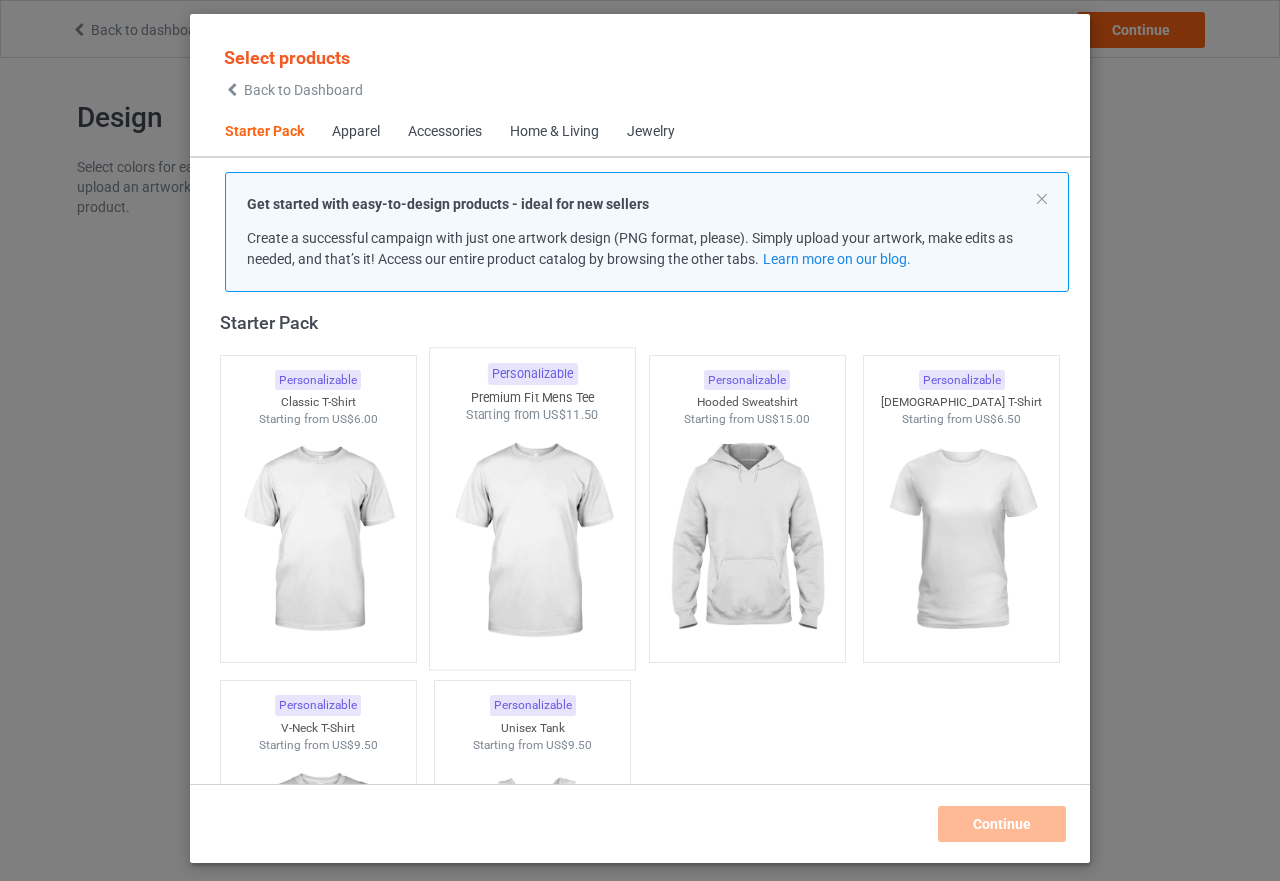 drag, startPoint x: 357, startPoint y: 483, endPoint x: 502, endPoint y: 486, distance: 145.03104 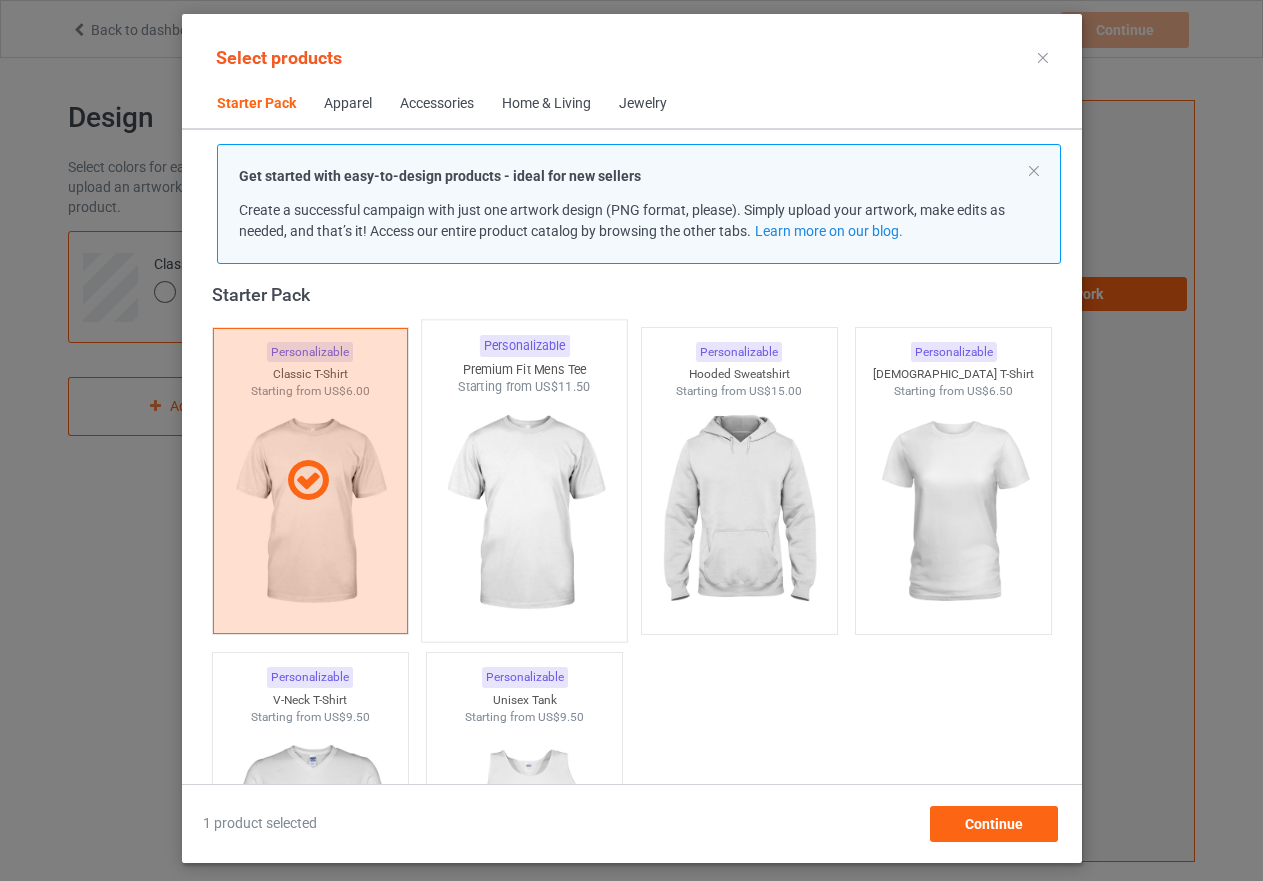 click at bounding box center (524, 513) 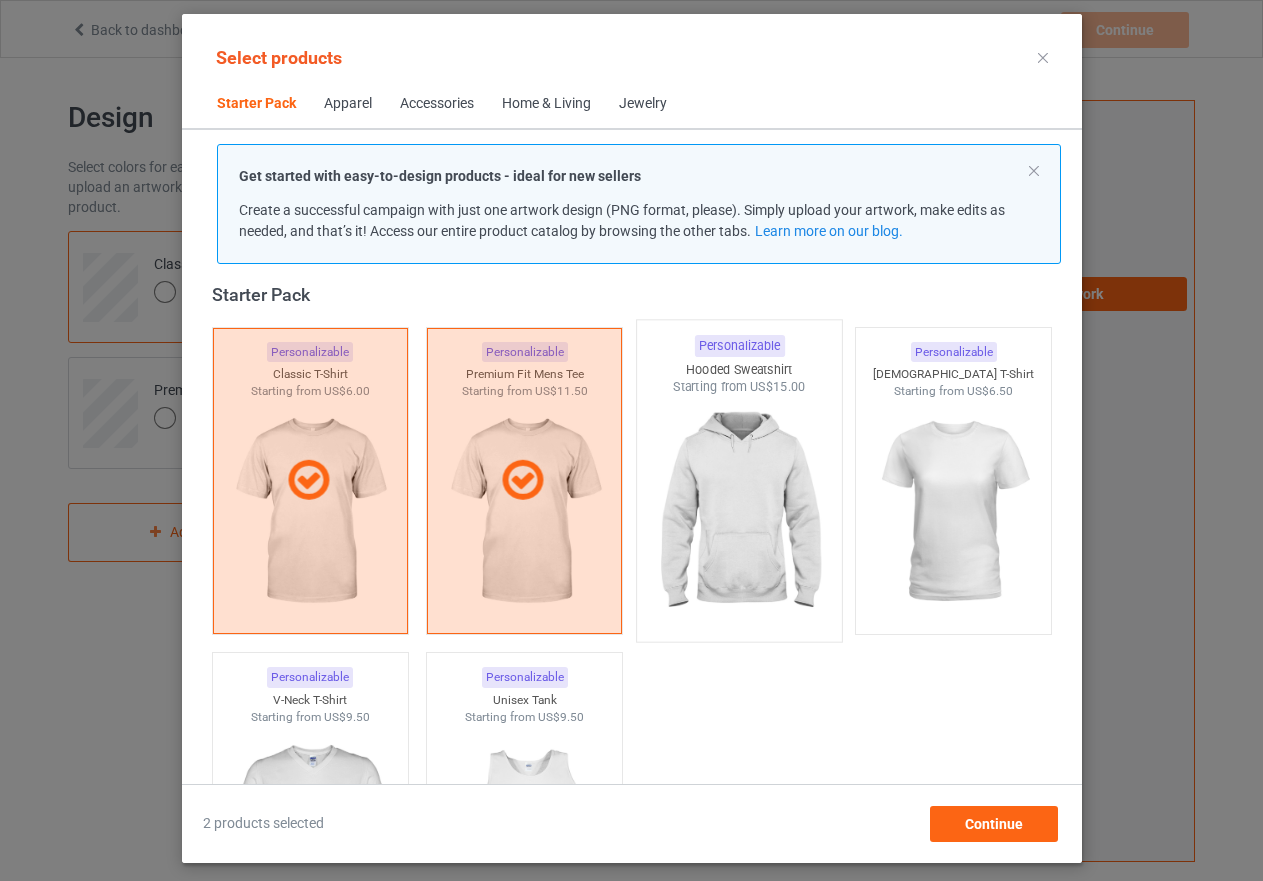 click at bounding box center [739, 513] 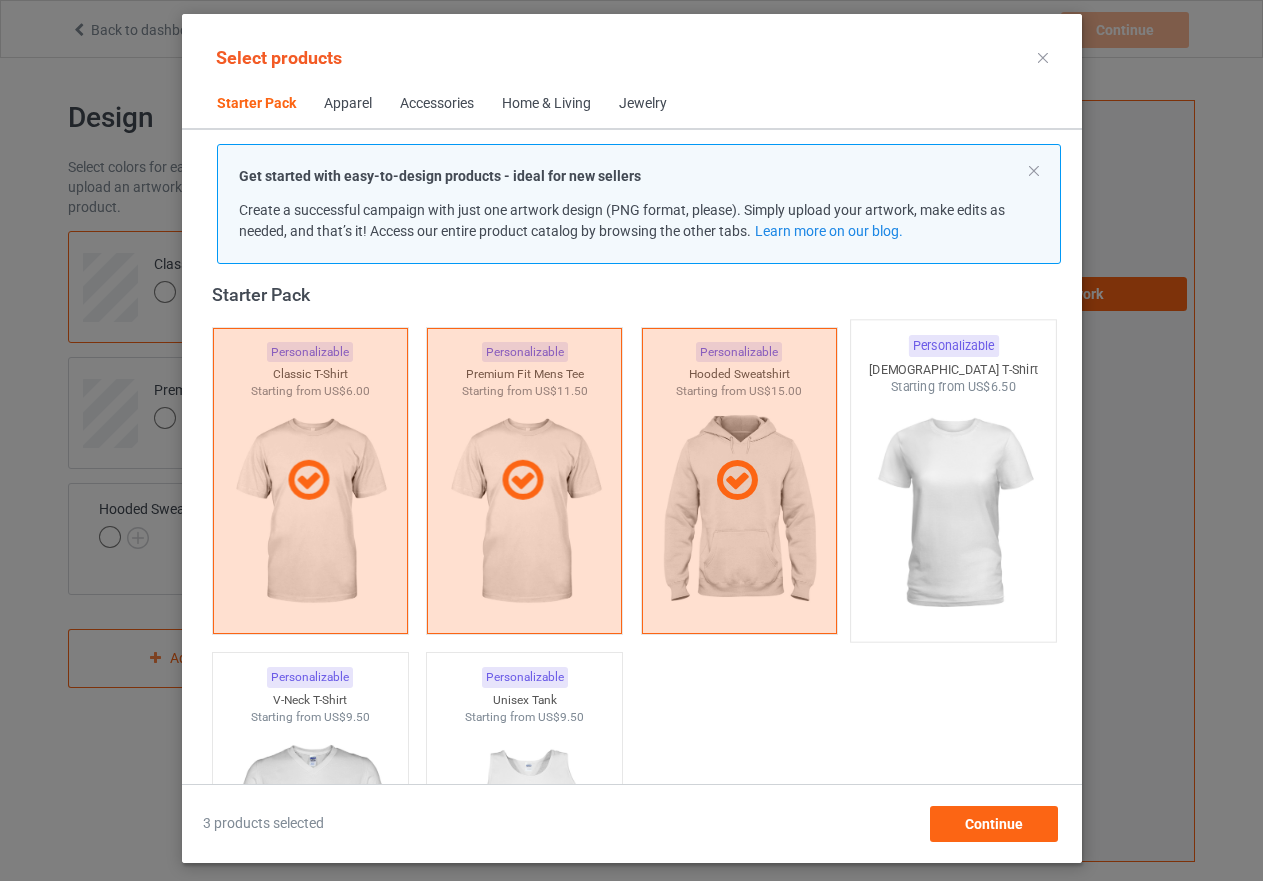 click at bounding box center (953, 513) 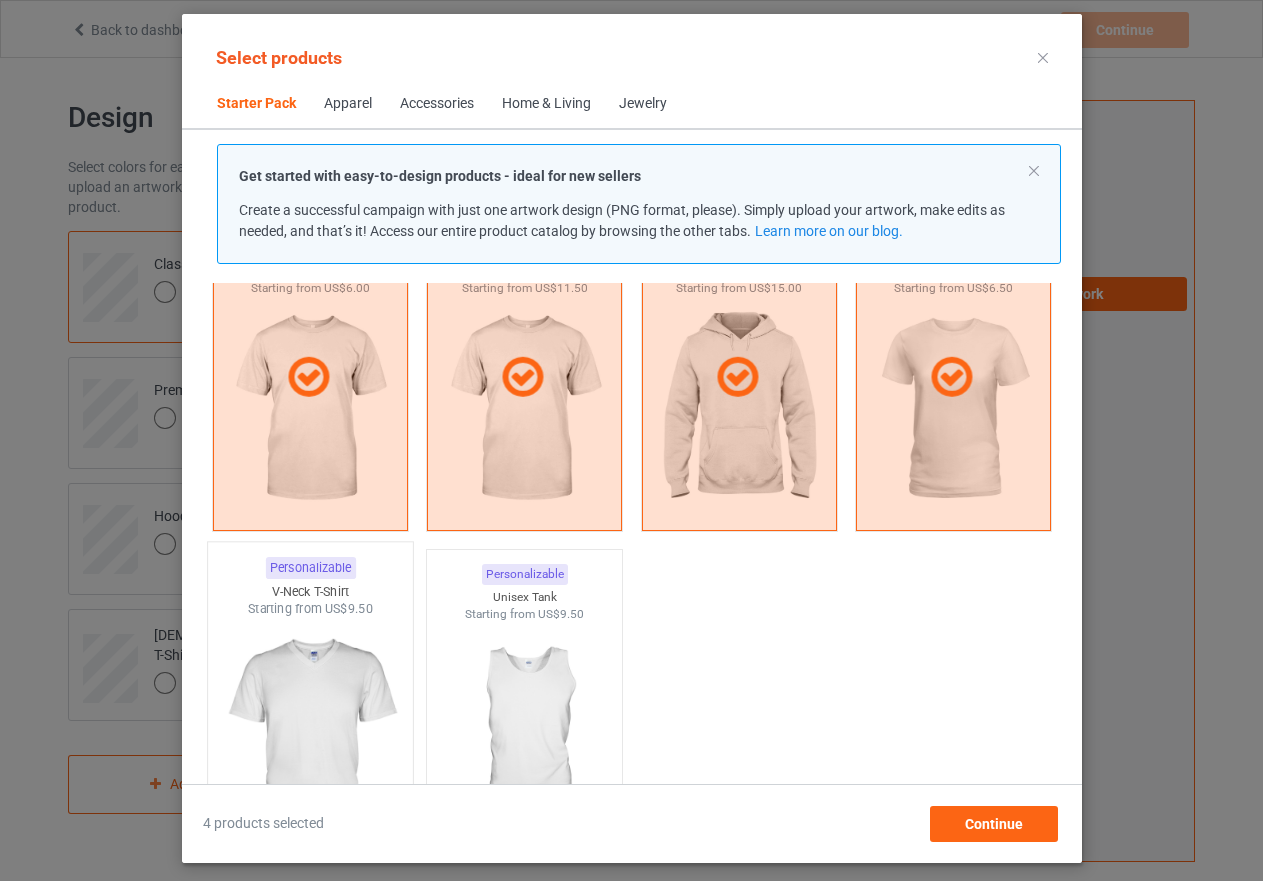 scroll, scrollTop: 326, scrollLeft: 0, axis: vertical 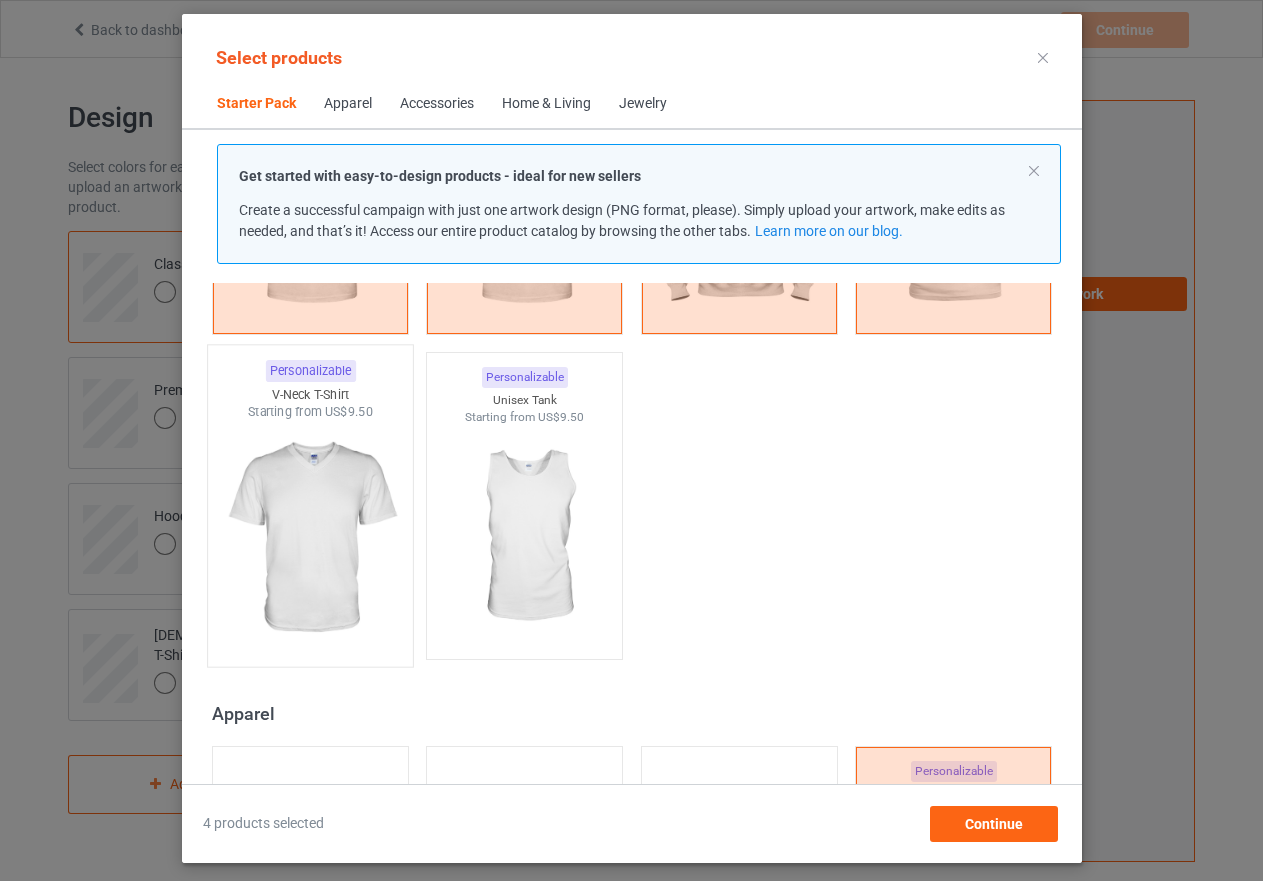 click at bounding box center (310, 538) 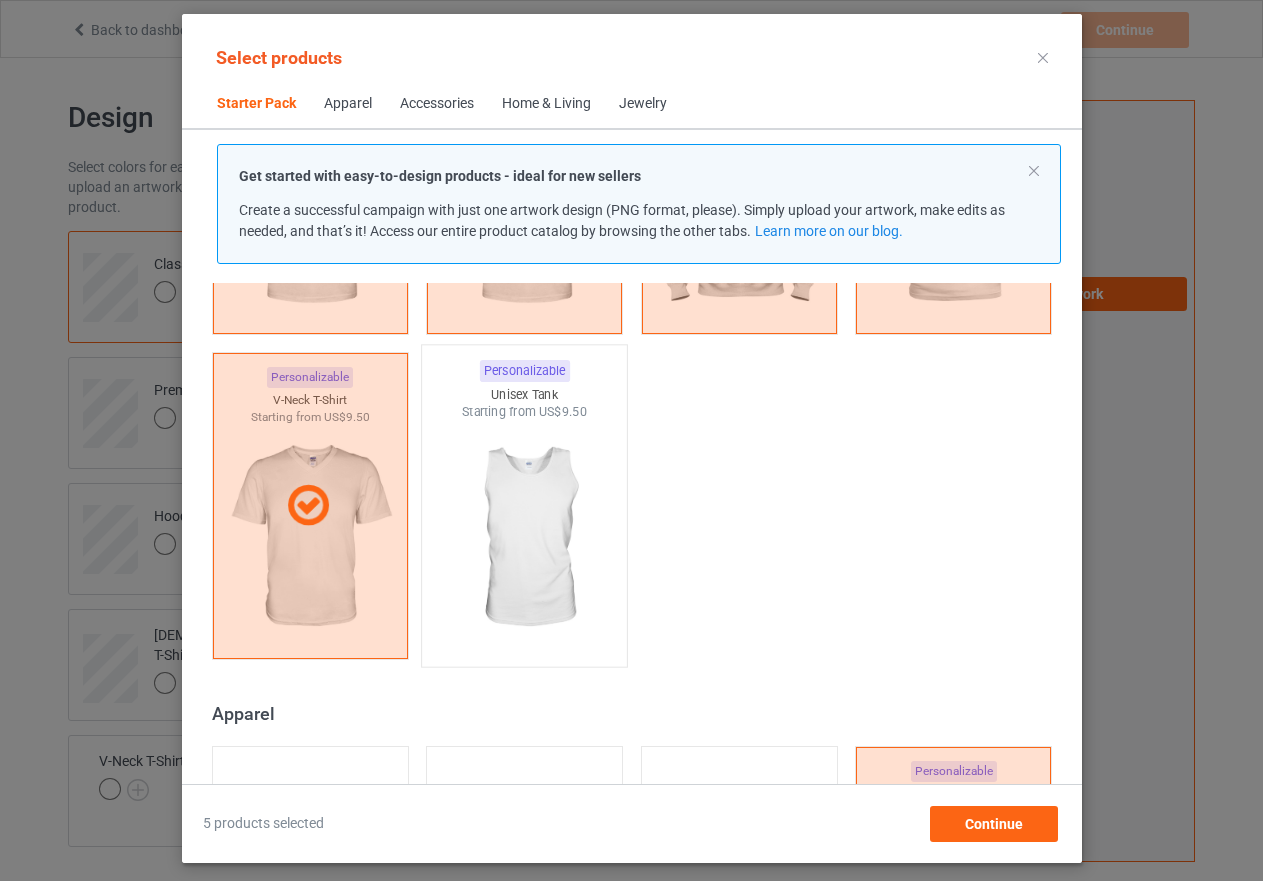 click at bounding box center [524, 538] 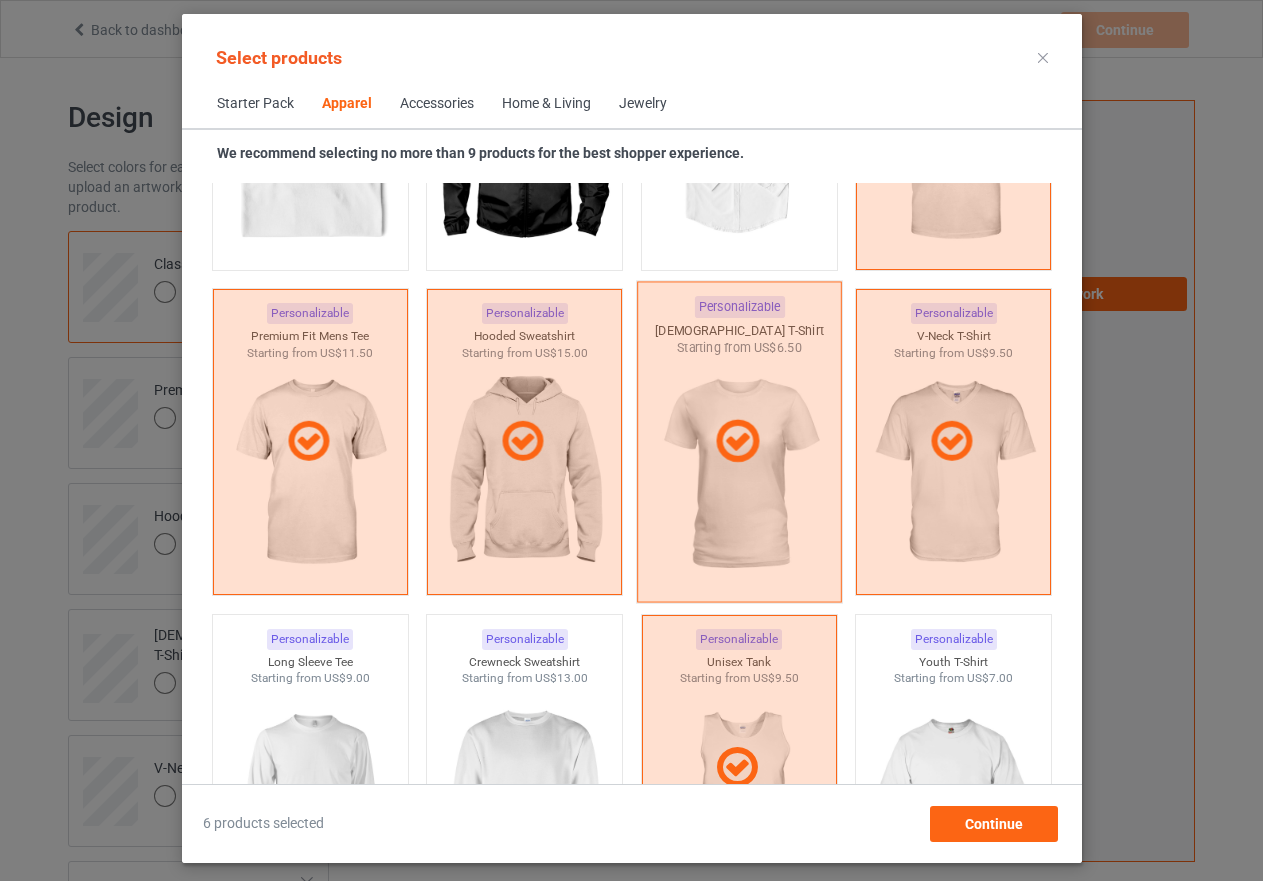 scroll, scrollTop: 1326, scrollLeft: 0, axis: vertical 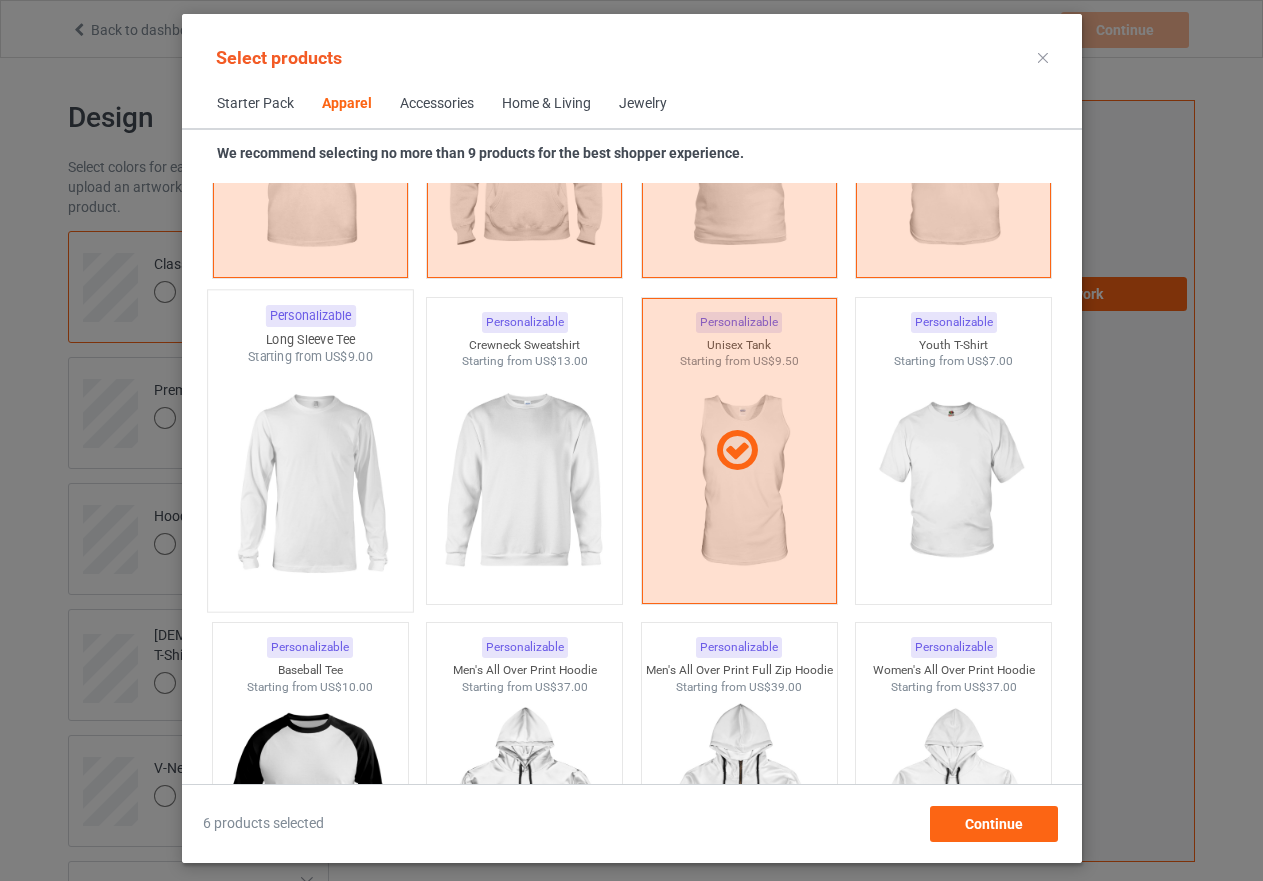 click at bounding box center [310, 483] 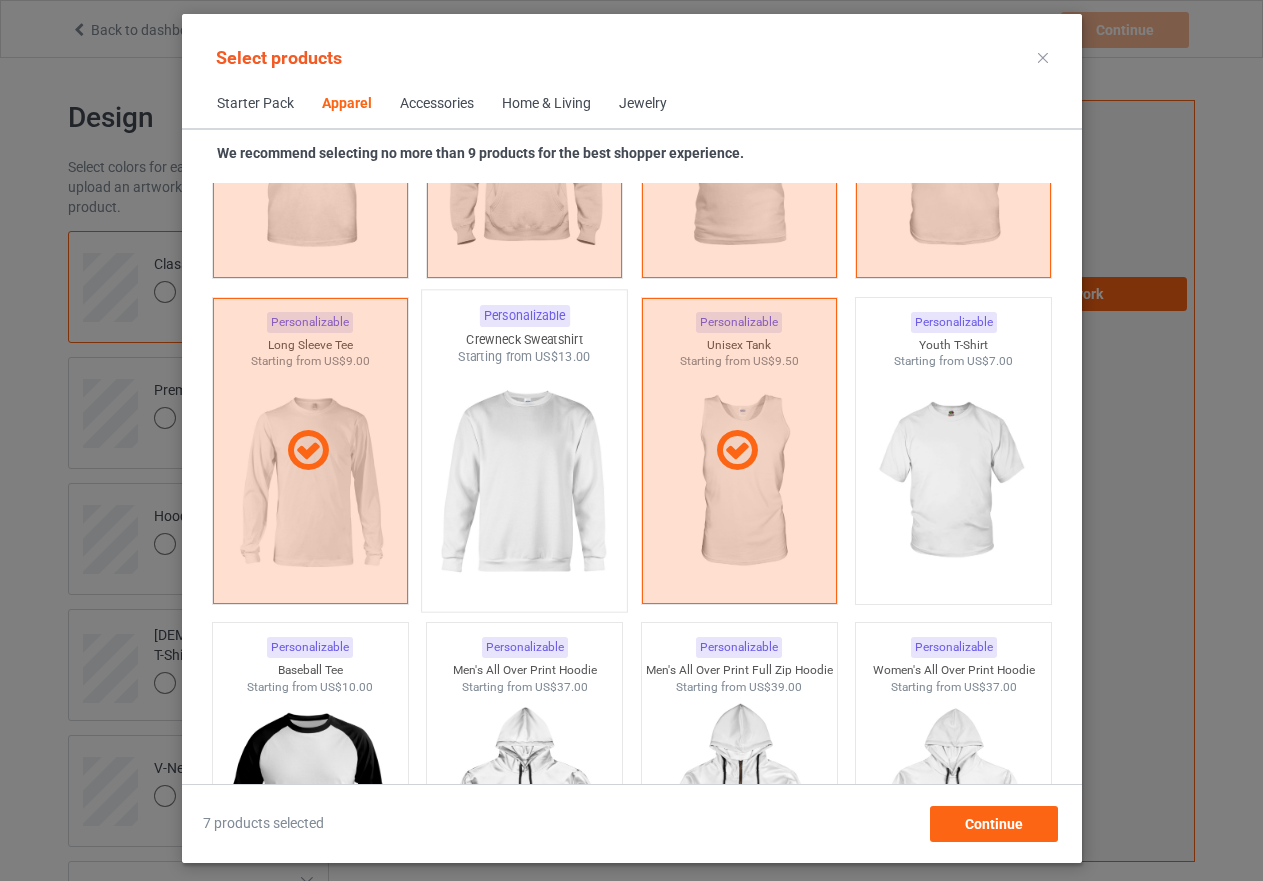 click at bounding box center [524, 483] 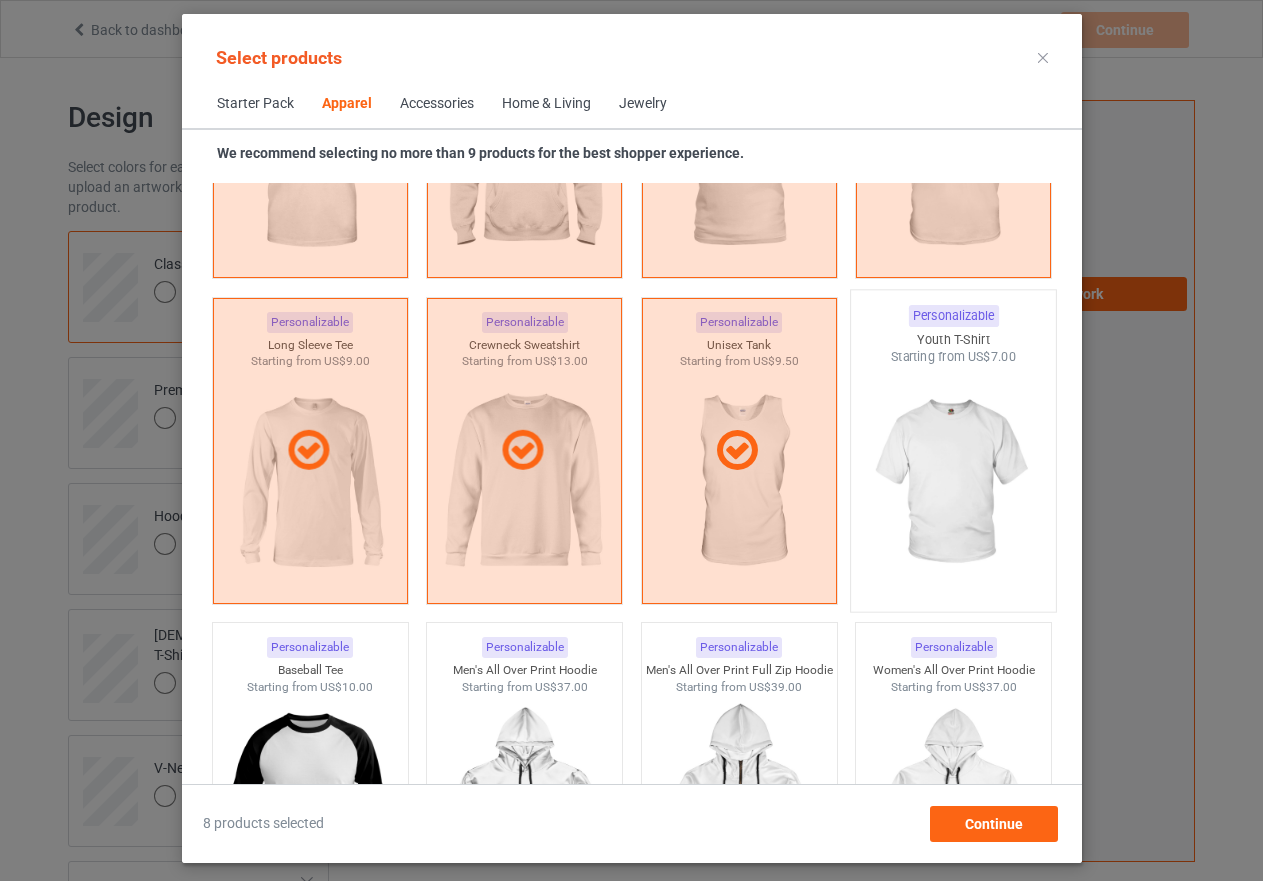 click at bounding box center [953, 483] 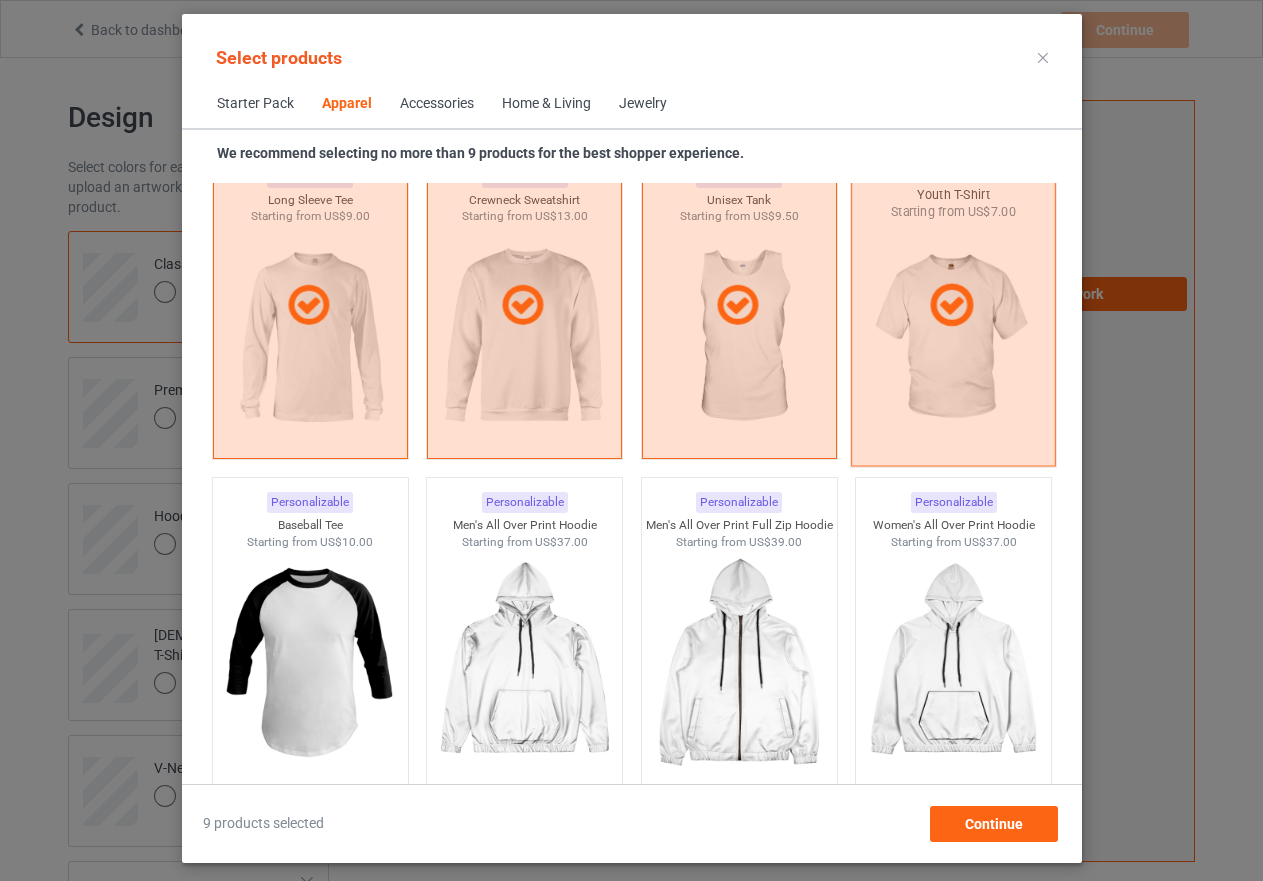 scroll, scrollTop: 1626, scrollLeft: 0, axis: vertical 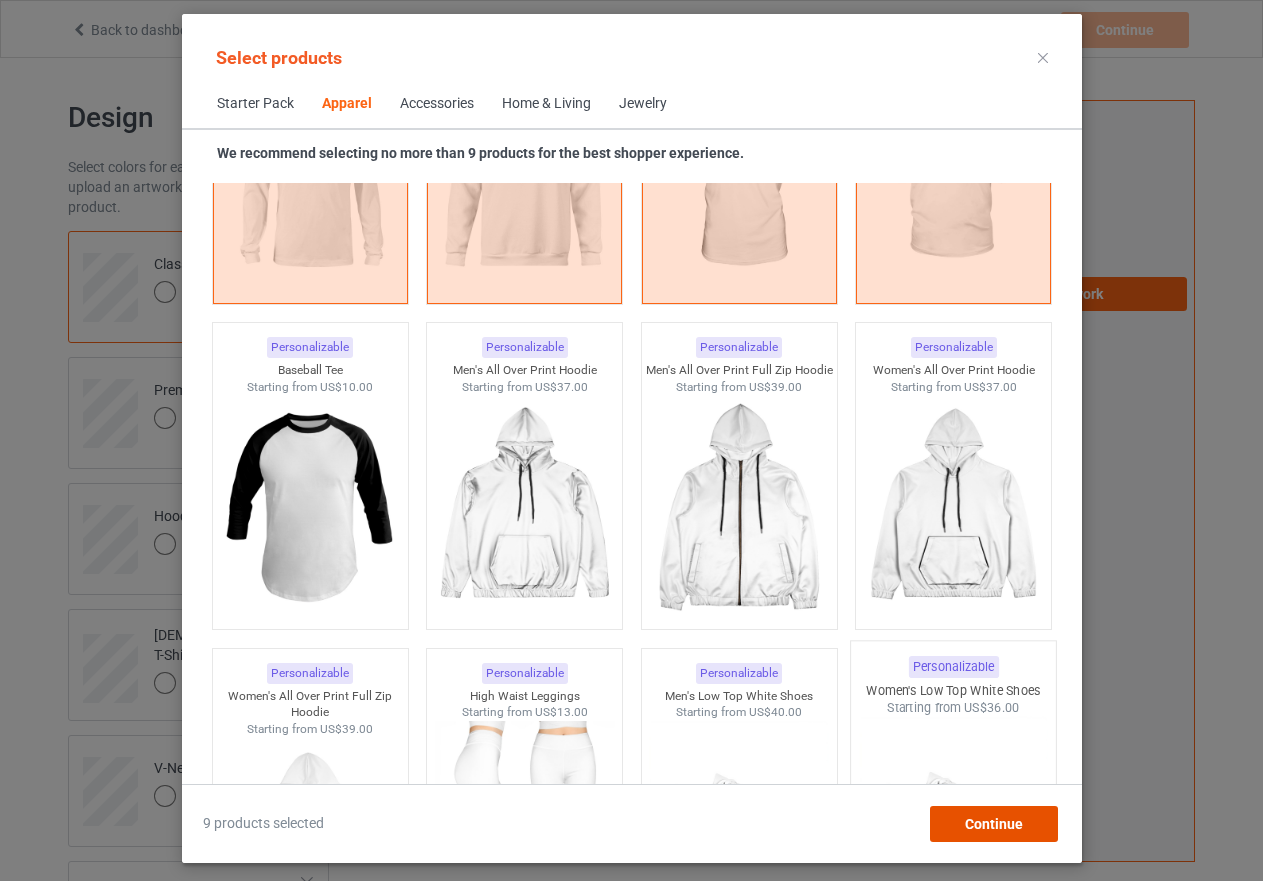 drag, startPoint x: 990, startPoint y: 829, endPoint x: 855, endPoint y: 750, distance: 156.4161 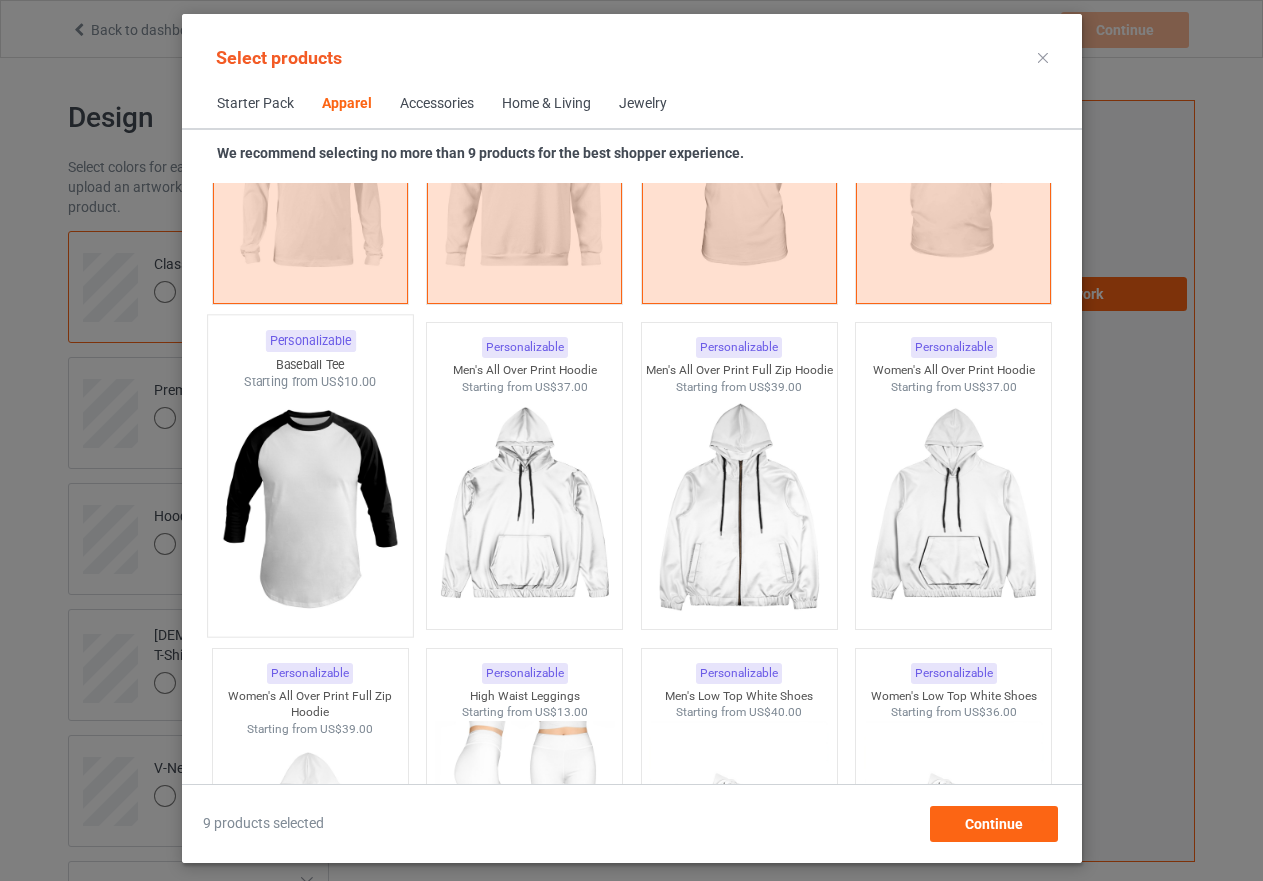 click at bounding box center (310, 508) 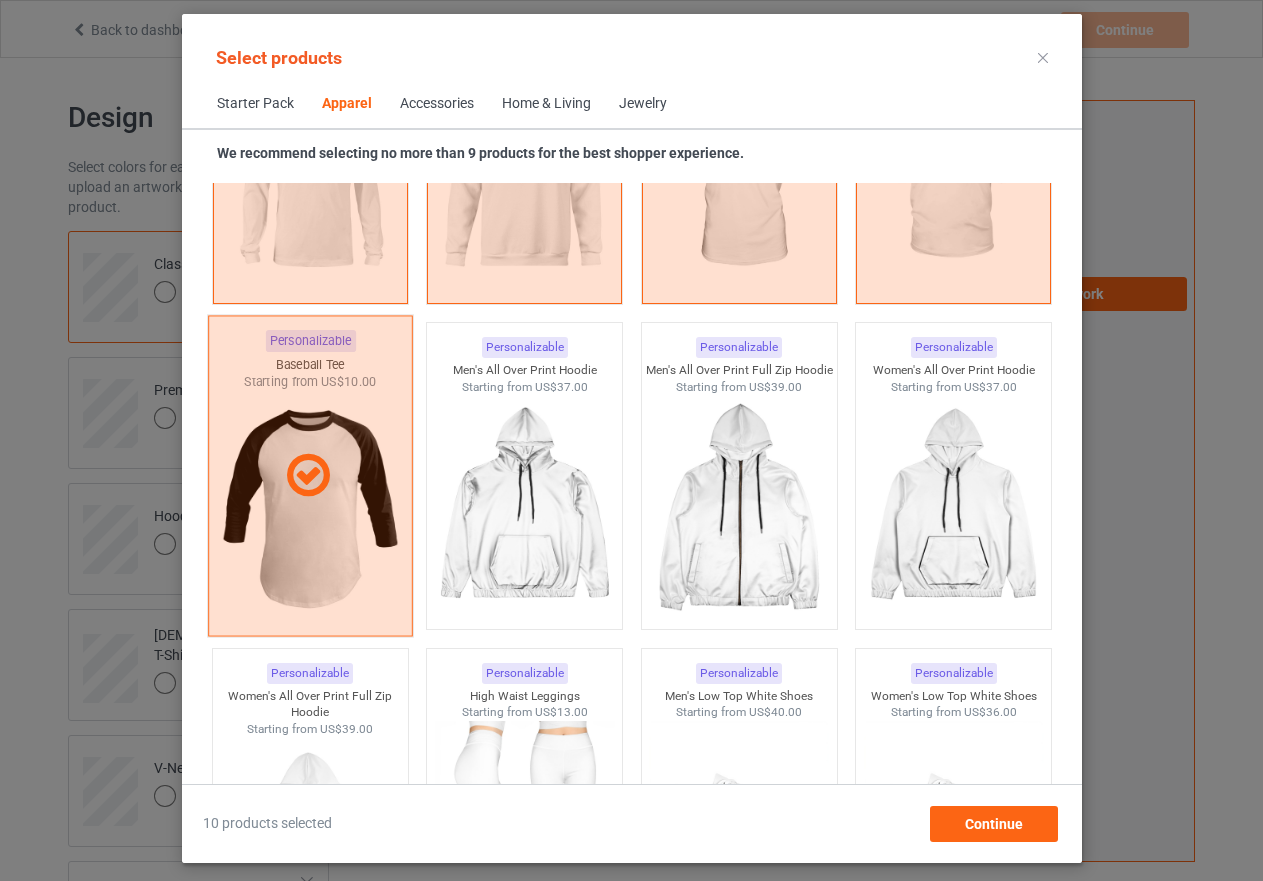 click at bounding box center (309, 476) 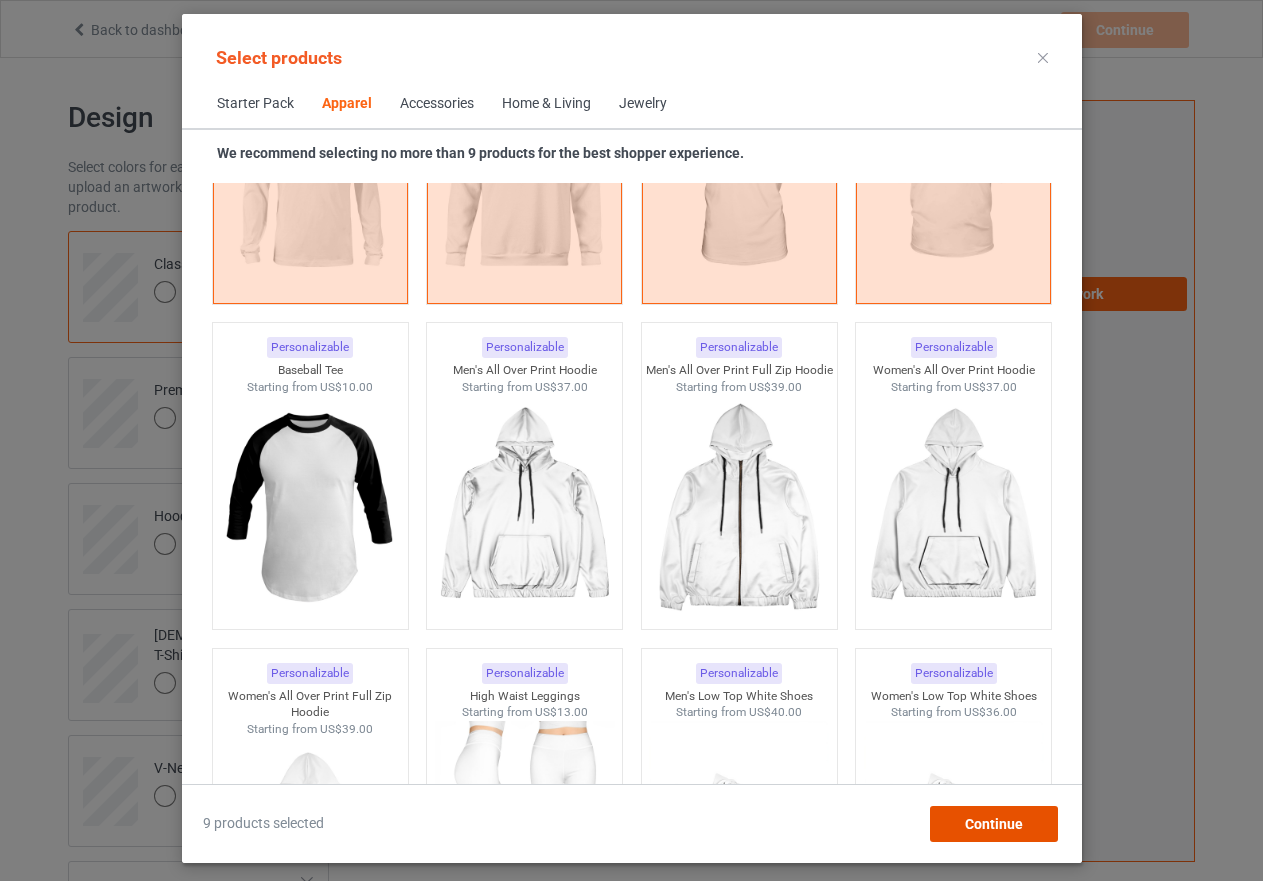 click on "Continue" at bounding box center (993, 824) 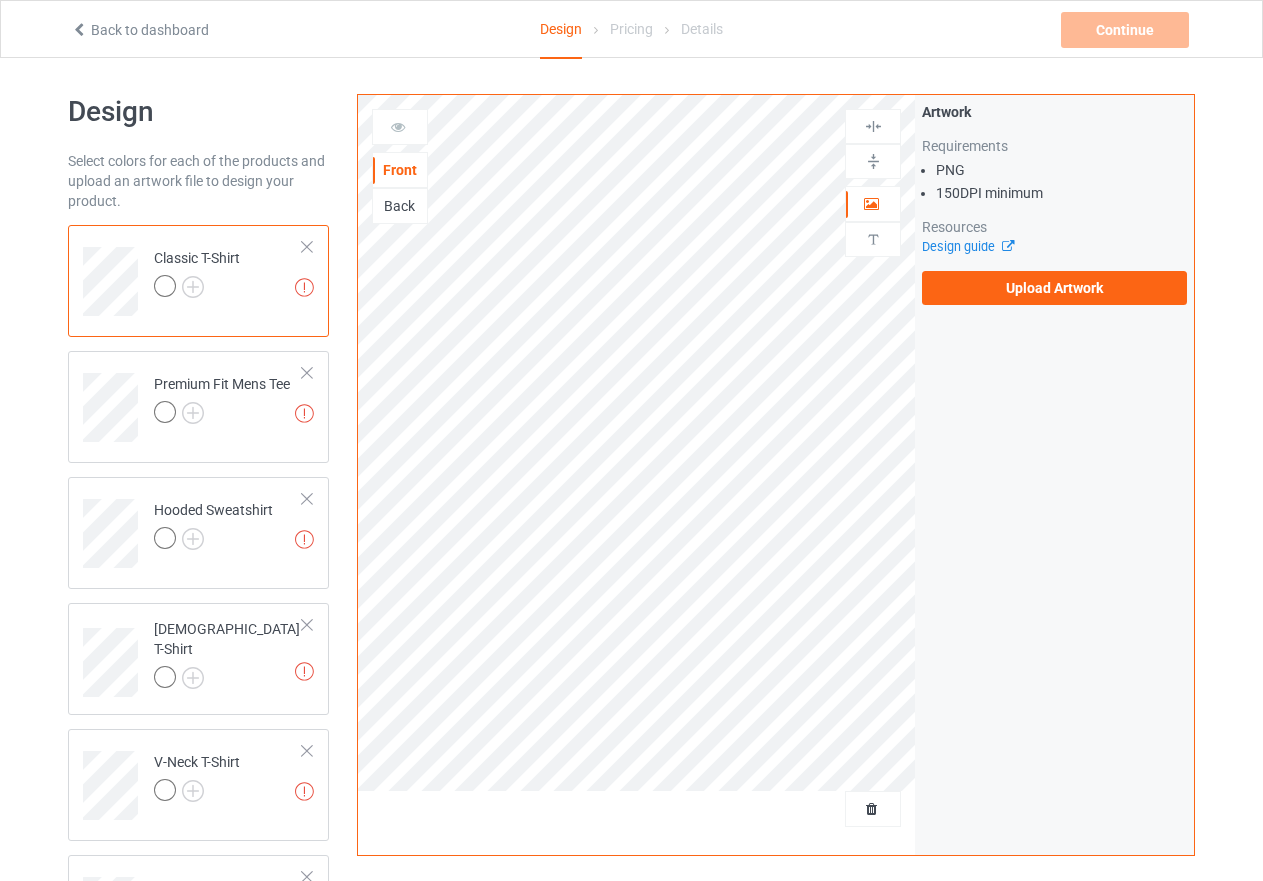 scroll, scrollTop: 5, scrollLeft: 0, axis: vertical 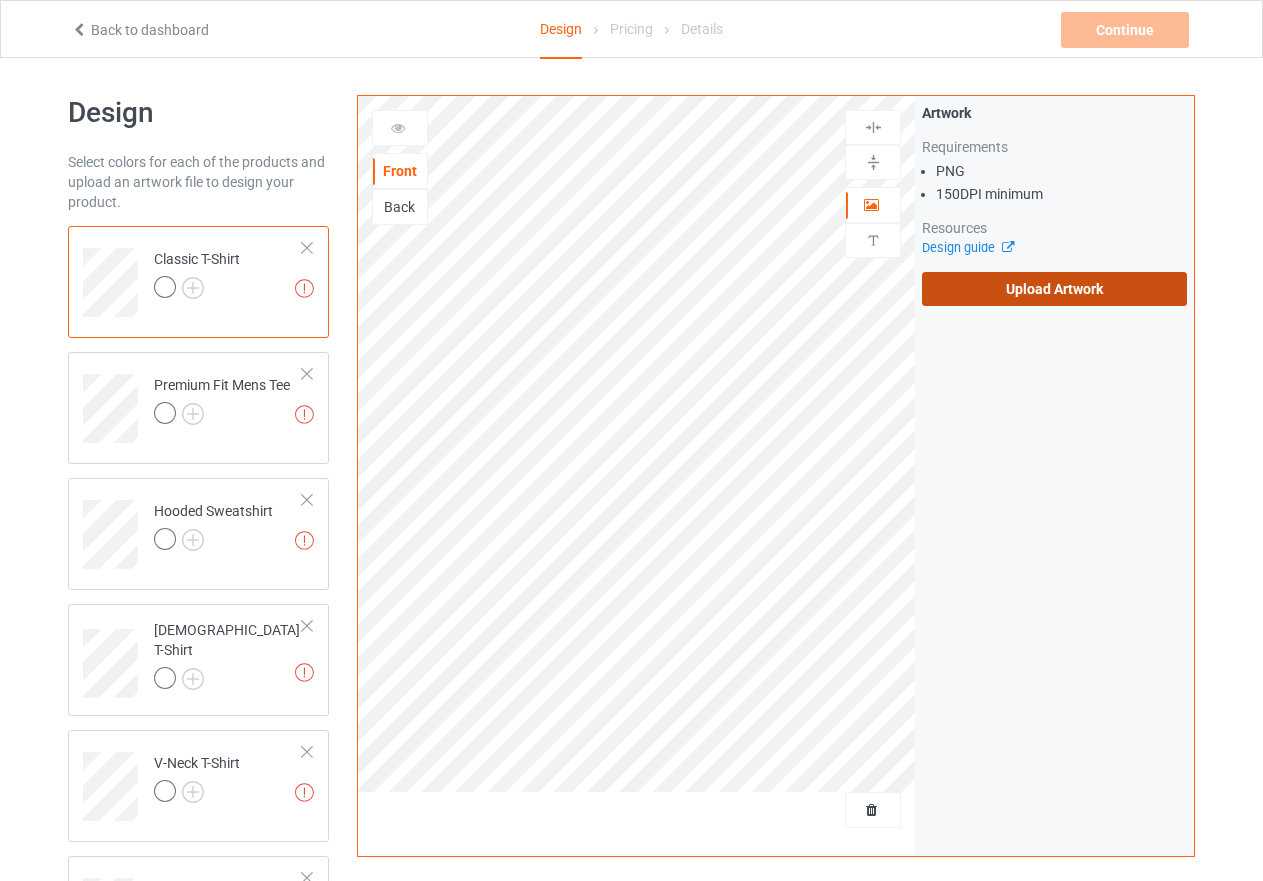 click on "Upload Artwork" at bounding box center (1054, 289) 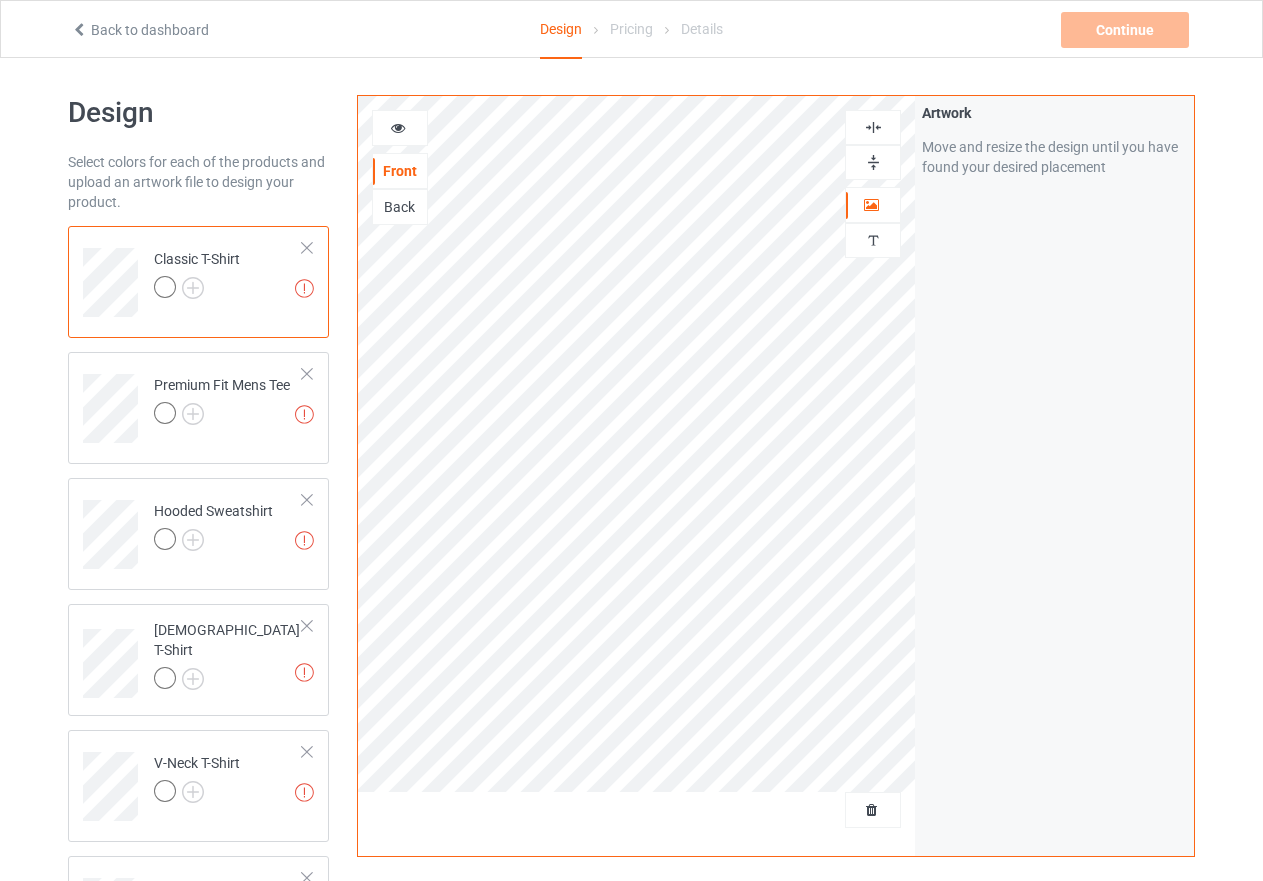 click at bounding box center (873, 127) 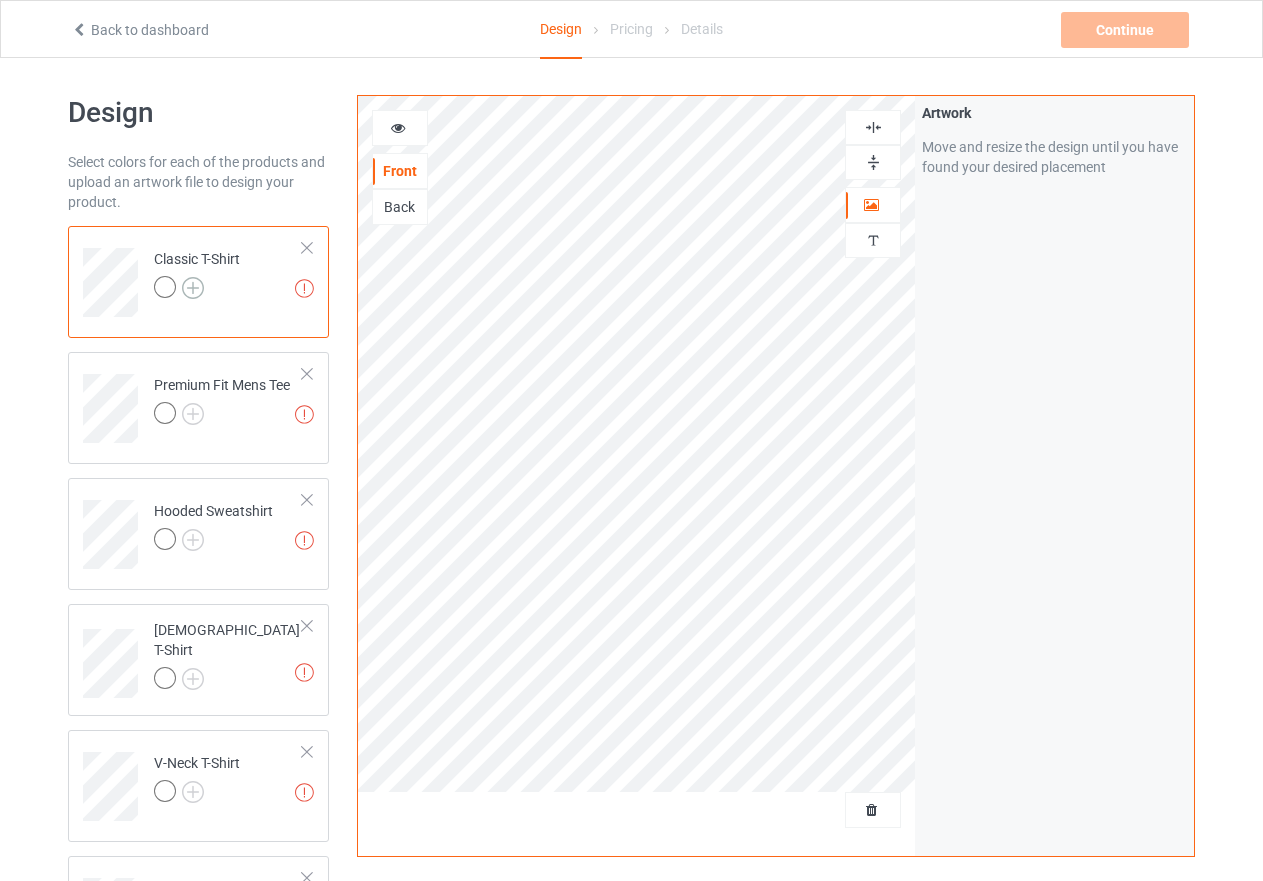 click at bounding box center [193, 288] 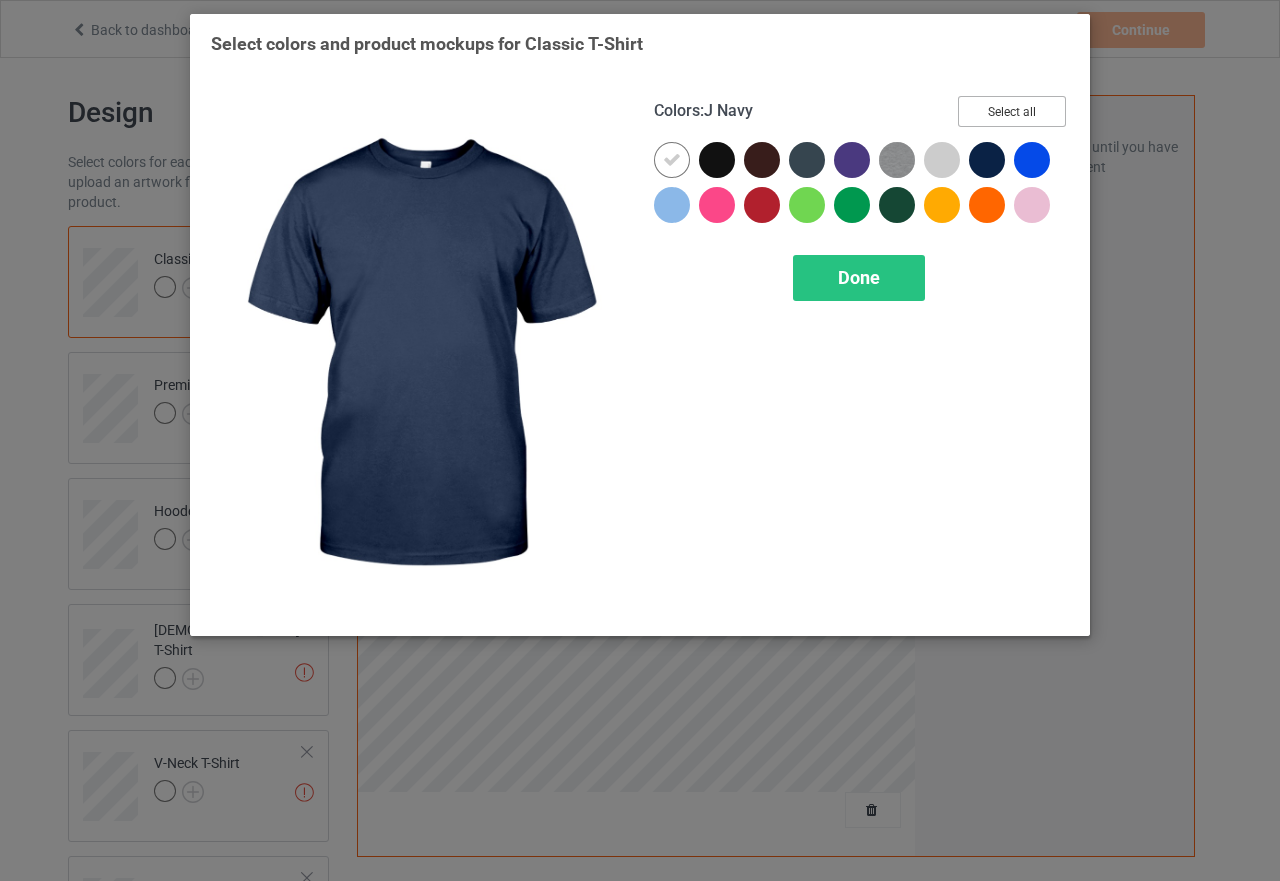 click on "Select all" at bounding box center (1012, 111) 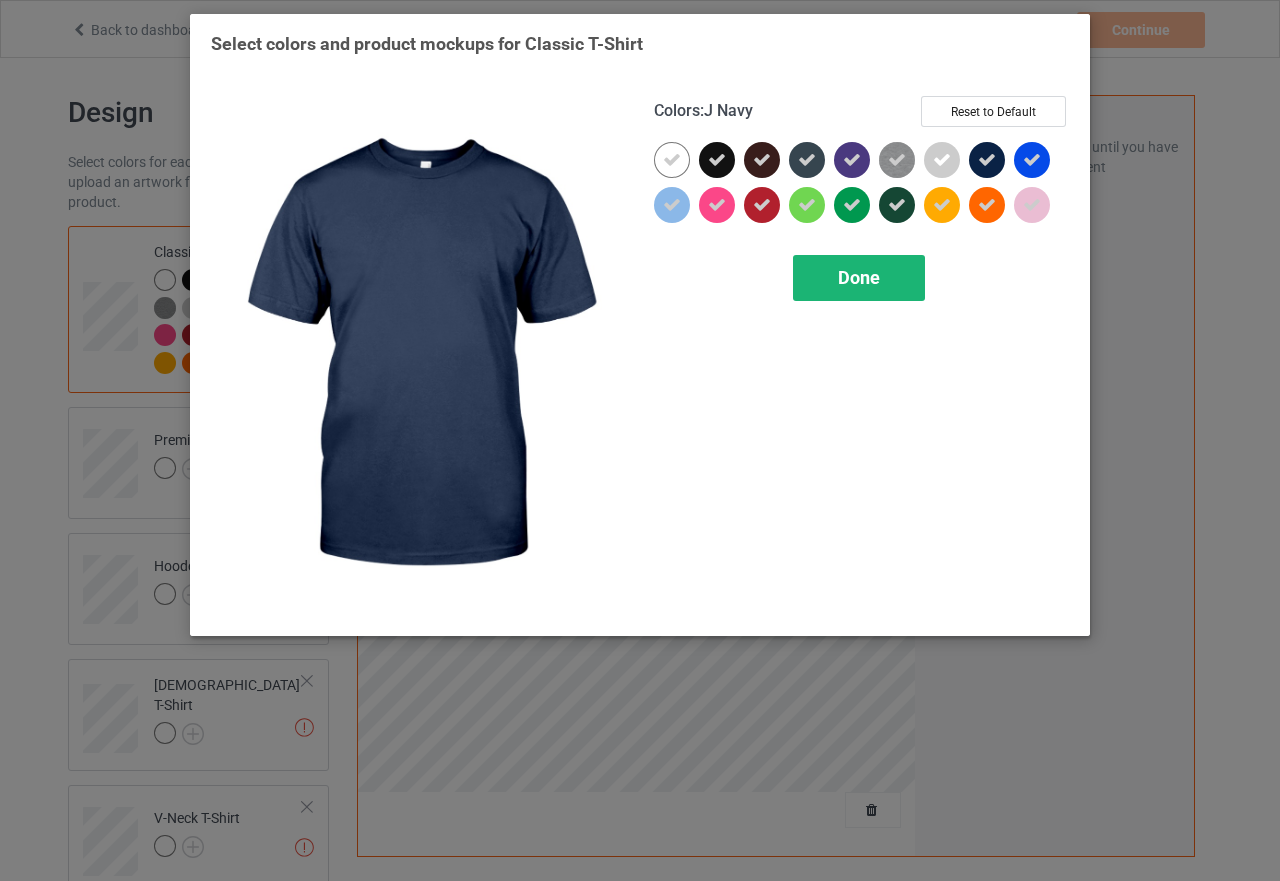 click on "Done" at bounding box center [859, 278] 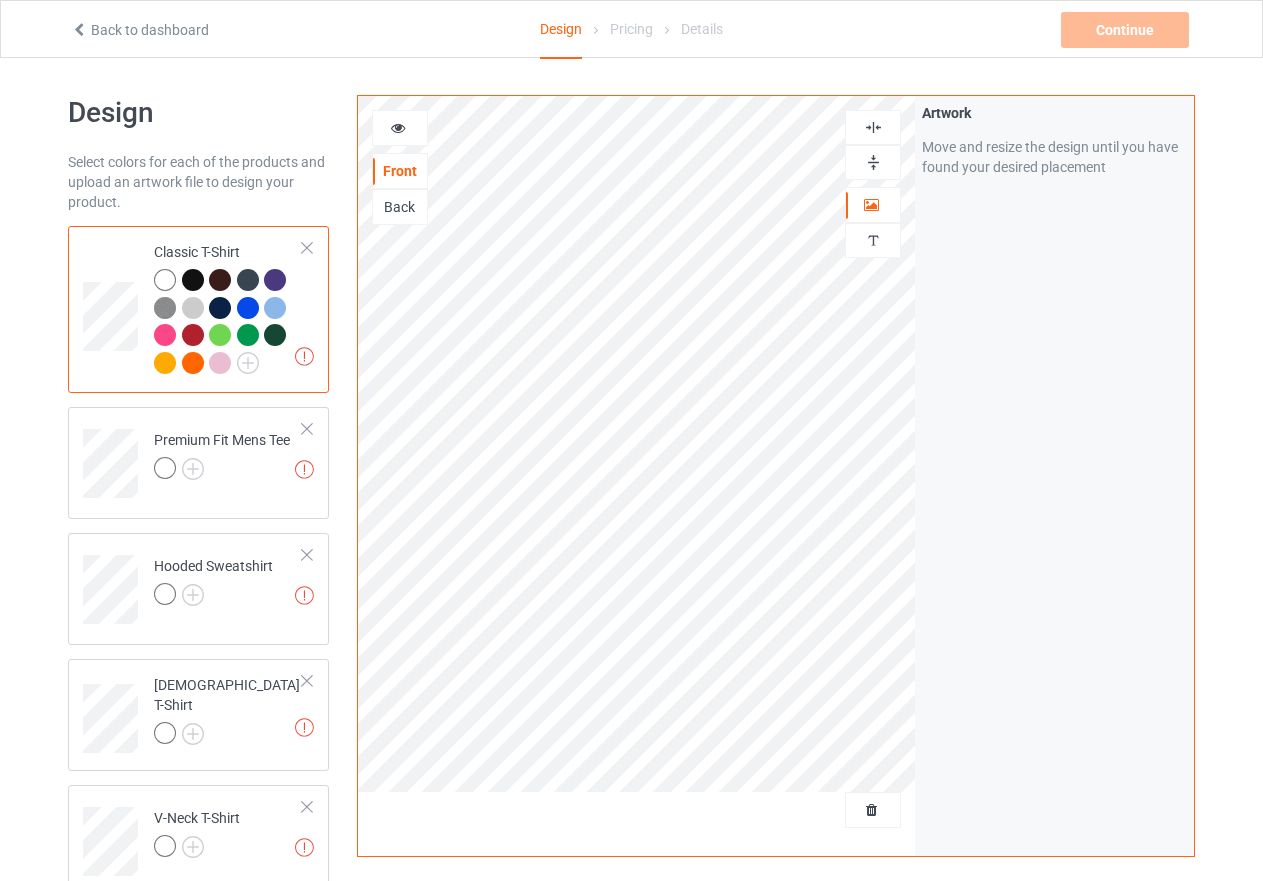 click at bounding box center (193, 280) 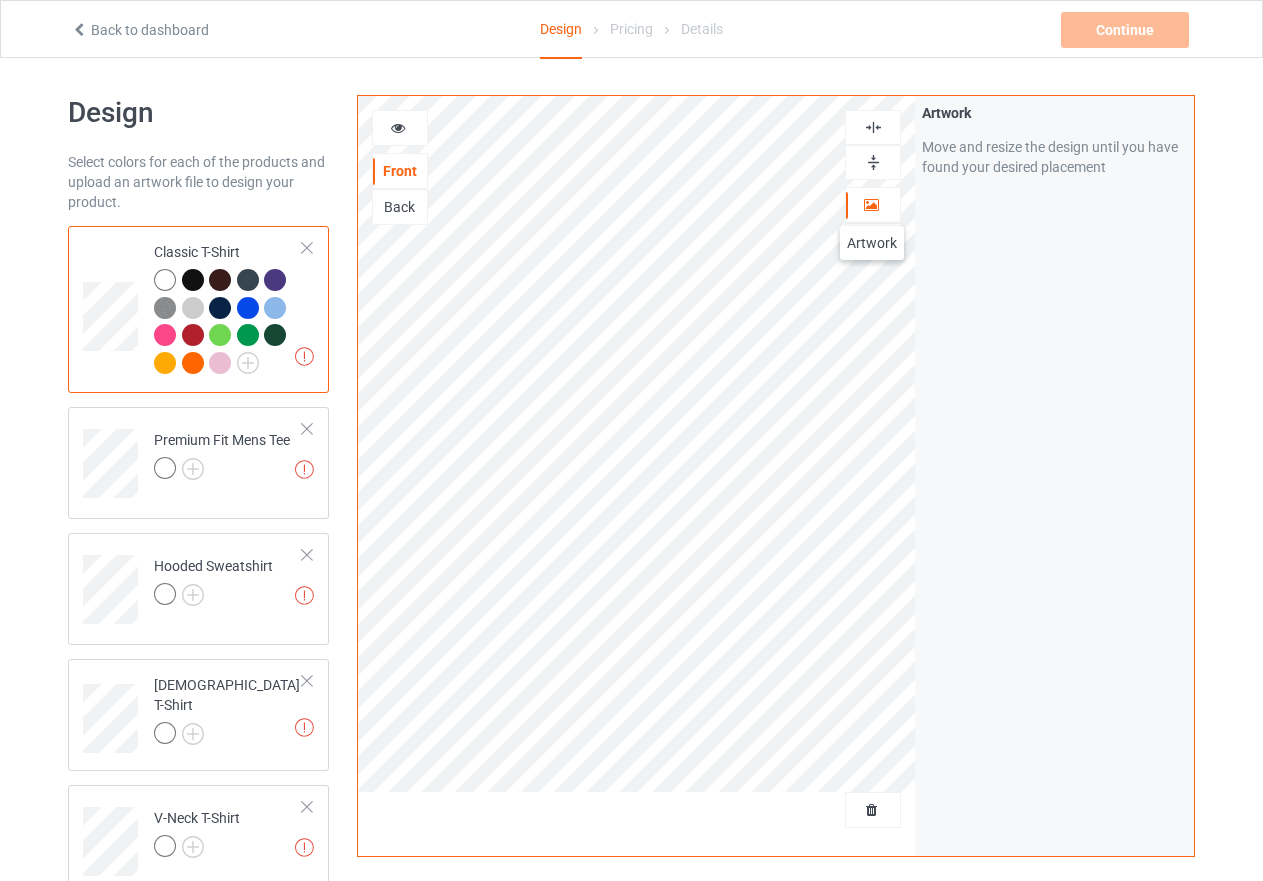 click at bounding box center (871, 202) 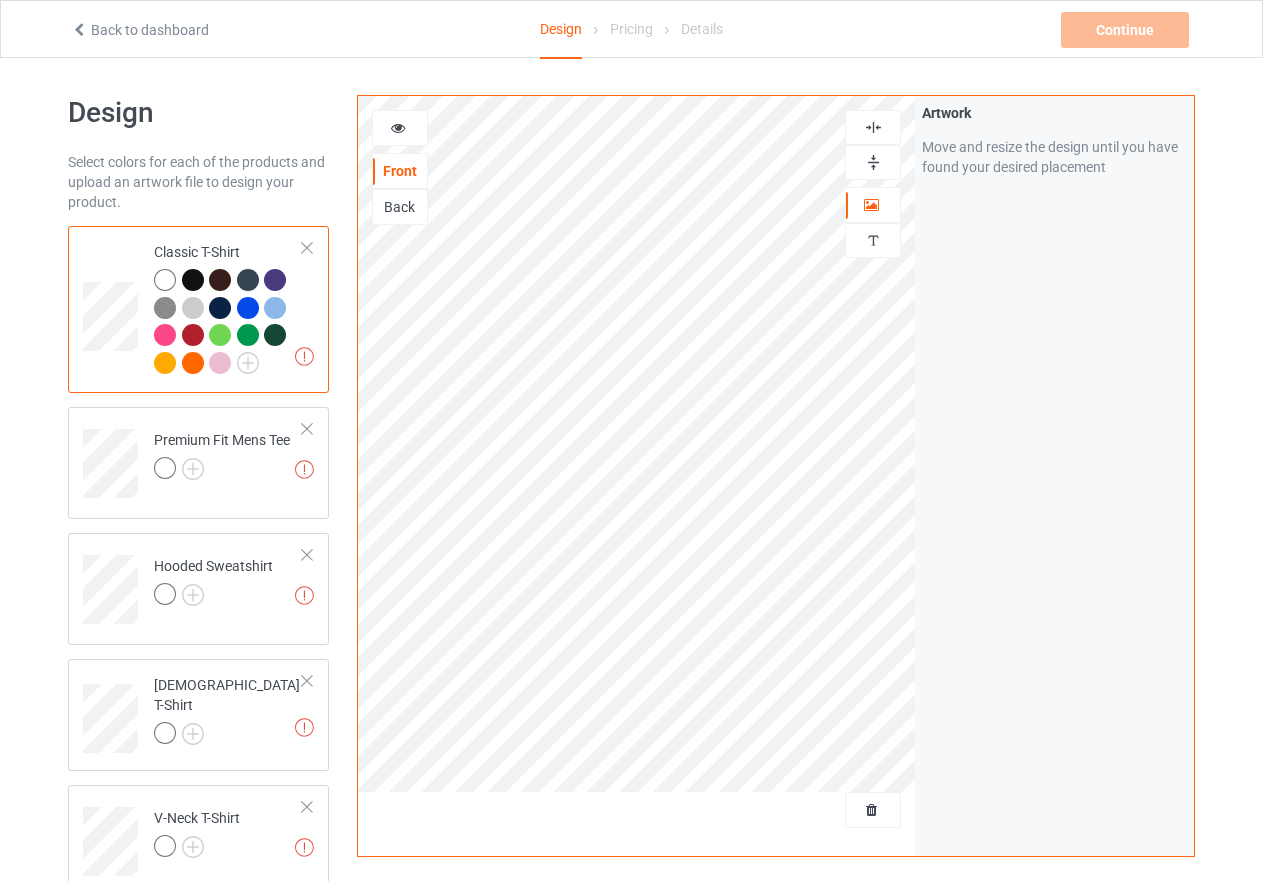 click at bounding box center [873, 162] 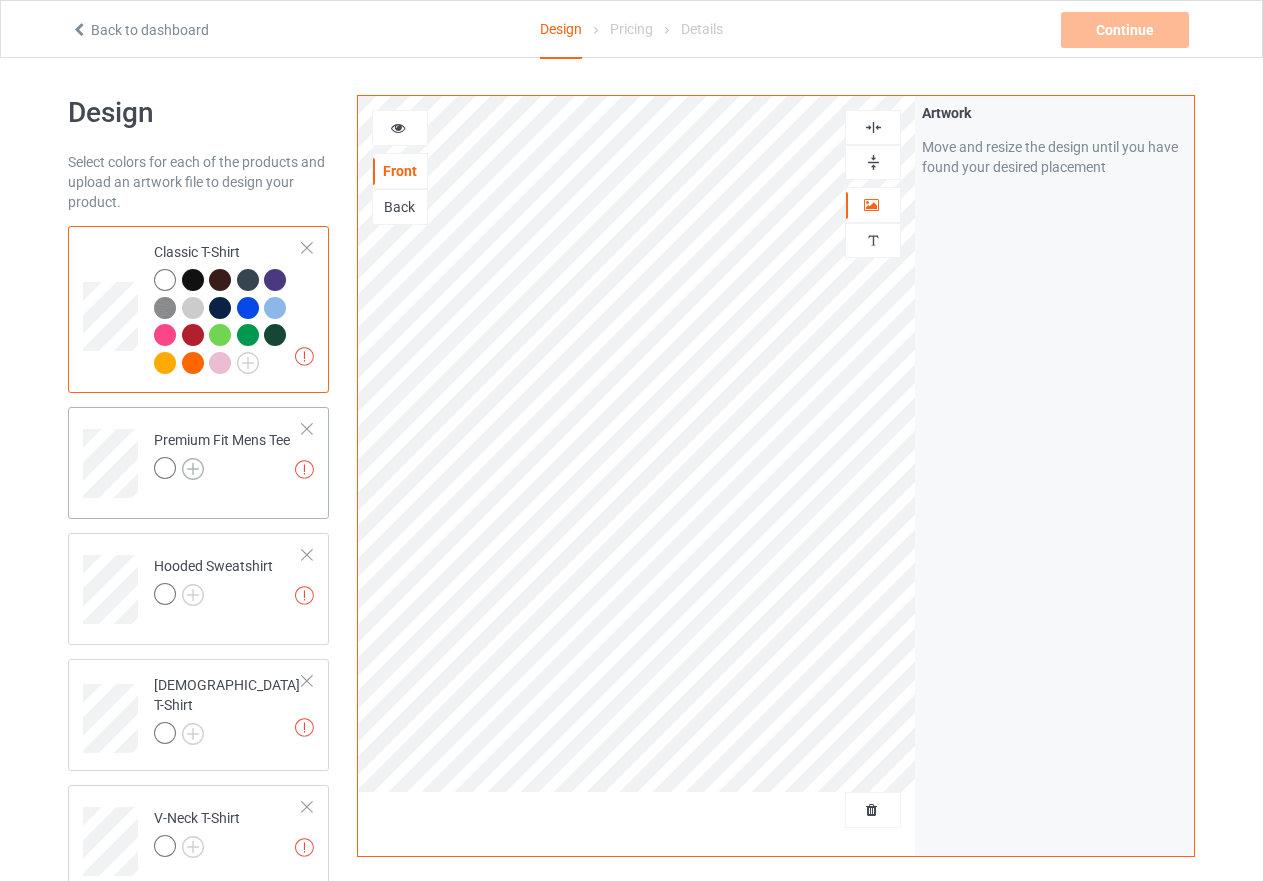 click at bounding box center [193, 469] 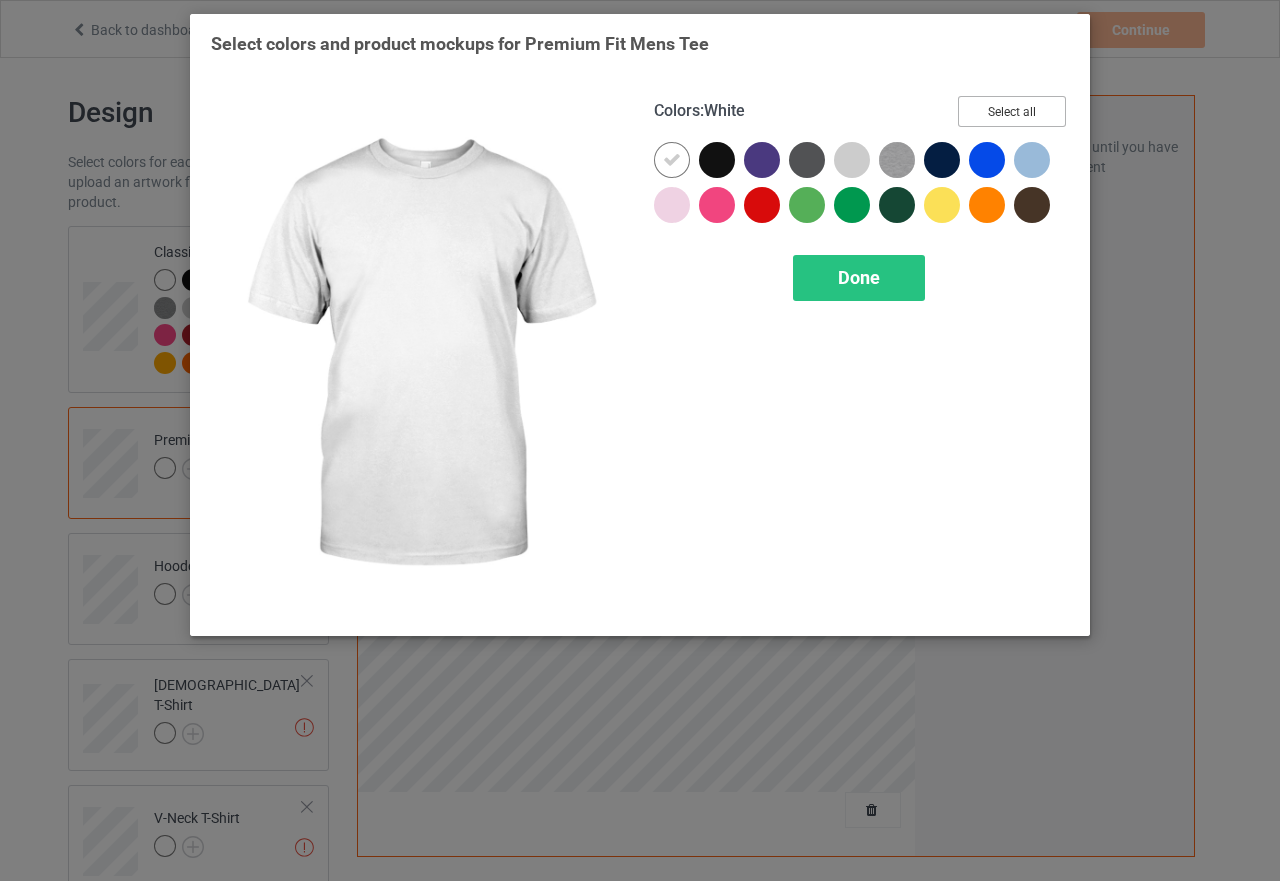 click on "Select all" at bounding box center [1012, 111] 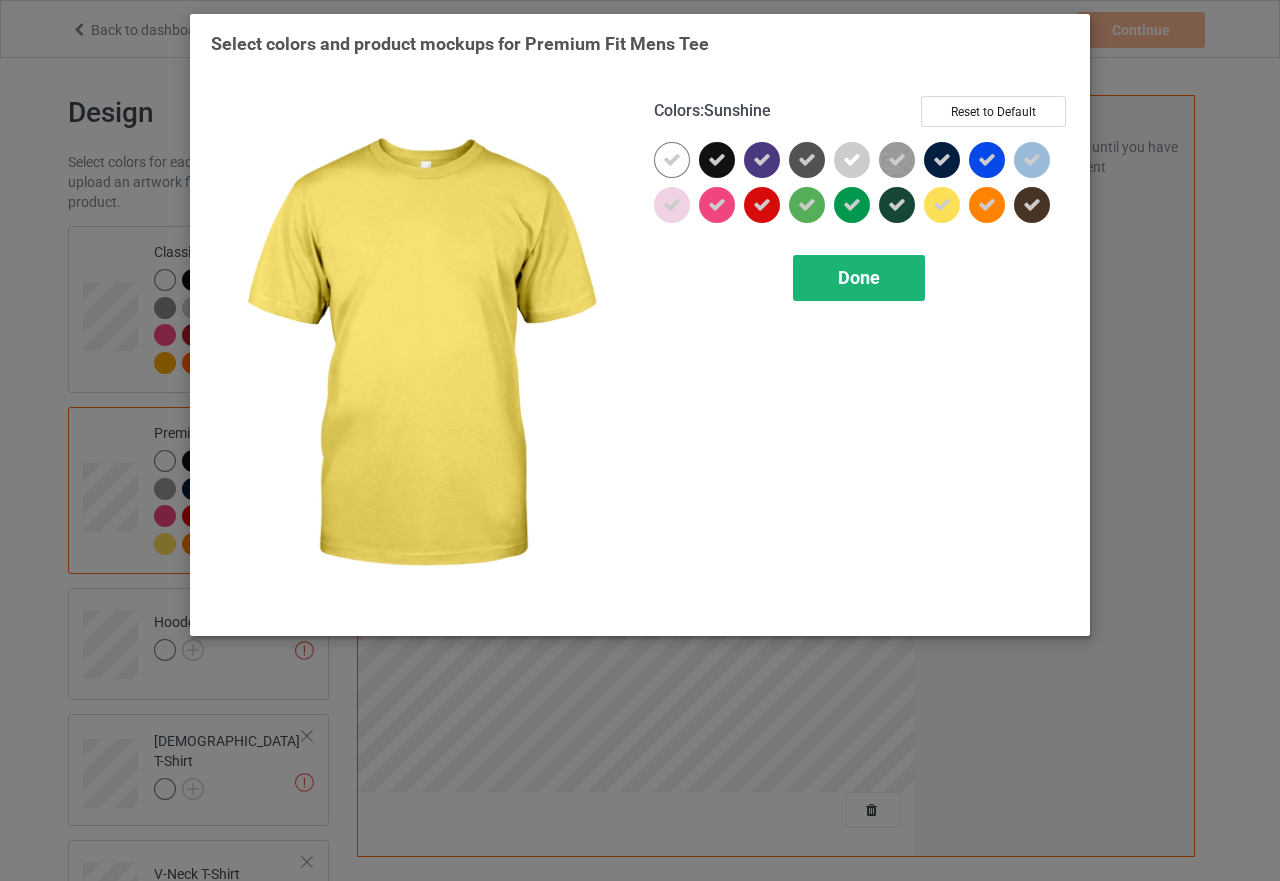 click on "Done" at bounding box center (859, 277) 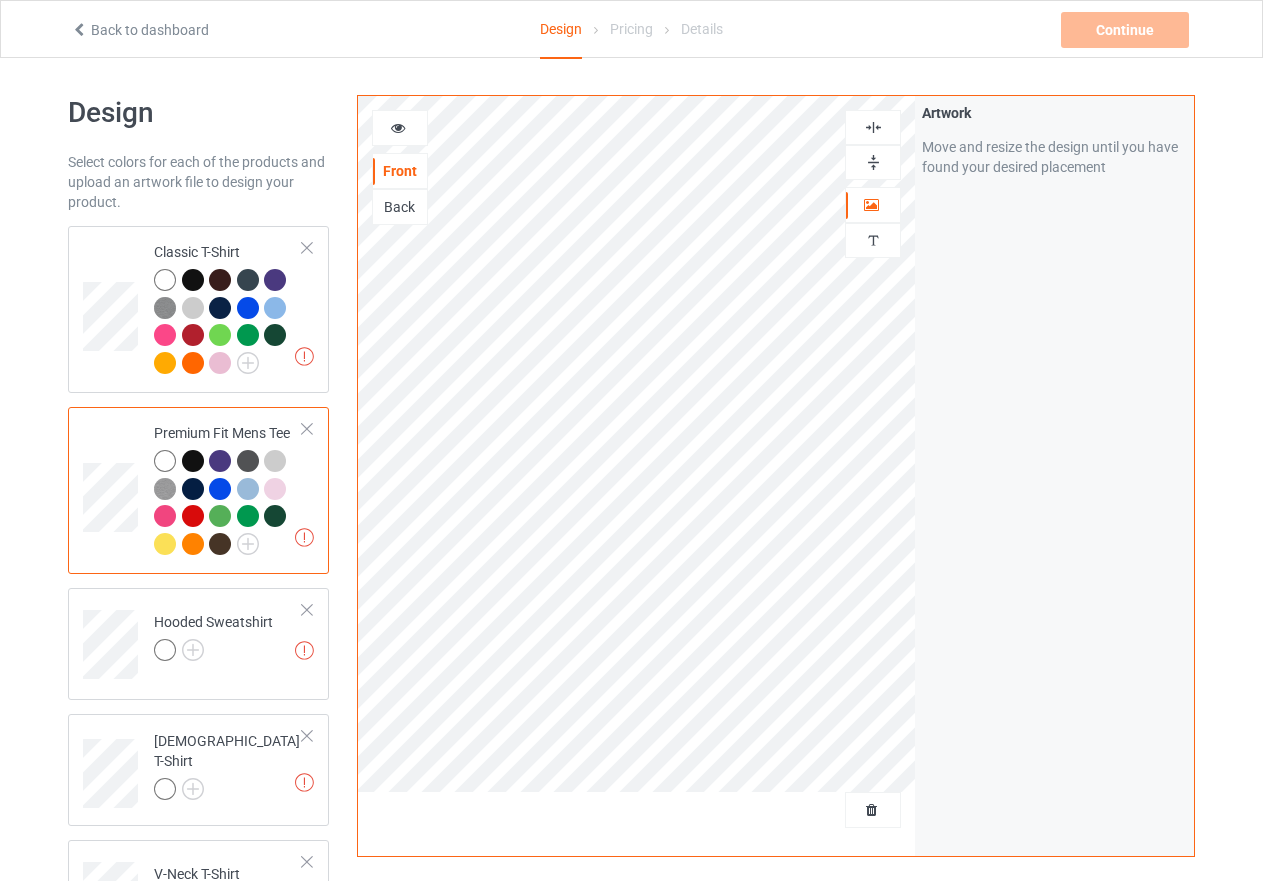 click at bounding box center (873, 162) 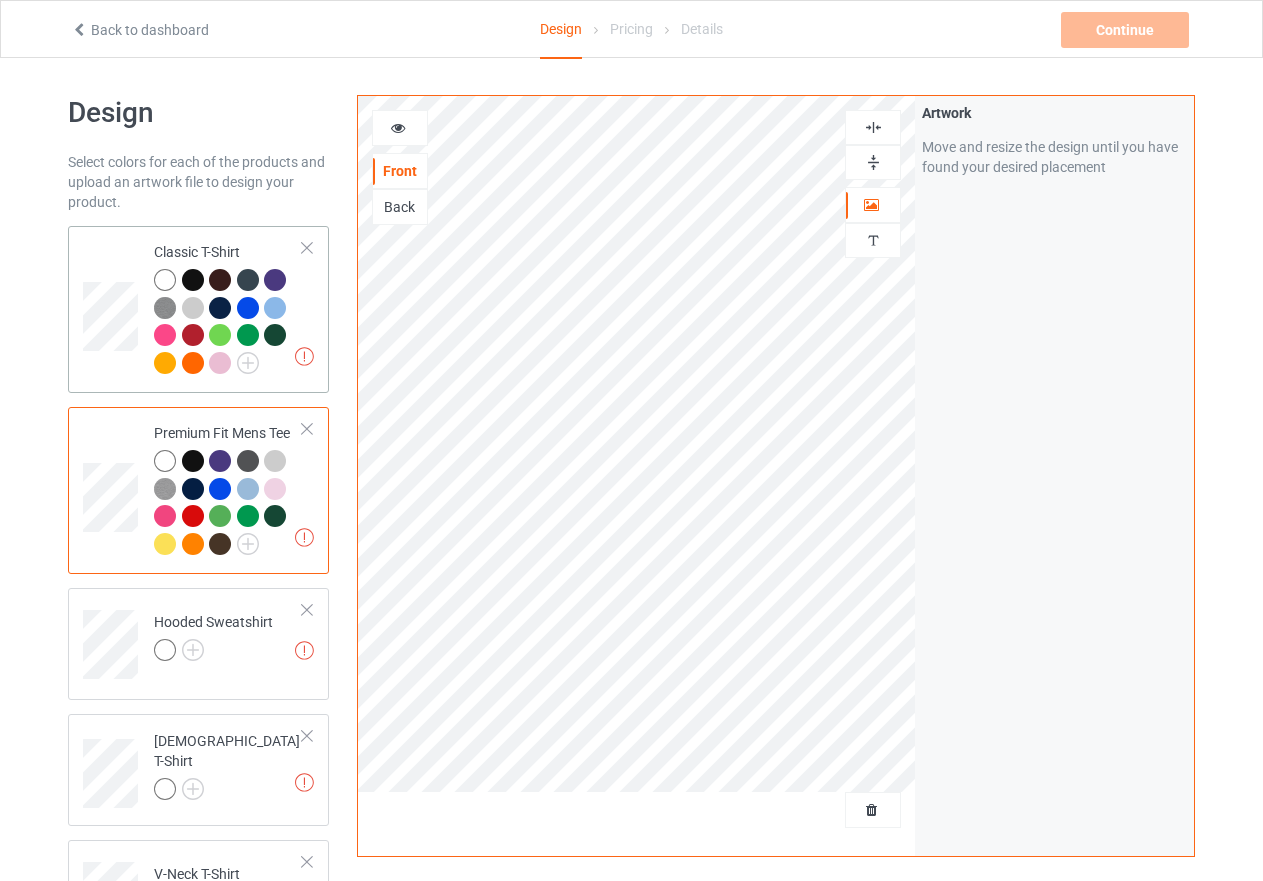 click on "Artwork resolution lower than 150 DPI may result in bad print Classic T-Shirt" at bounding box center (228, 309) 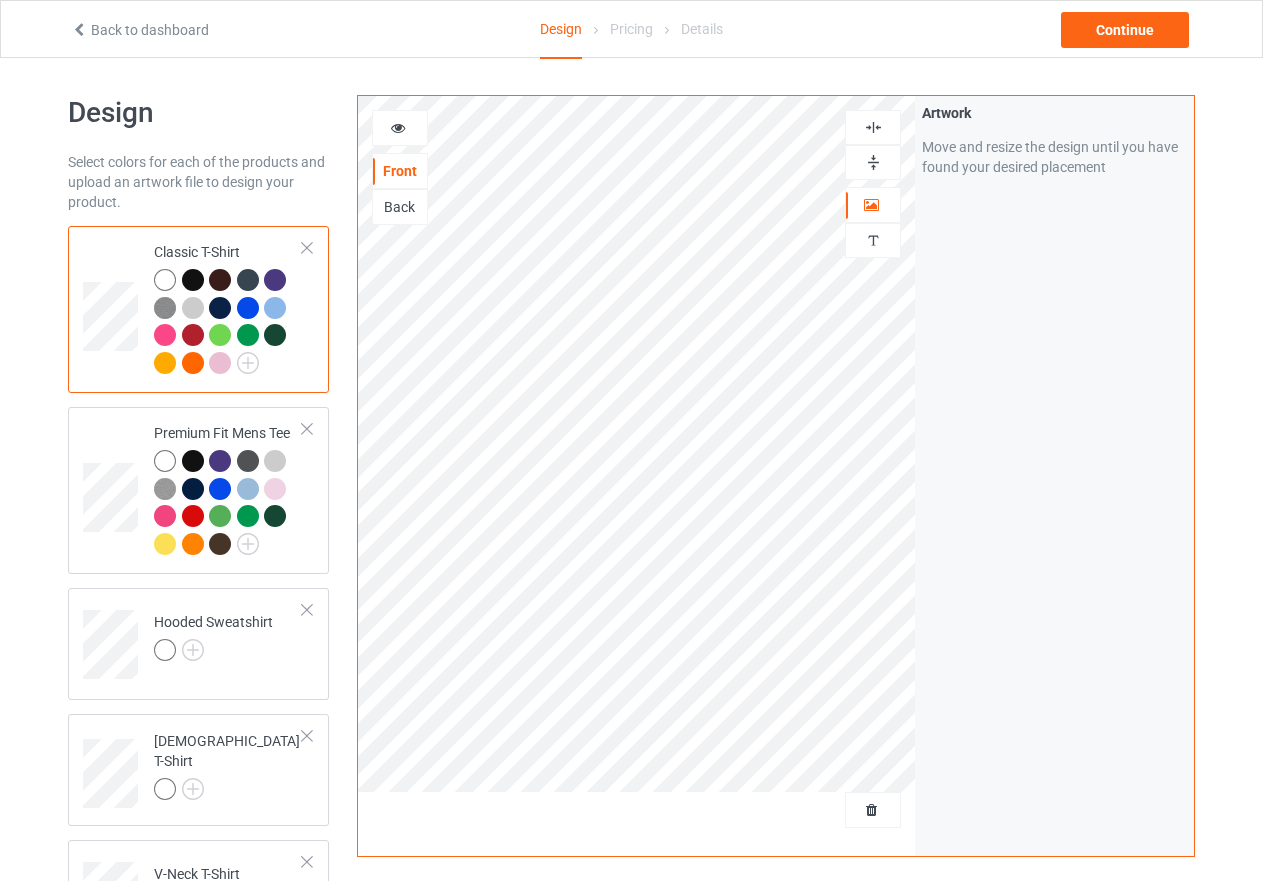 click at bounding box center [873, 162] 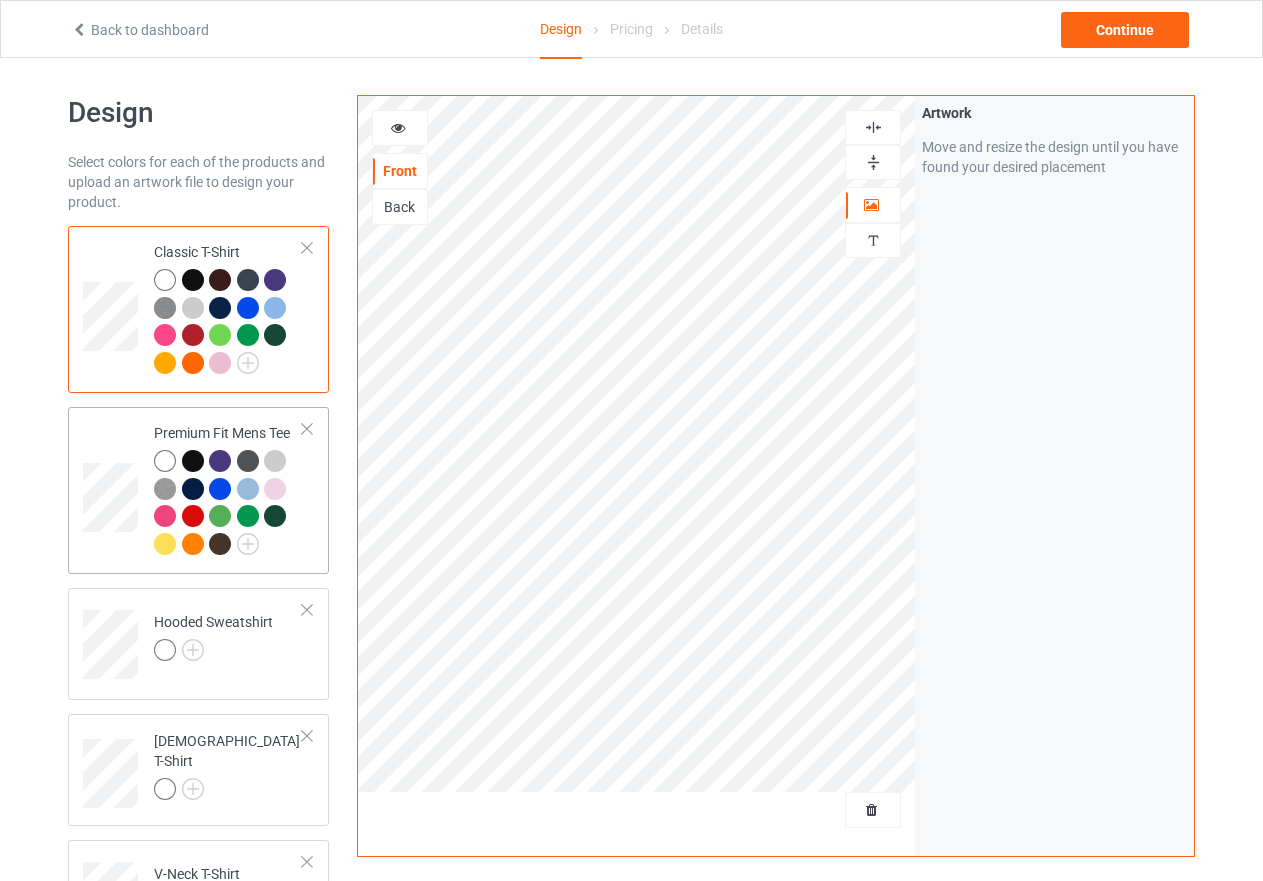 click on "Premium Fit Mens Tee" at bounding box center (228, 490) 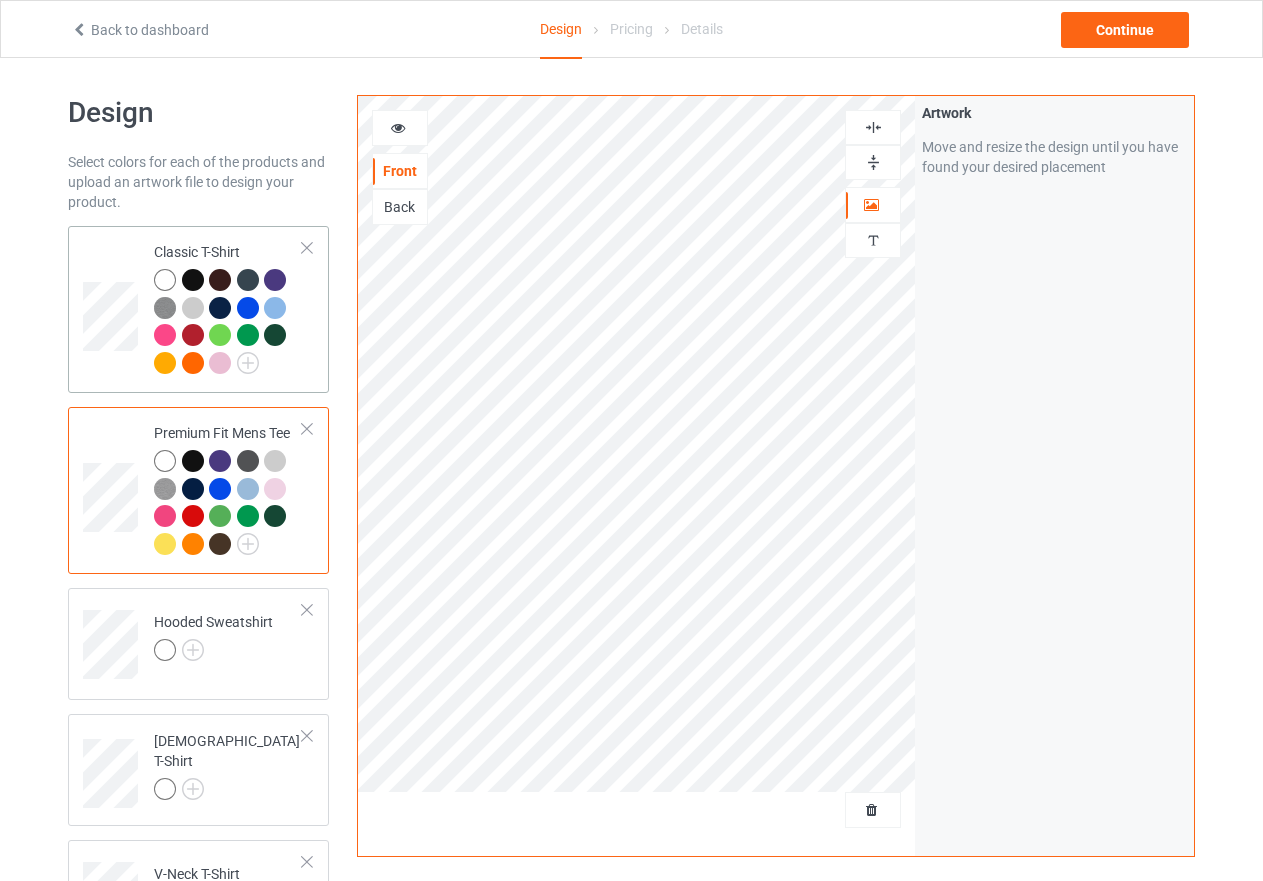 click on "Classic T-Shirt" at bounding box center [228, 309] 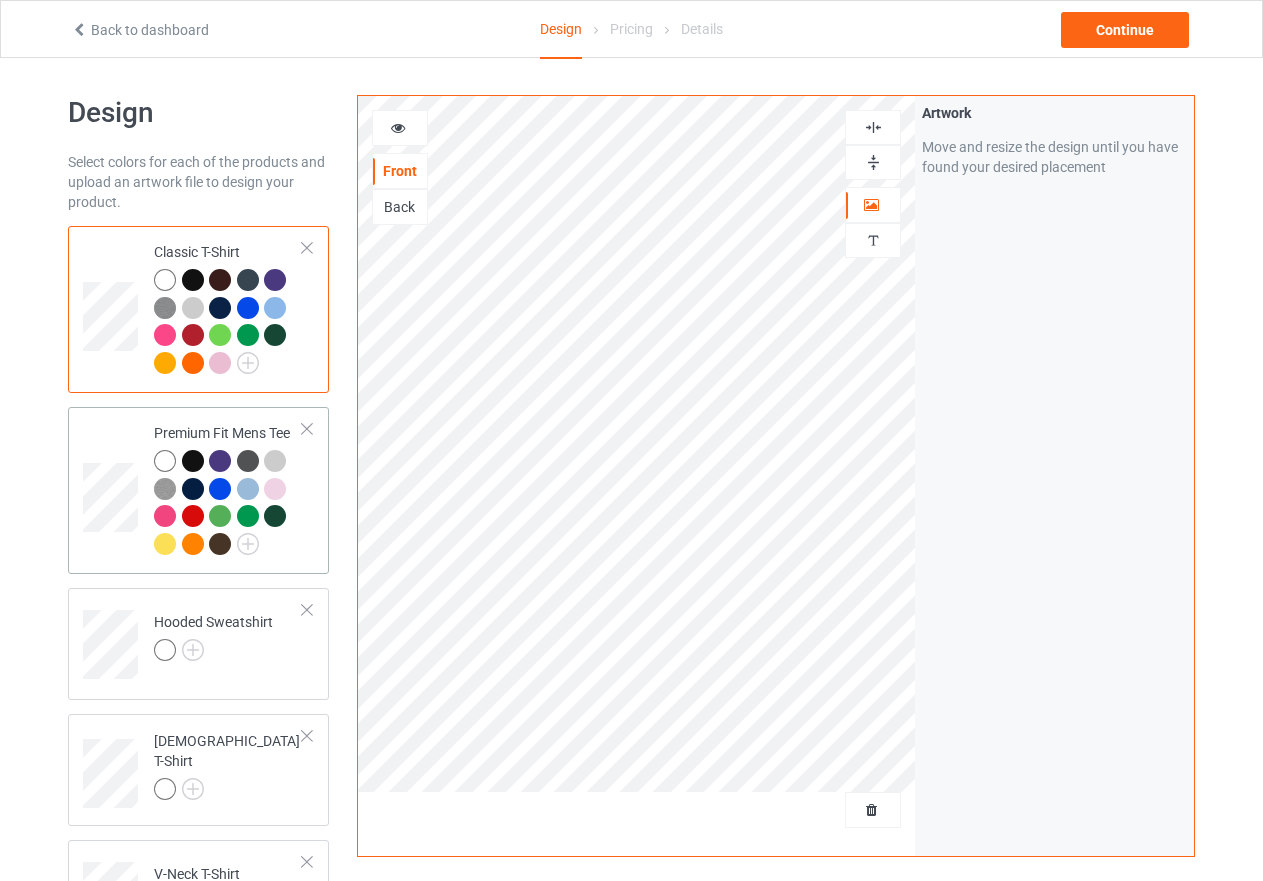 click on "Premium Fit Mens Tee" at bounding box center [228, 490] 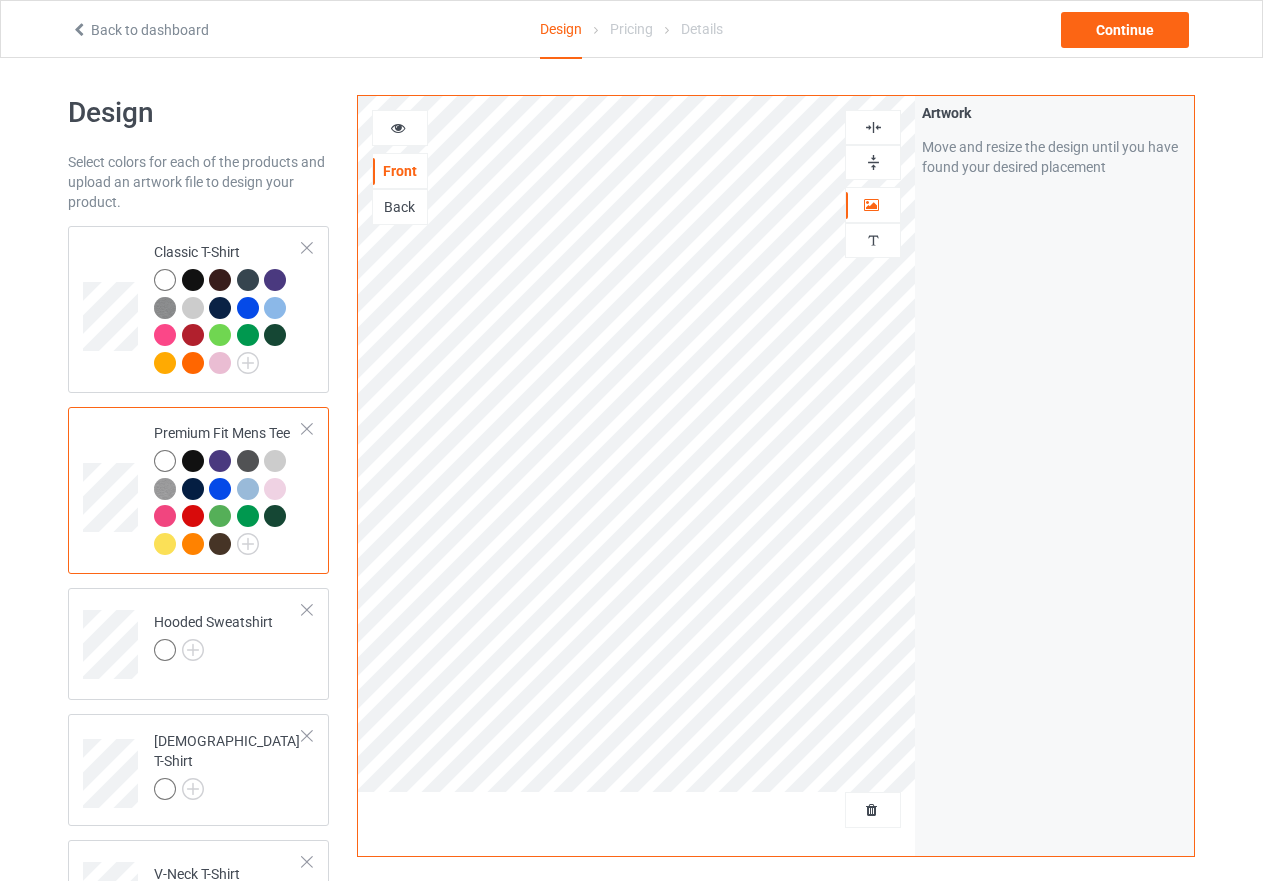 click at bounding box center [873, 162] 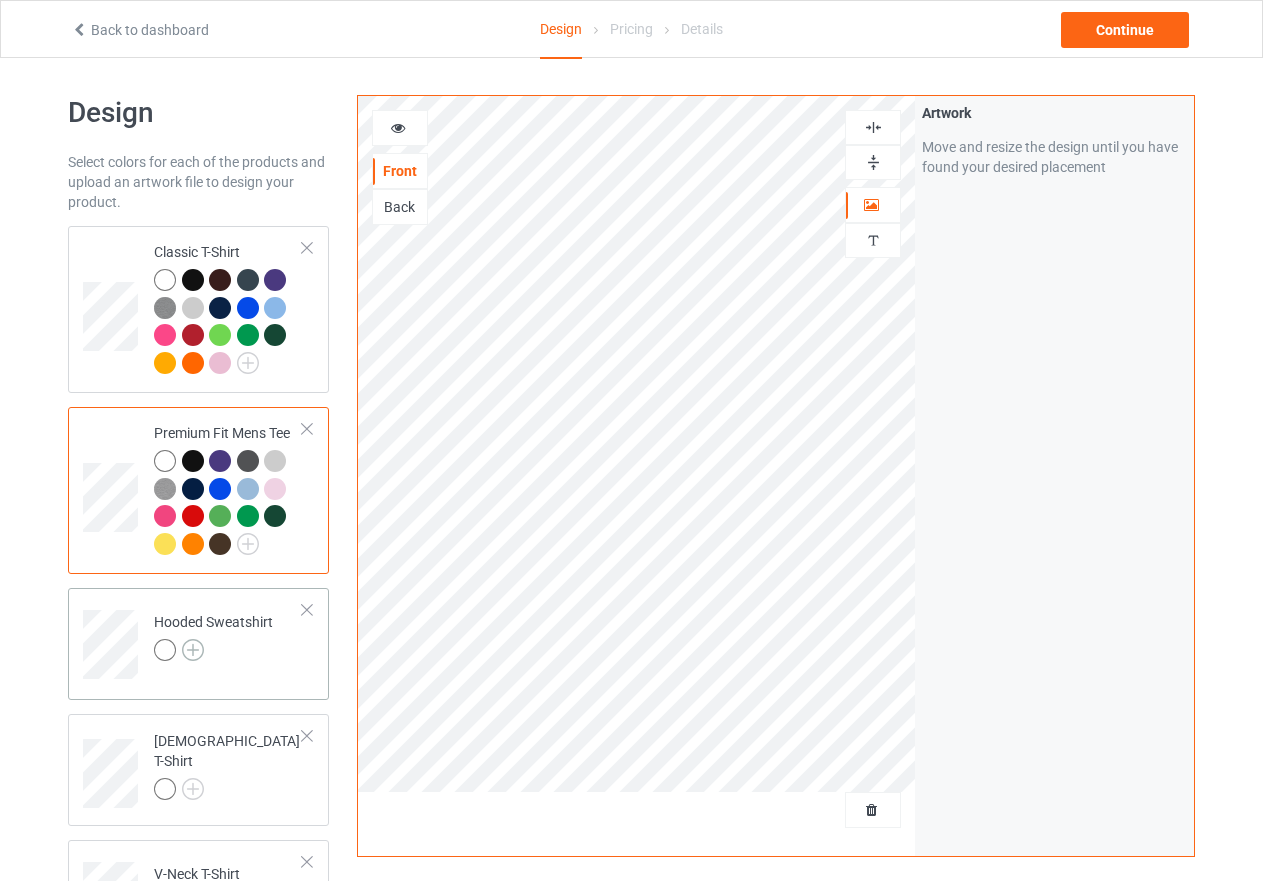 click at bounding box center (193, 650) 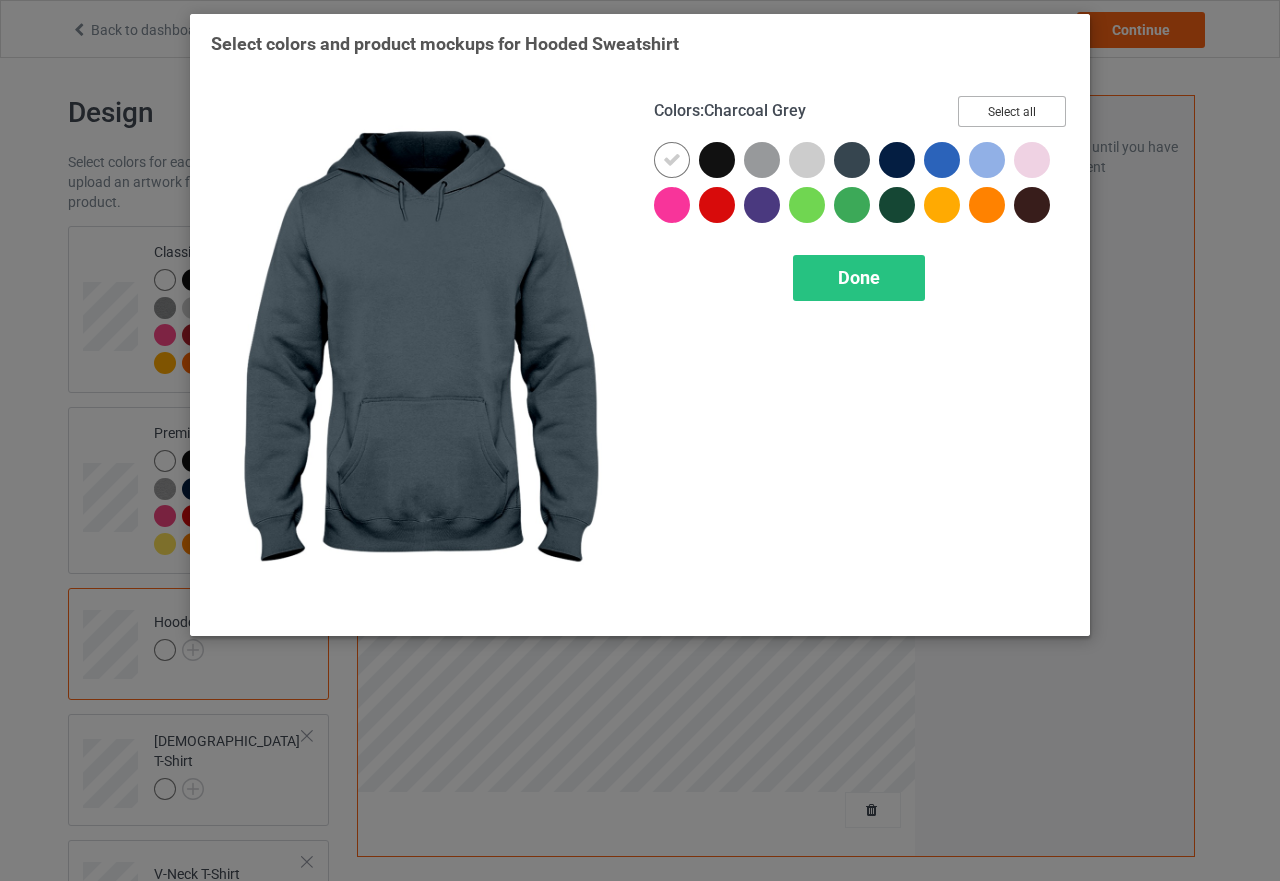 click on "Select all" at bounding box center (1012, 111) 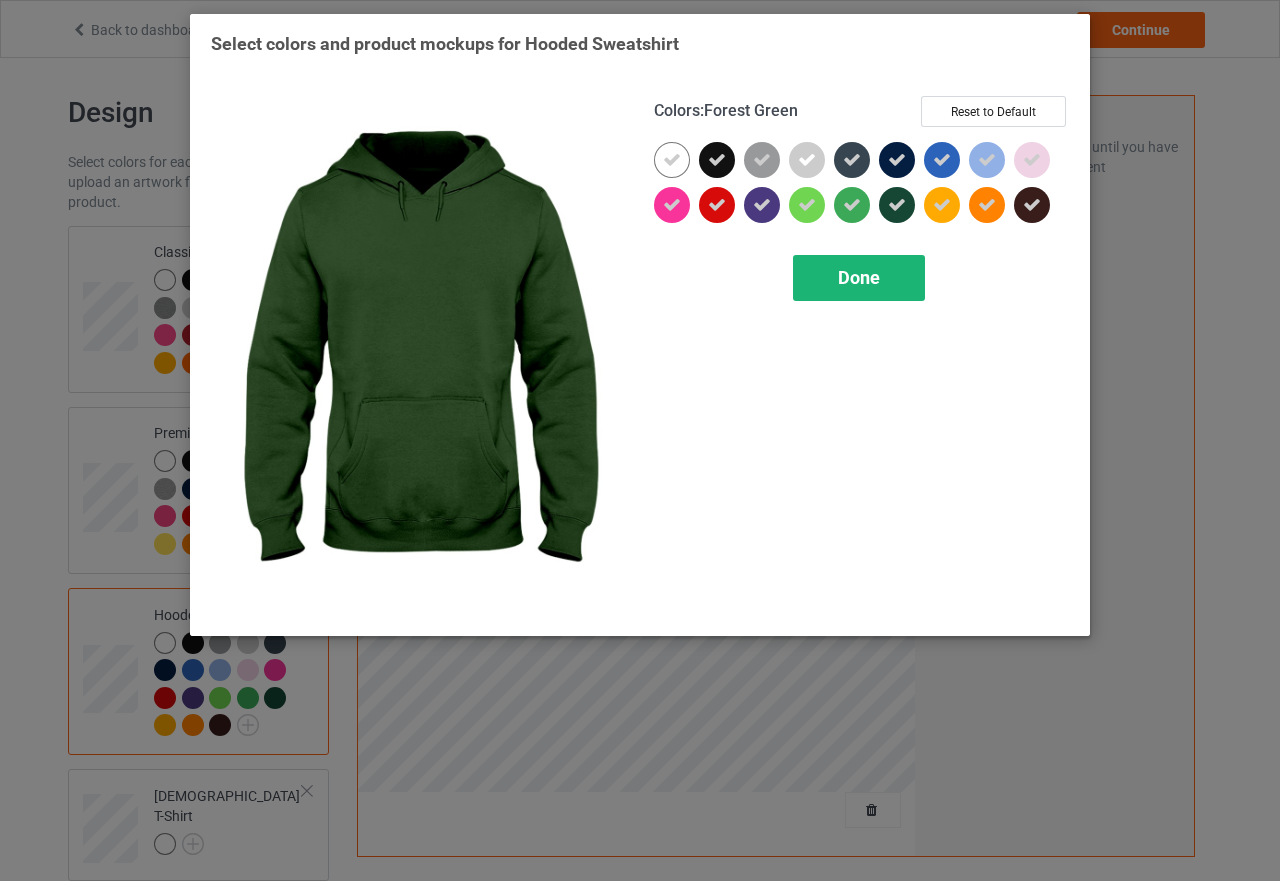 click on "Done" at bounding box center (859, 277) 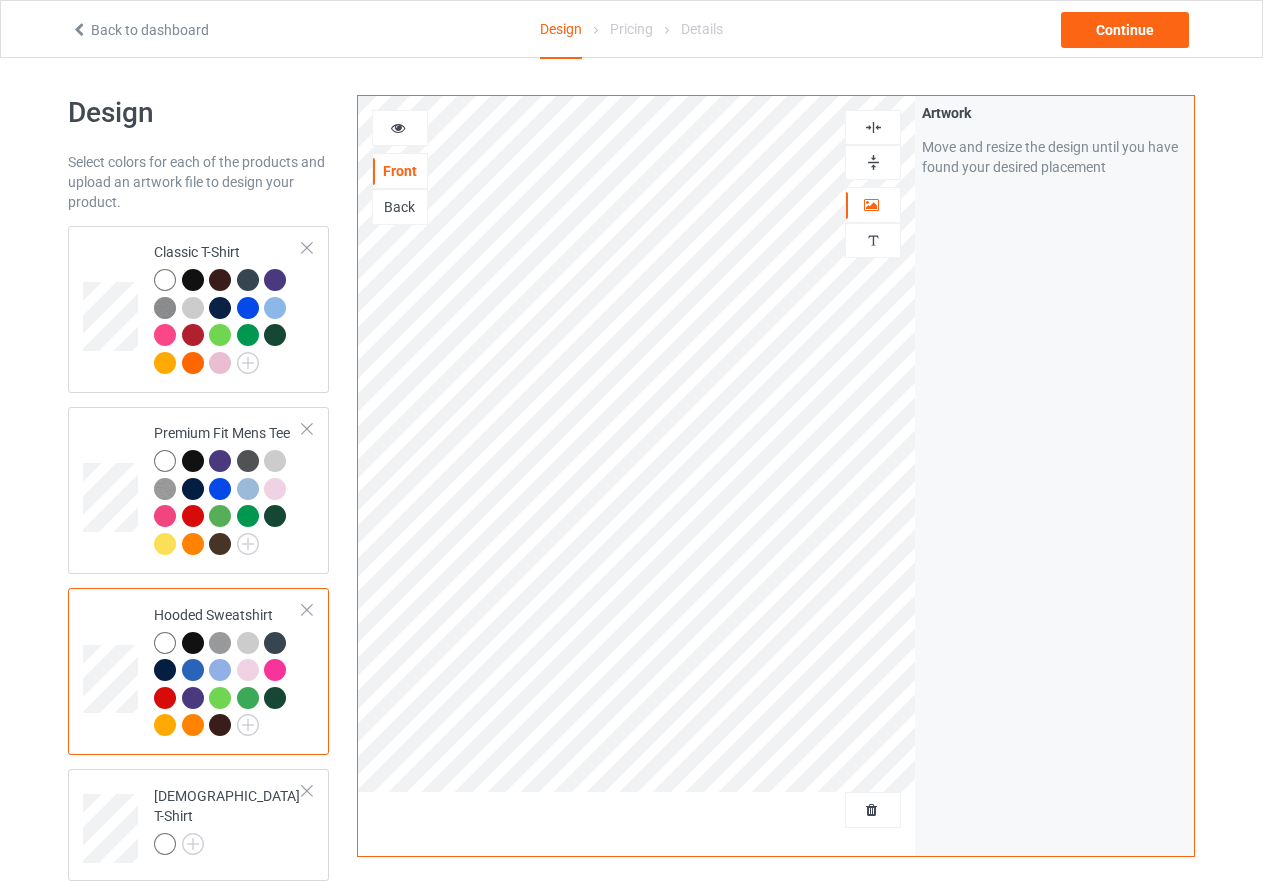 click at bounding box center (873, 162) 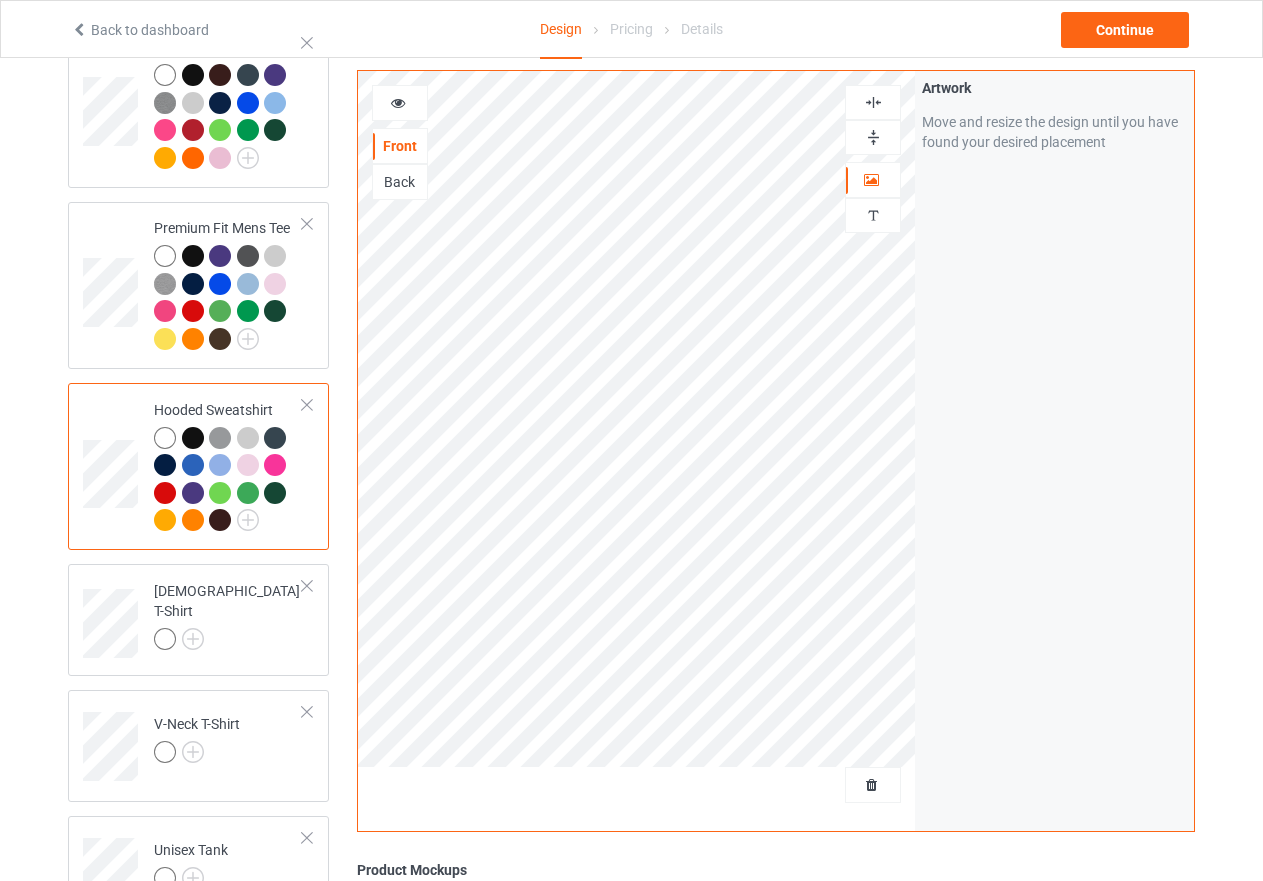 scroll, scrollTop: 305, scrollLeft: 0, axis: vertical 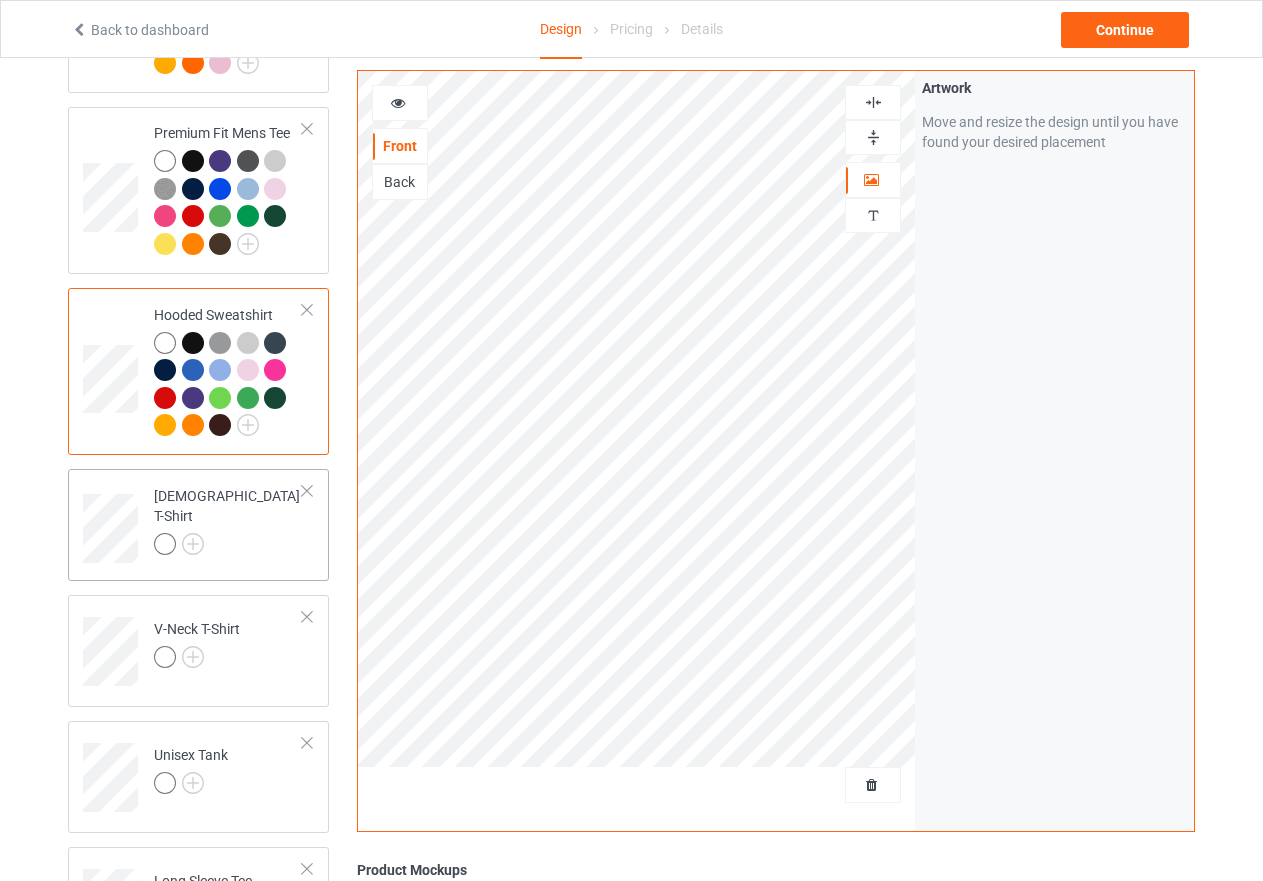 click on "[DEMOGRAPHIC_DATA] T-Shirt" at bounding box center [228, 521] 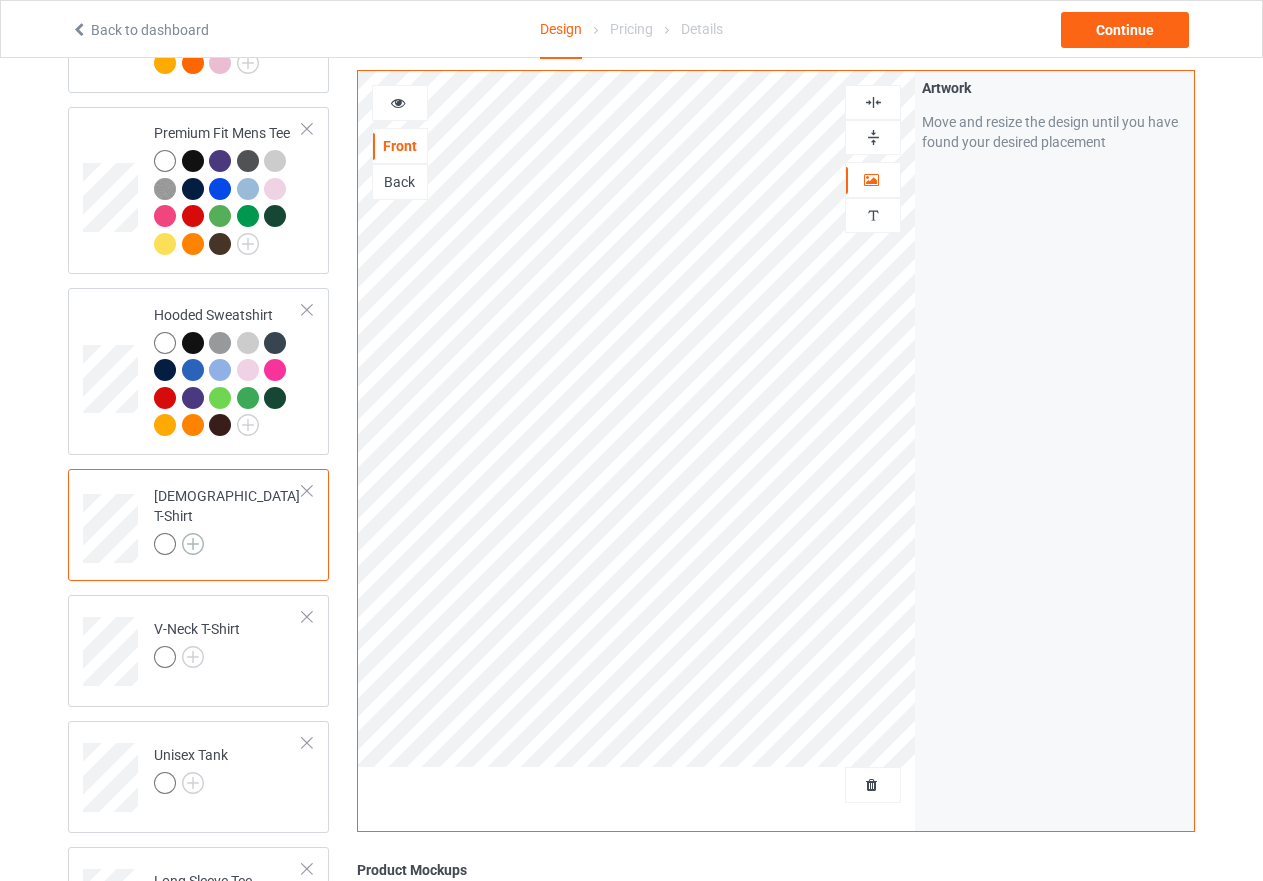 click at bounding box center [193, 544] 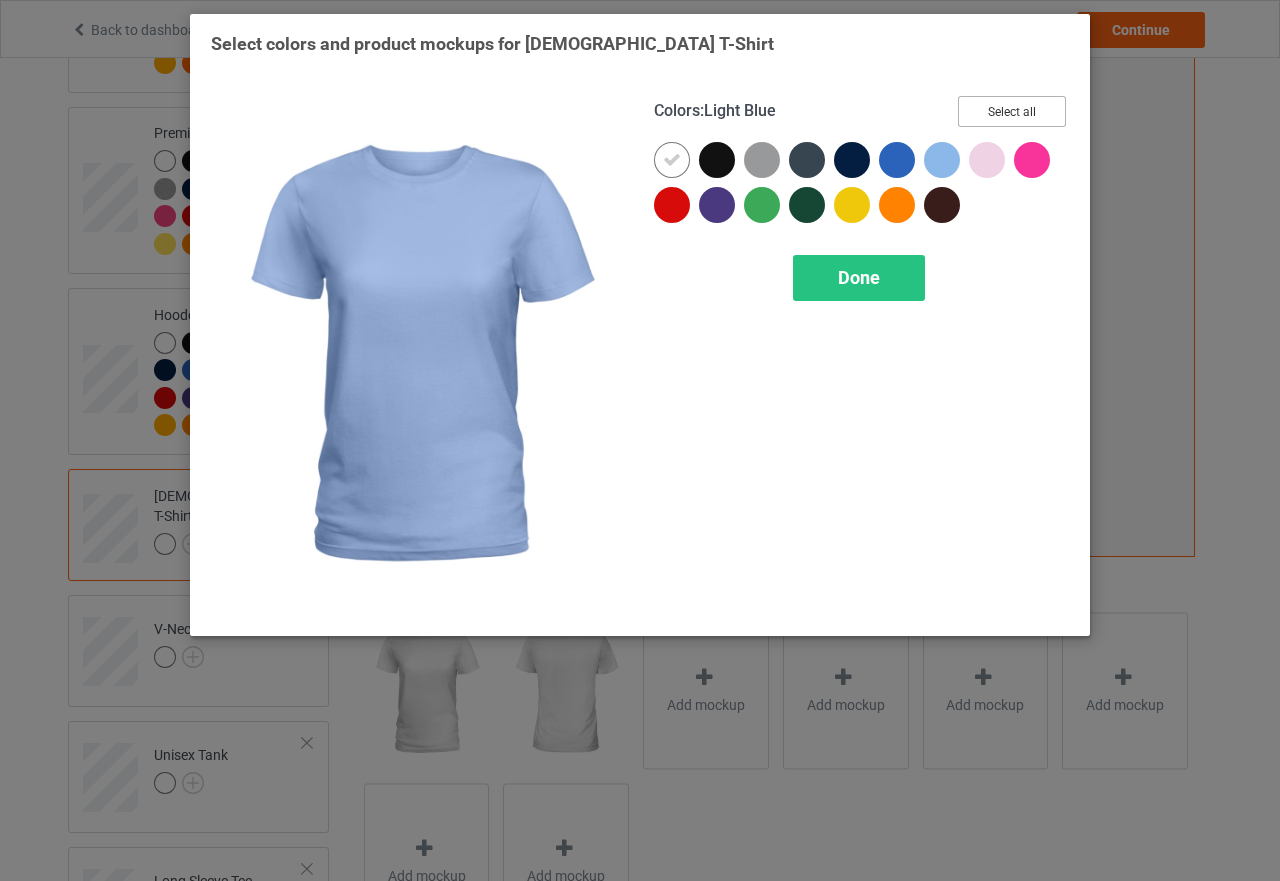 click on "Select all" at bounding box center [1012, 111] 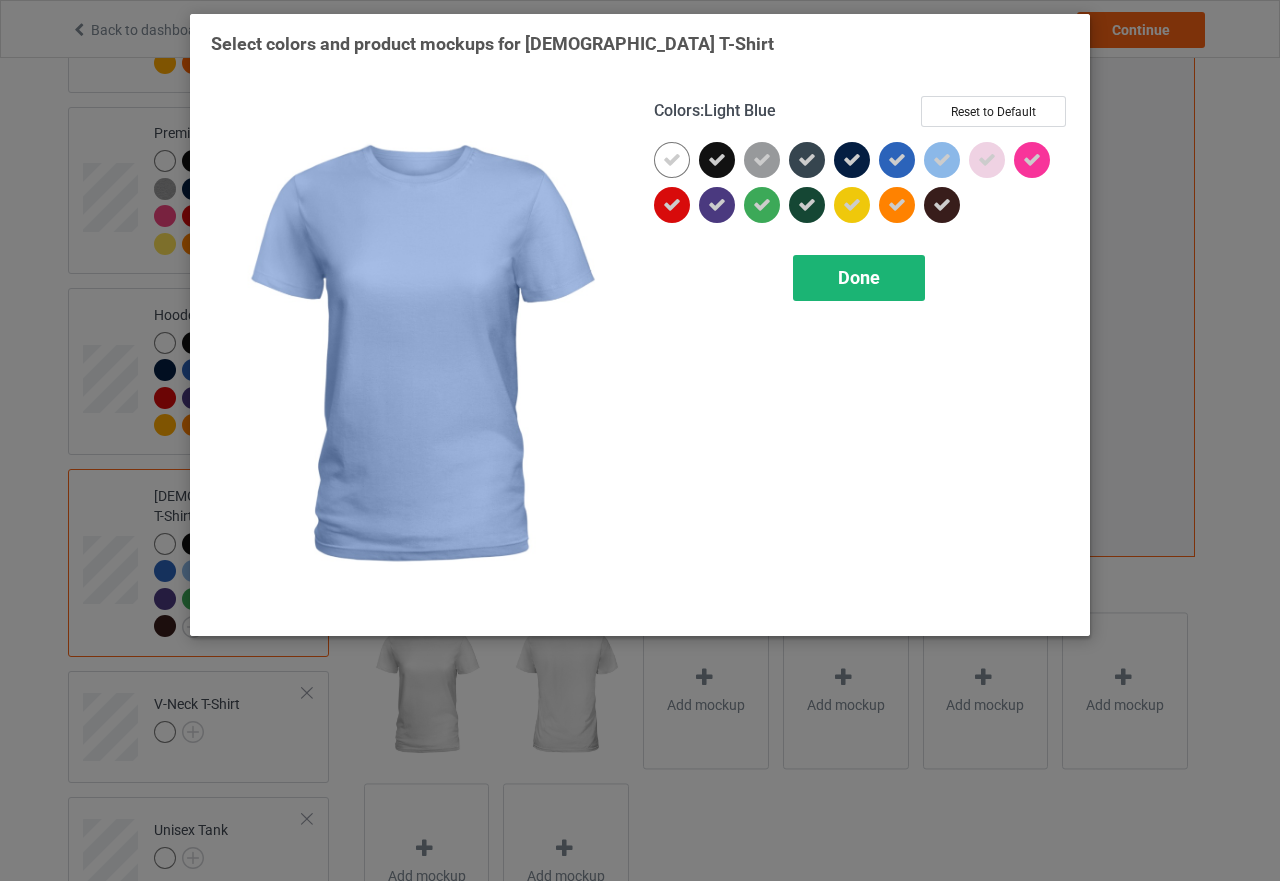 click on "Done" at bounding box center (859, 278) 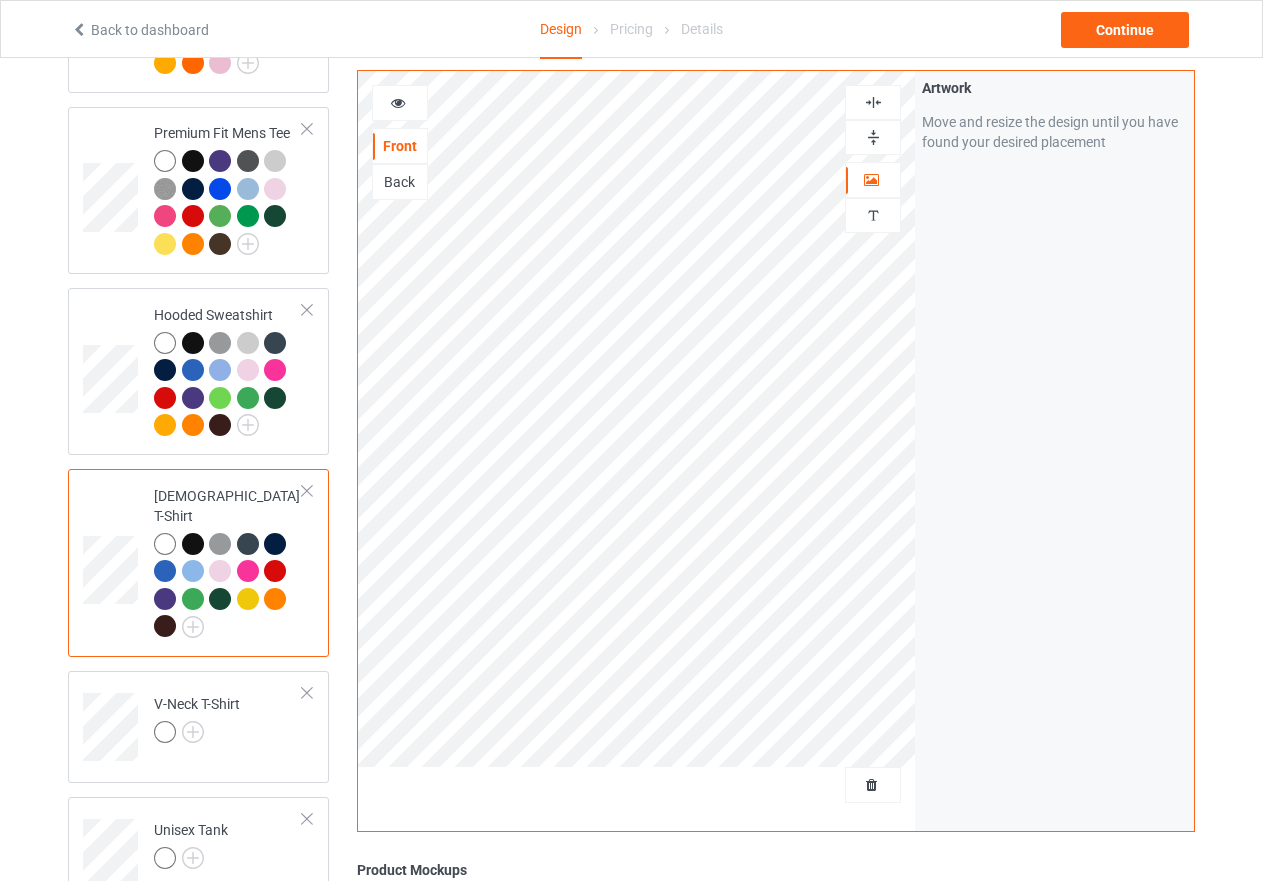 click at bounding box center (873, 137) 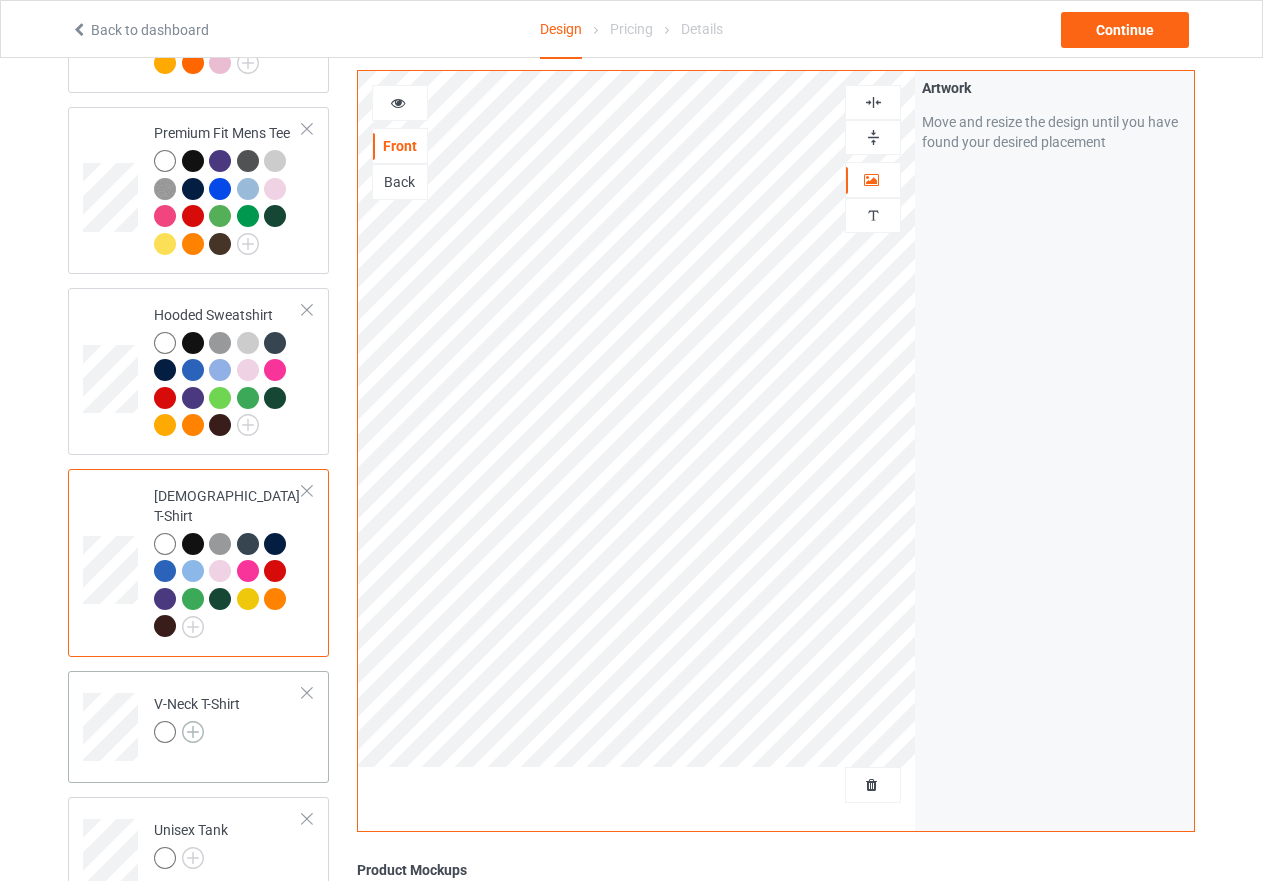 click at bounding box center [193, 732] 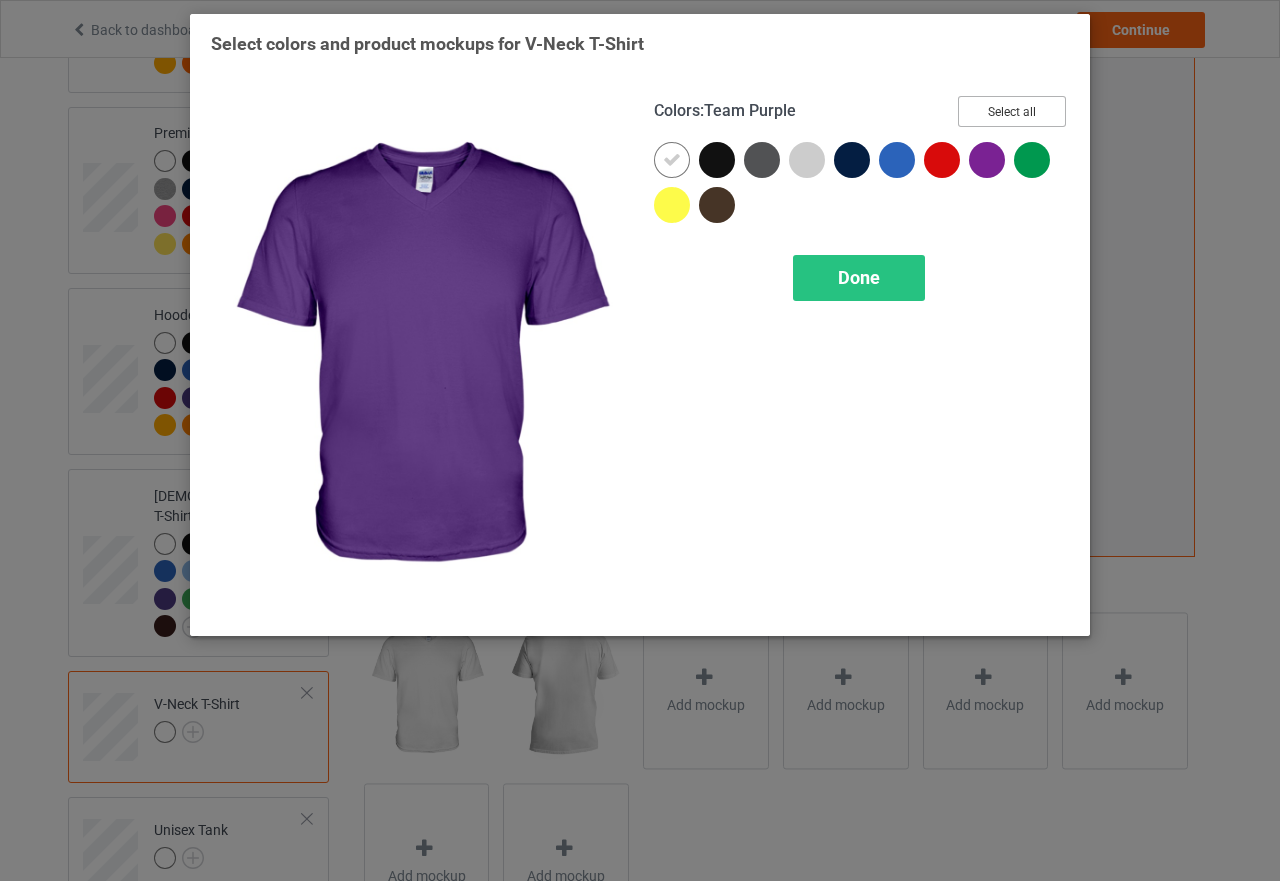 click on "Select all" at bounding box center (1012, 111) 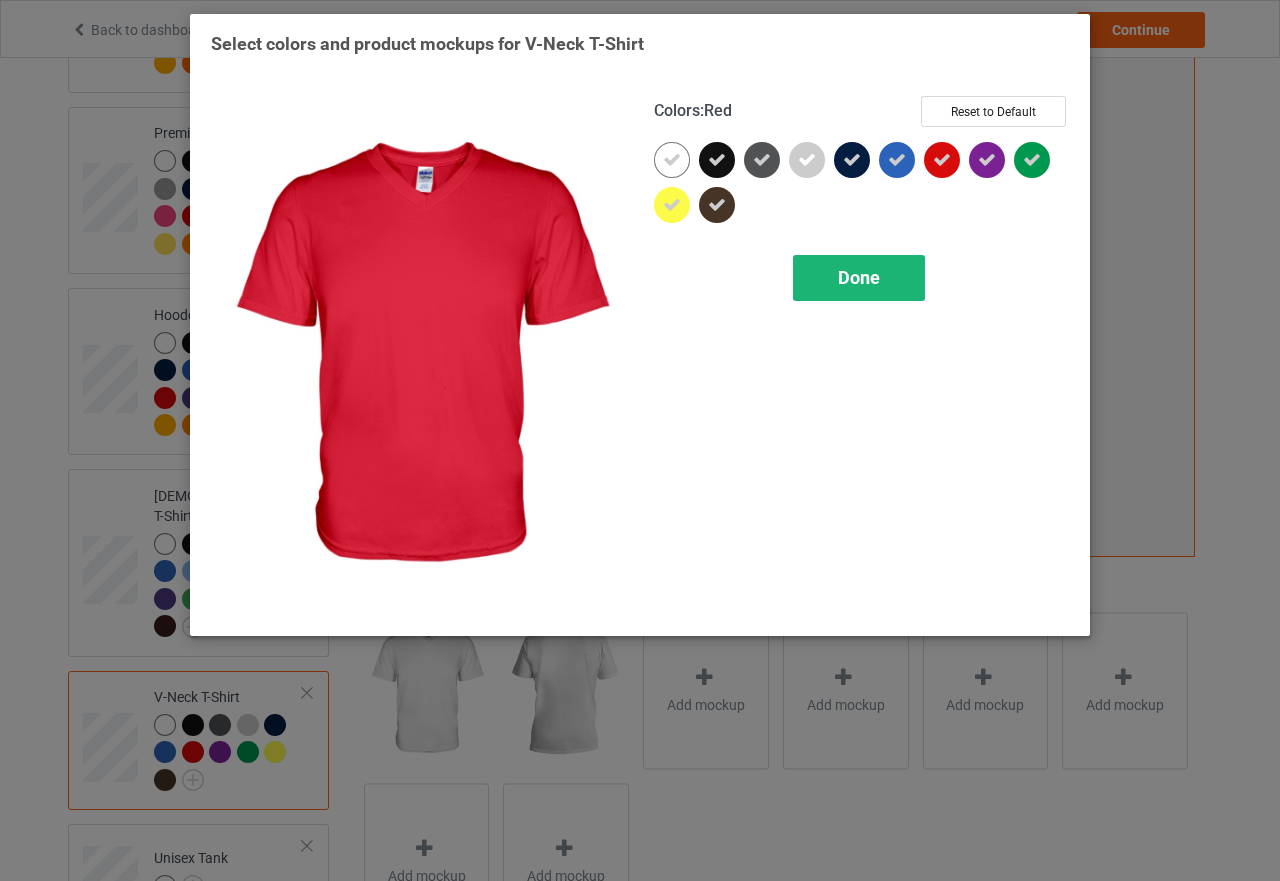 click on "Done" at bounding box center [859, 278] 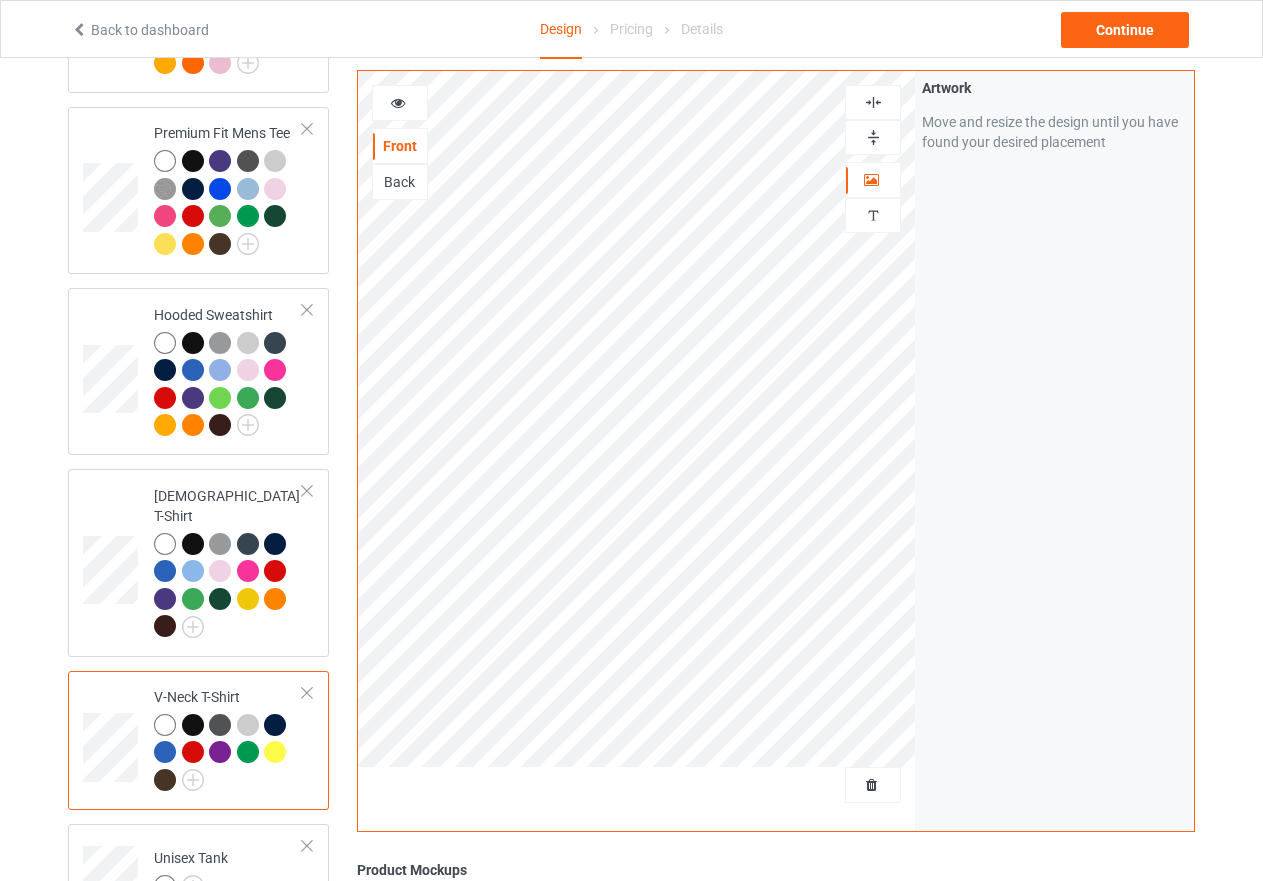 click at bounding box center (873, 137) 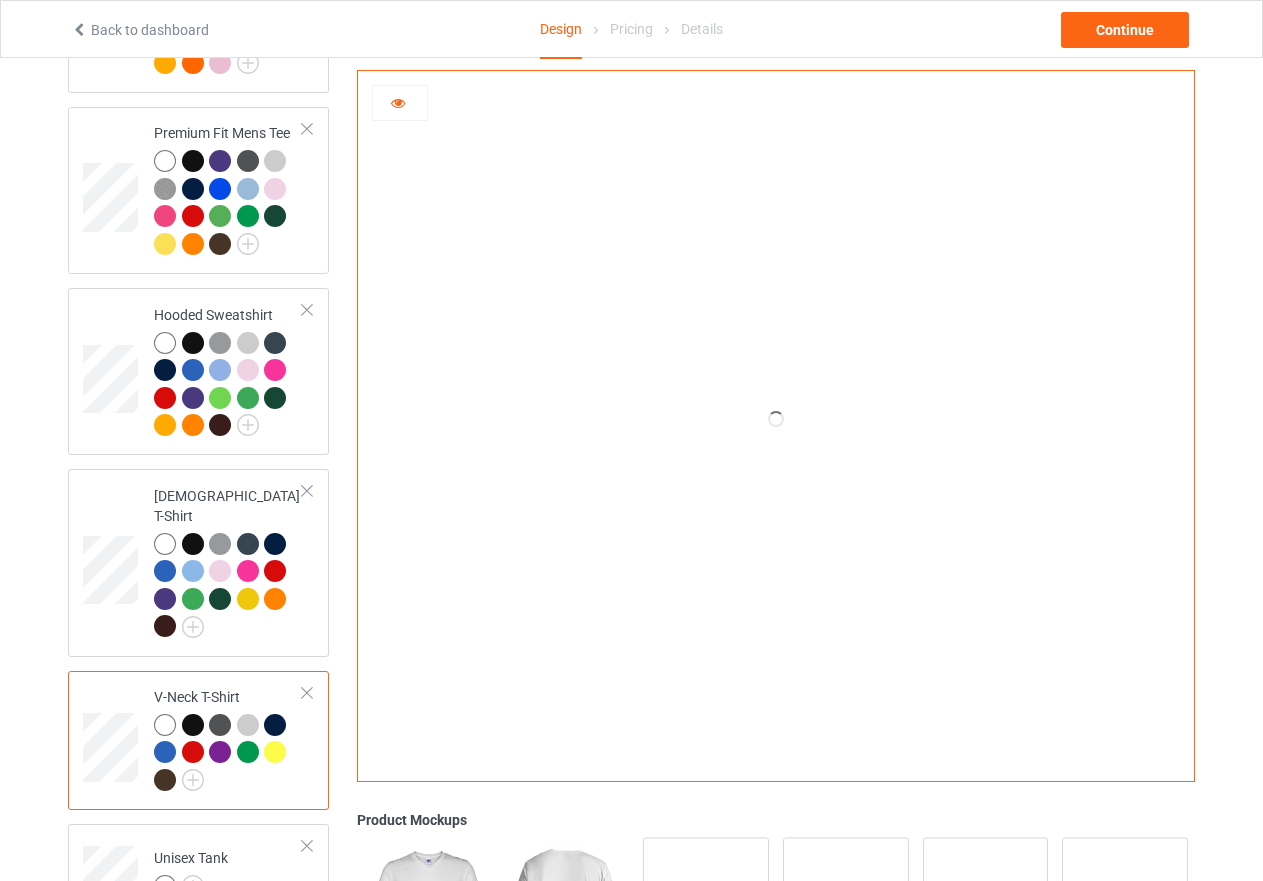 click at bounding box center [398, 100] 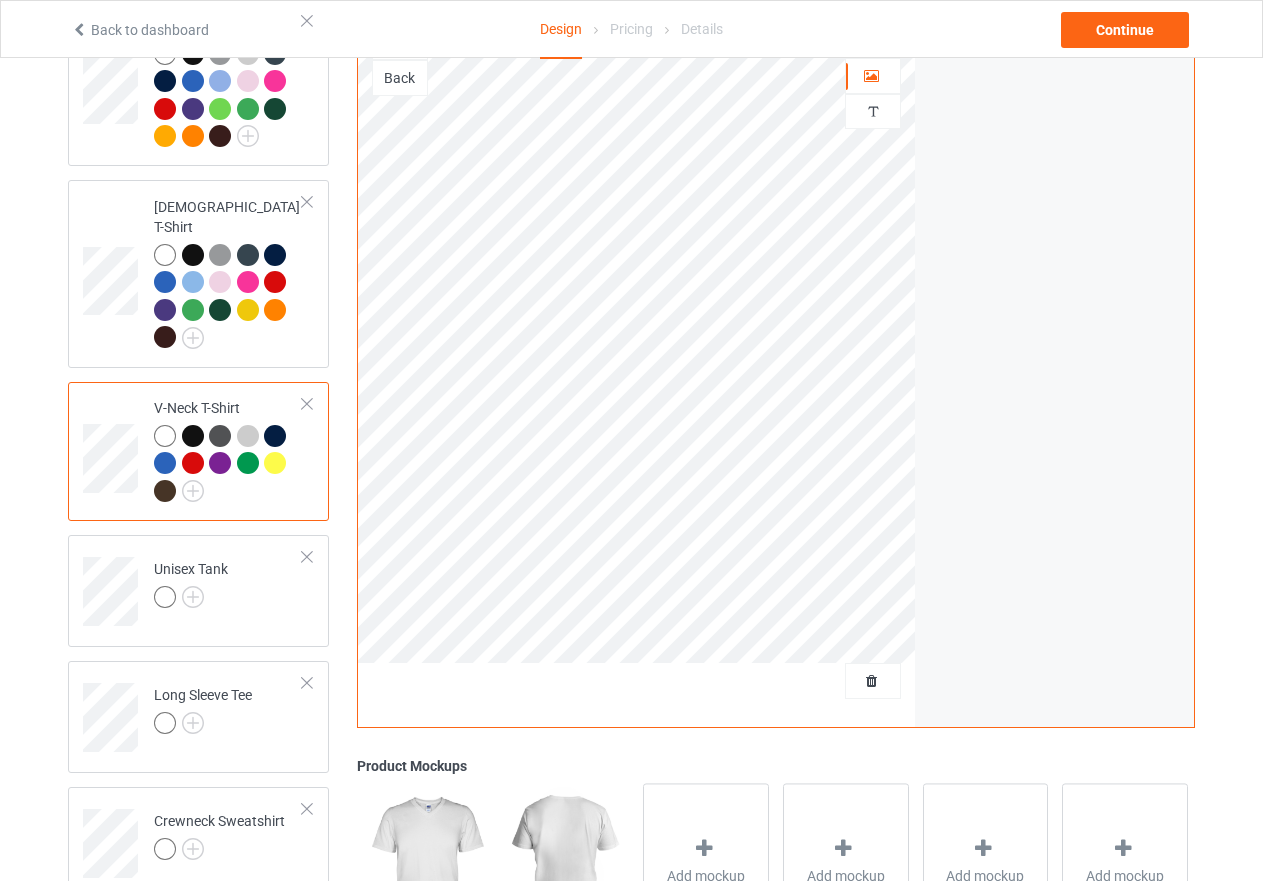 scroll, scrollTop: 705, scrollLeft: 0, axis: vertical 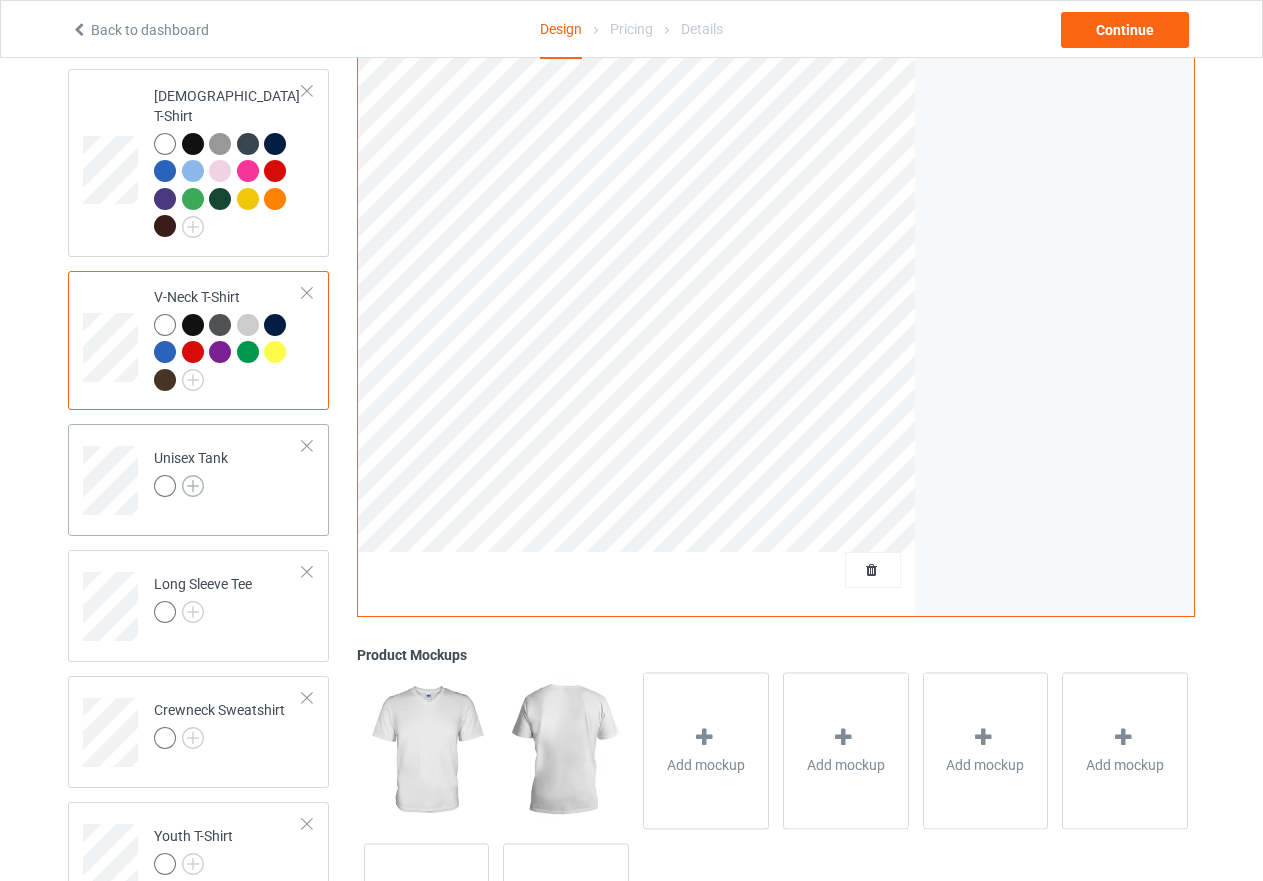 click at bounding box center [193, 486] 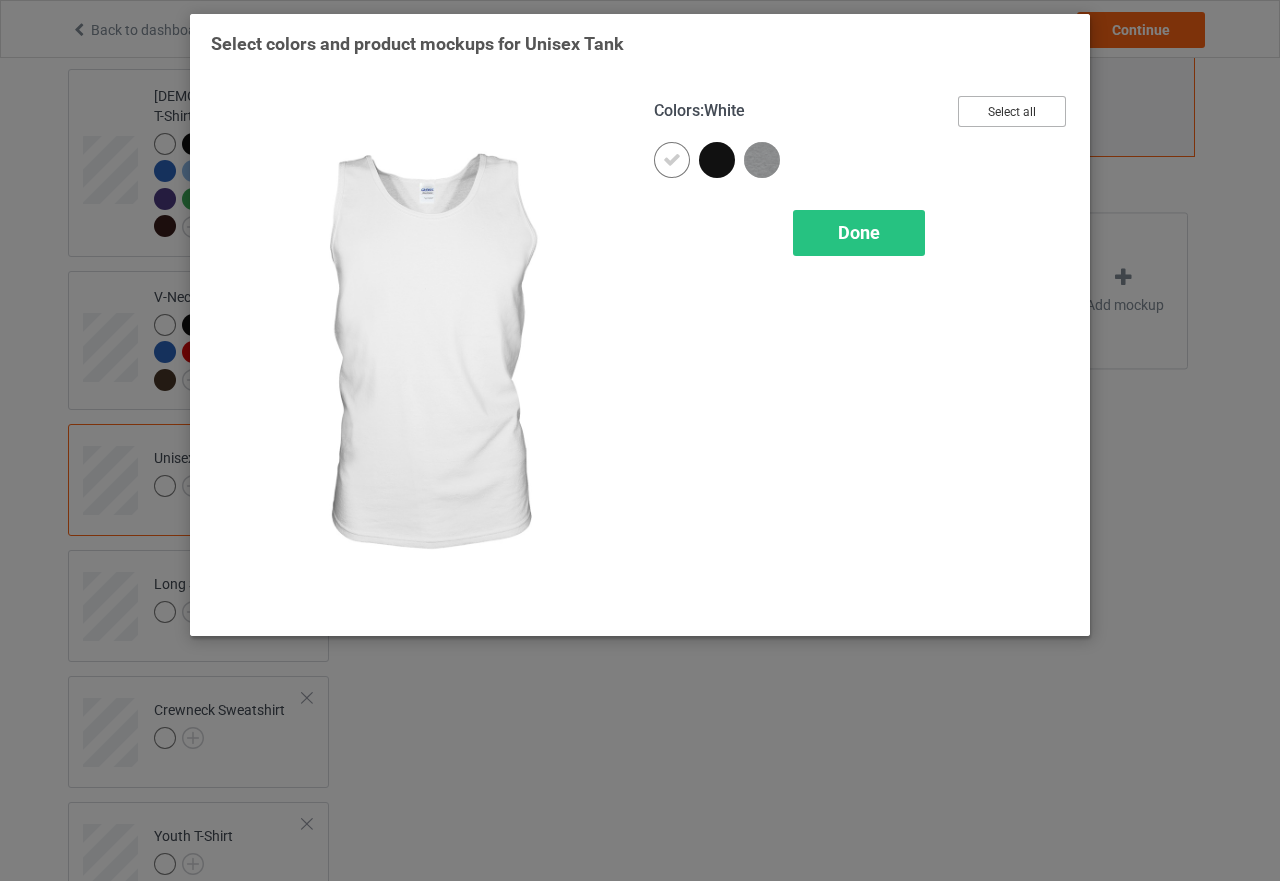 click on "Select all" at bounding box center (1012, 111) 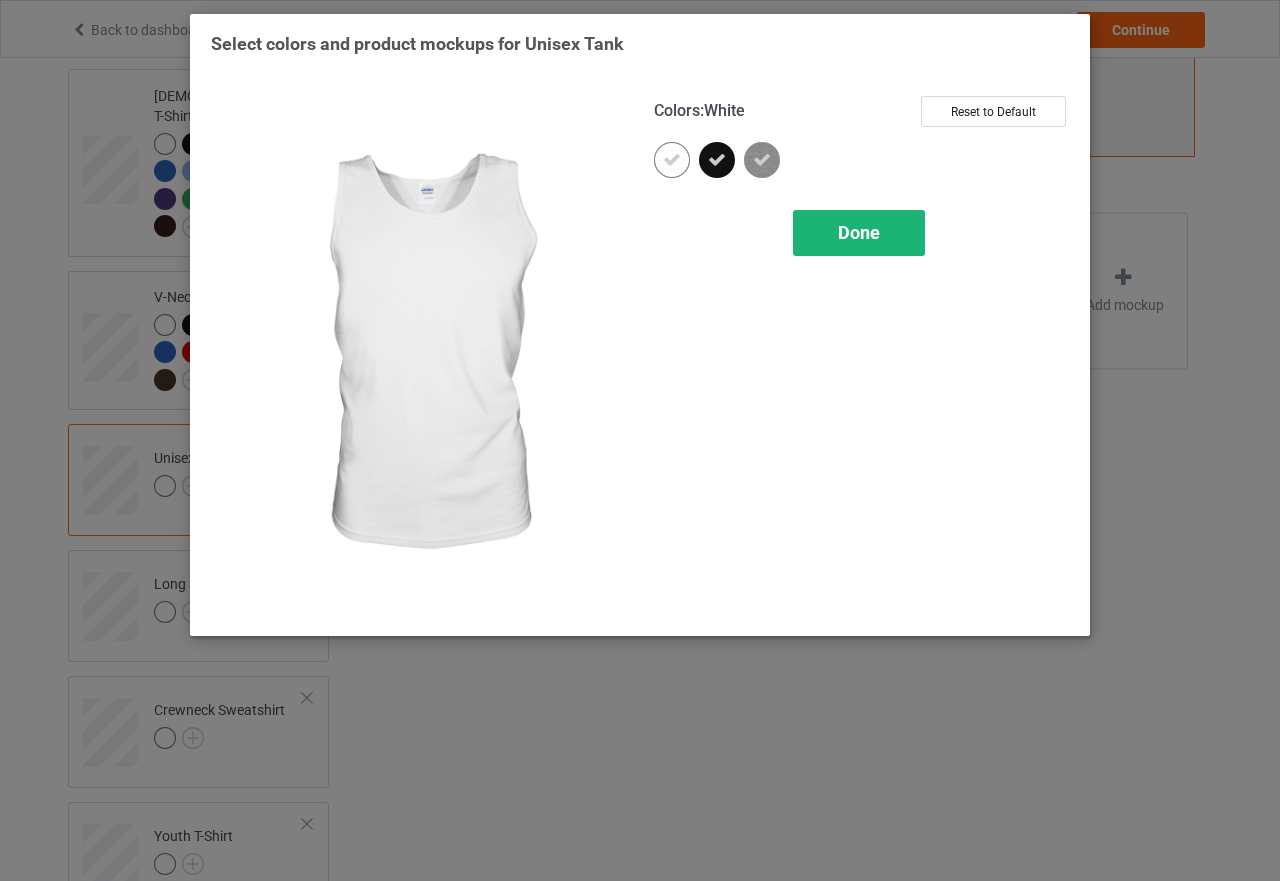 click on "Done" at bounding box center [859, 232] 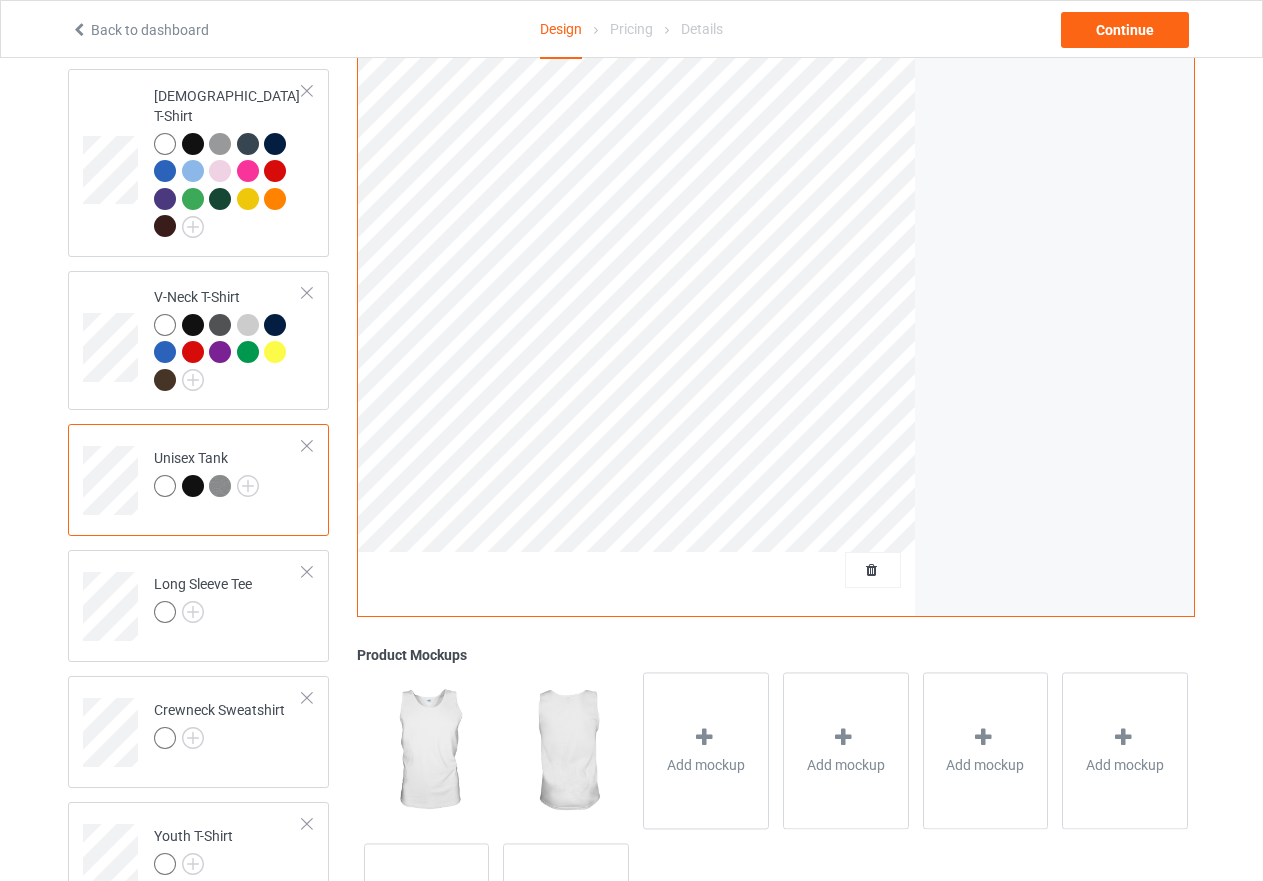 scroll, scrollTop: 305, scrollLeft: 0, axis: vertical 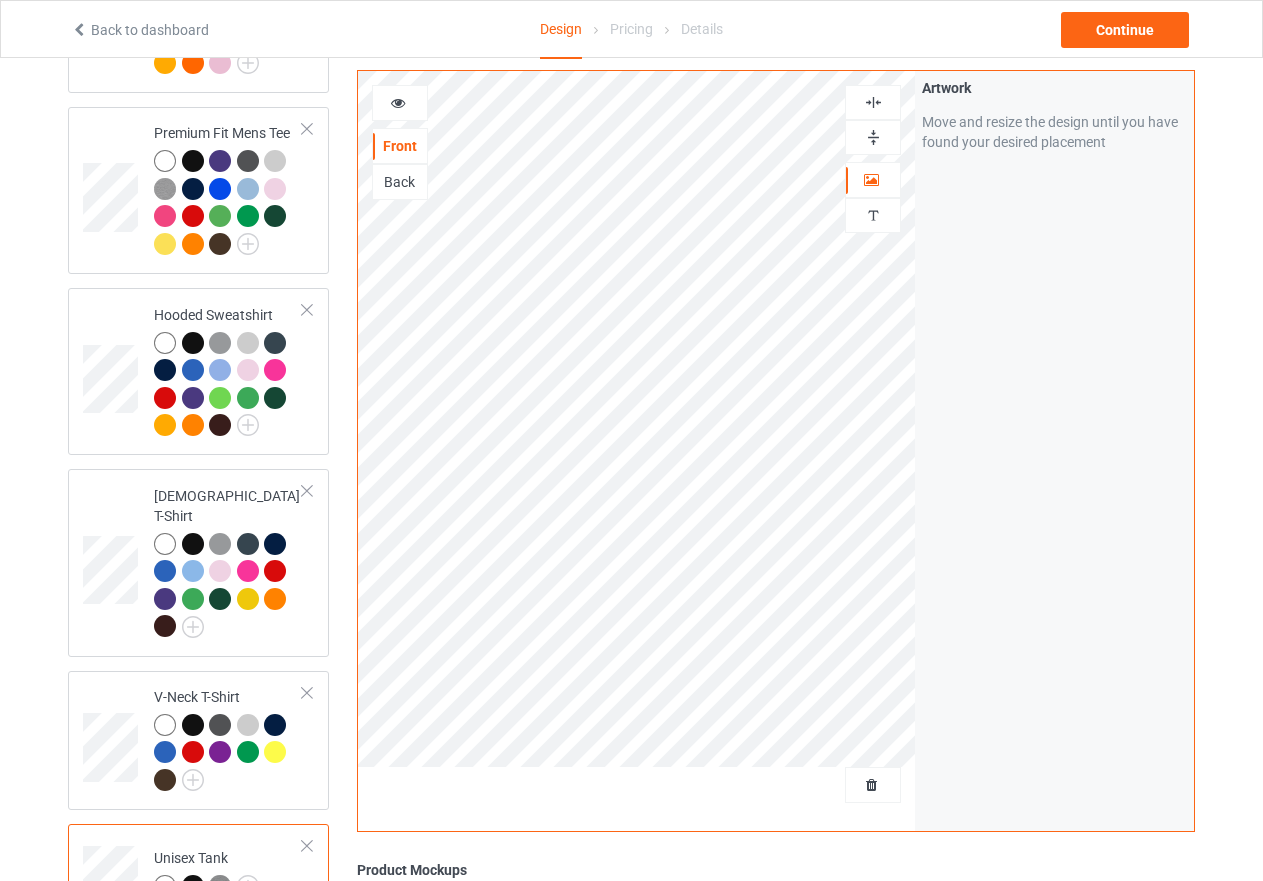 click at bounding box center [873, 102] 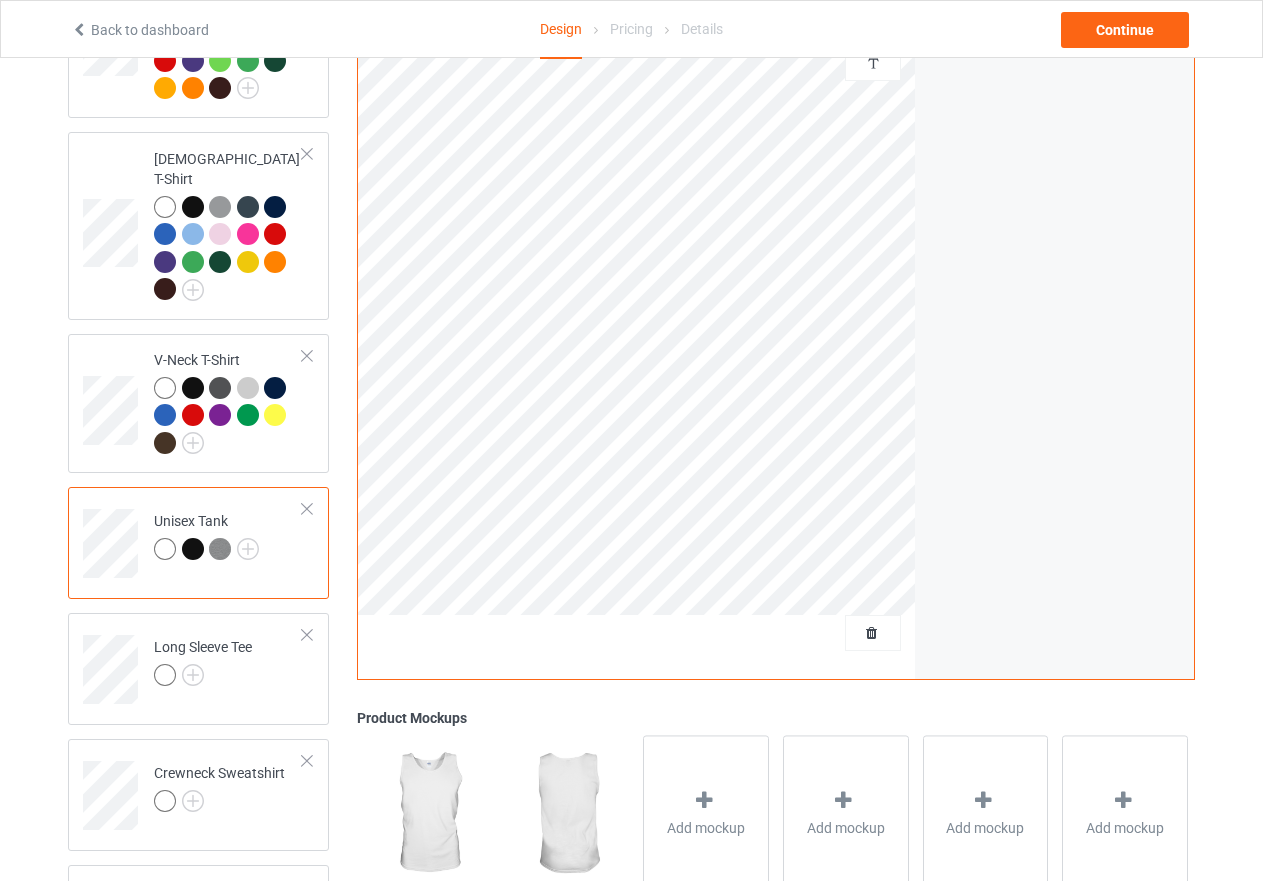 scroll, scrollTop: 805, scrollLeft: 0, axis: vertical 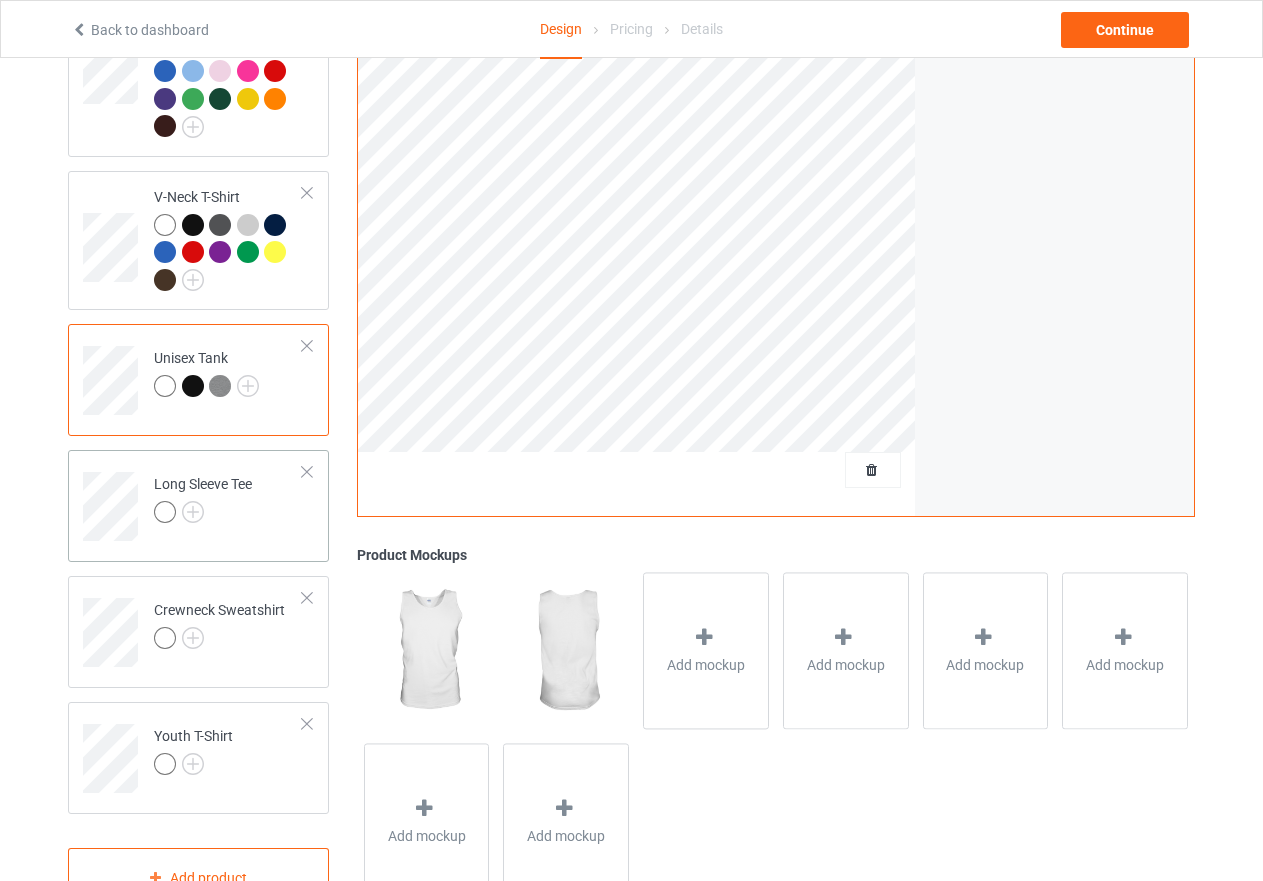 click on "Long Sleeve Tee" at bounding box center (198, 506) 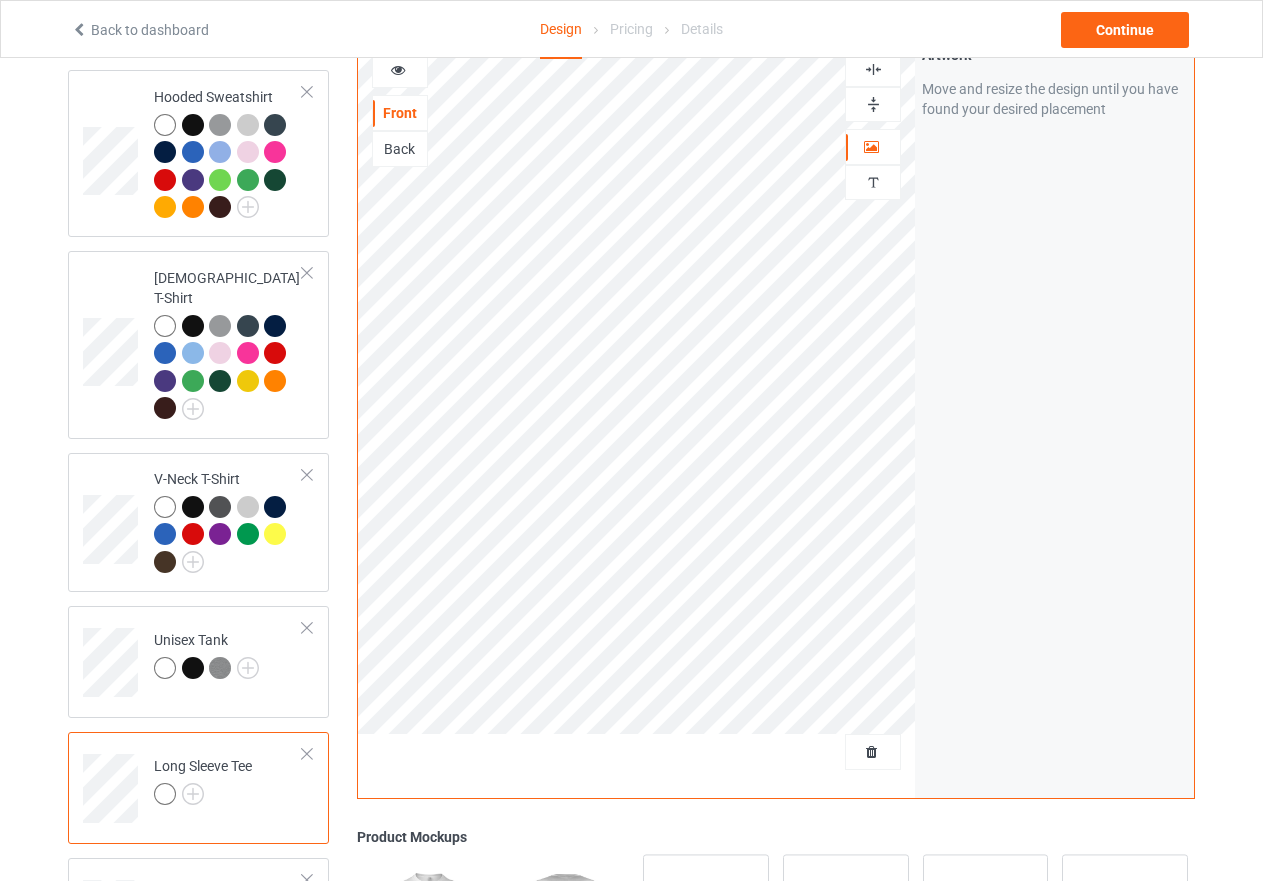 scroll, scrollTop: 505, scrollLeft: 0, axis: vertical 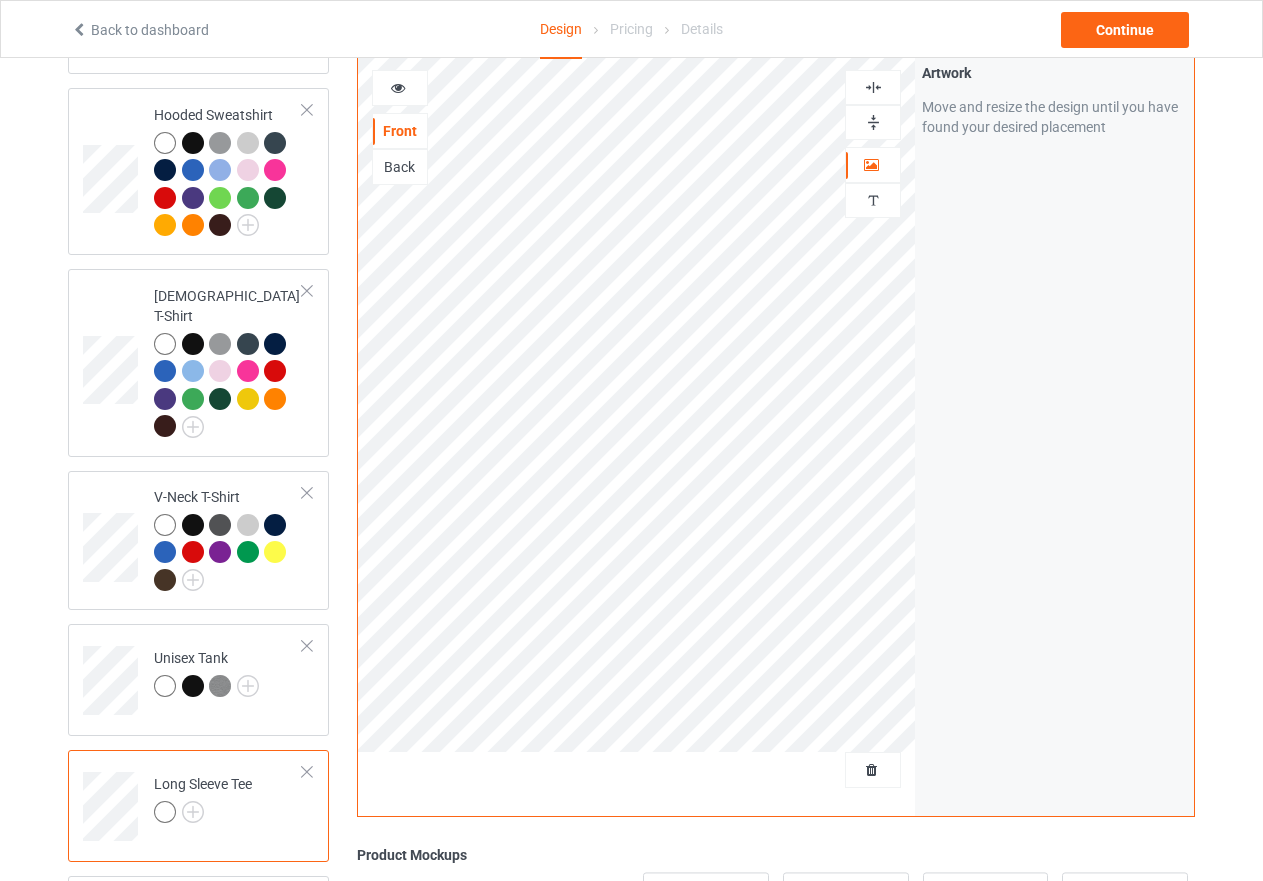 click at bounding box center (873, 122) 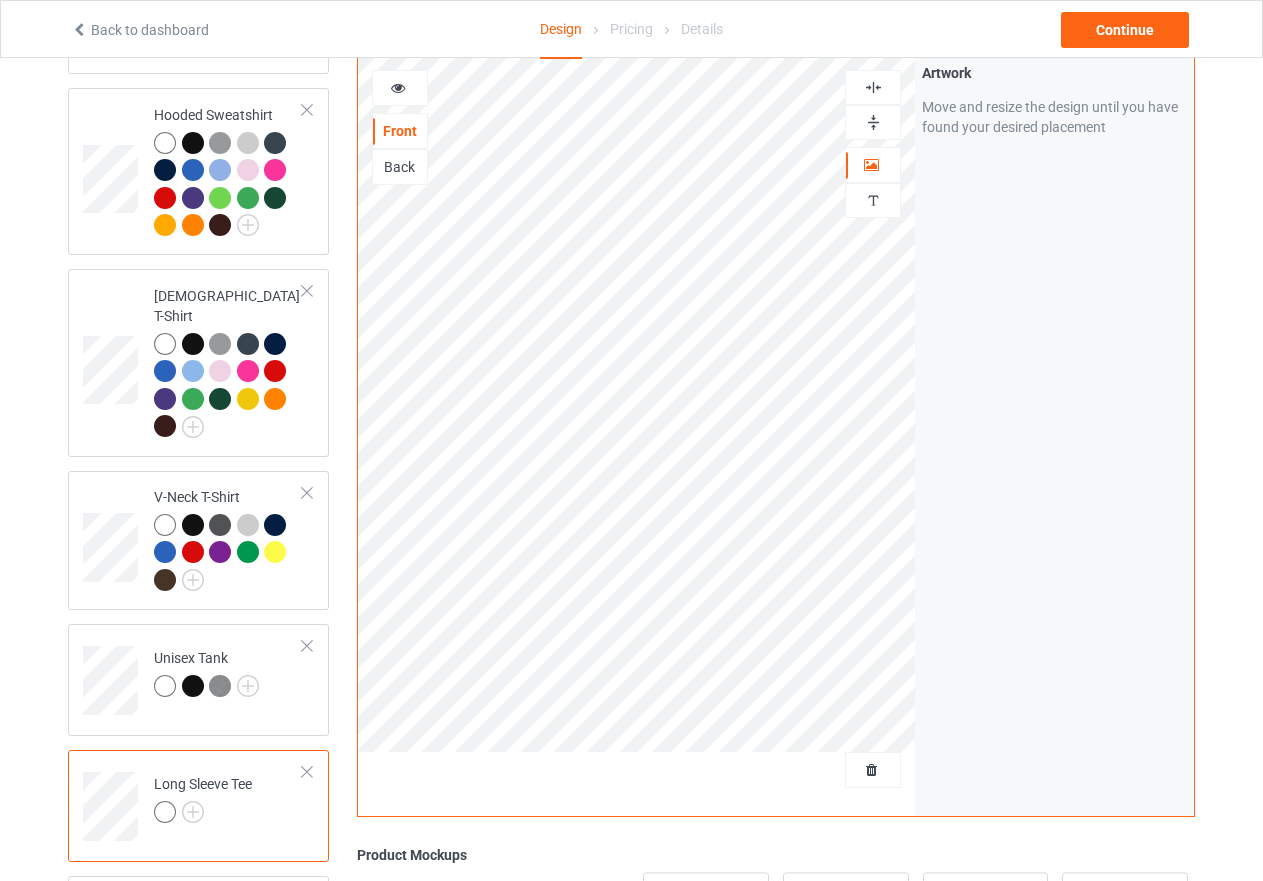 click at bounding box center [873, 87] 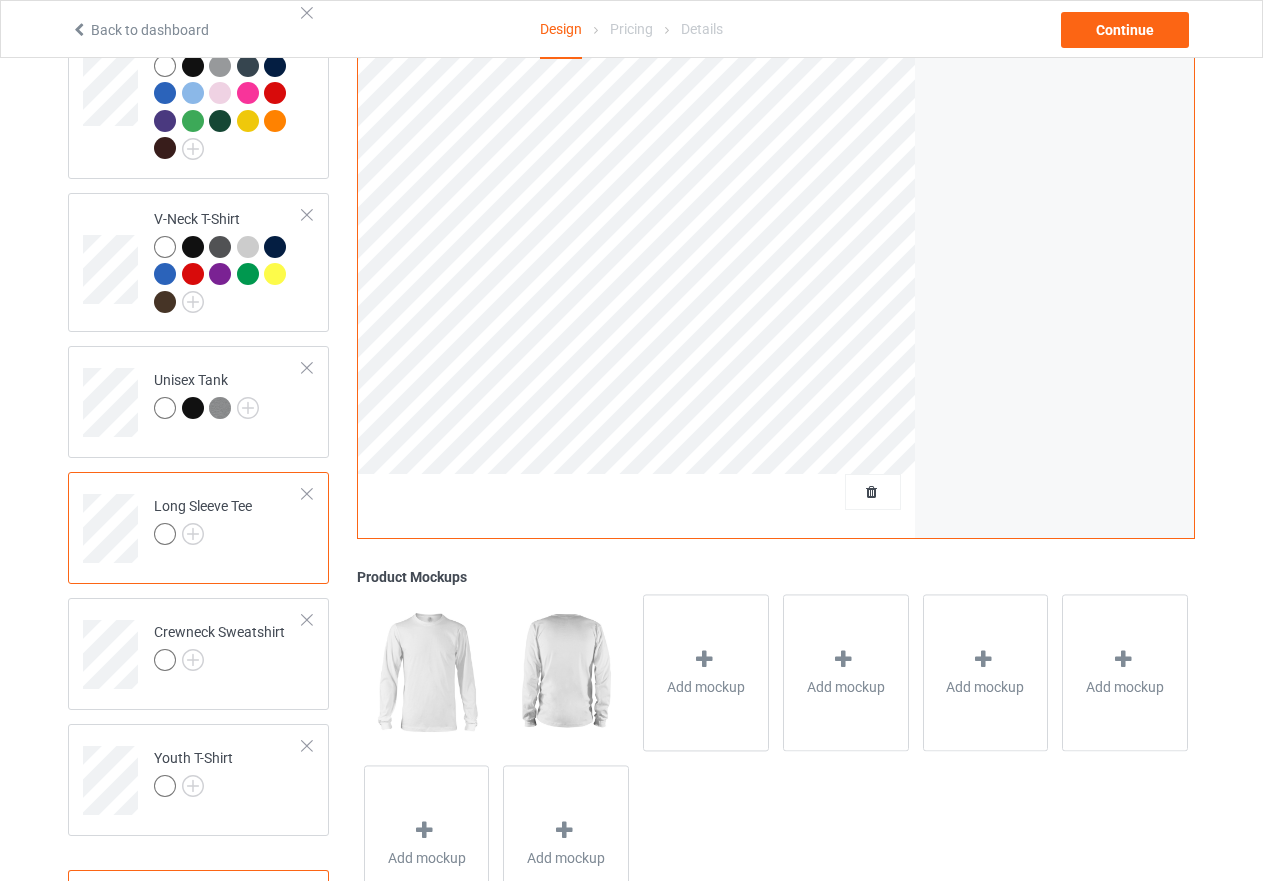 scroll, scrollTop: 805, scrollLeft: 0, axis: vertical 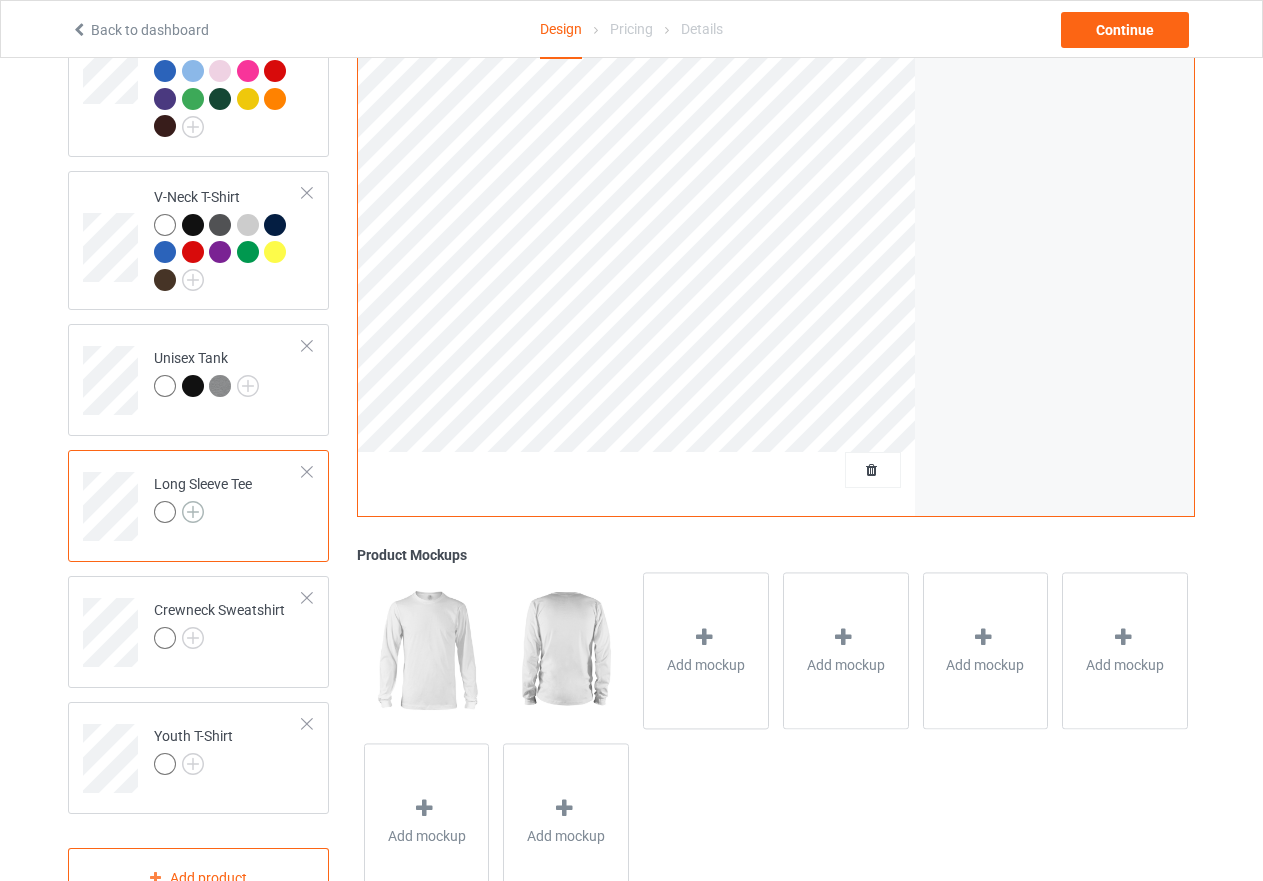 click at bounding box center (193, 512) 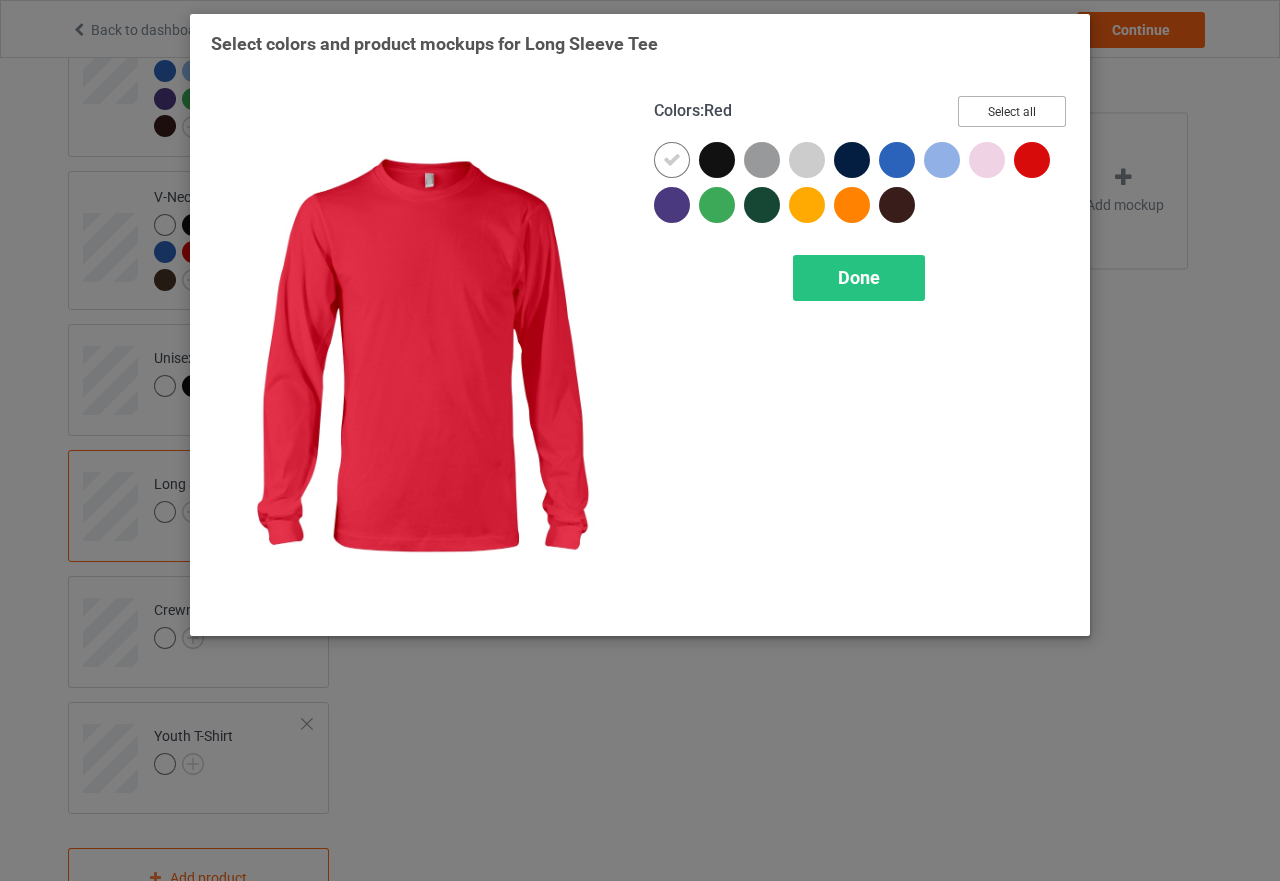 click on "Select all" at bounding box center (1012, 111) 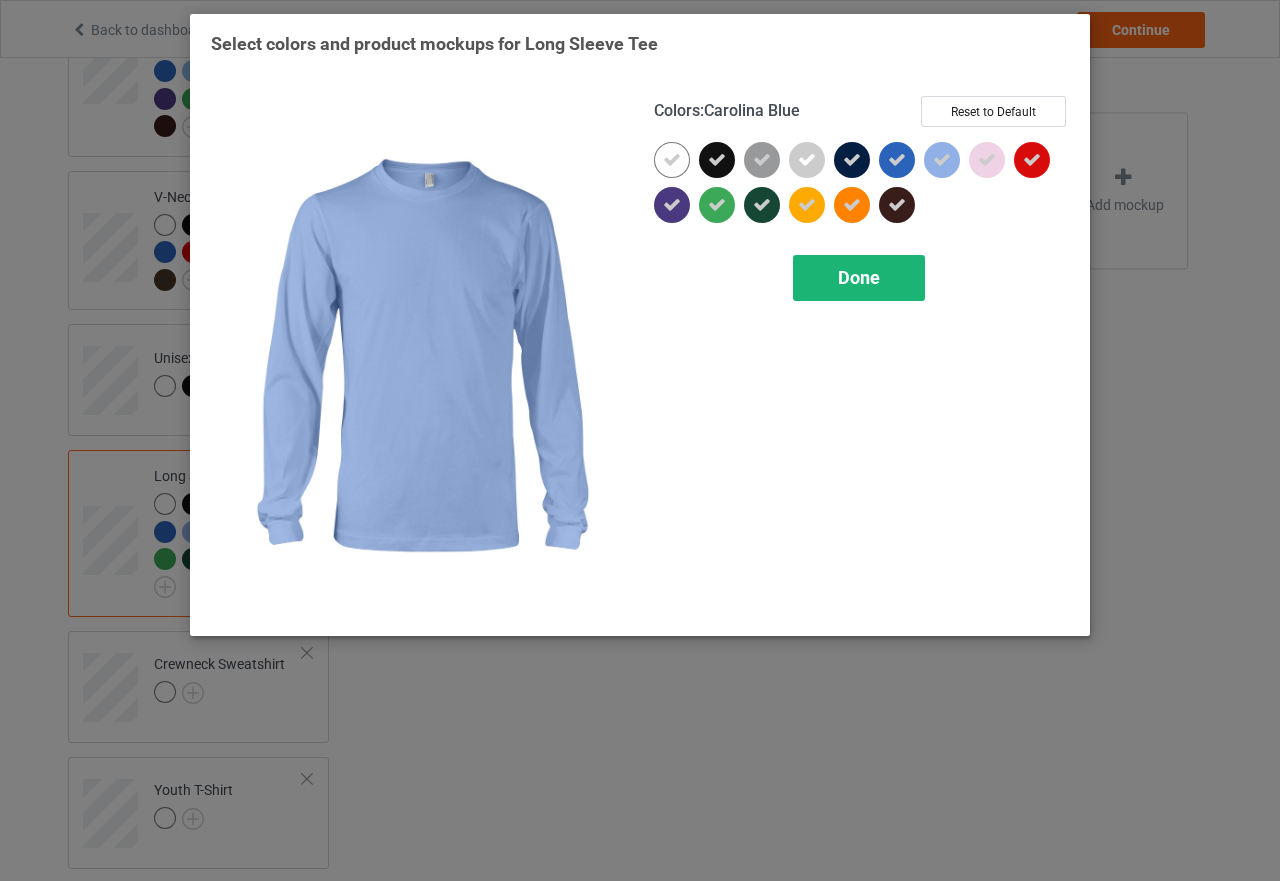 click on "Done" at bounding box center [859, 277] 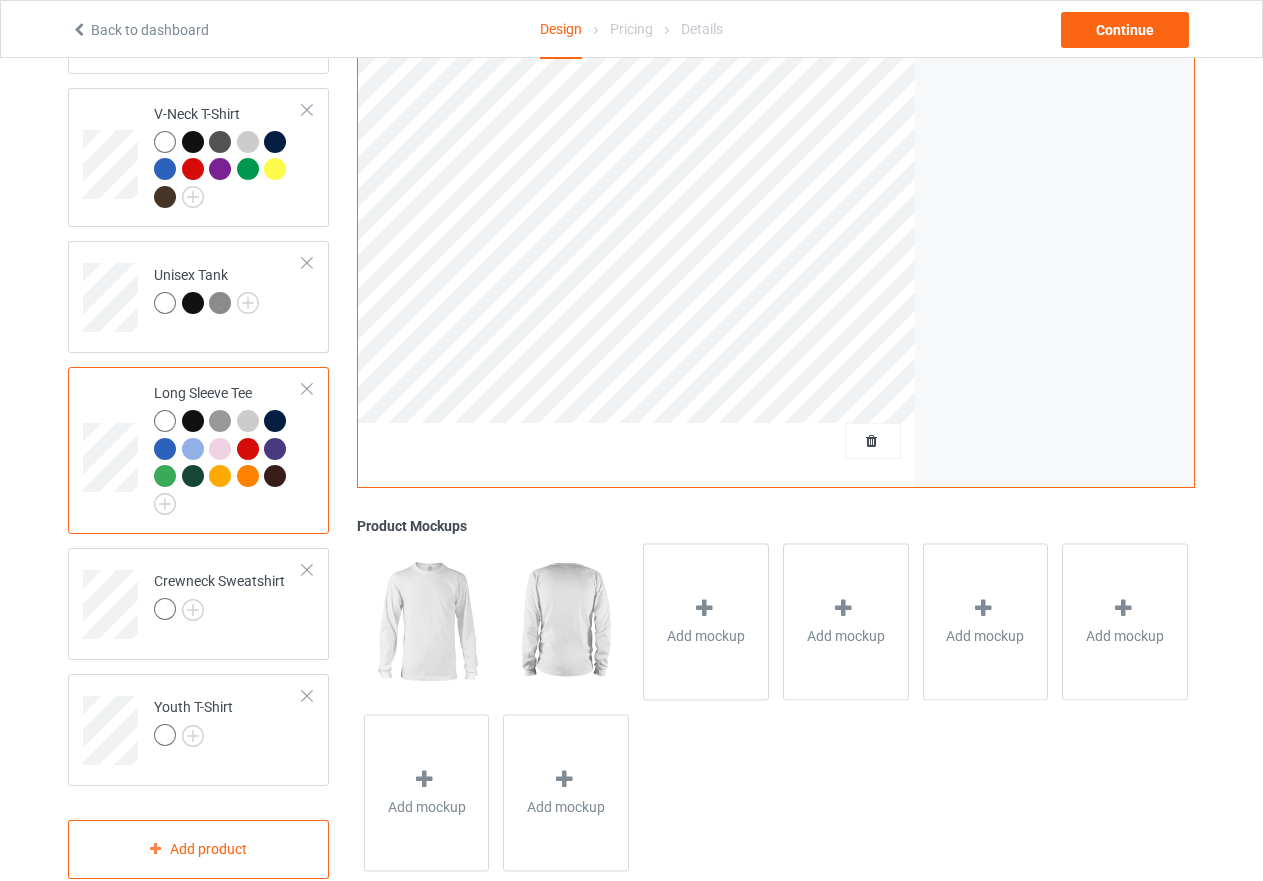 scroll, scrollTop: 914, scrollLeft: 0, axis: vertical 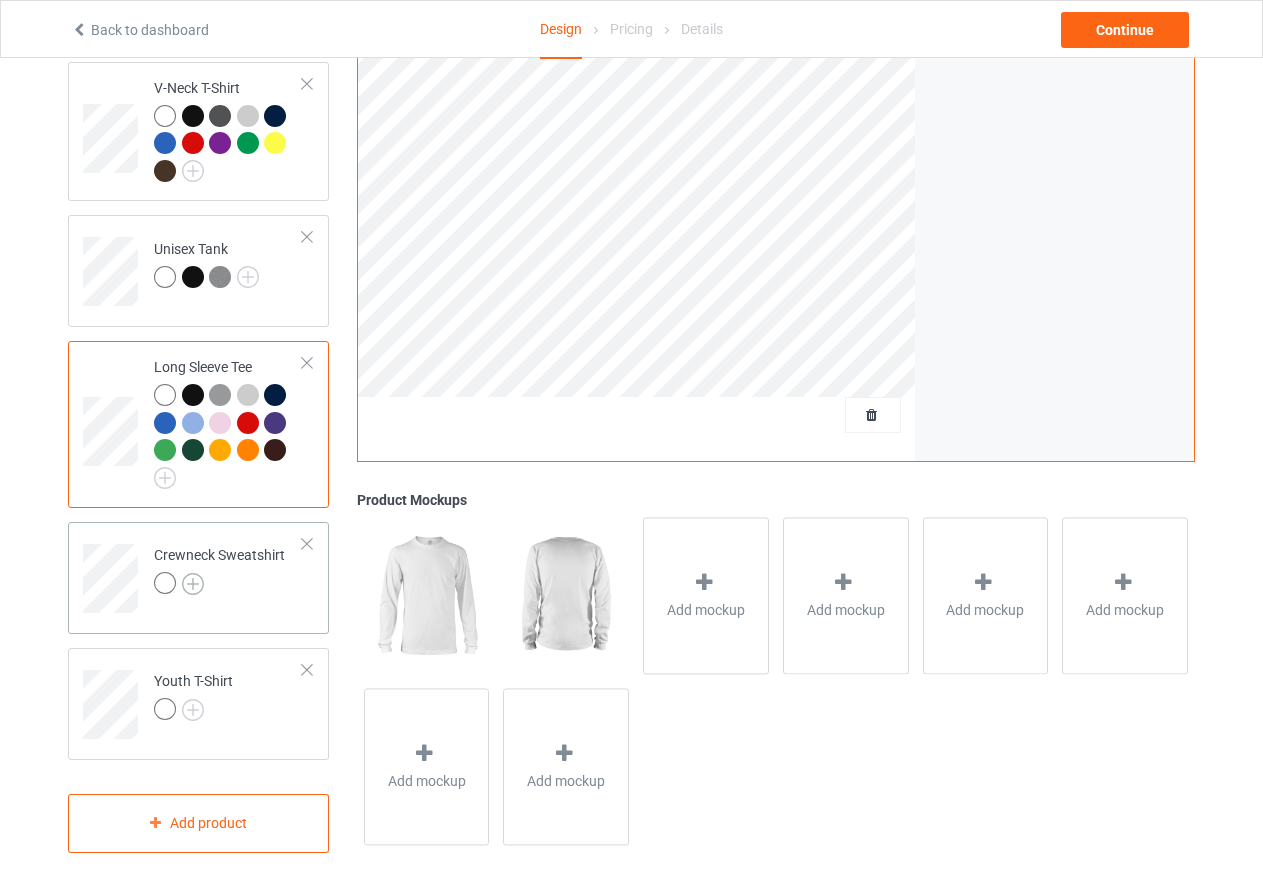 click at bounding box center [193, 584] 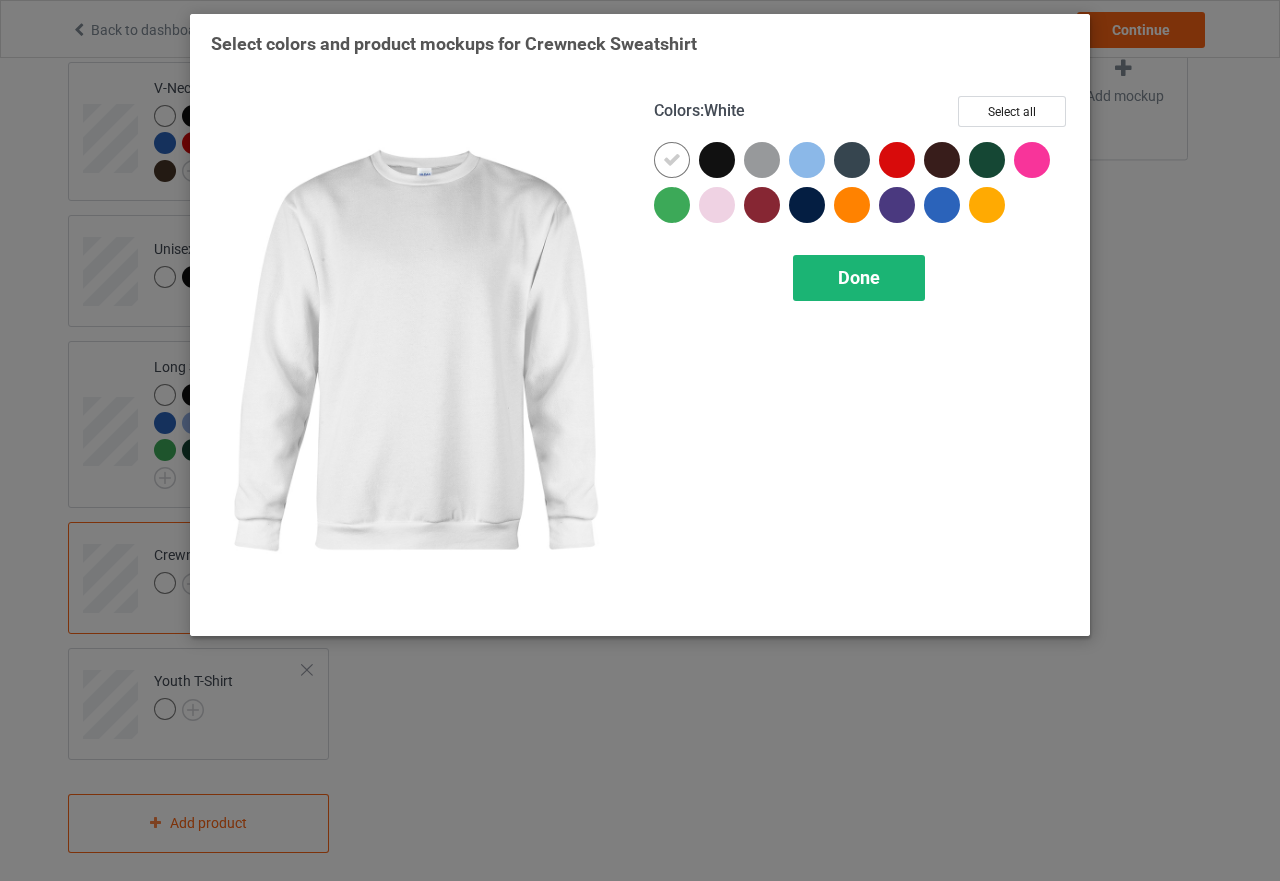 drag, startPoint x: 863, startPoint y: 284, endPoint x: 1018, endPoint y: 182, distance: 185.55054 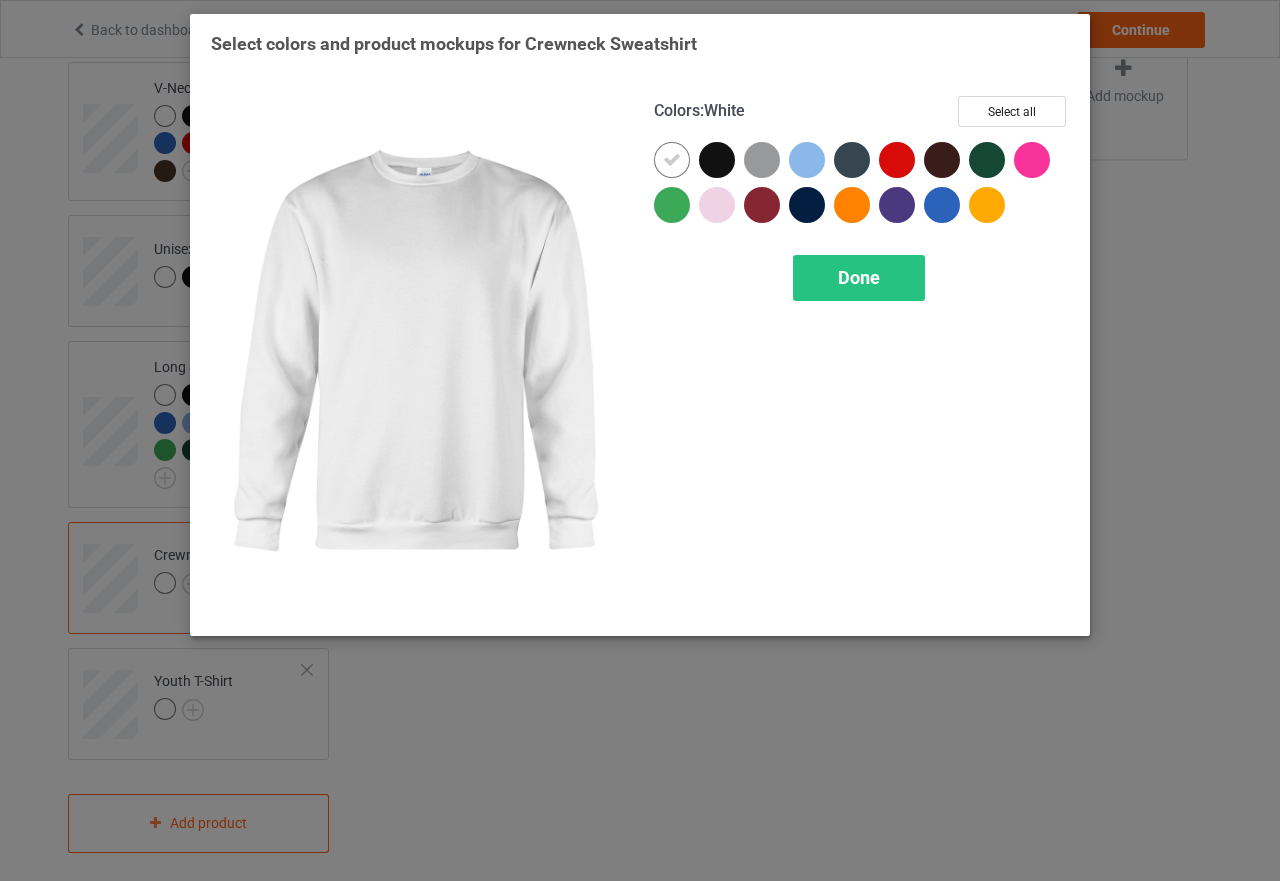 click on "Done" at bounding box center (859, 277) 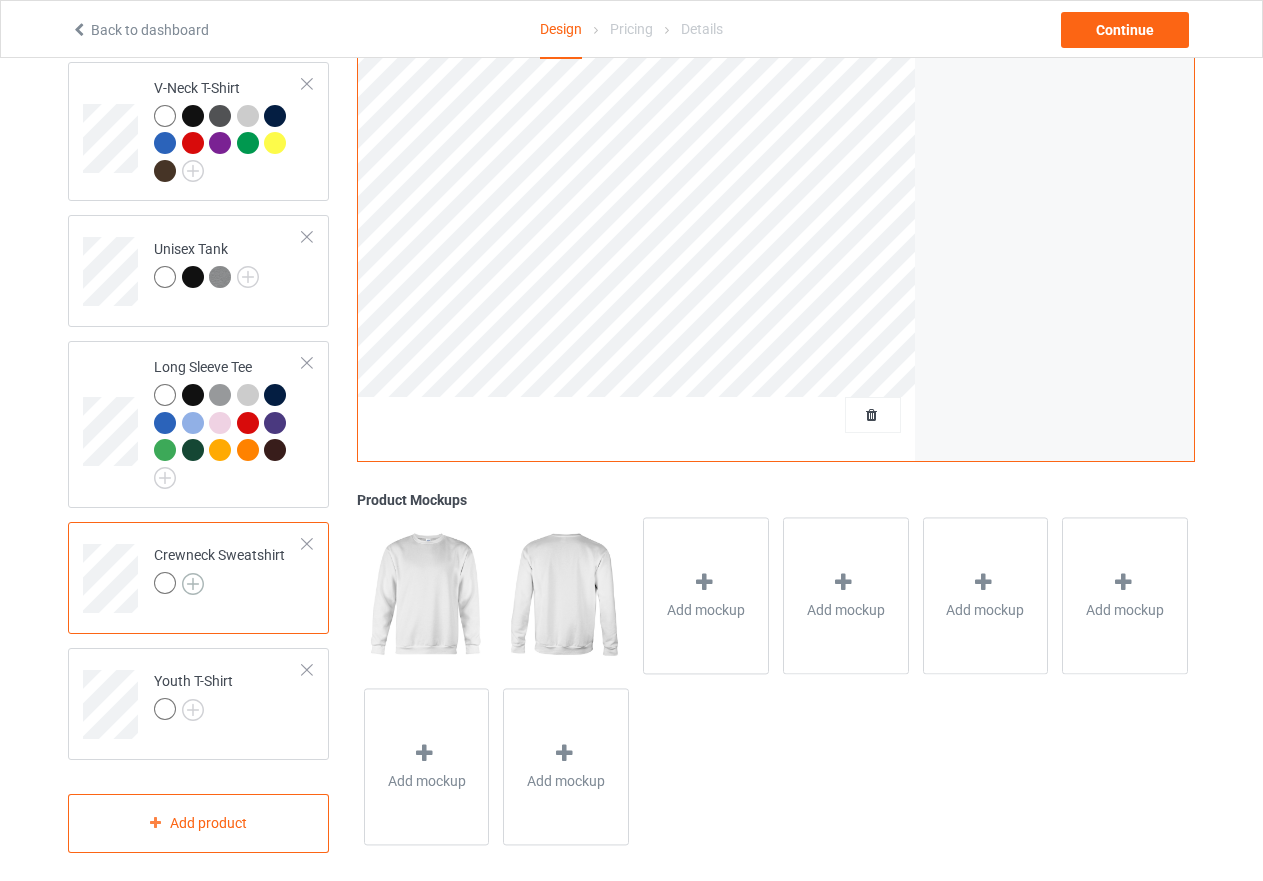 click at bounding box center [193, 584] 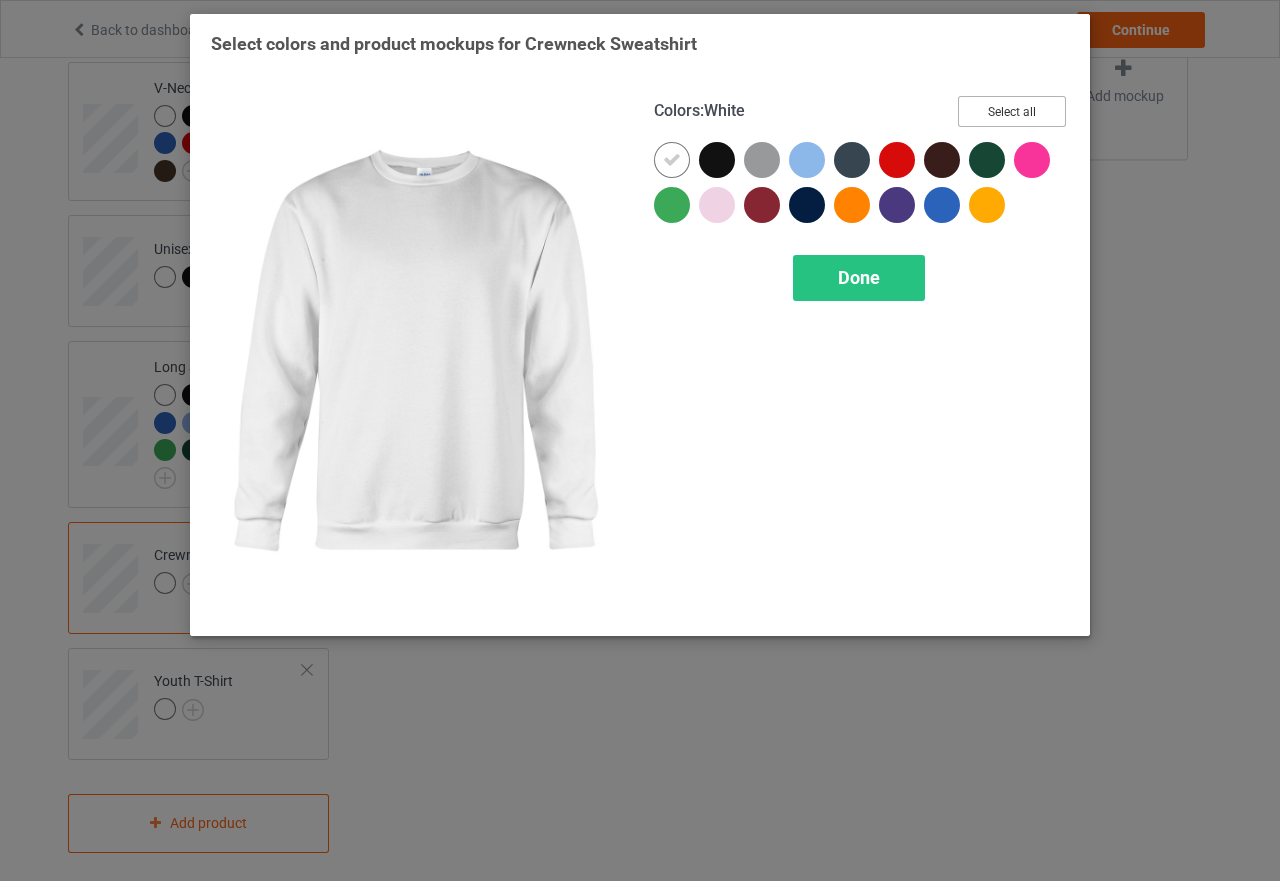 click on "Select all" at bounding box center (1012, 111) 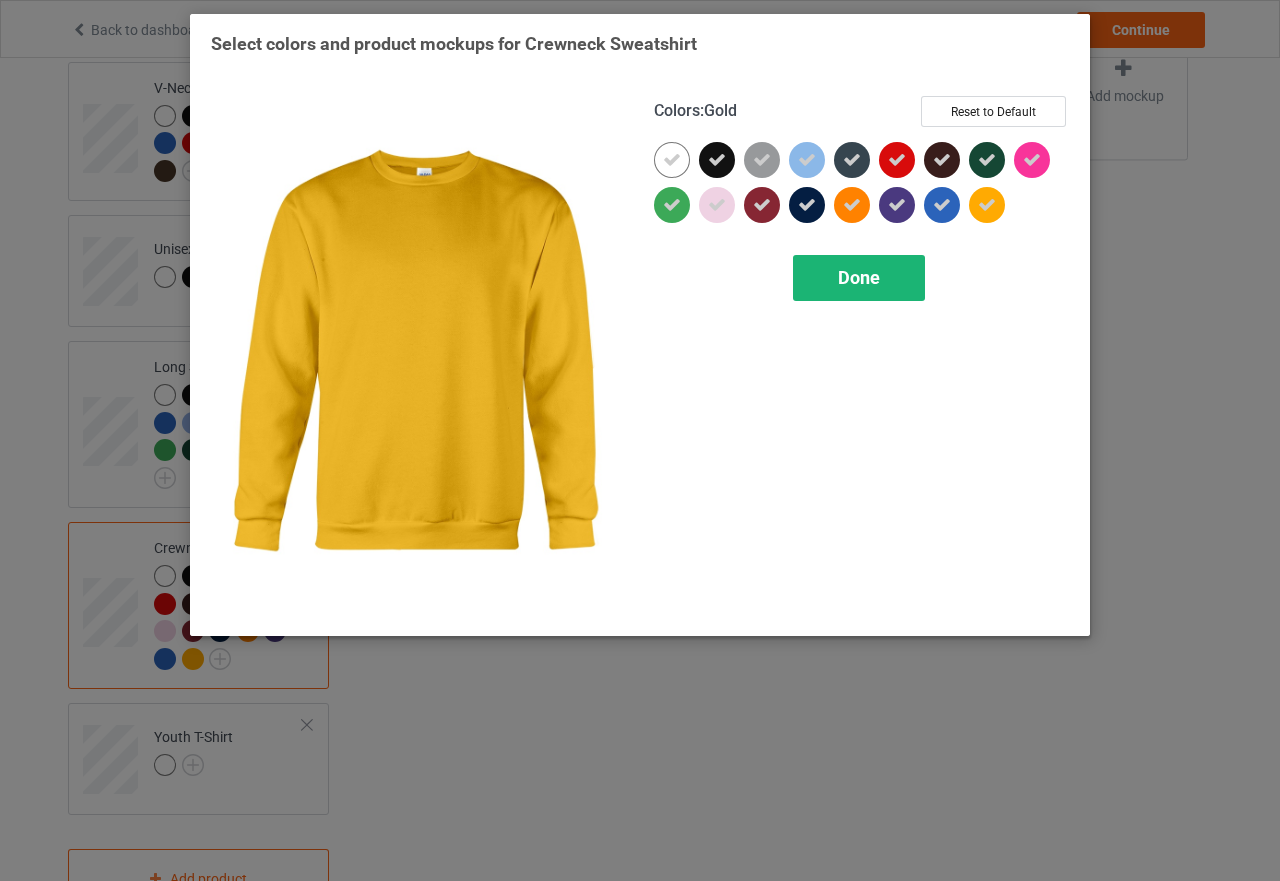 click on "Done" at bounding box center (859, 278) 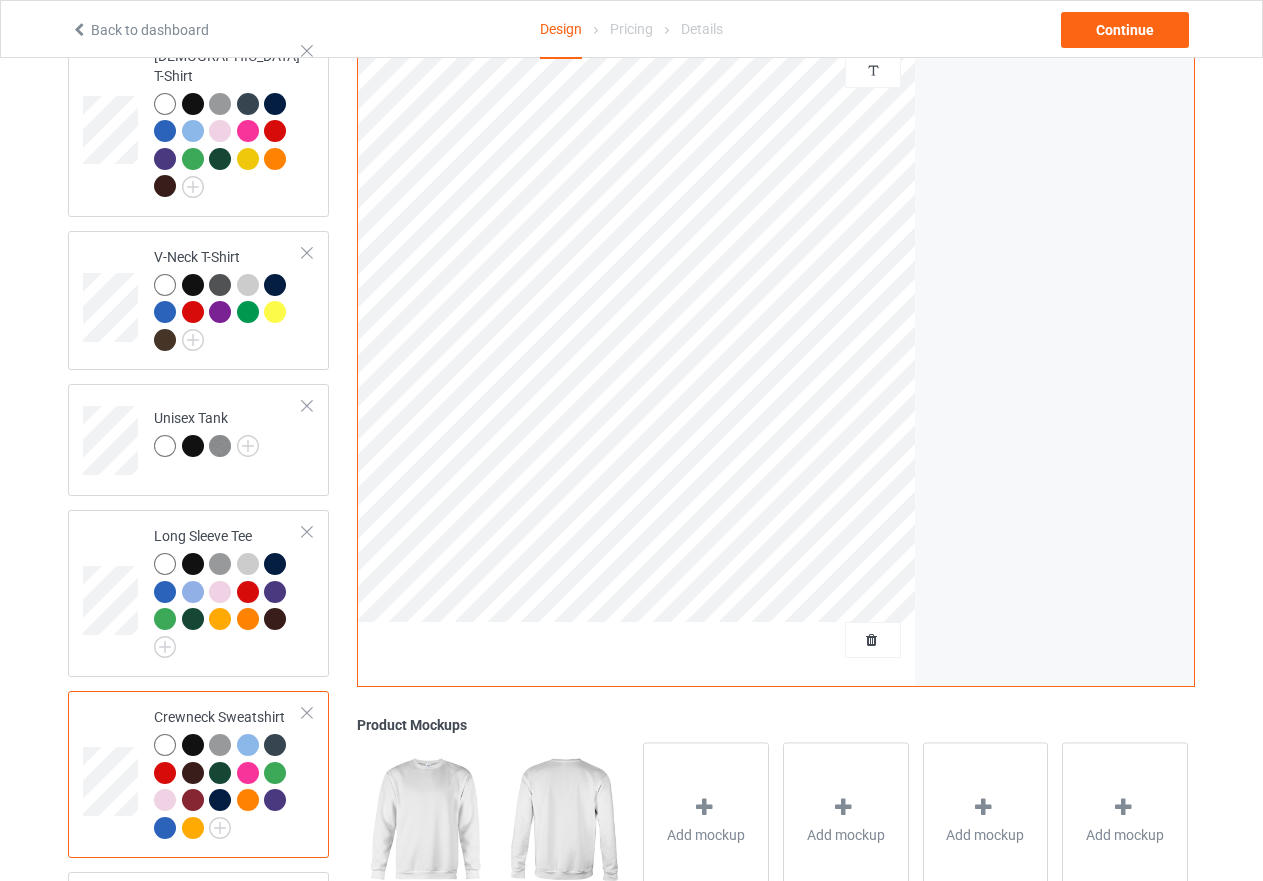 scroll, scrollTop: 614, scrollLeft: 0, axis: vertical 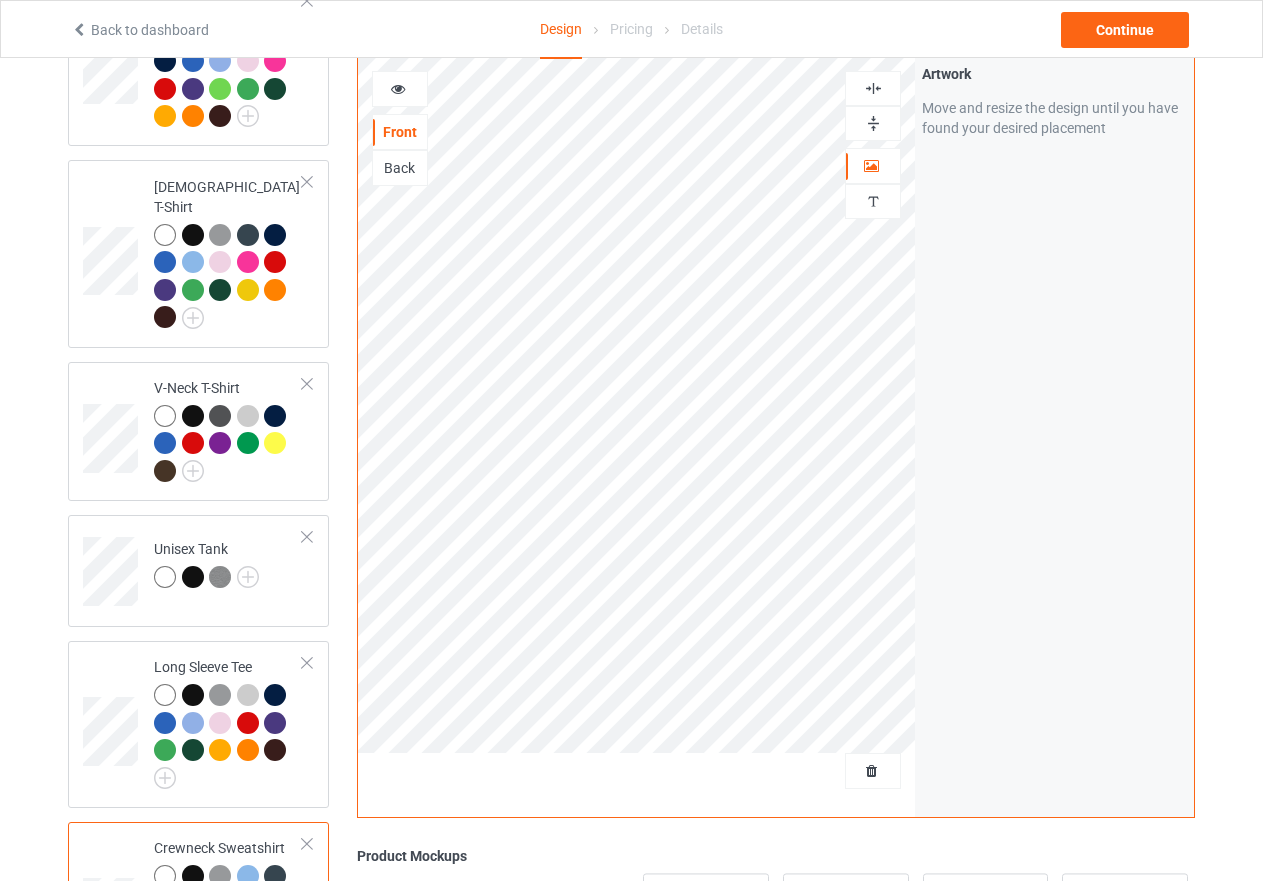 click at bounding box center (873, 123) 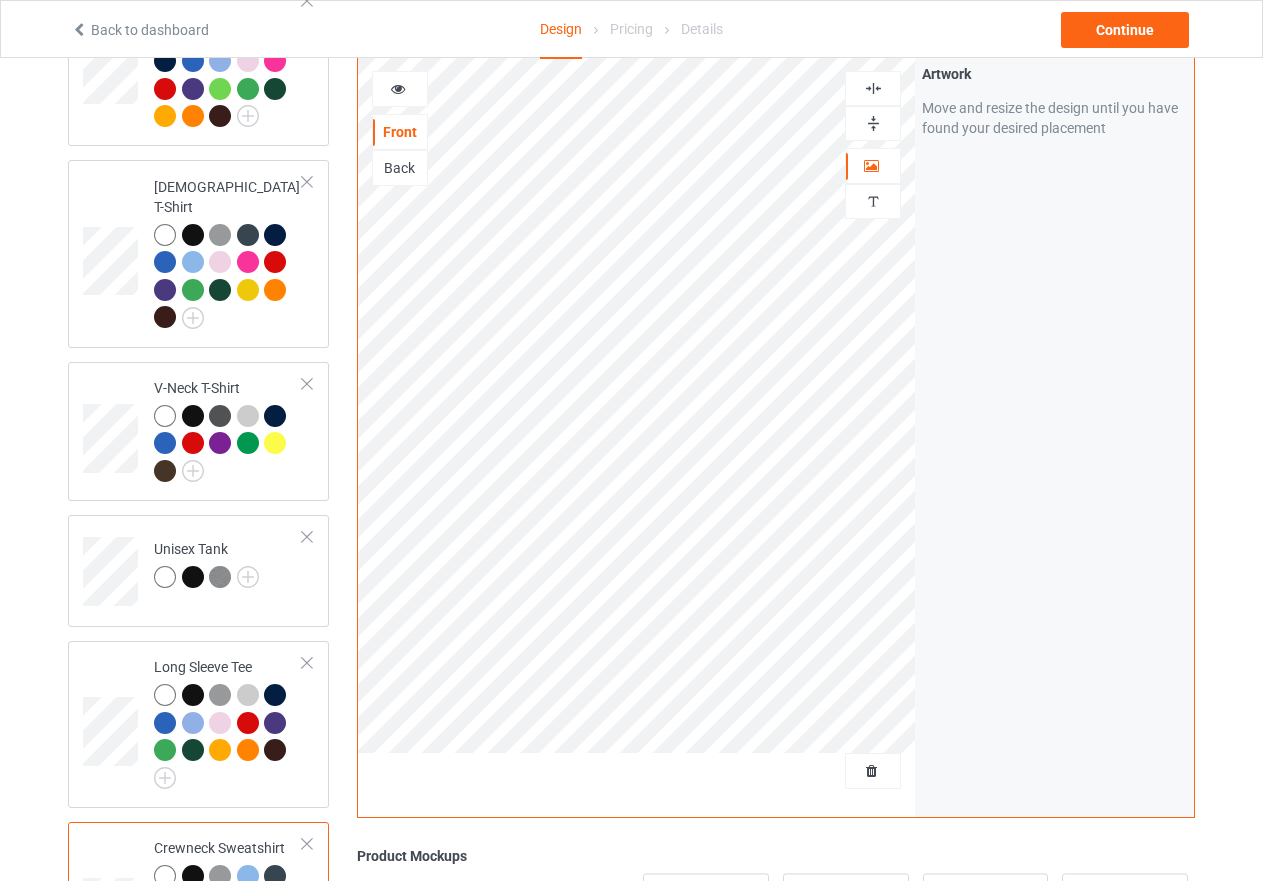 click at bounding box center (873, 88) 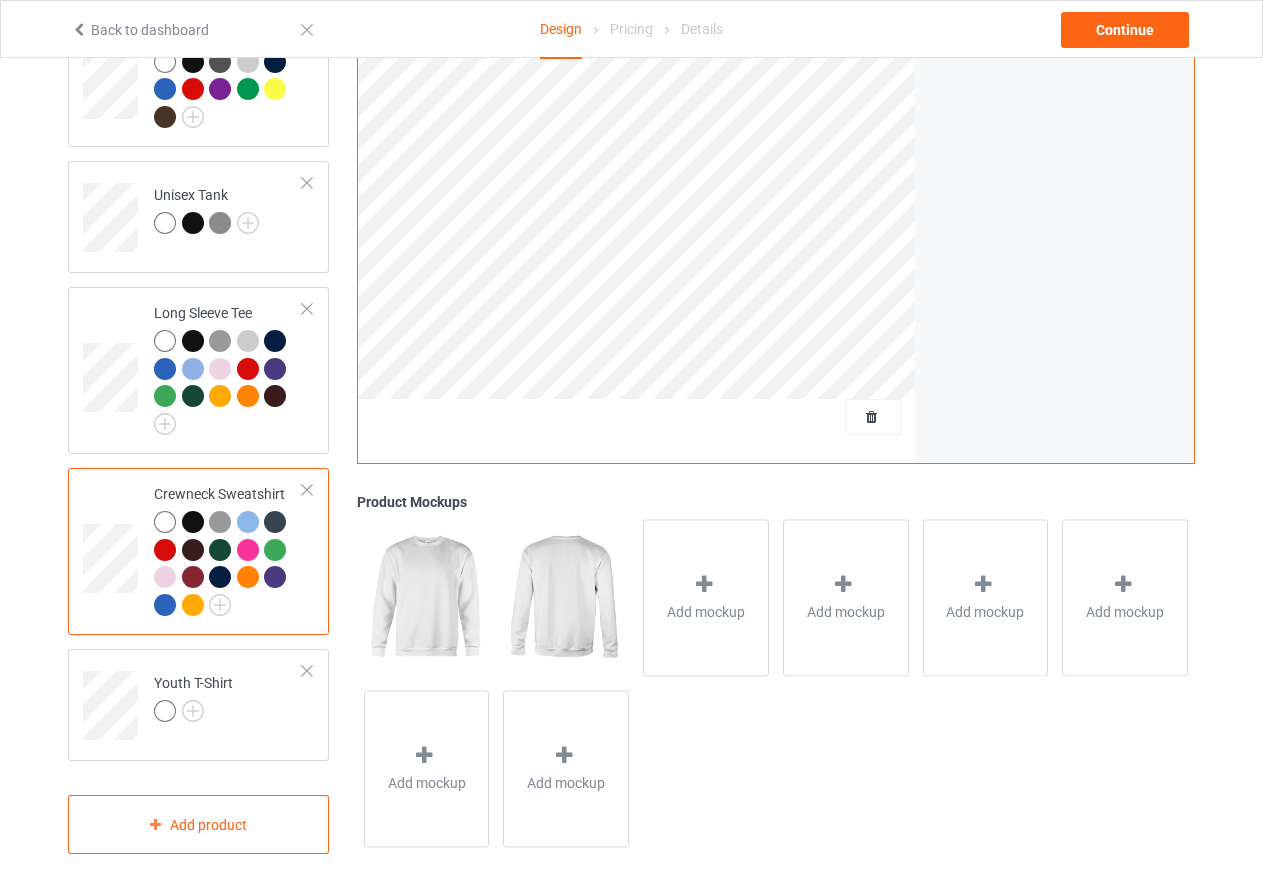 scroll, scrollTop: 970, scrollLeft: 0, axis: vertical 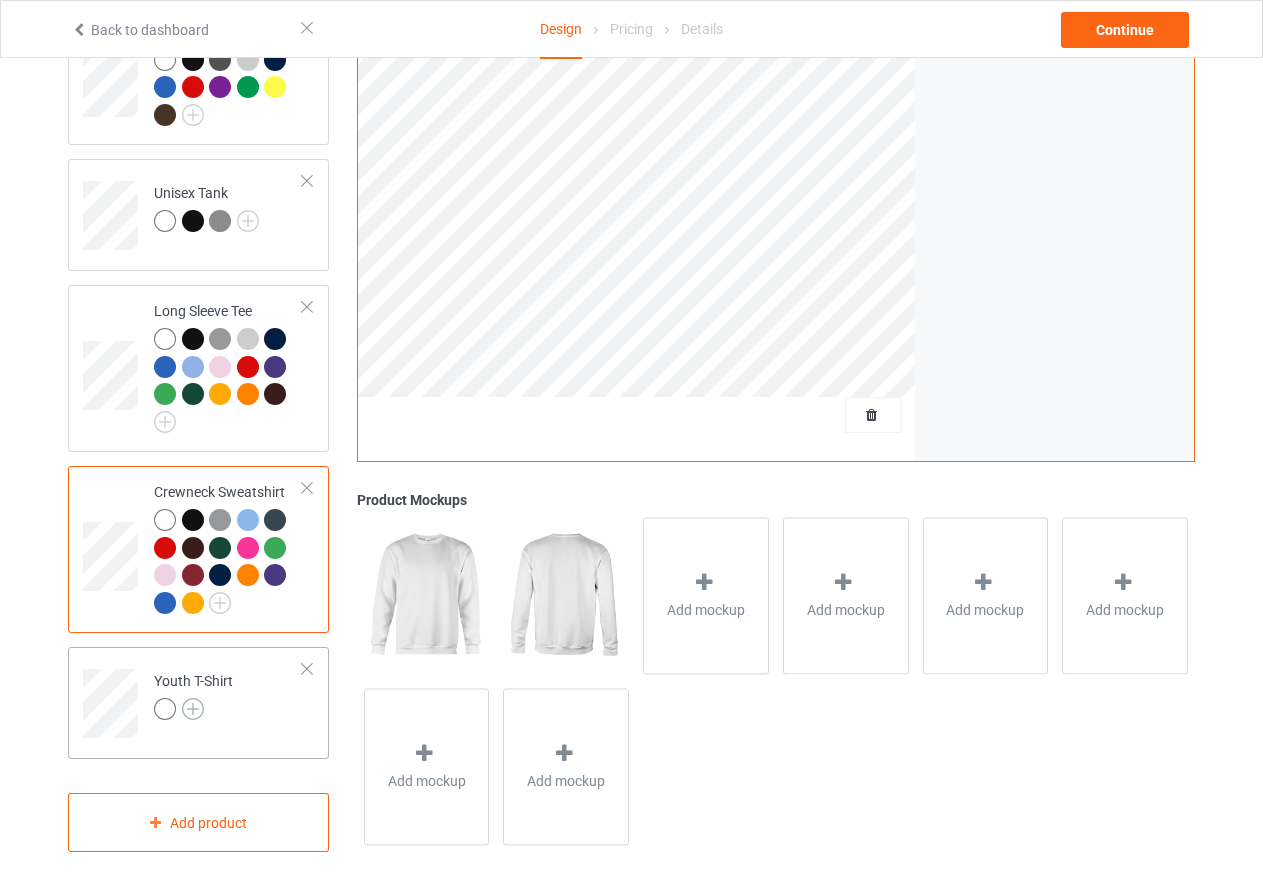 click at bounding box center (193, 709) 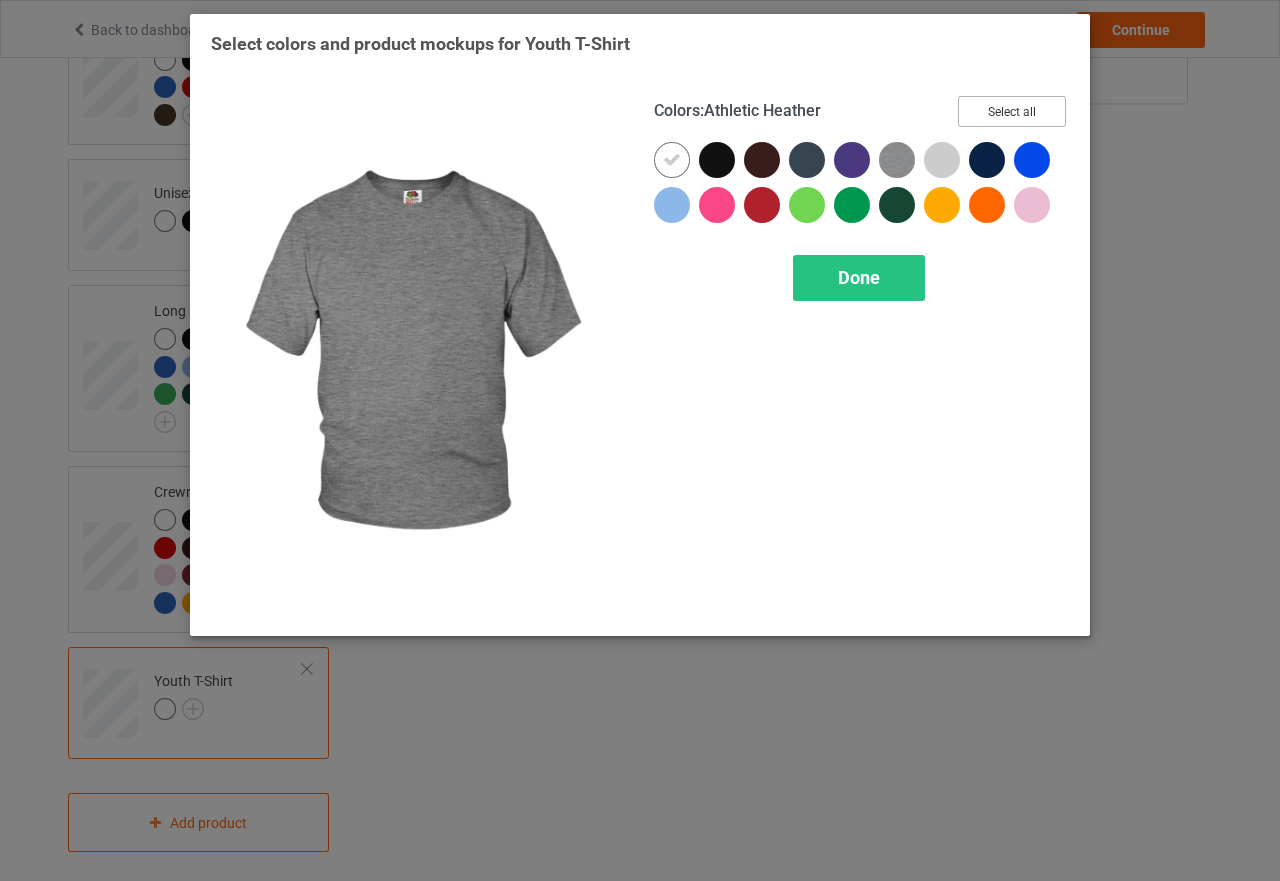 click on "Select all" at bounding box center [1012, 111] 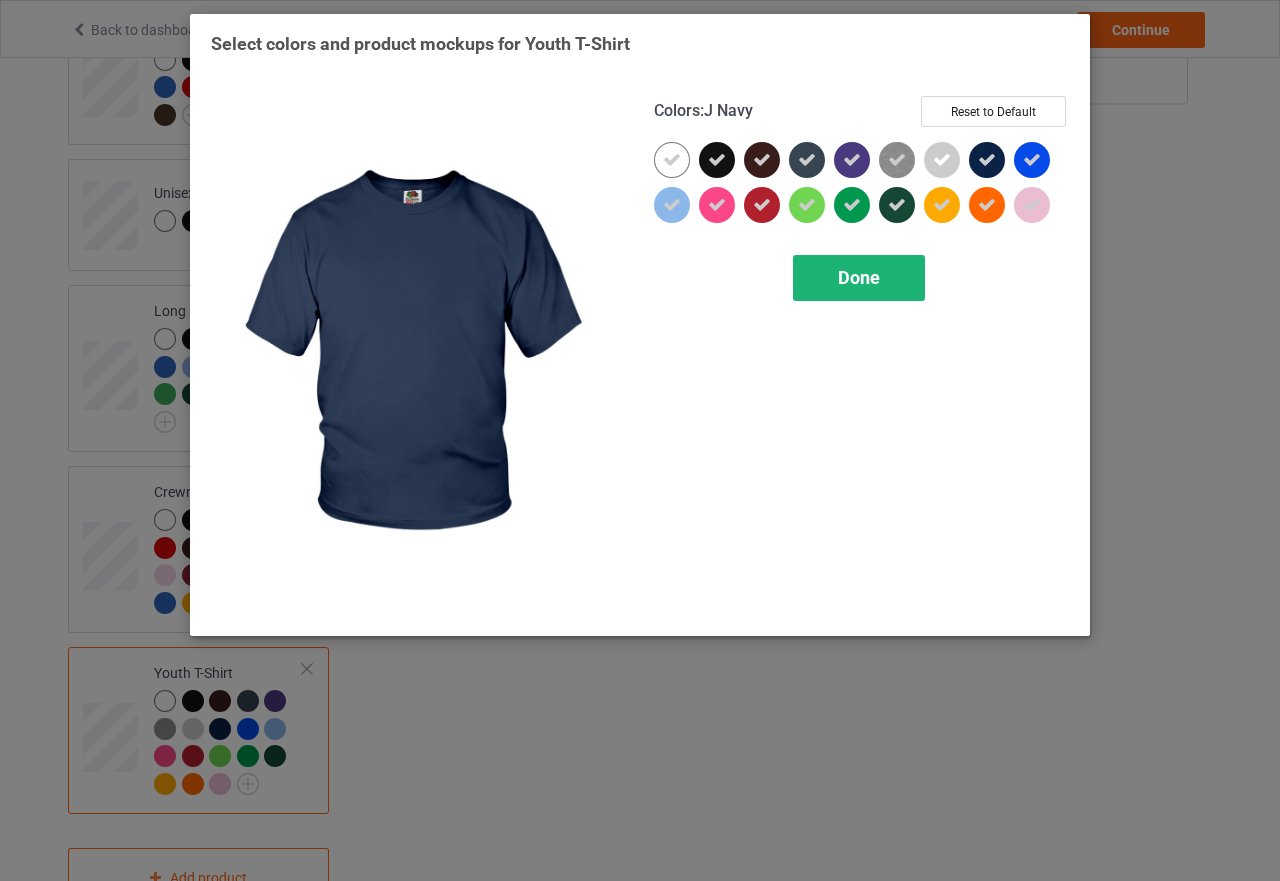 click on "Done" at bounding box center [859, 277] 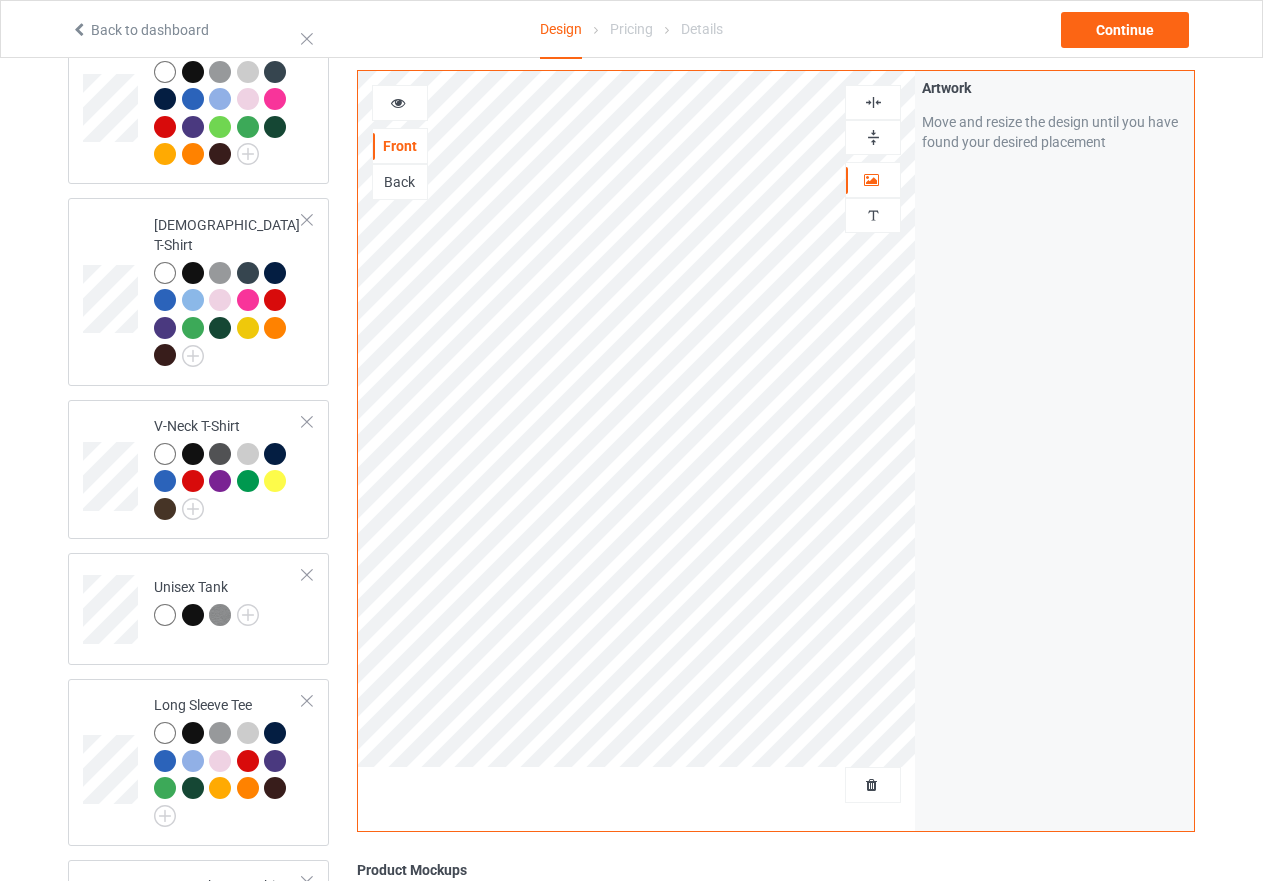 scroll, scrollTop: 570, scrollLeft: 0, axis: vertical 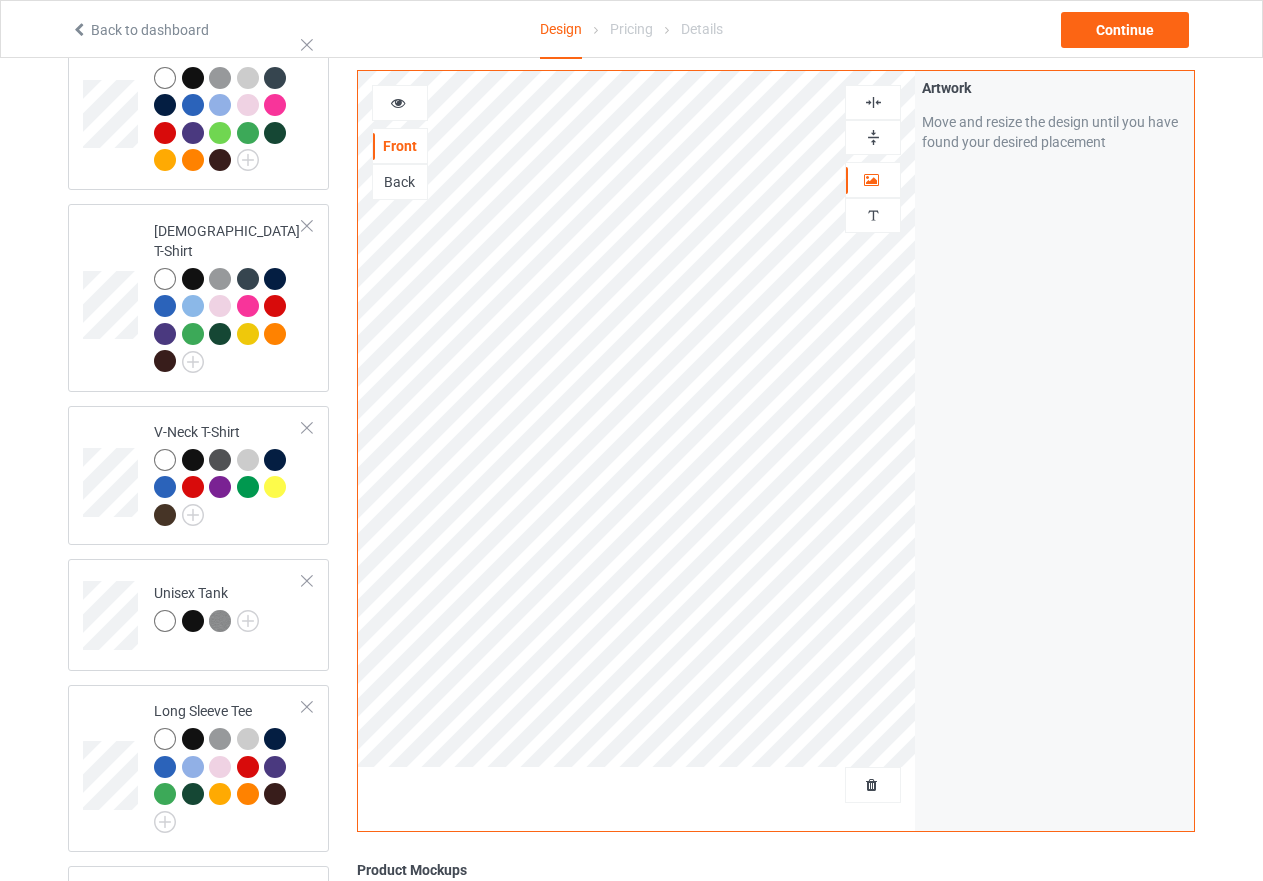 click at bounding box center (873, 137) 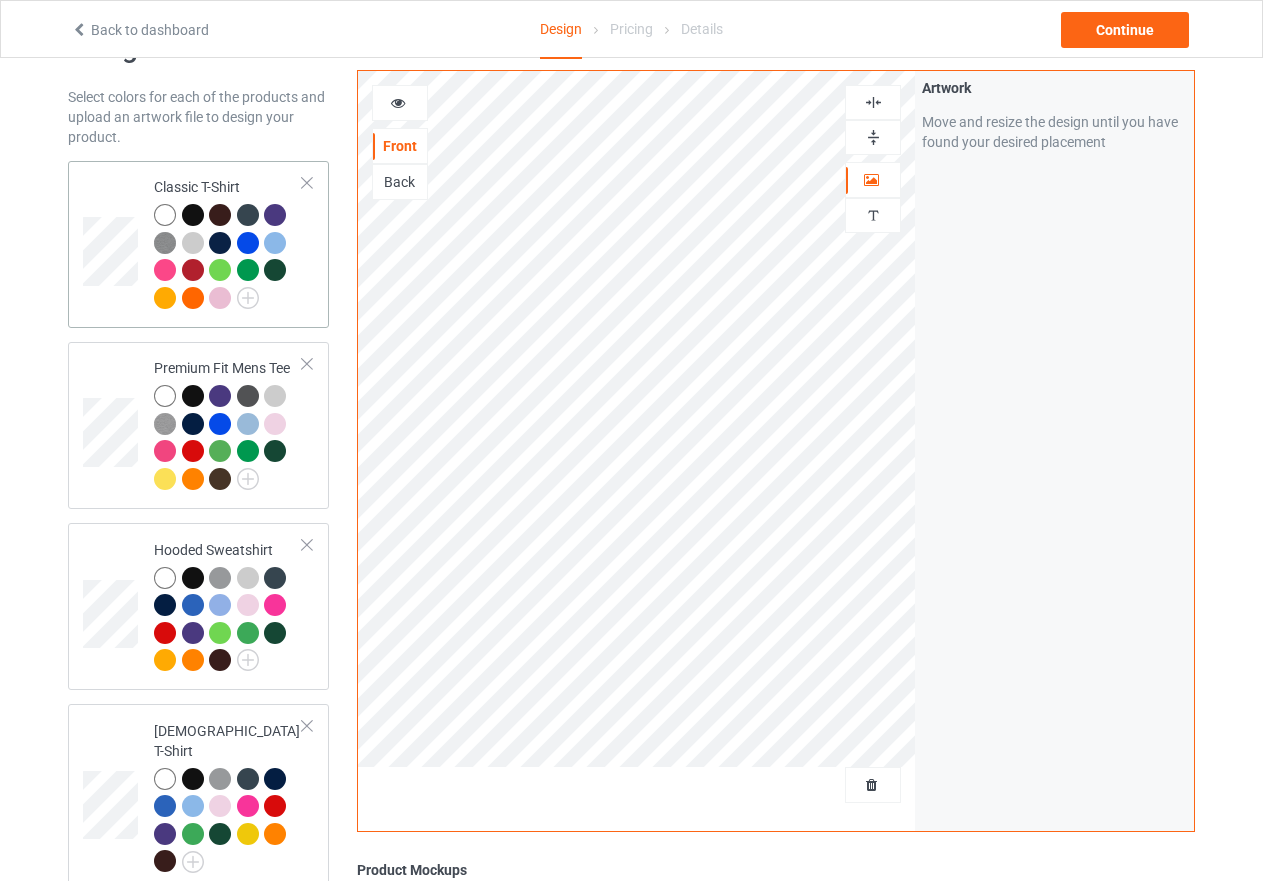 scroll, scrollTop: 0, scrollLeft: 0, axis: both 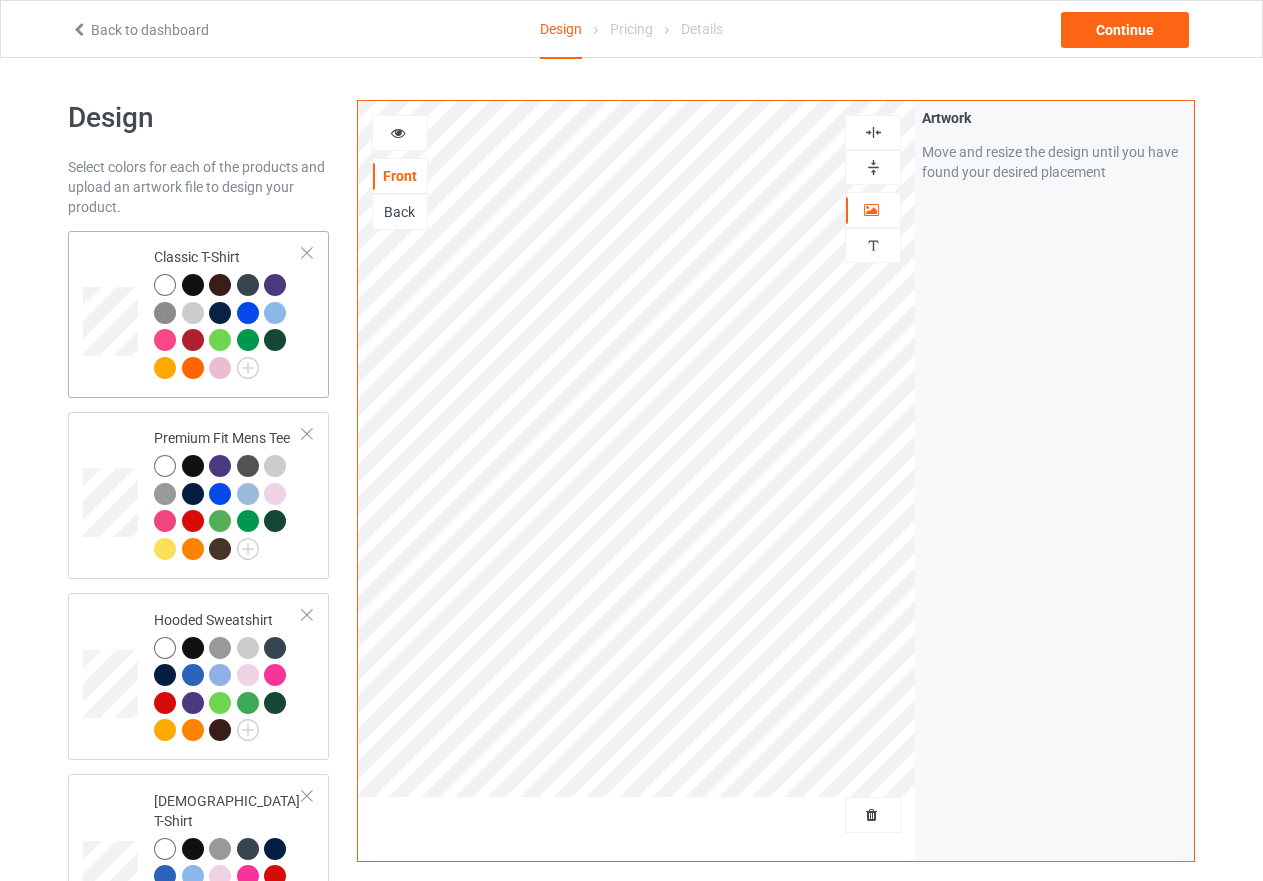 click at bounding box center [228, 329] 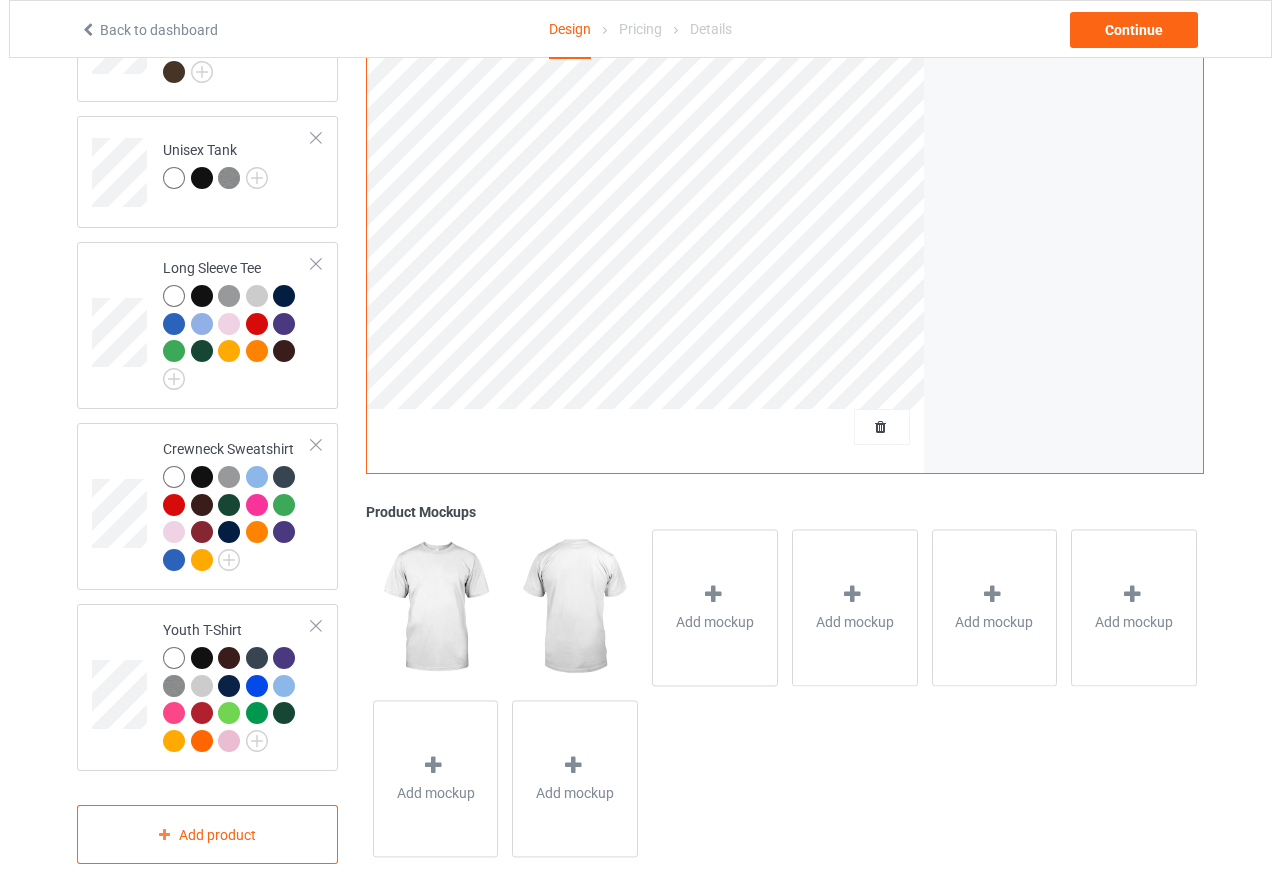 scroll, scrollTop: 1026, scrollLeft: 0, axis: vertical 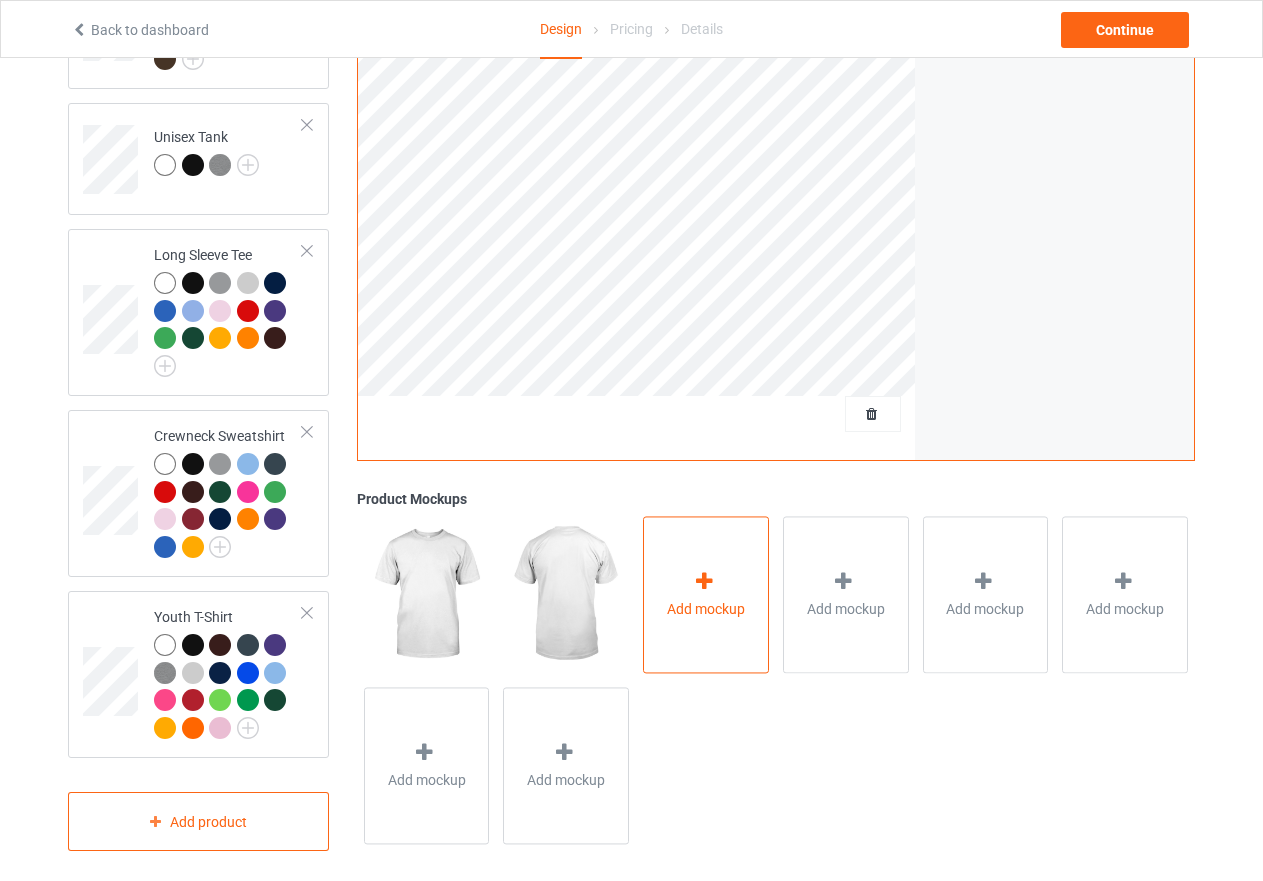 click at bounding box center (704, 581) 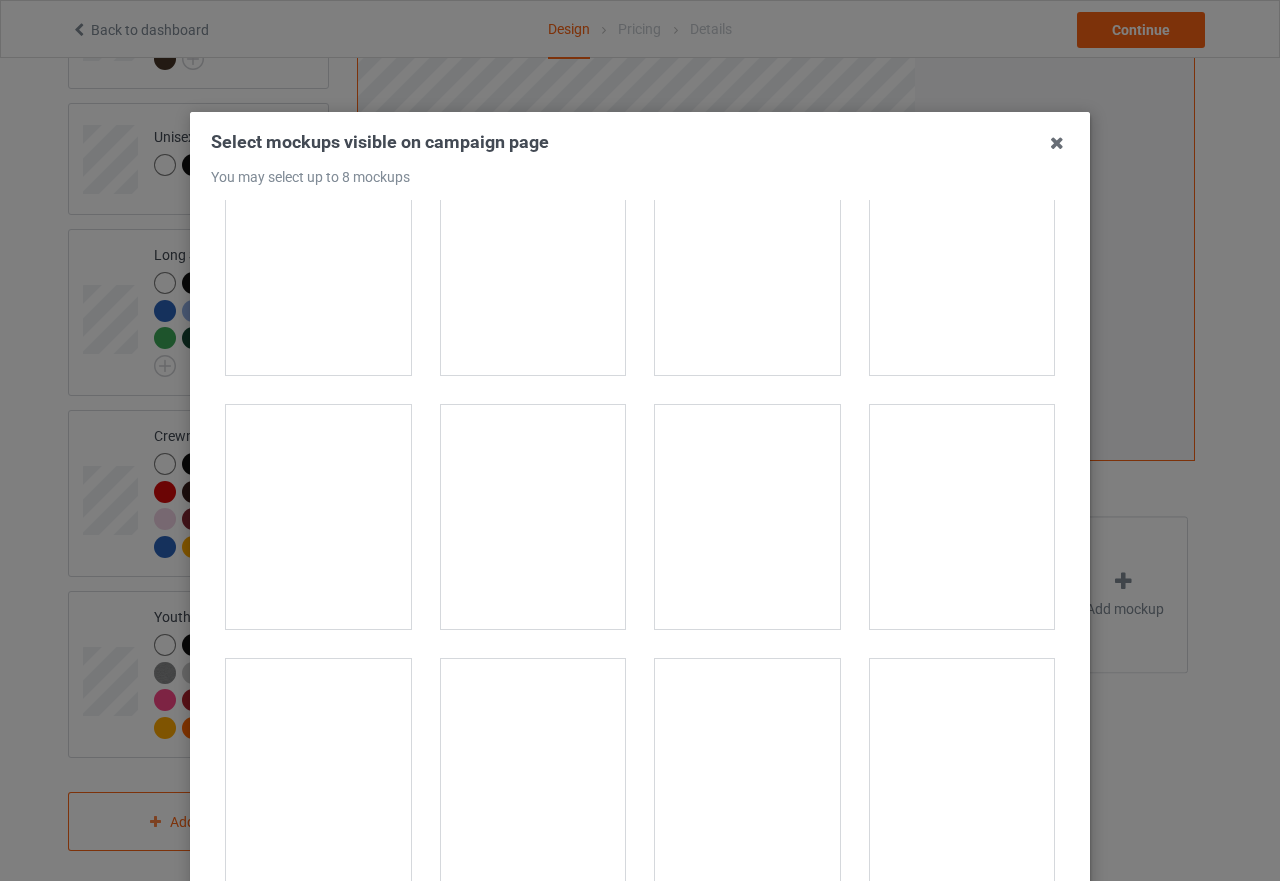 scroll, scrollTop: 0, scrollLeft: 0, axis: both 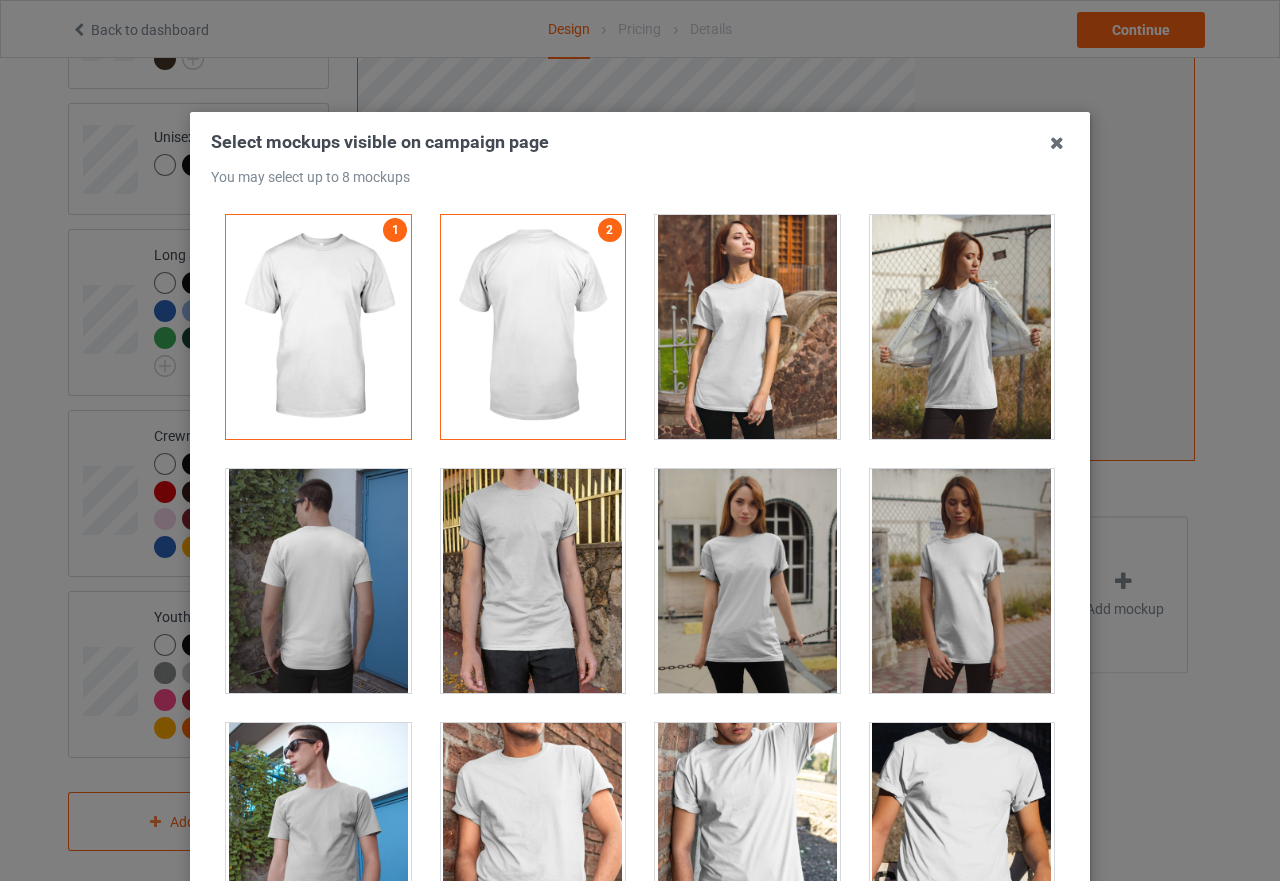 click at bounding box center (747, 581) 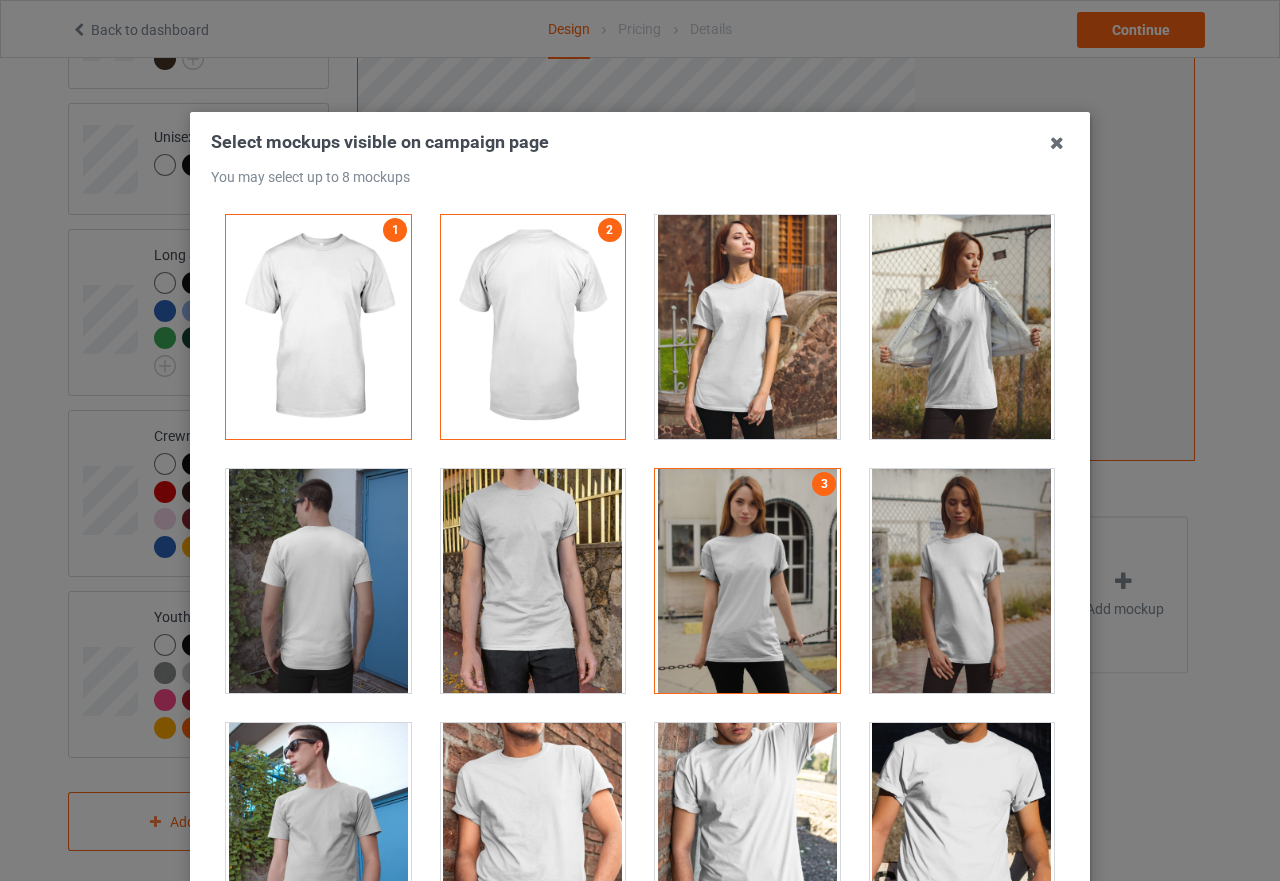 click at bounding box center [962, 581] 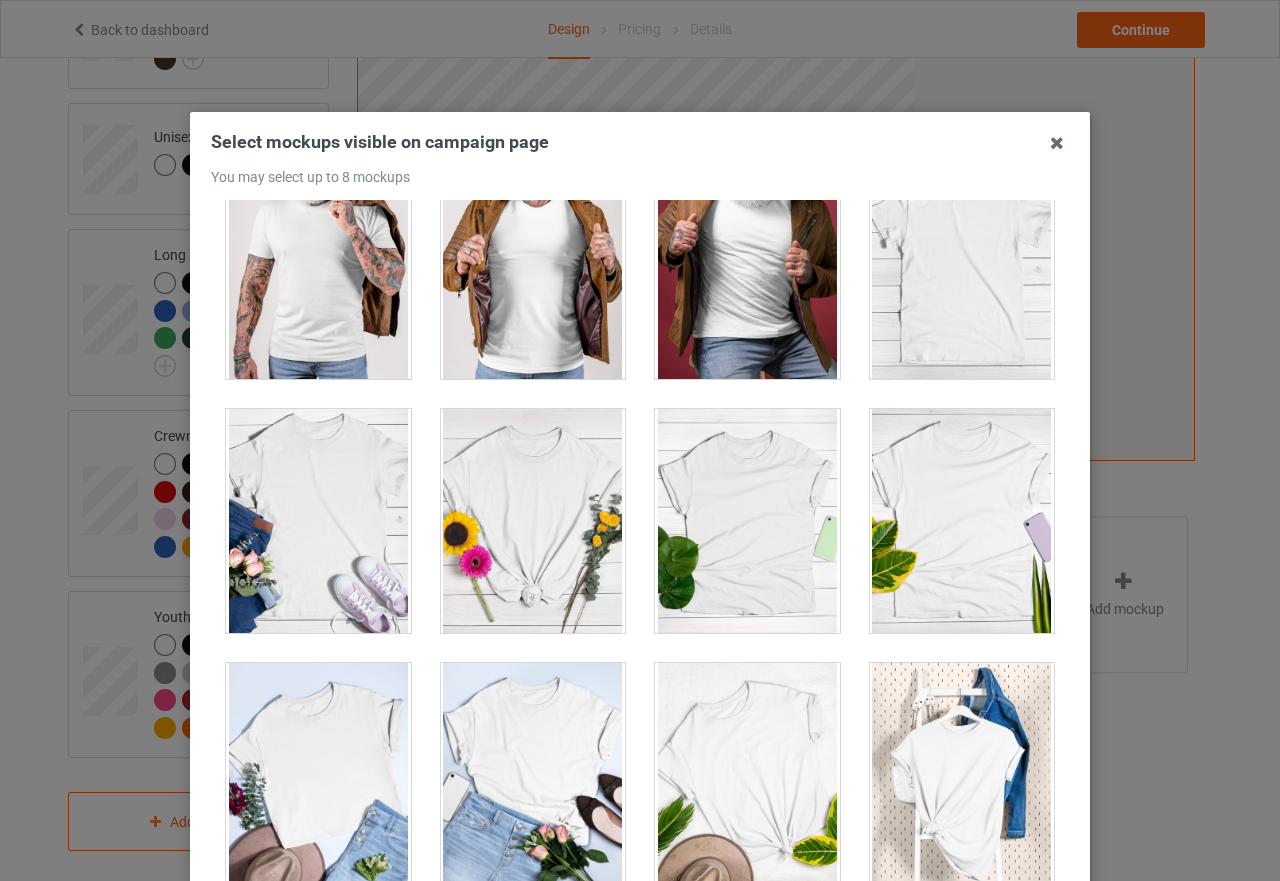 scroll, scrollTop: 28505, scrollLeft: 0, axis: vertical 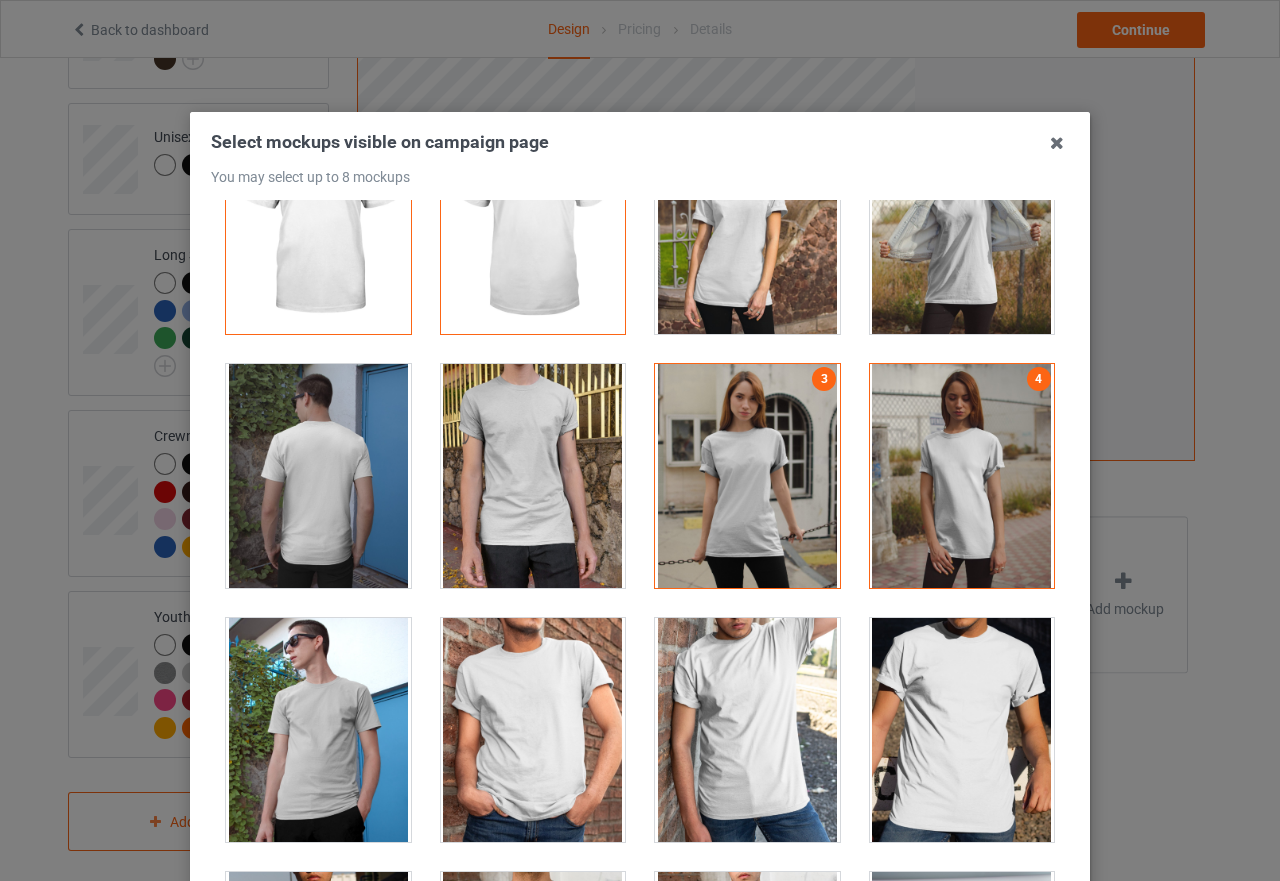 click at bounding box center [747, 476] 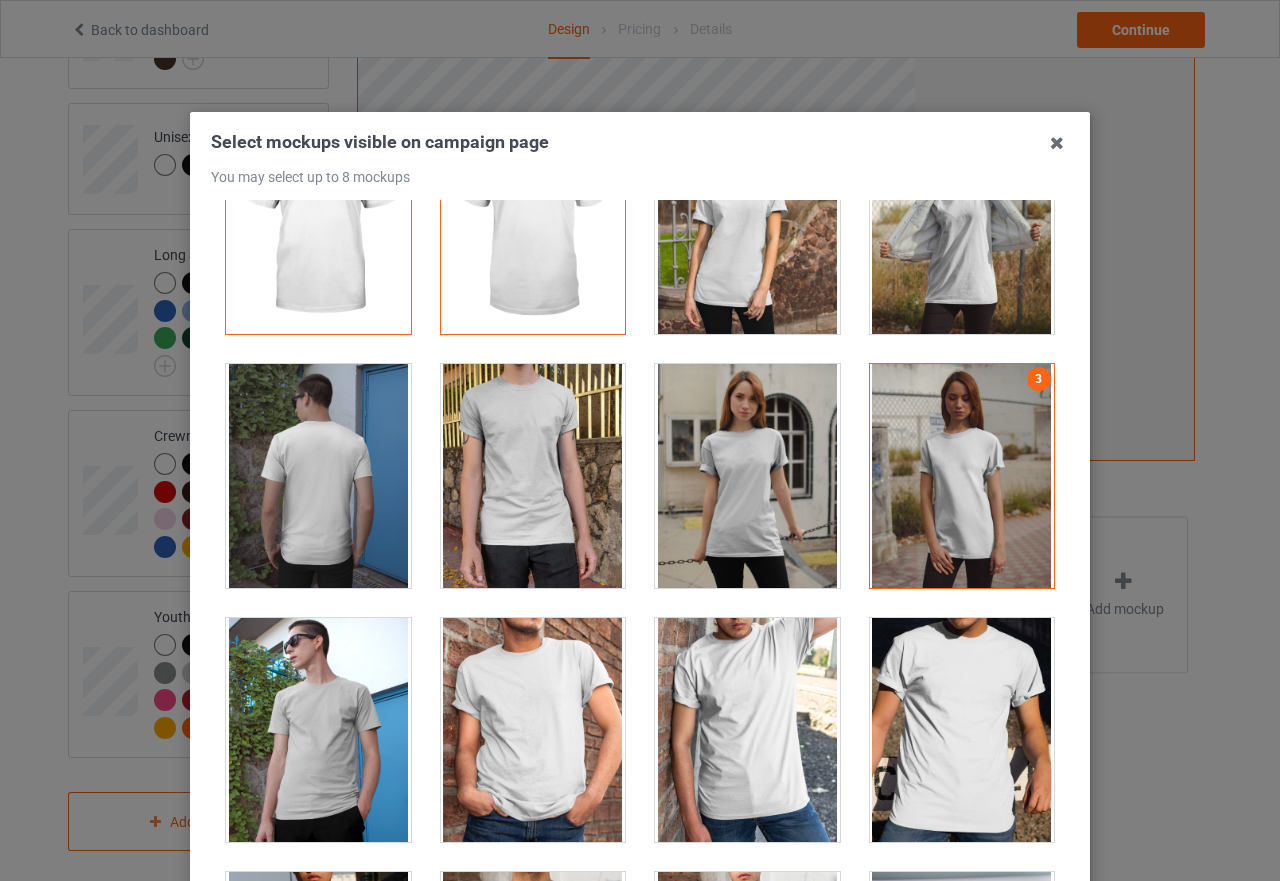 click at bounding box center [962, 476] 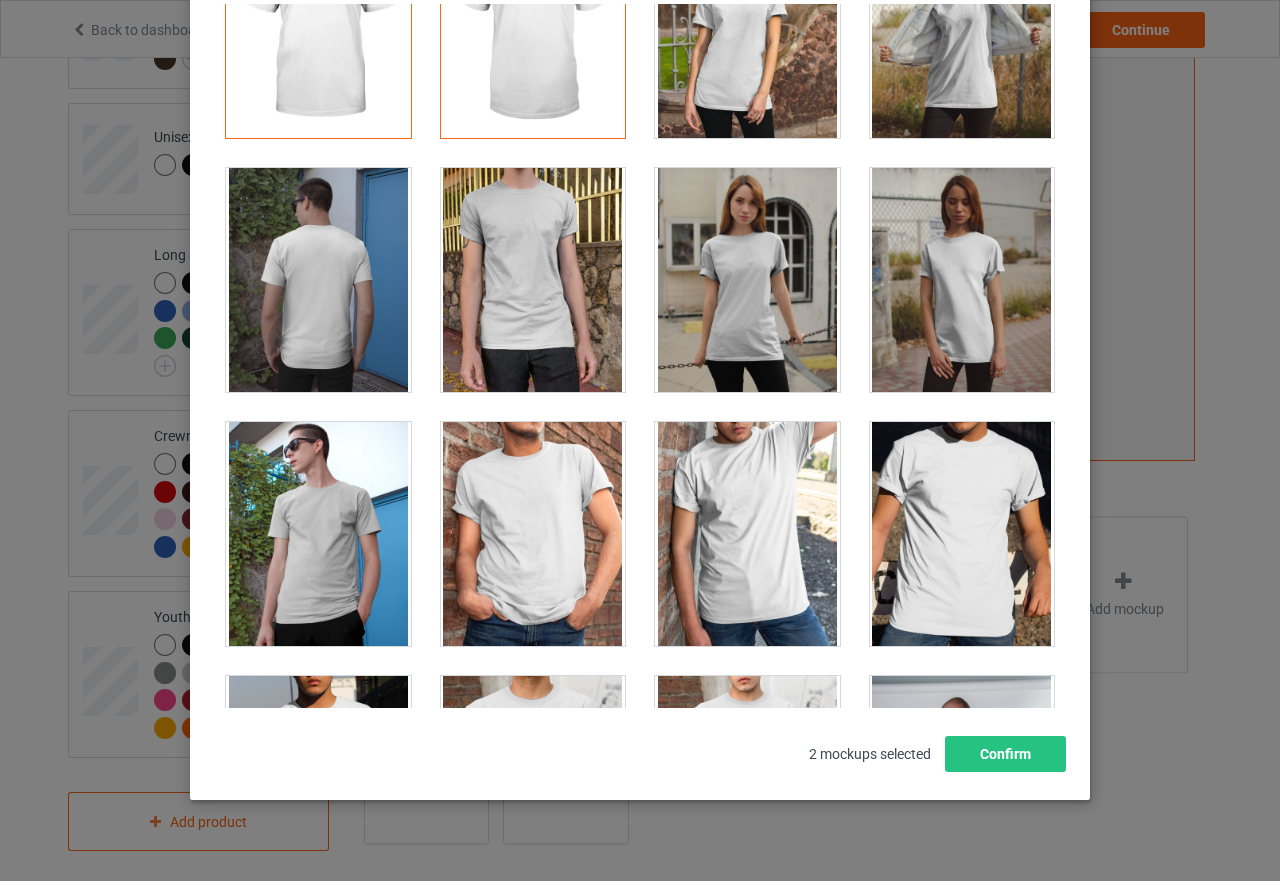 scroll, scrollTop: 227, scrollLeft: 0, axis: vertical 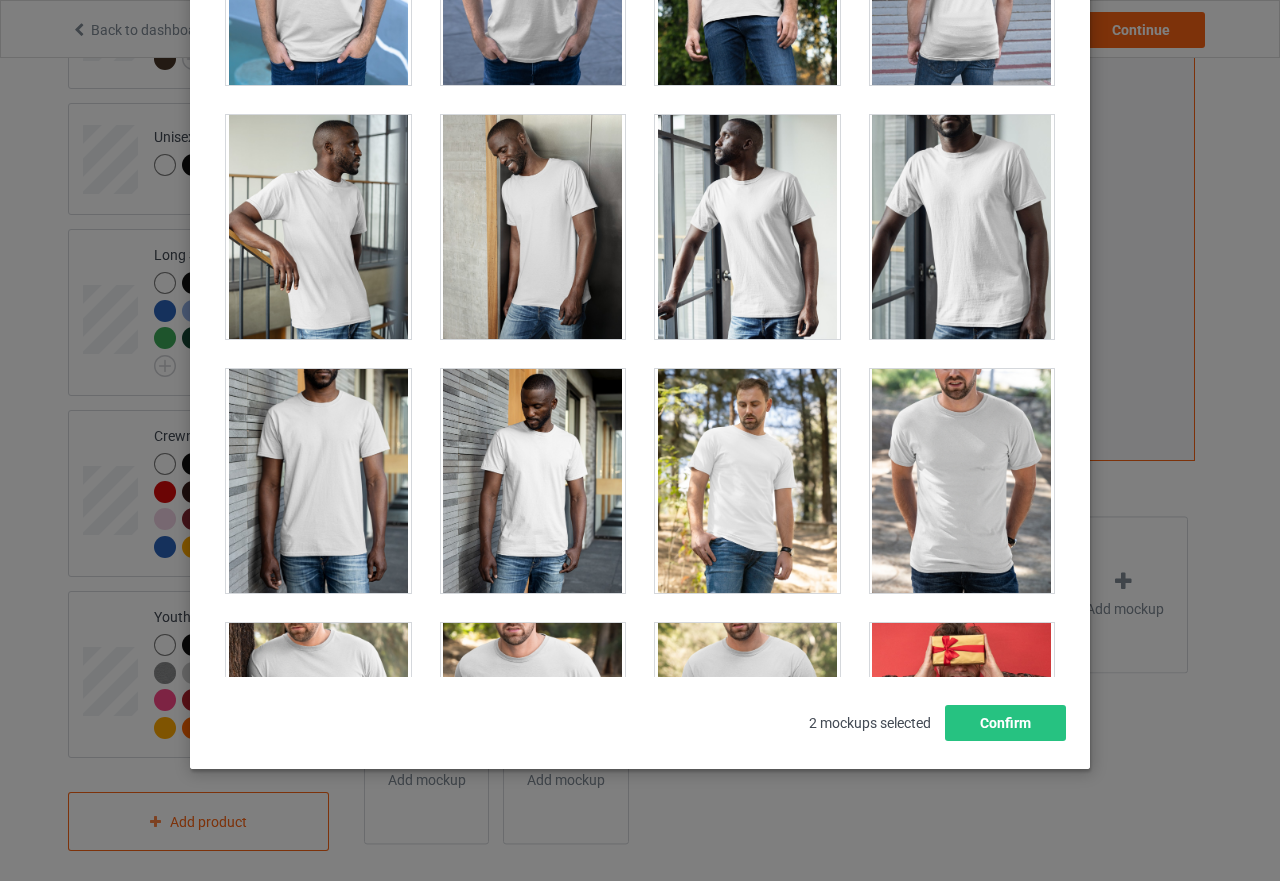 click at bounding box center (533, 481) 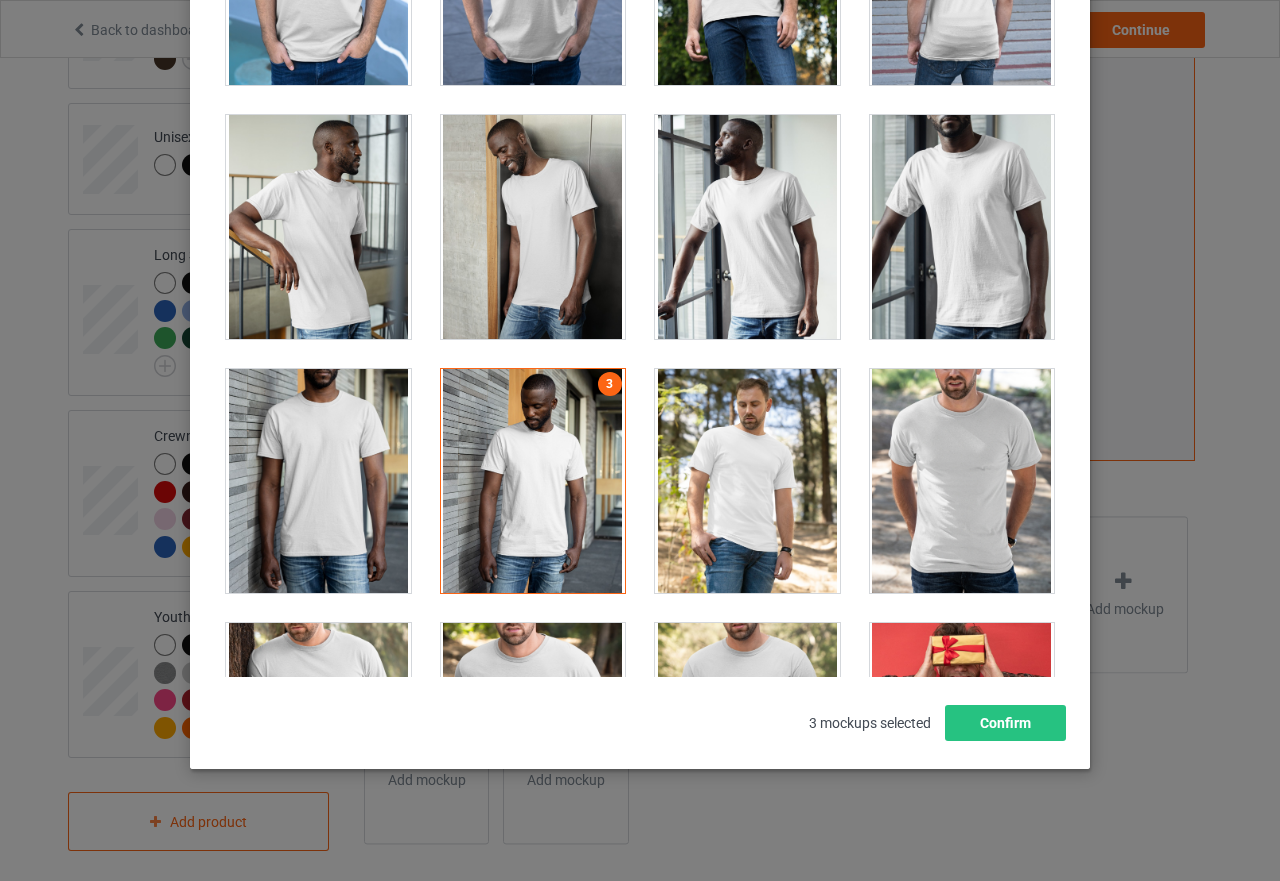 click at bounding box center (747, 227) 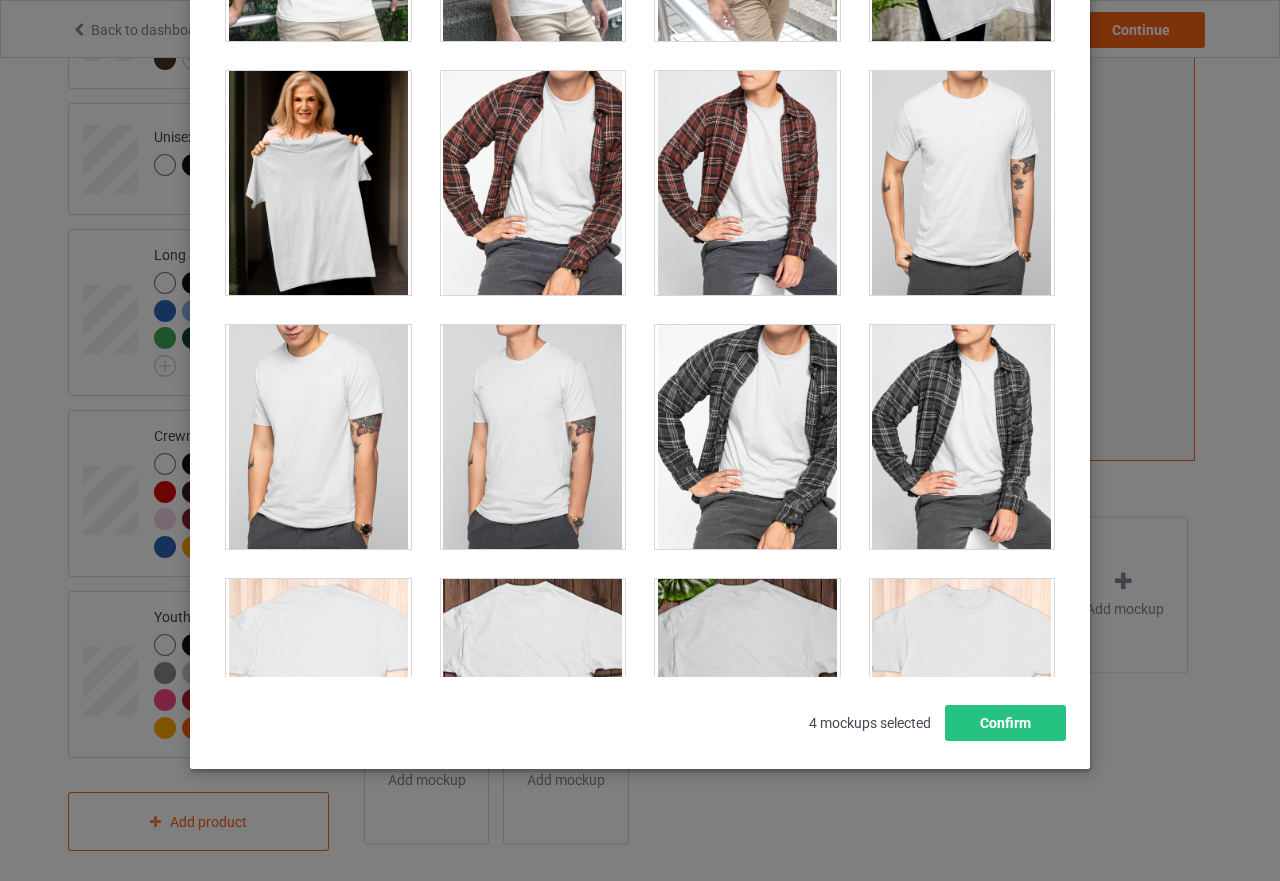 scroll, scrollTop: 6005, scrollLeft: 0, axis: vertical 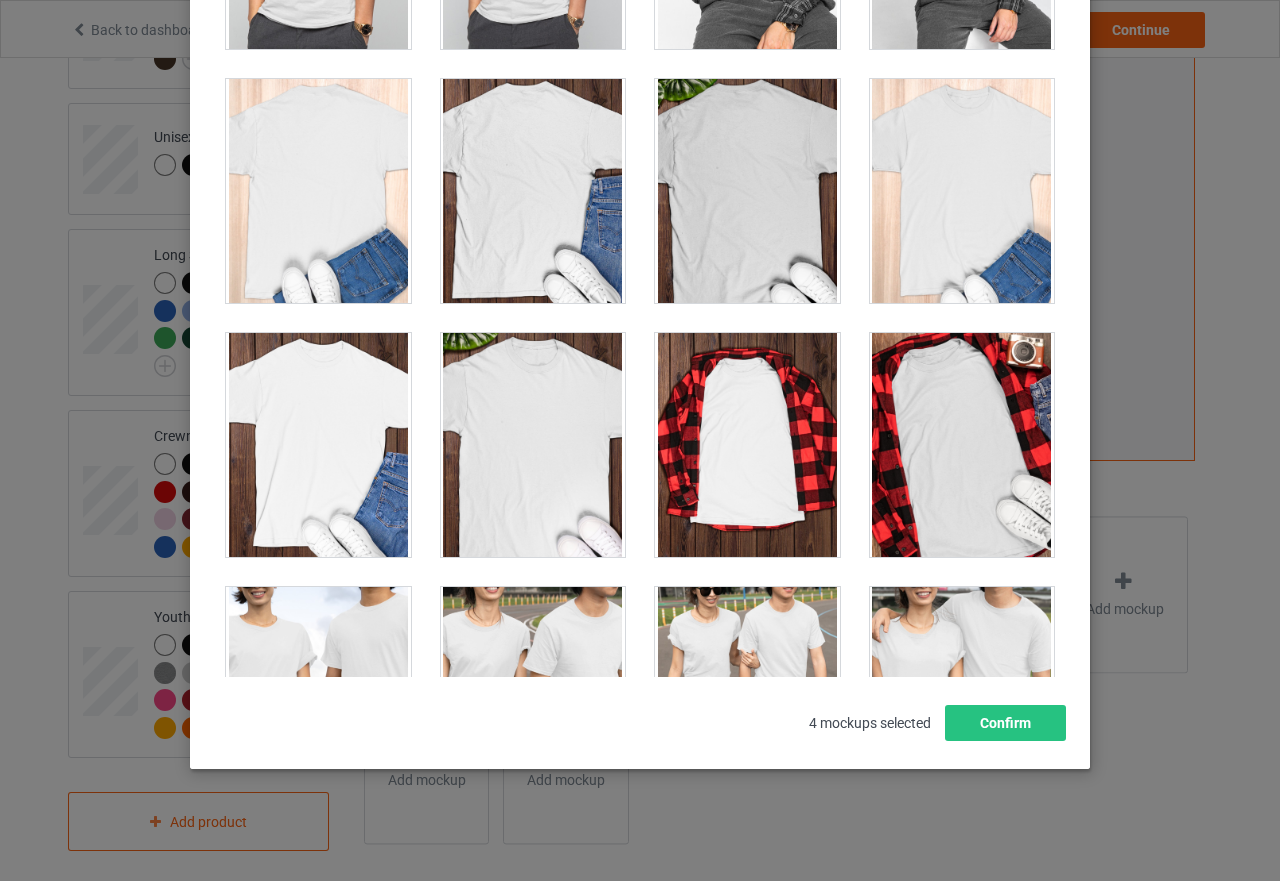 click at bounding box center (533, 445) 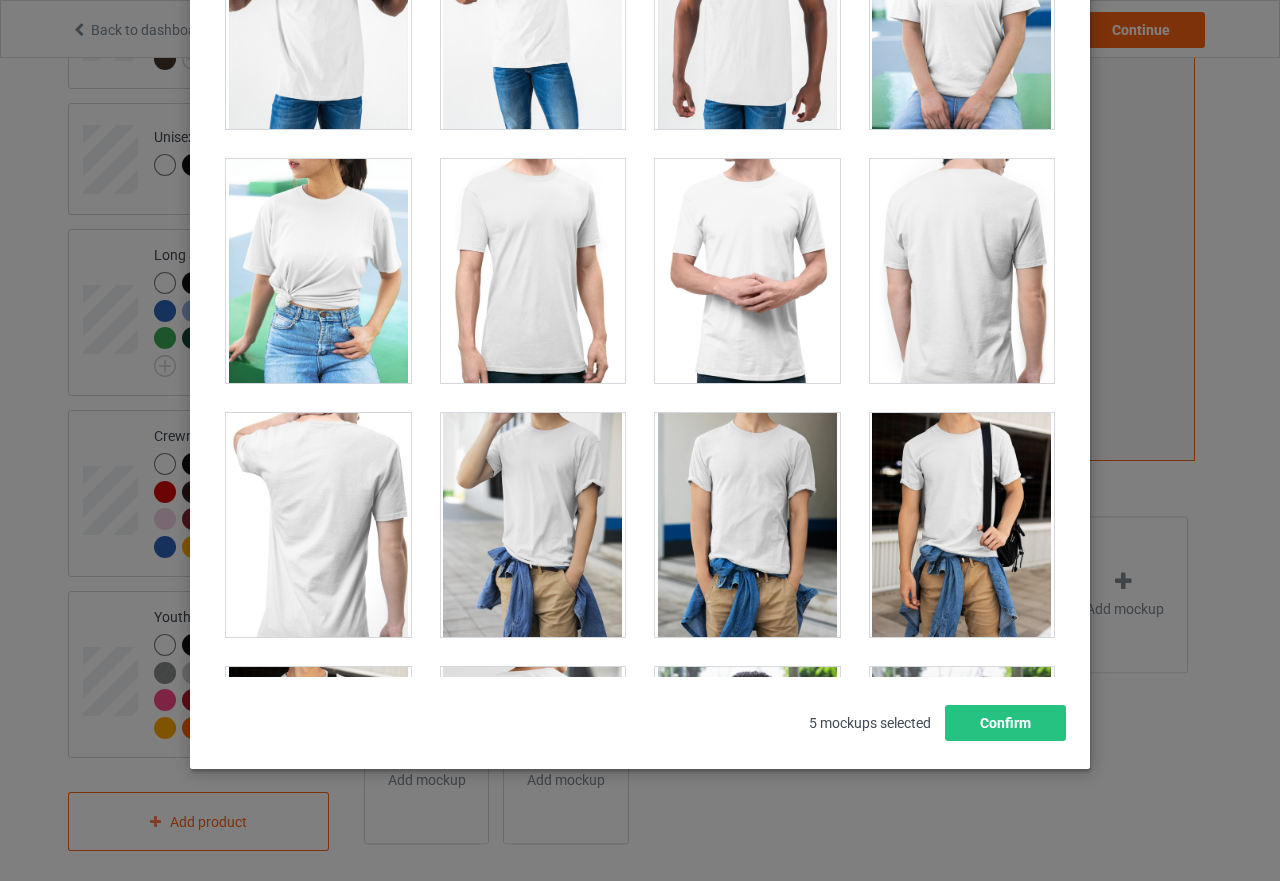 scroll, scrollTop: 10605, scrollLeft: 0, axis: vertical 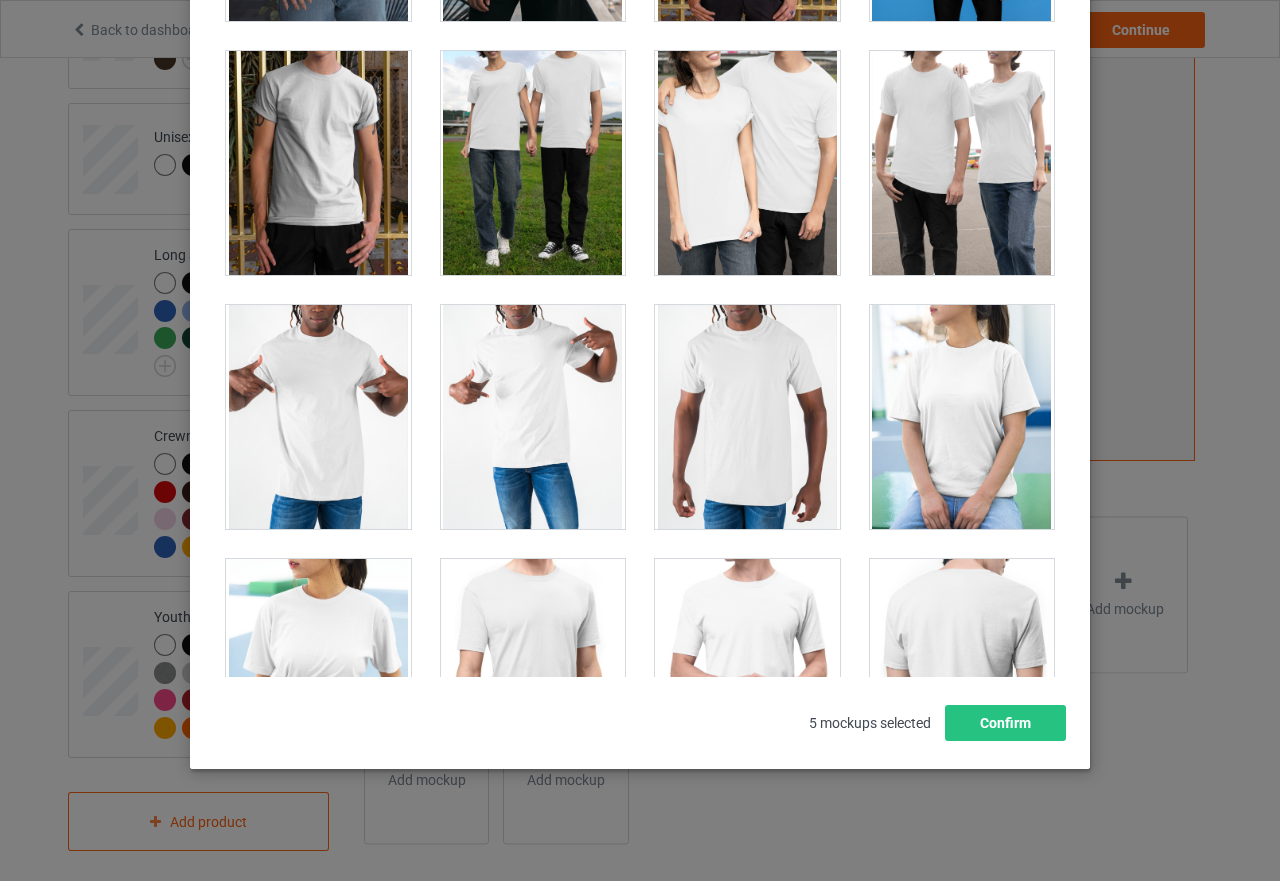 click at bounding box center [533, 417] 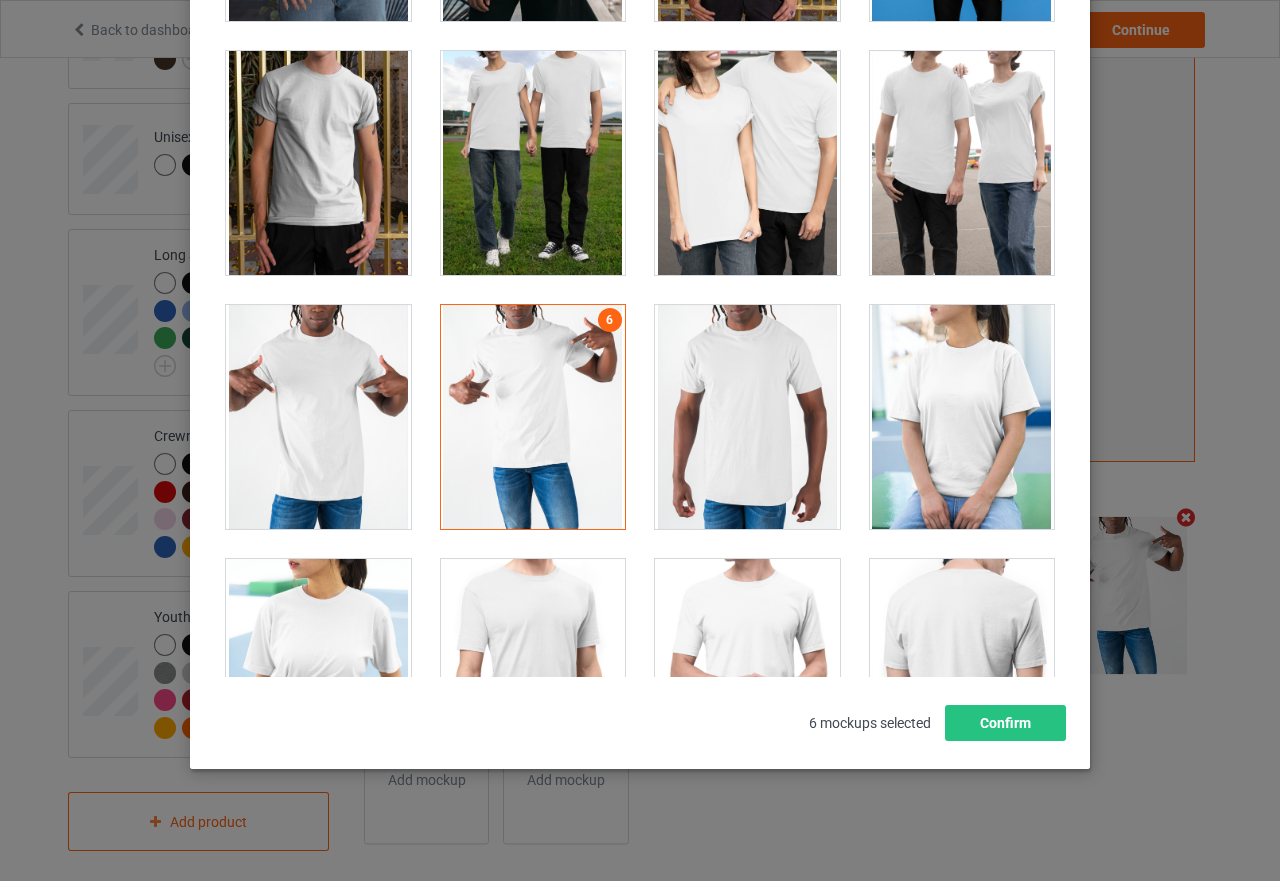 click at bounding box center (533, 417) 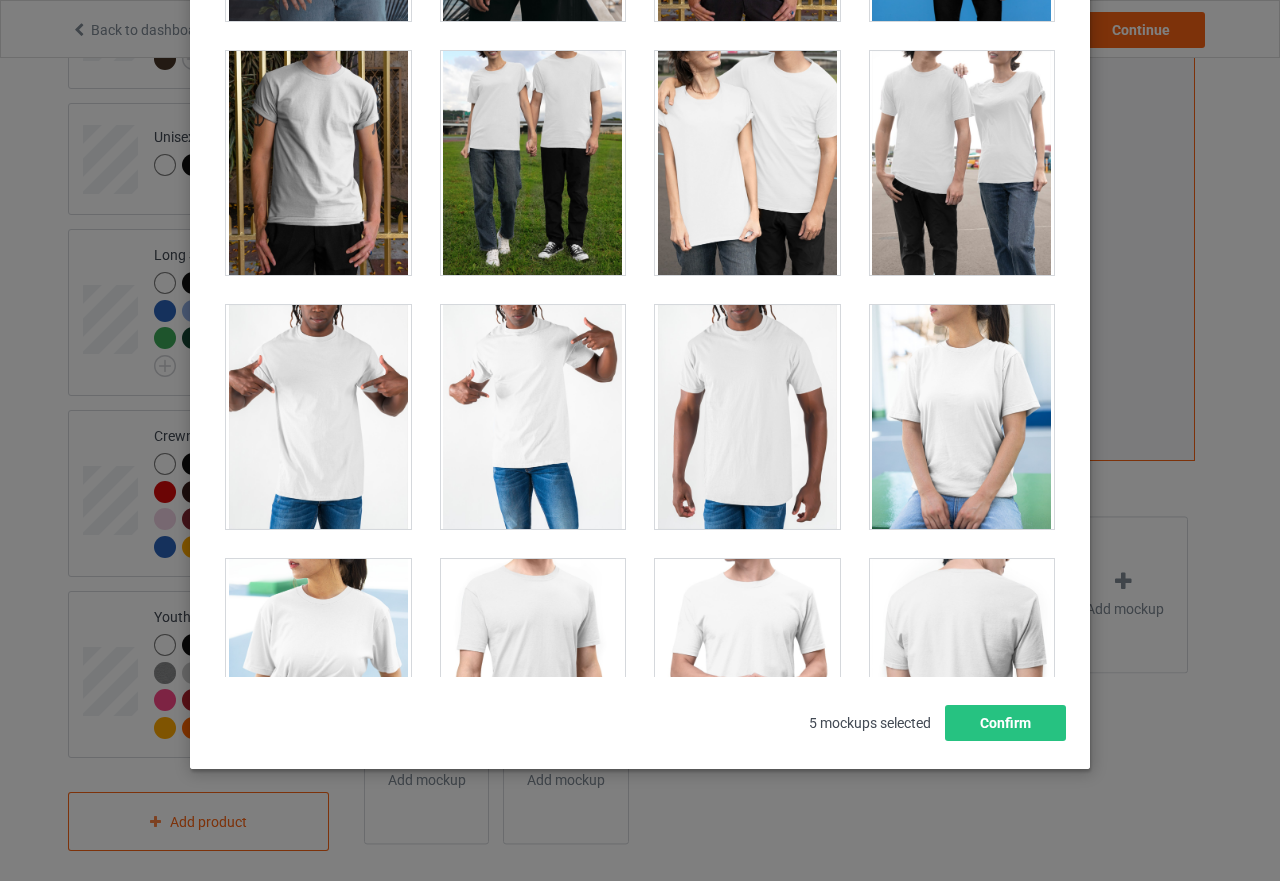 click at bounding box center [318, 417] 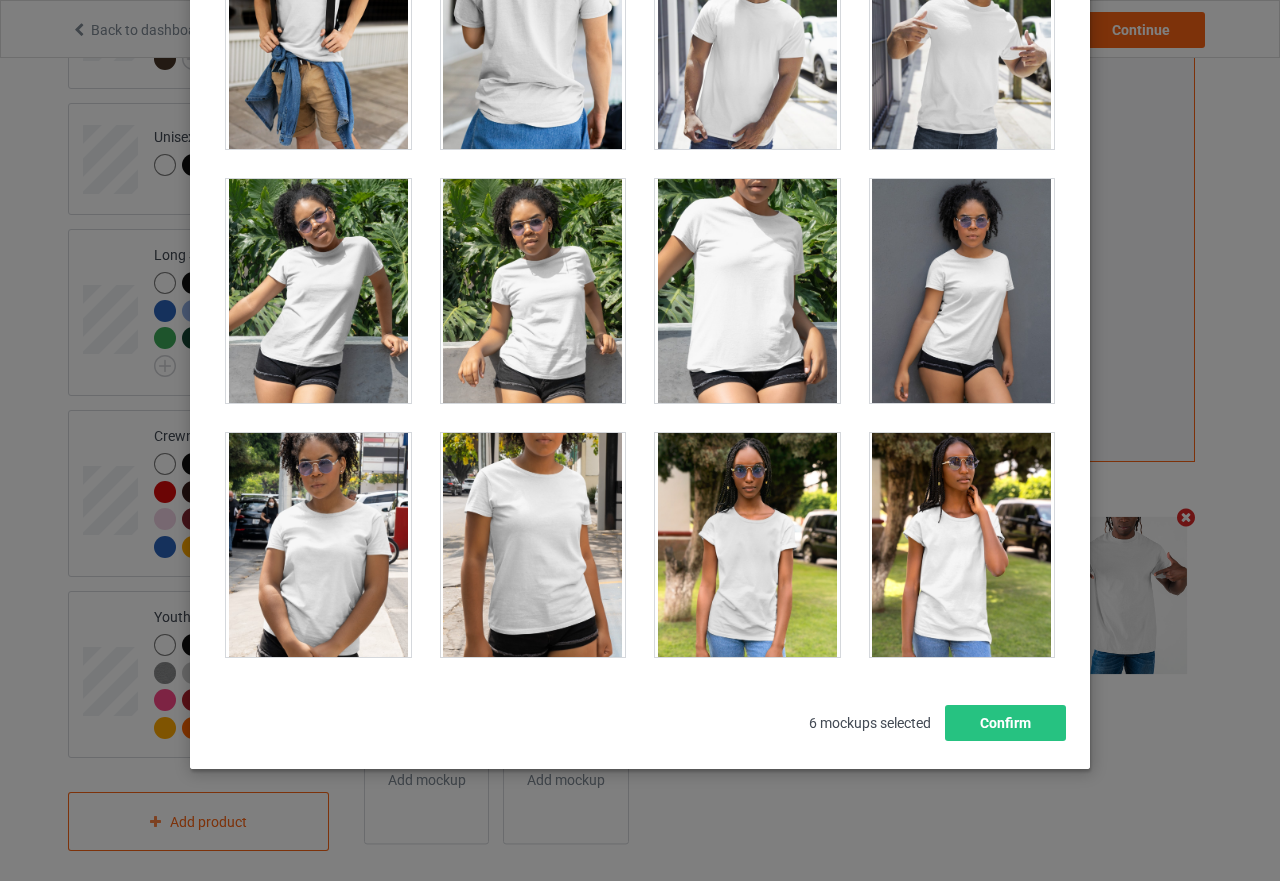 scroll, scrollTop: 11805, scrollLeft: 0, axis: vertical 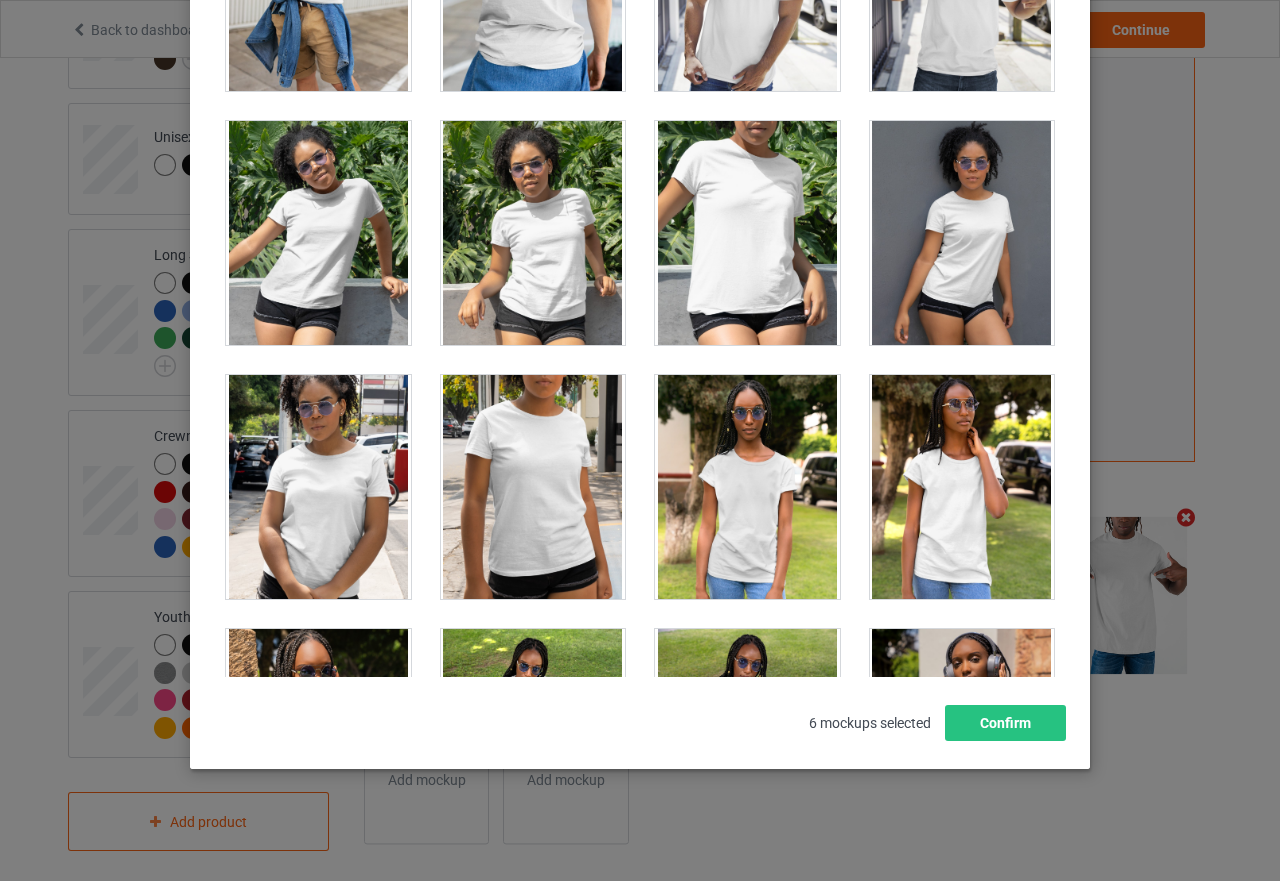 click at bounding box center [533, 233] 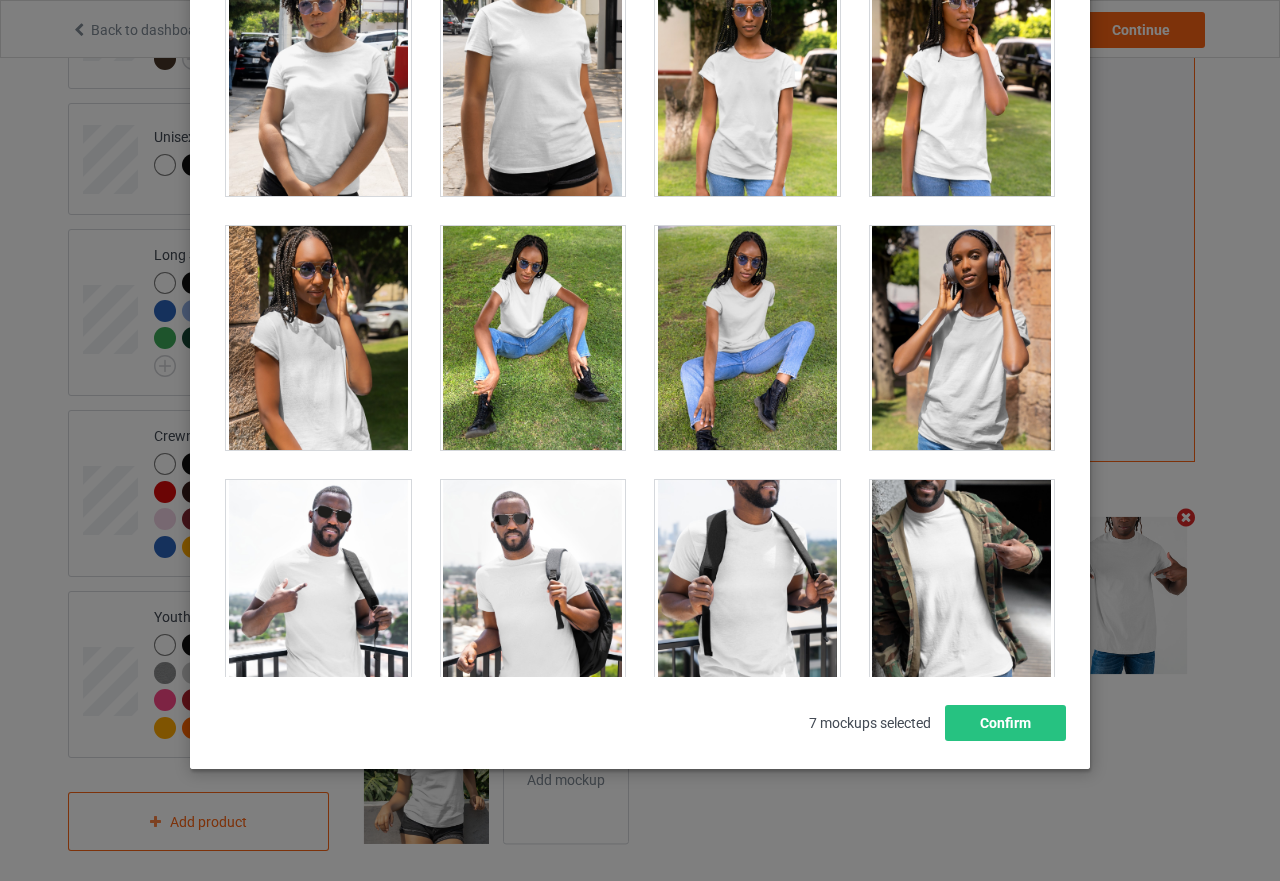 scroll, scrollTop: 12305, scrollLeft: 0, axis: vertical 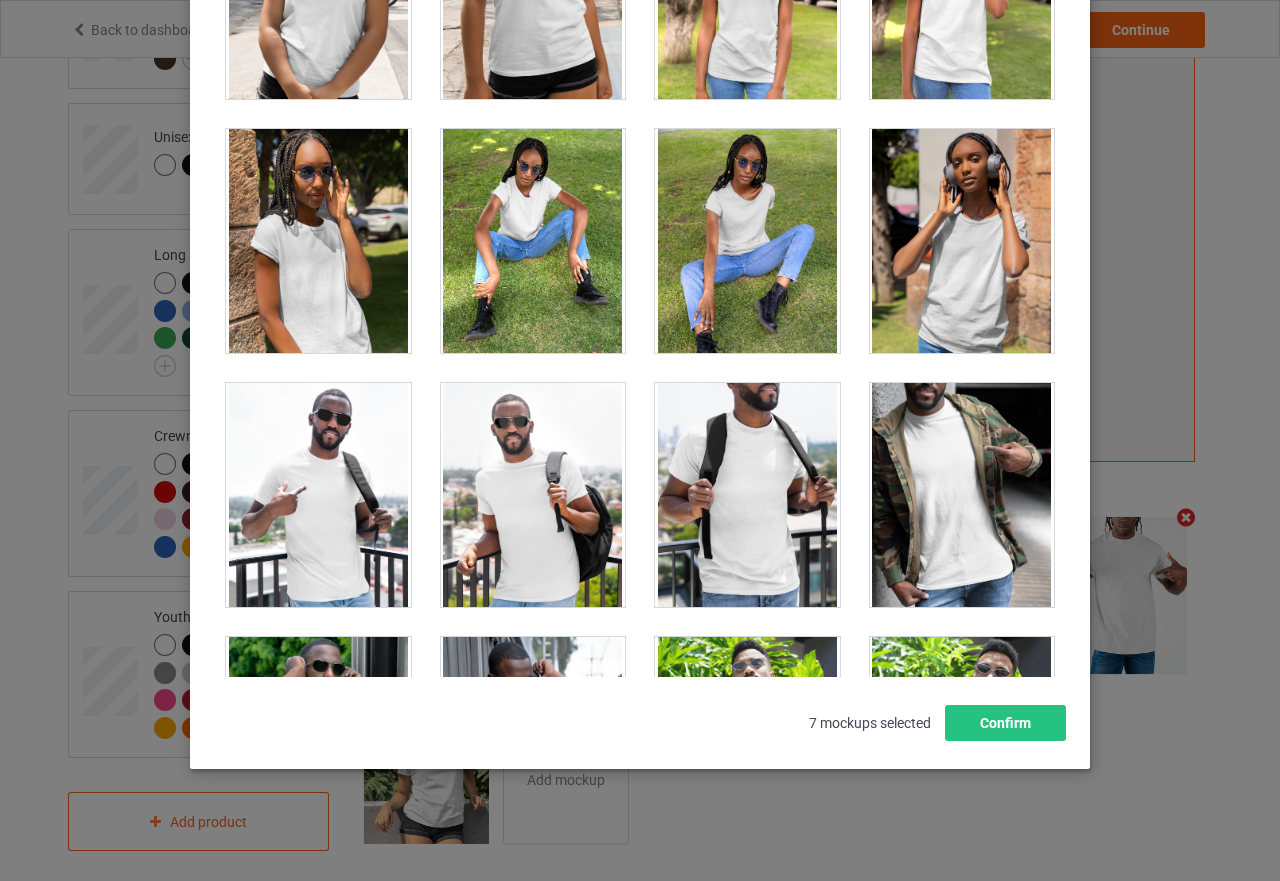 click at bounding box center (318, 495) 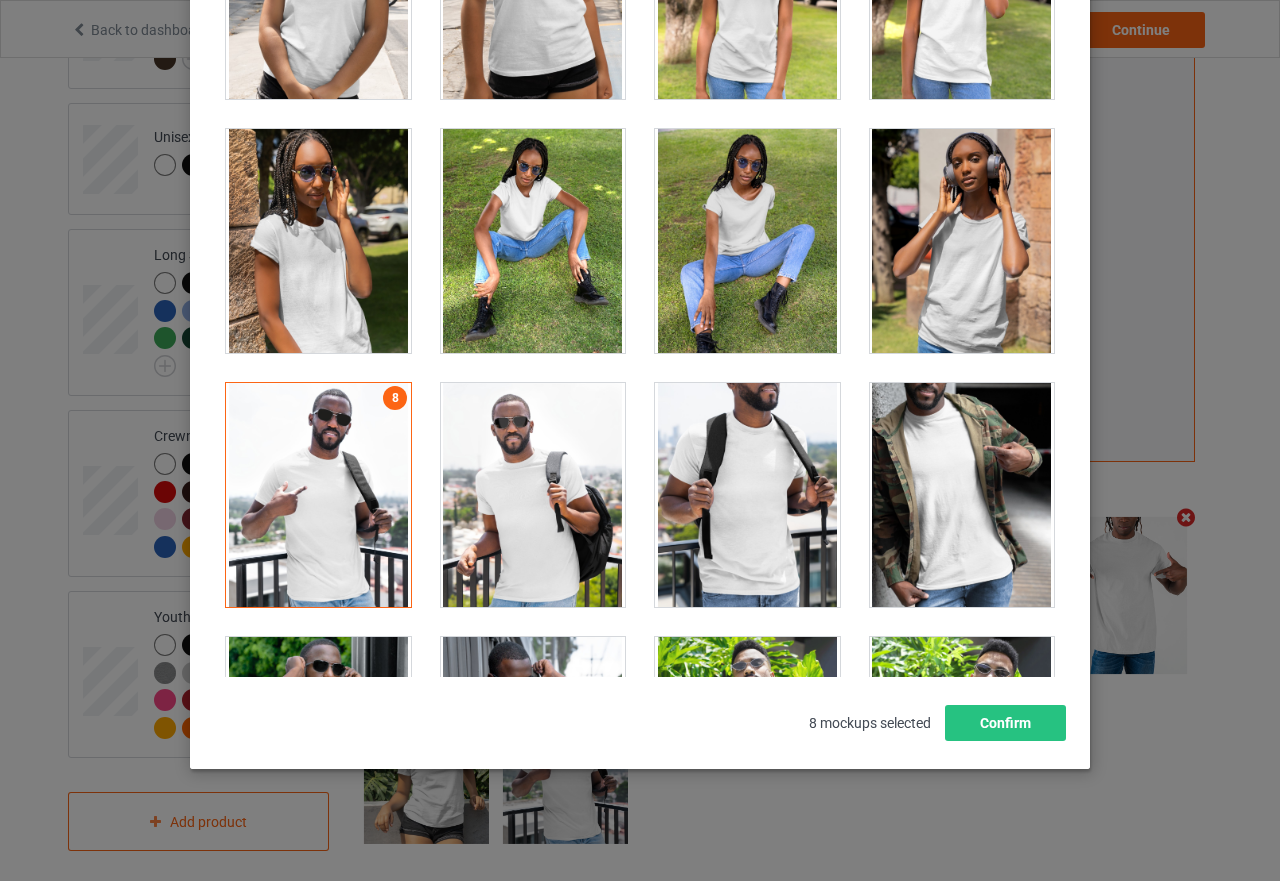 click at bounding box center (318, 495) 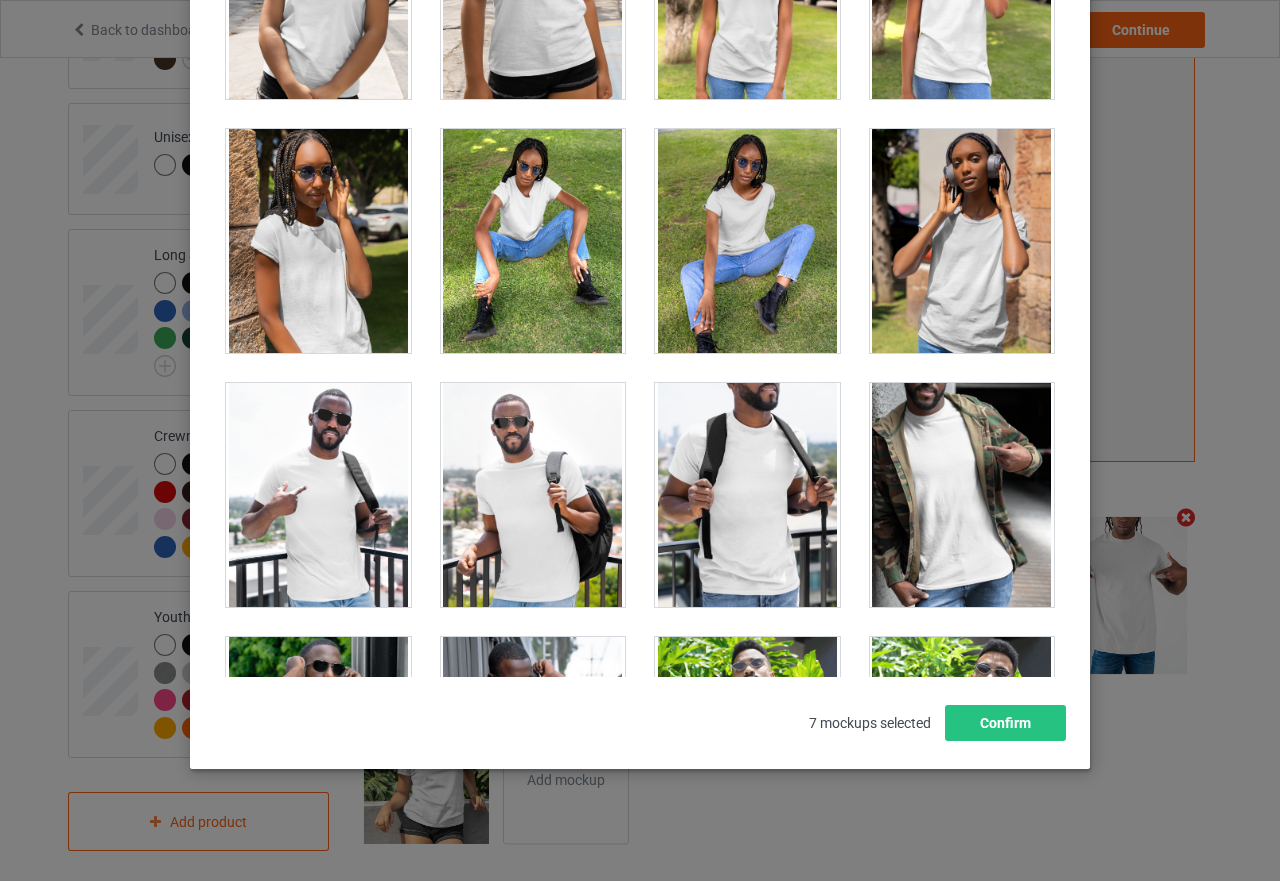 click at bounding box center (318, 495) 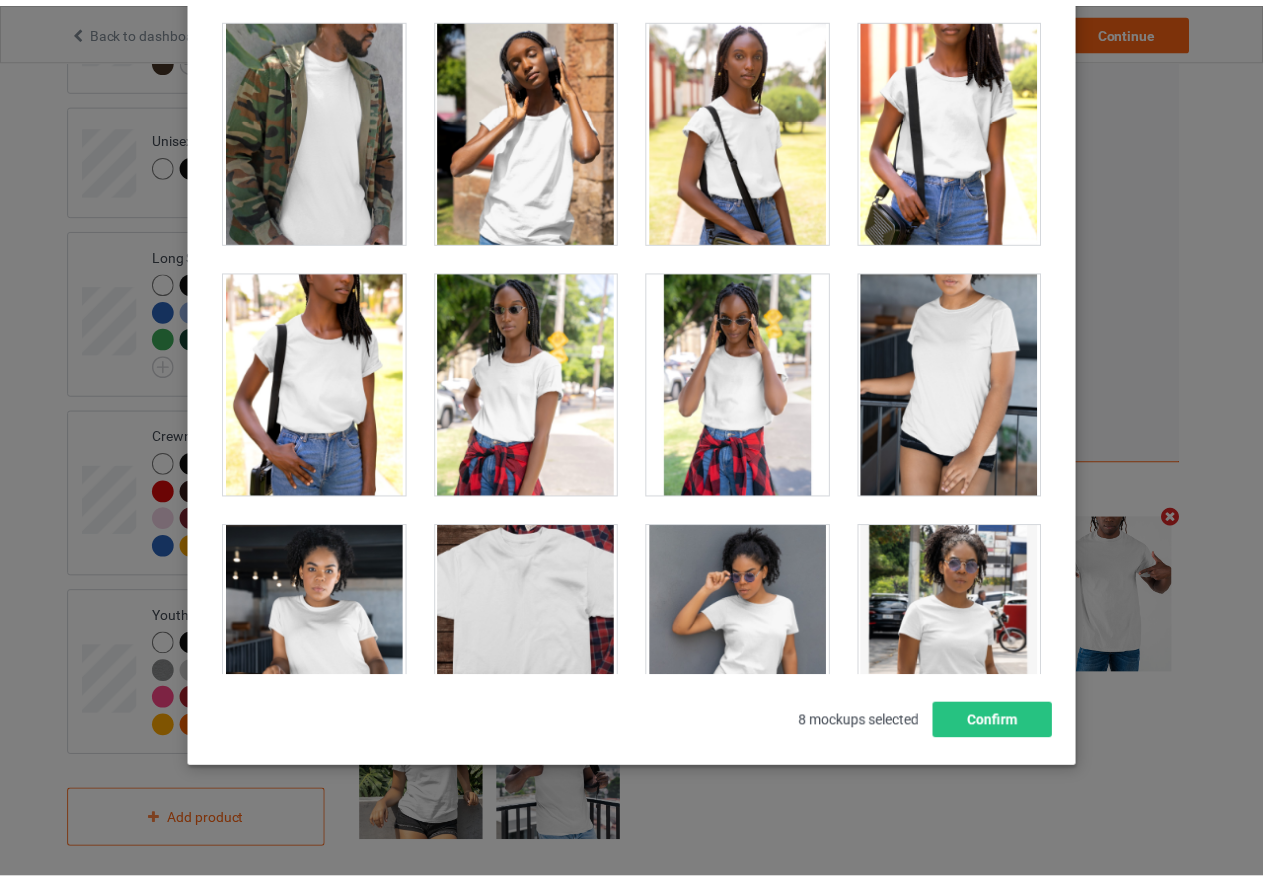 scroll, scrollTop: 14705, scrollLeft: 0, axis: vertical 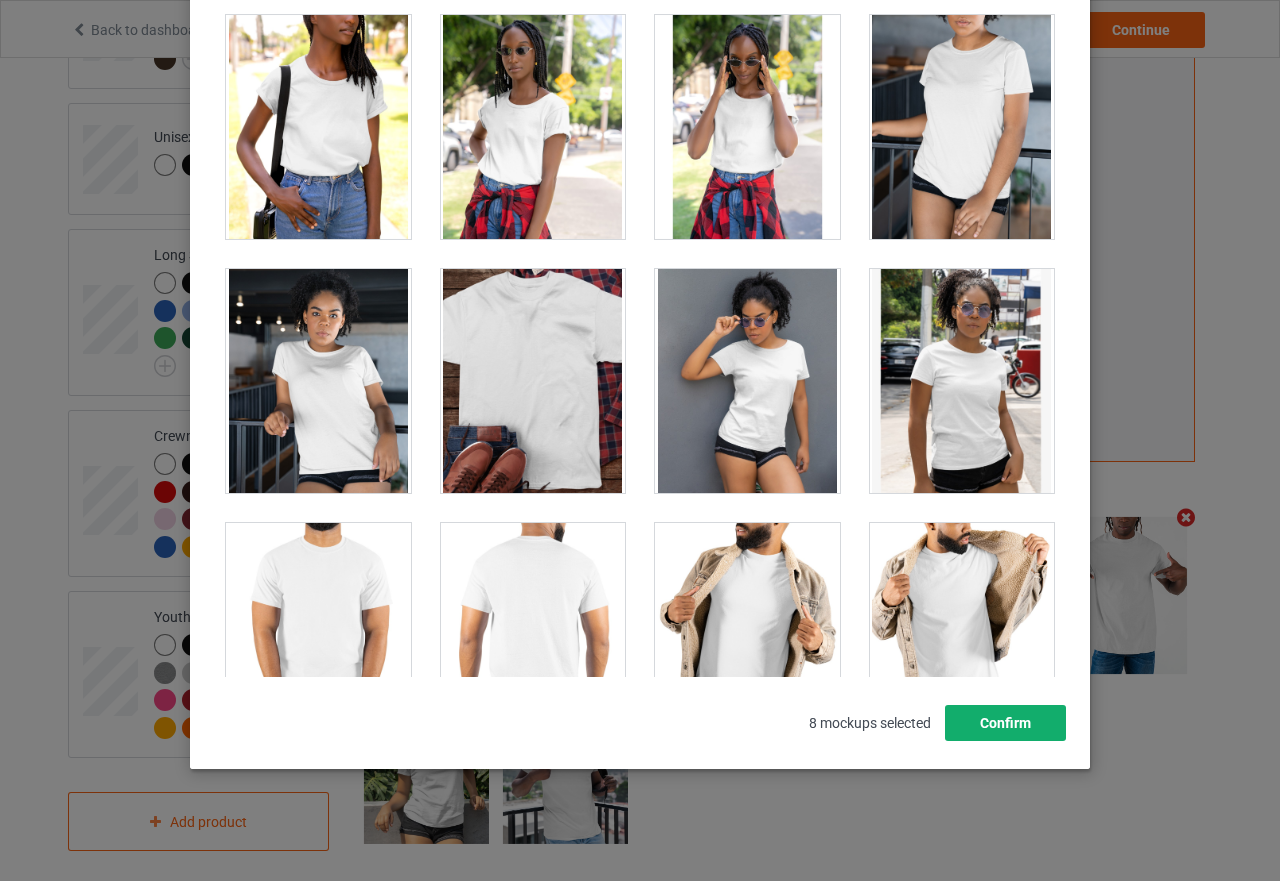click on "Confirm" at bounding box center [1005, 723] 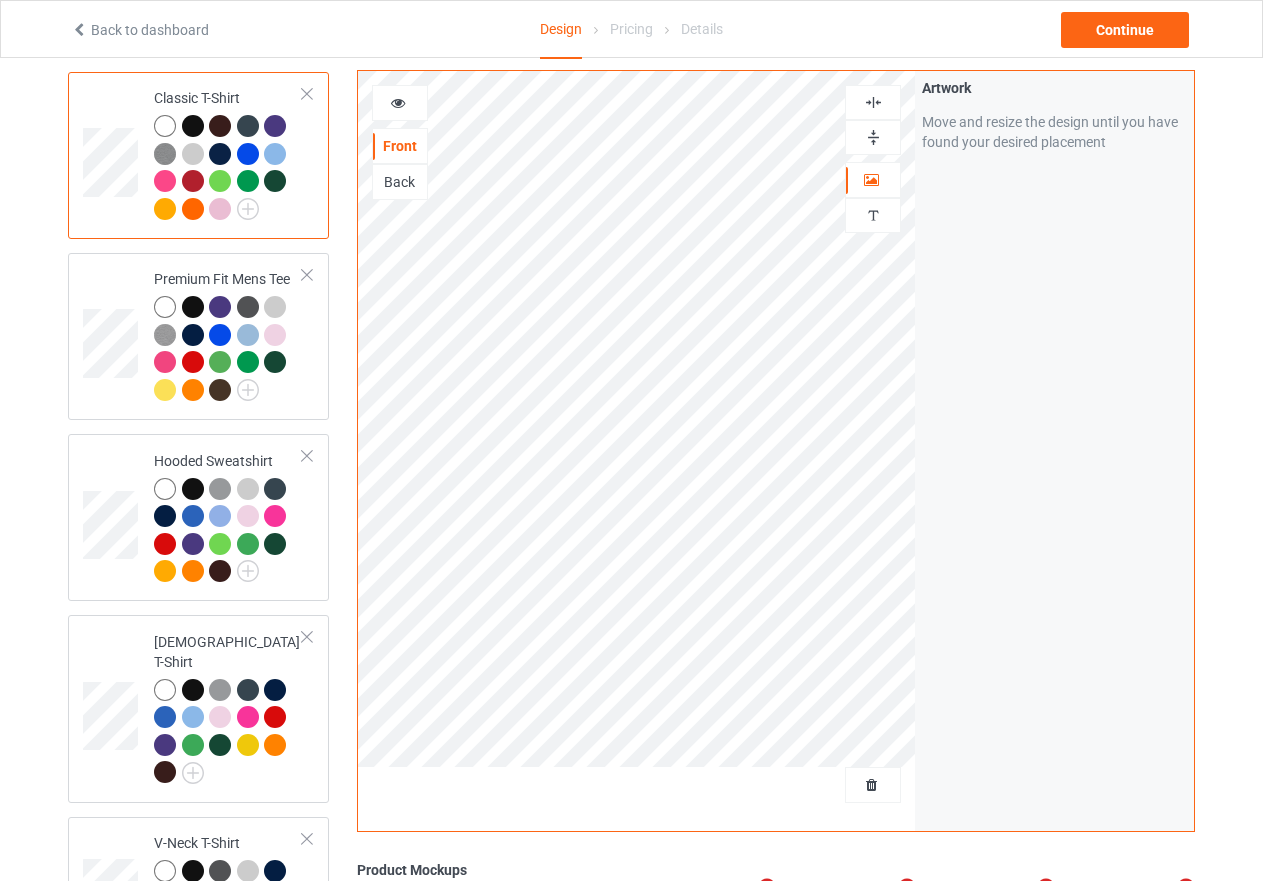 scroll, scrollTop: 126, scrollLeft: 0, axis: vertical 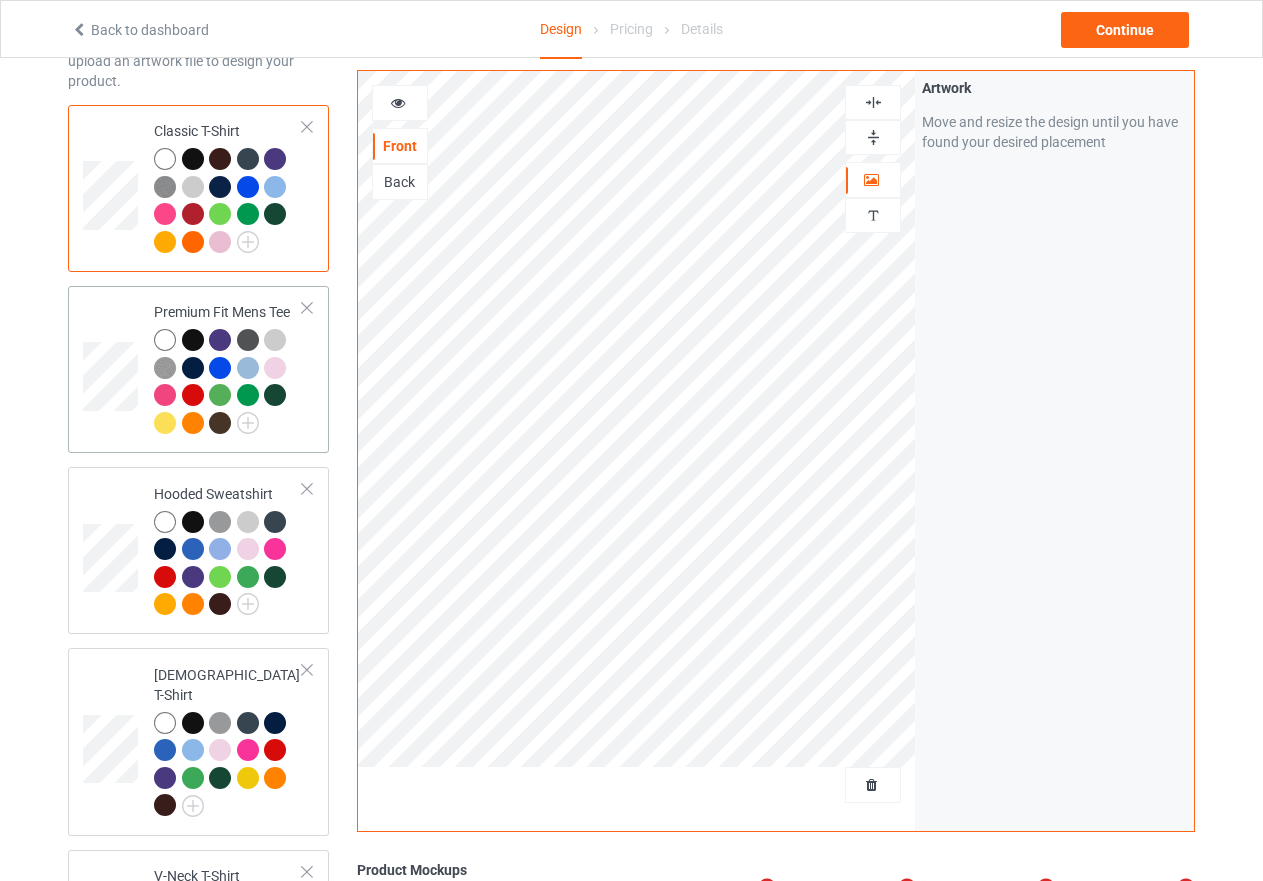click at bounding box center (228, 384) 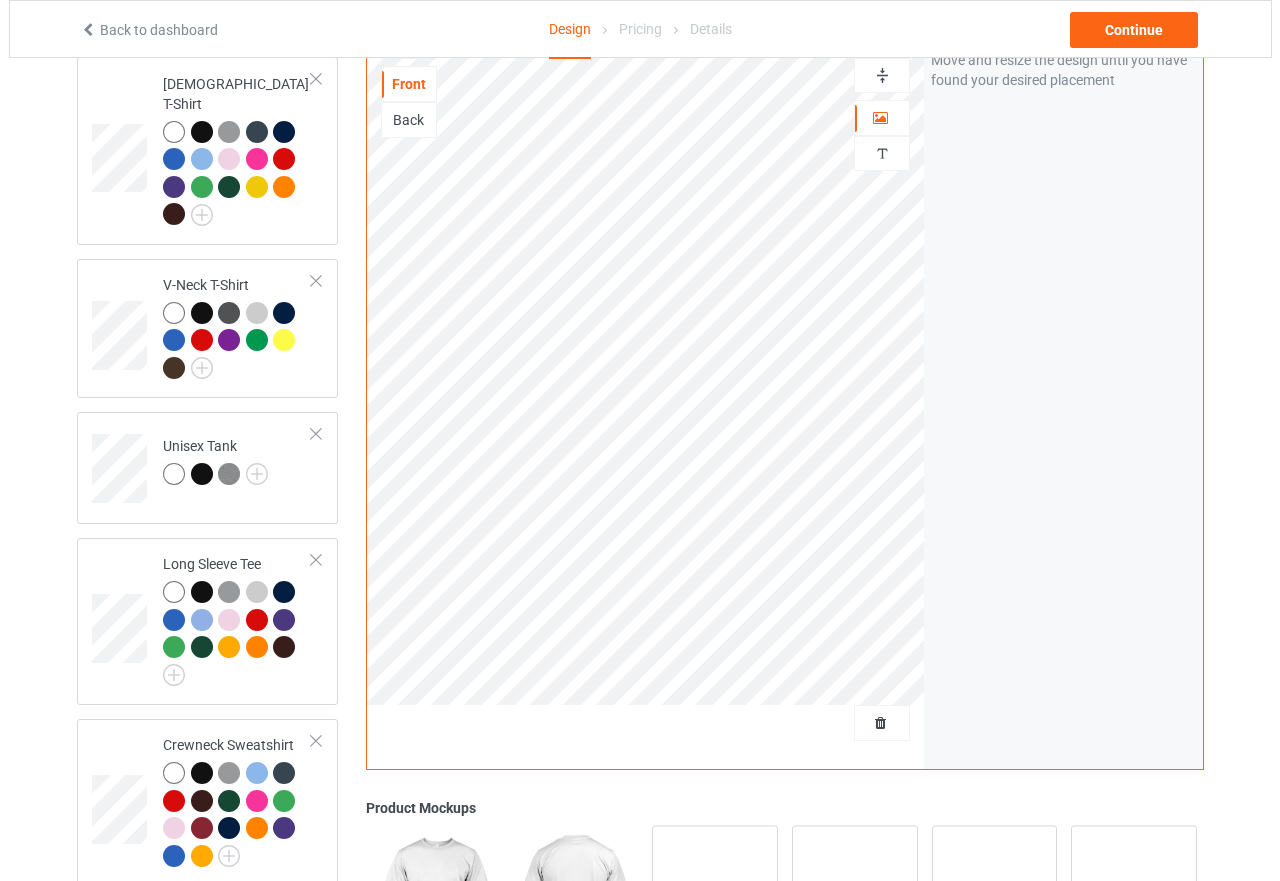 scroll, scrollTop: 826, scrollLeft: 0, axis: vertical 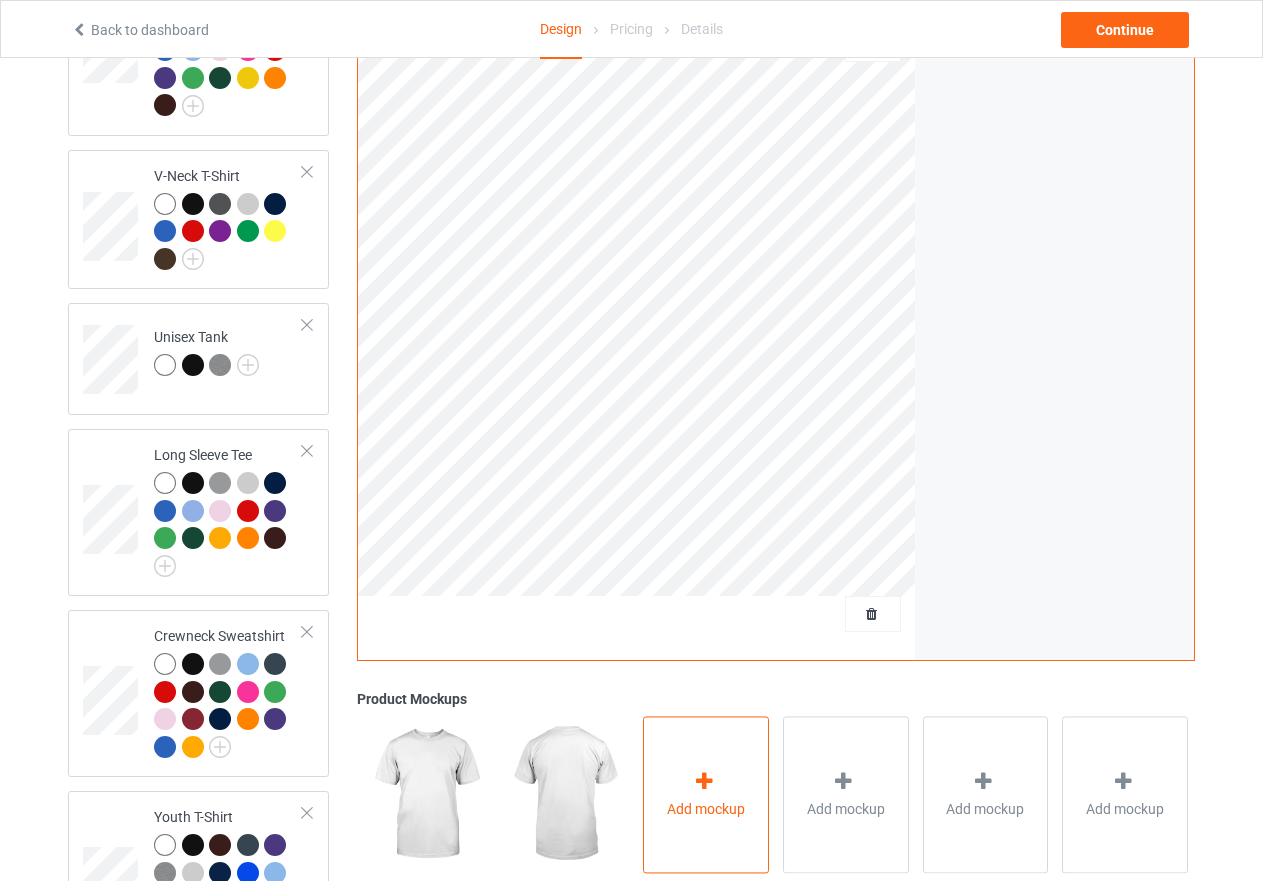 click at bounding box center (704, 781) 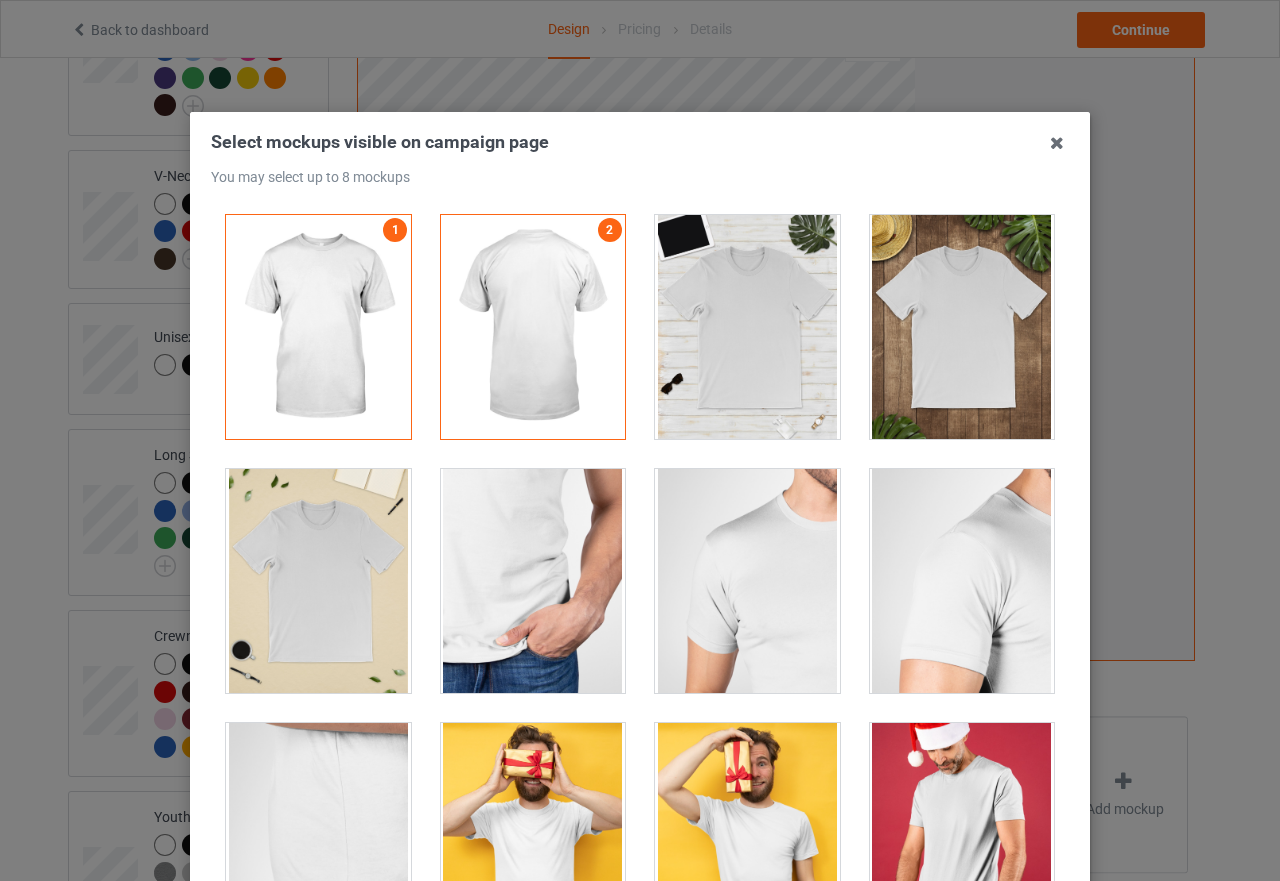 click at bounding box center (962, 327) 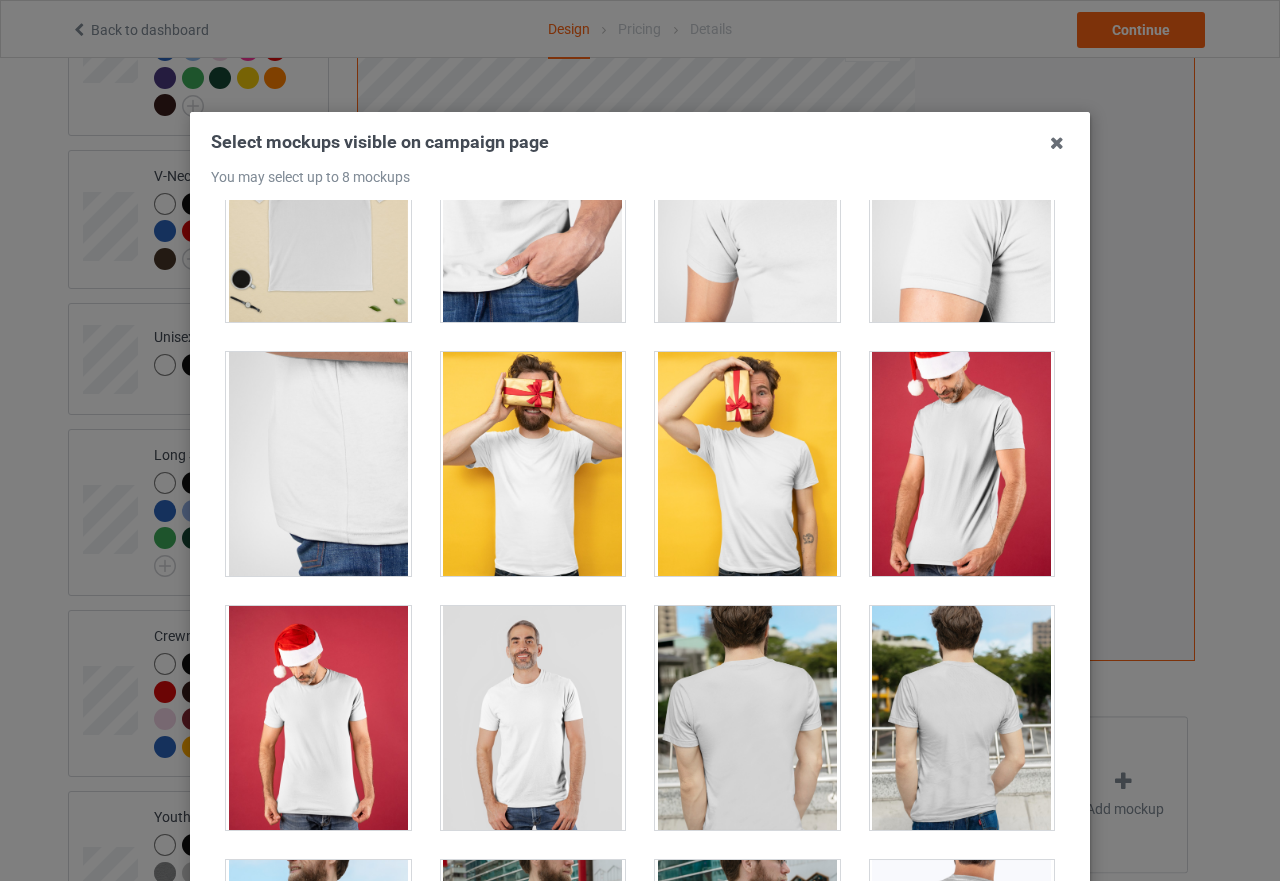 scroll, scrollTop: 400, scrollLeft: 0, axis: vertical 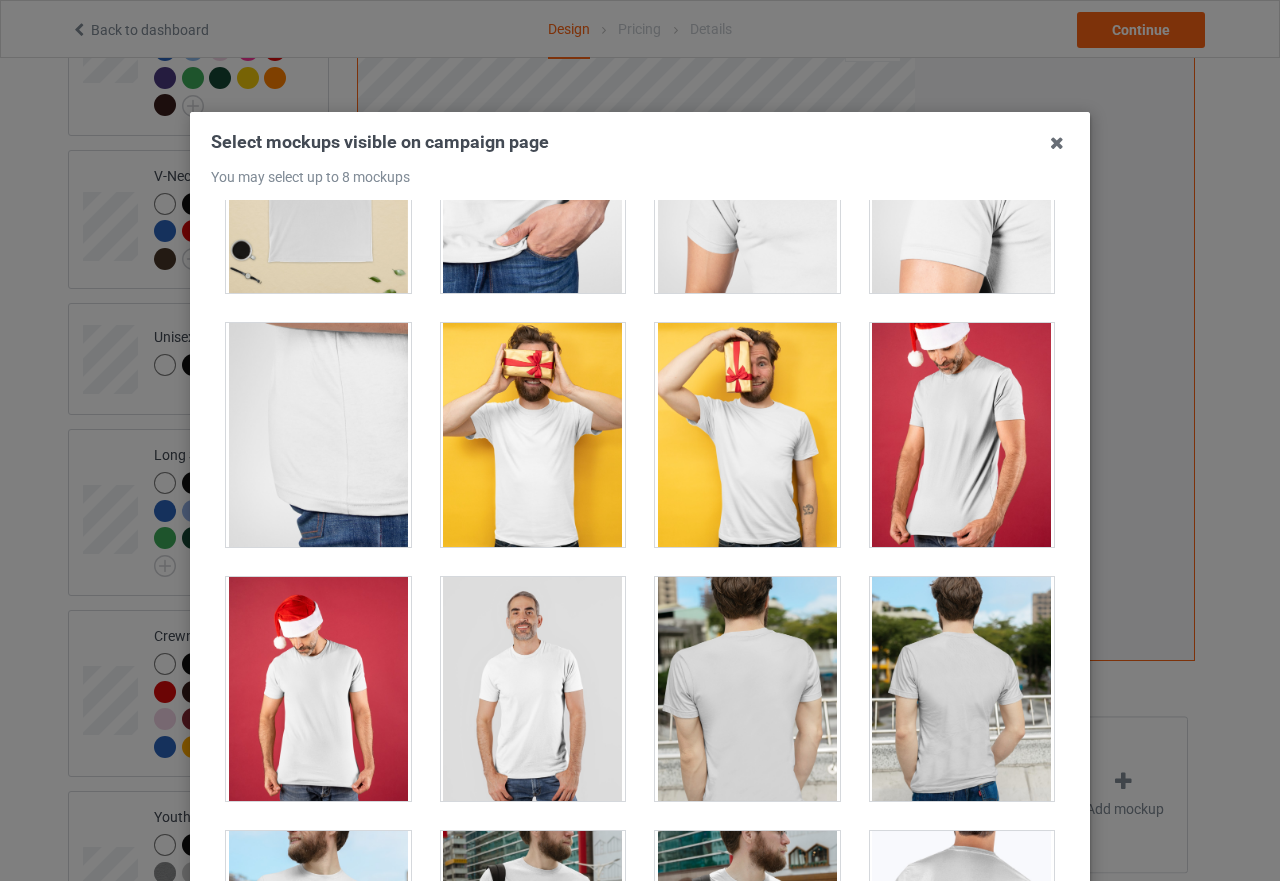 click at bounding box center [533, 689] 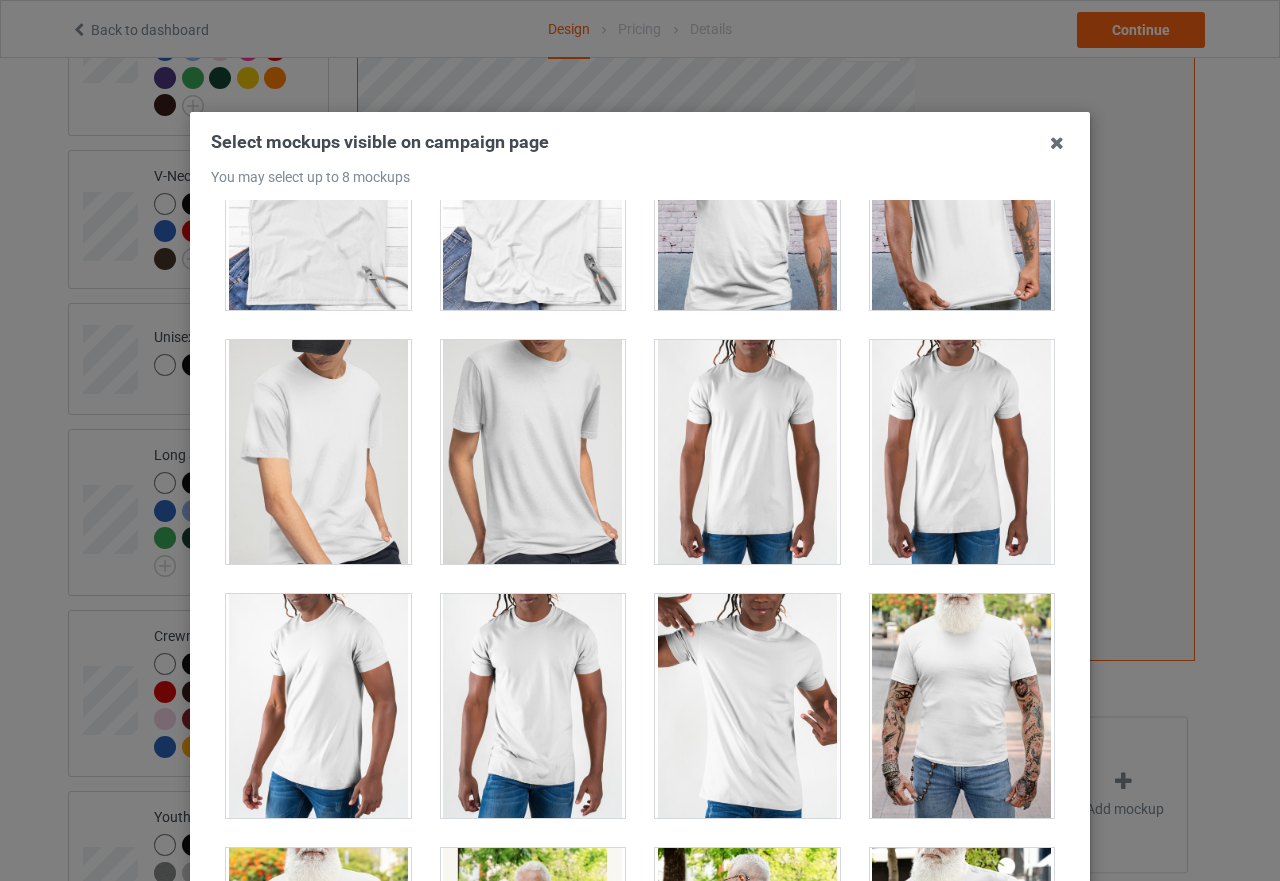 scroll, scrollTop: 3200, scrollLeft: 0, axis: vertical 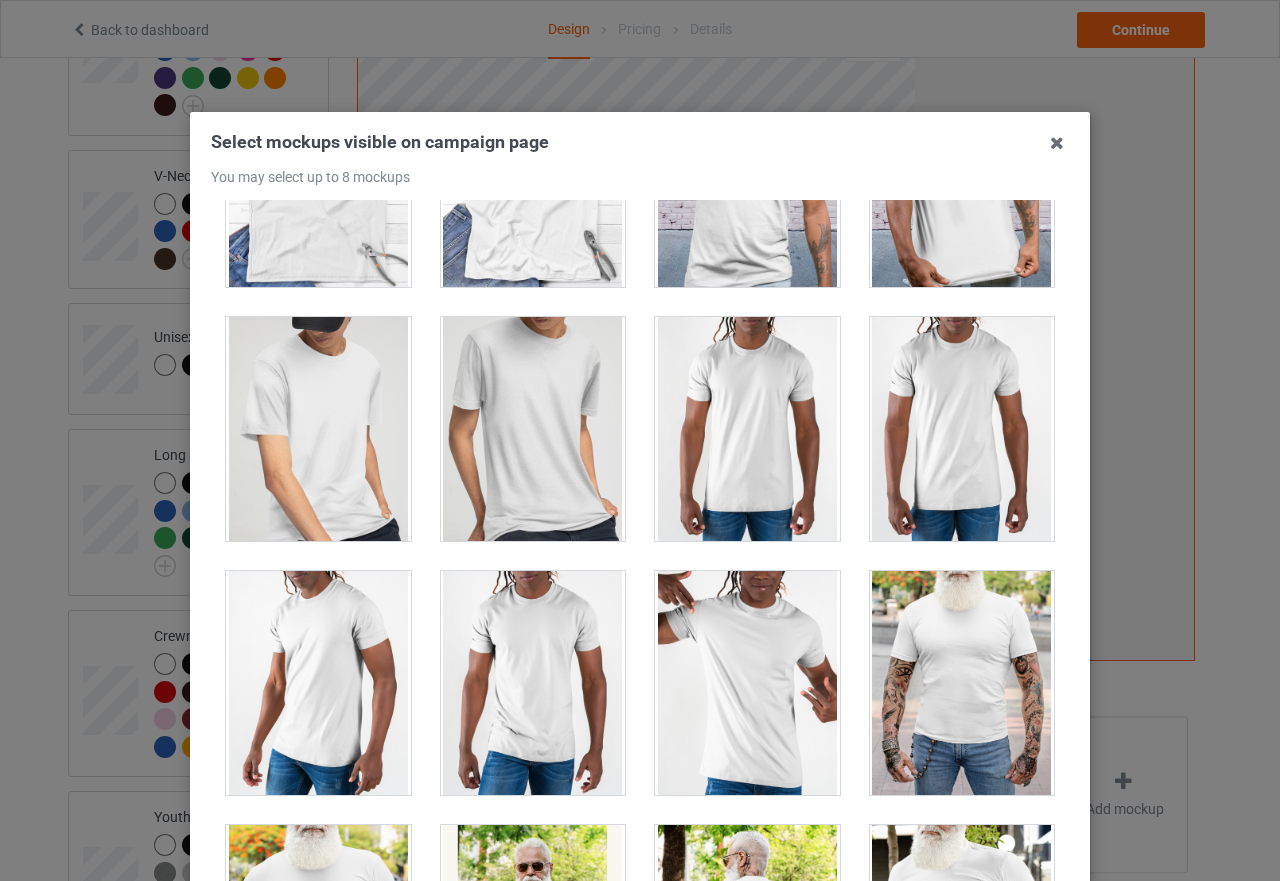 click at bounding box center (962, 429) 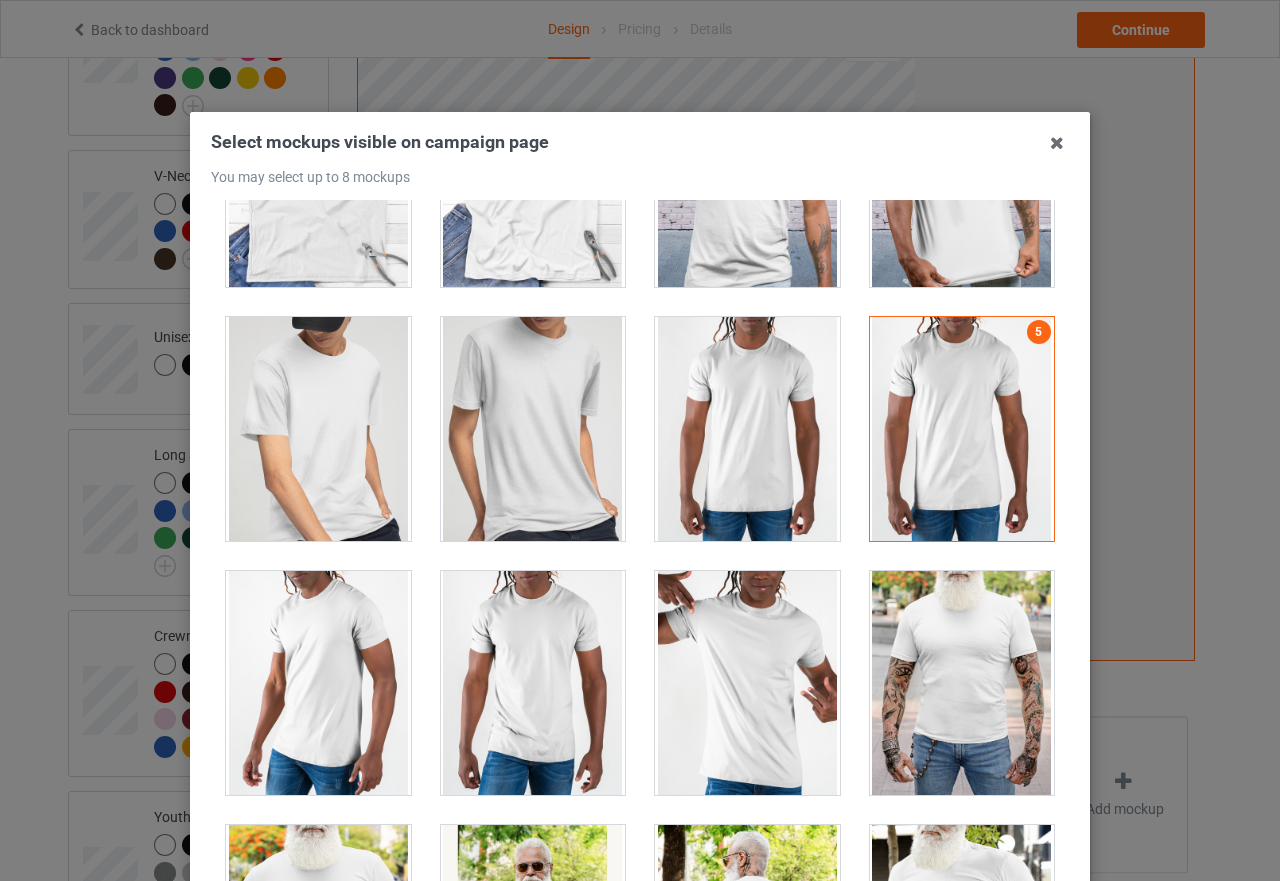click at bounding box center [747, 683] 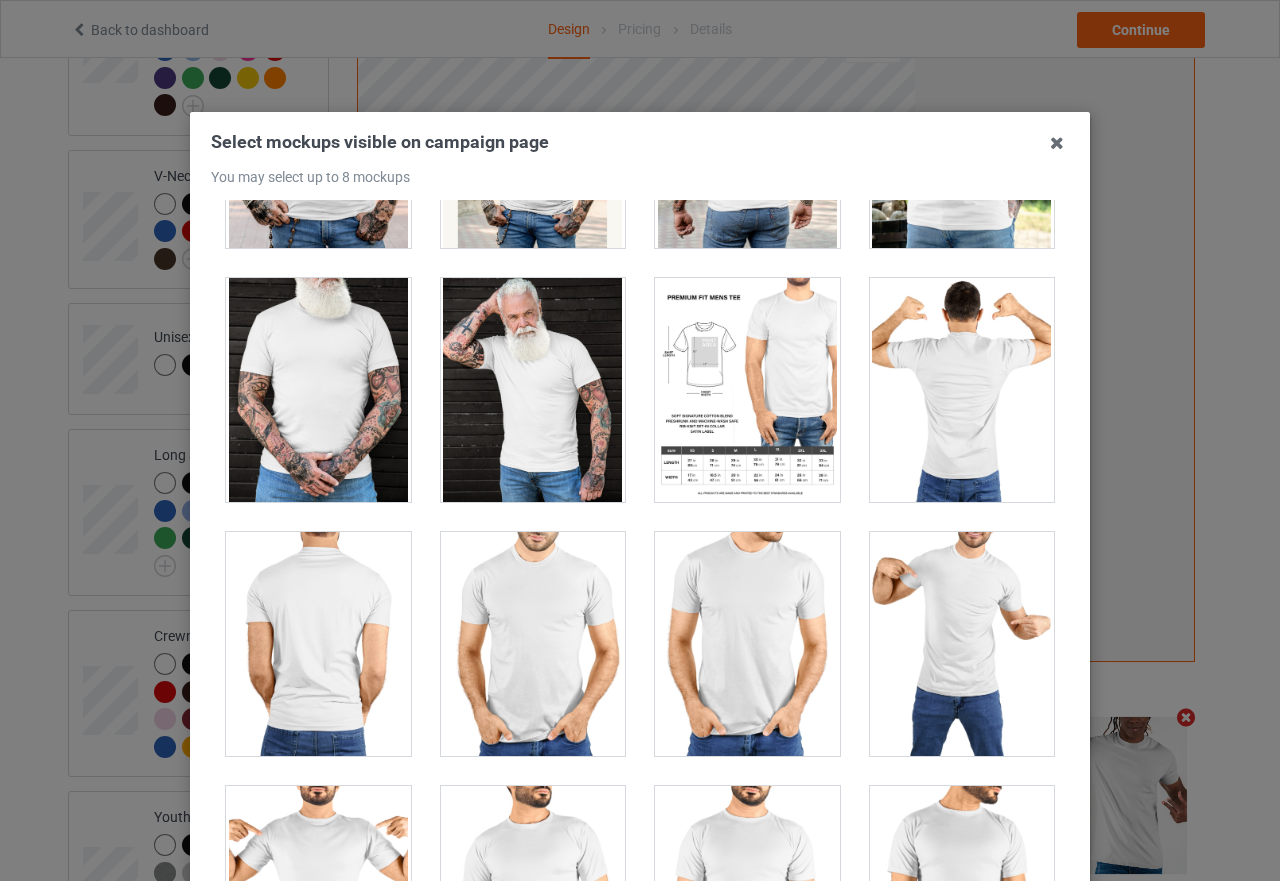 scroll, scrollTop: 4300, scrollLeft: 0, axis: vertical 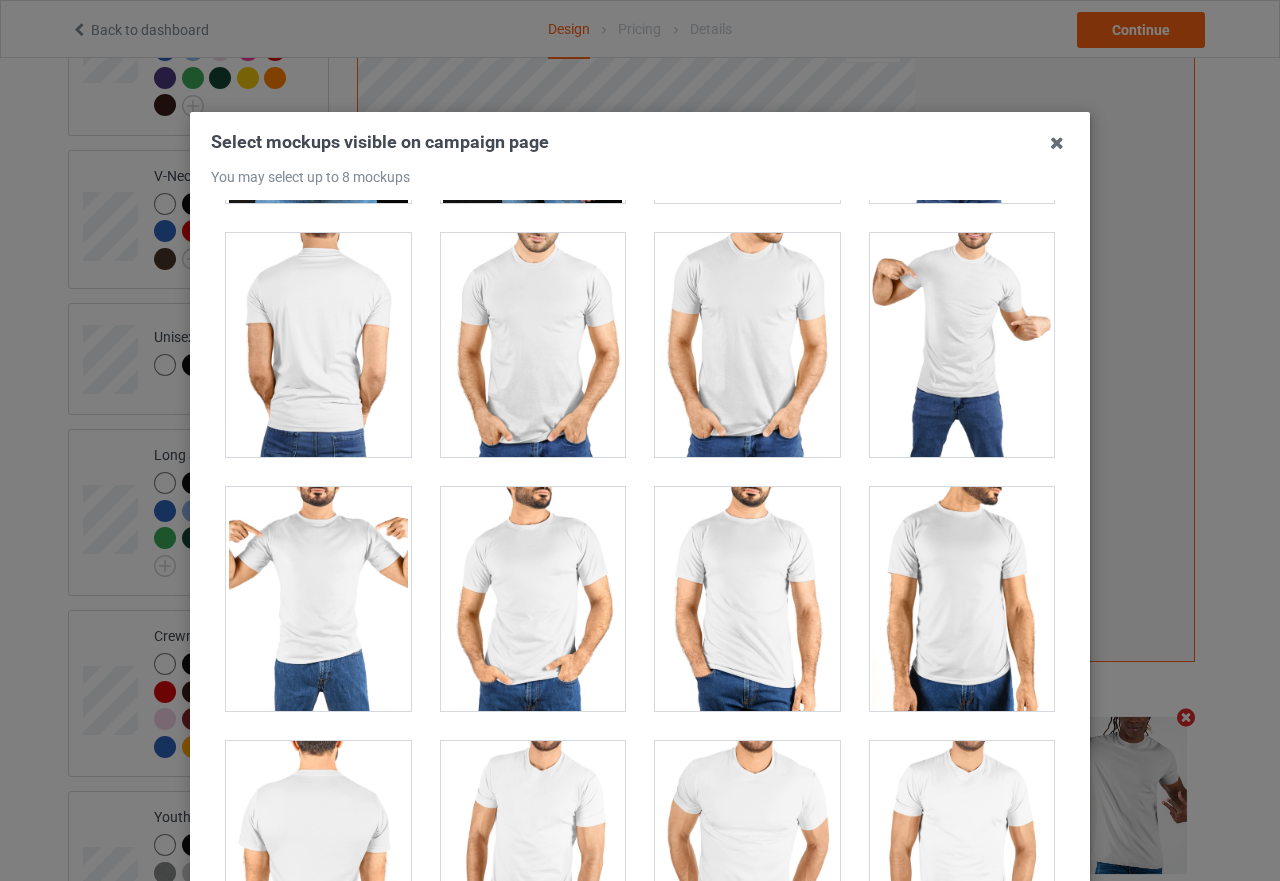 click at bounding box center (962, 345) 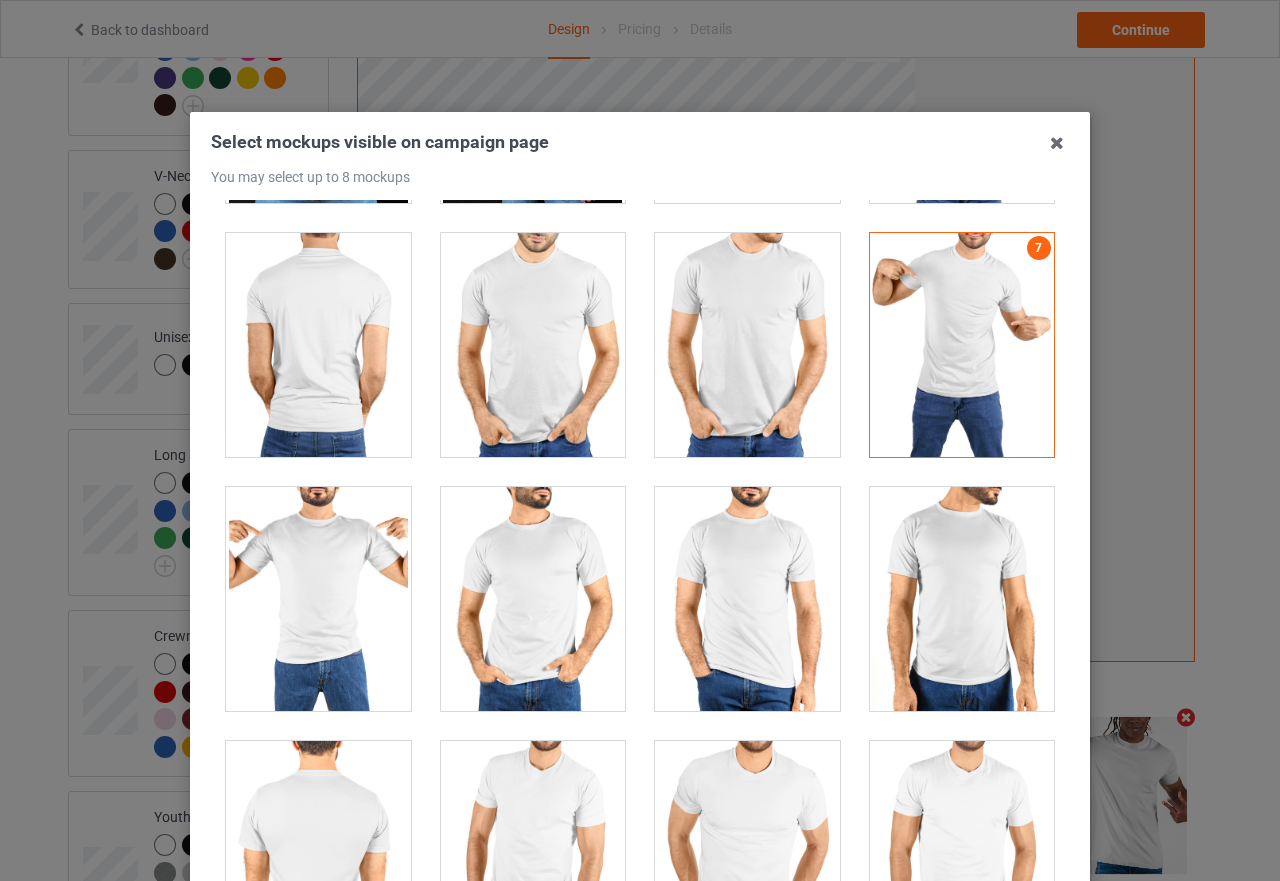 click at bounding box center (962, 345) 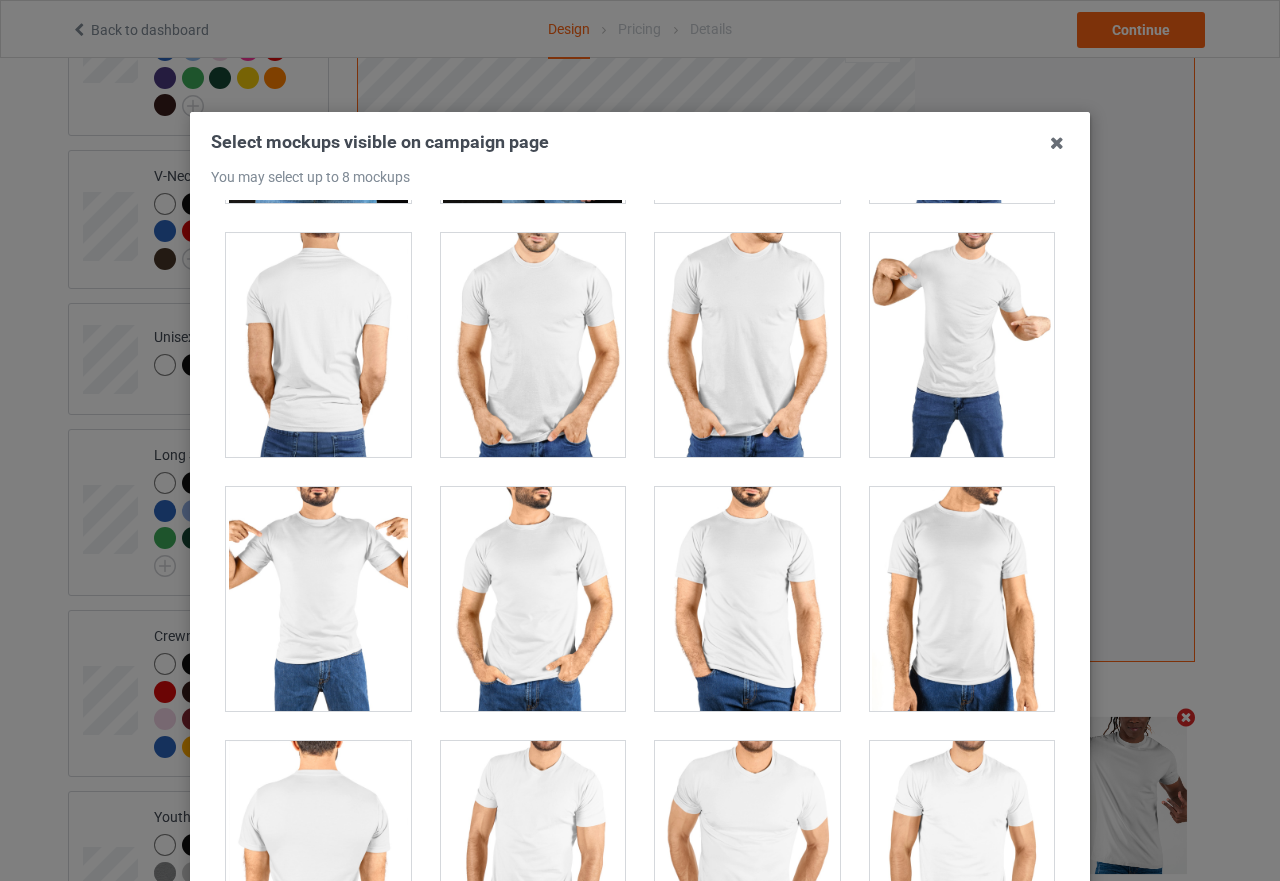 click at bounding box center (533, 345) 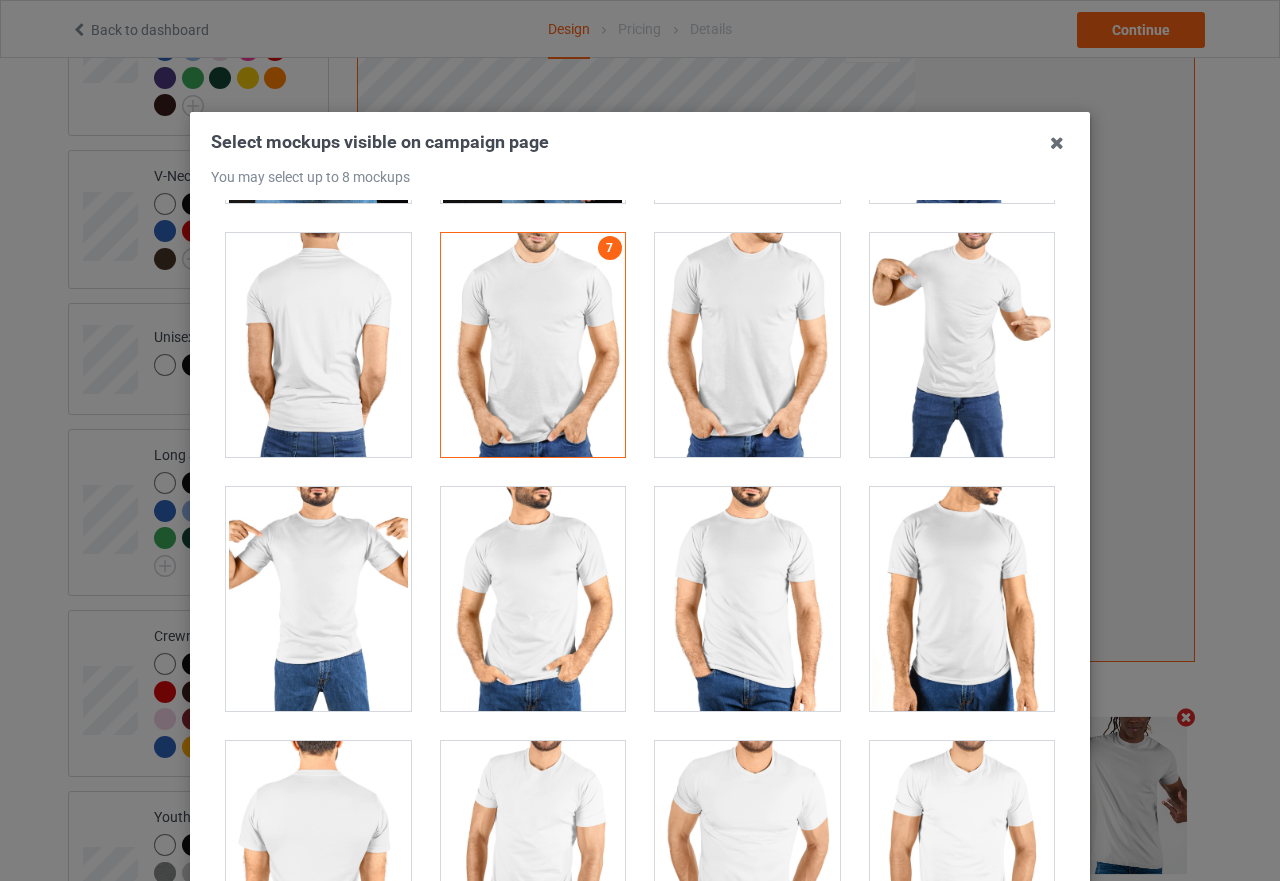 click at bounding box center (318, 599) 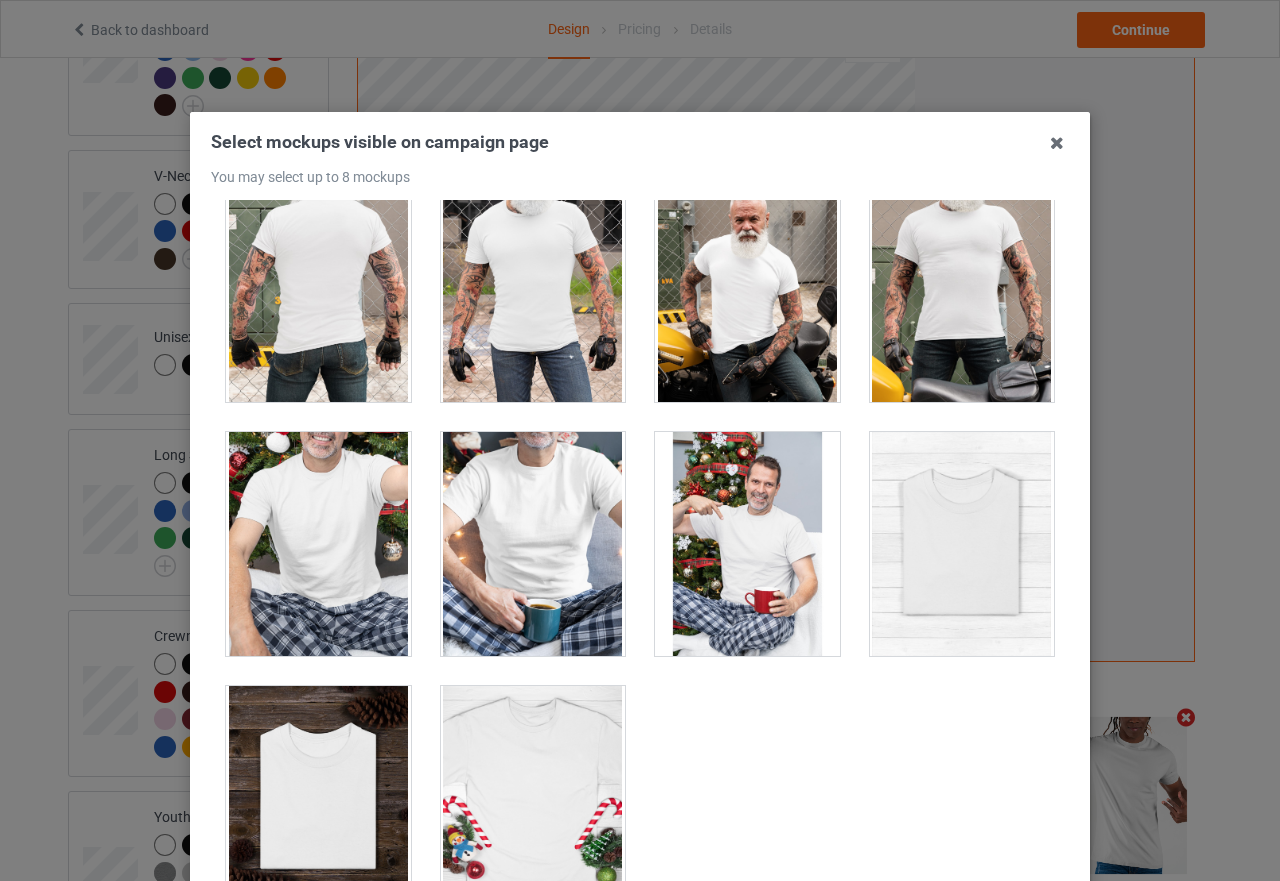 scroll, scrollTop: 6153, scrollLeft: 0, axis: vertical 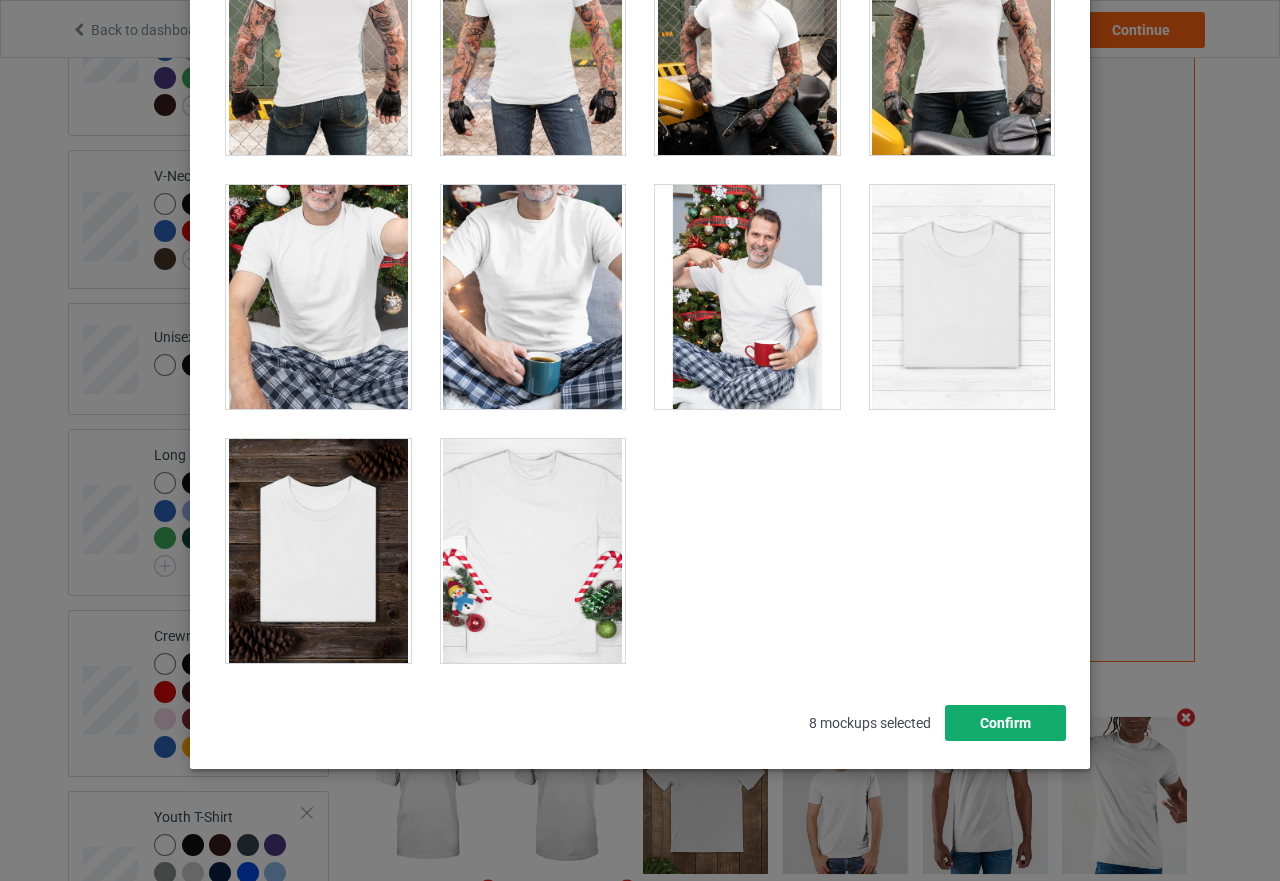 click on "Confirm" at bounding box center [1005, 723] 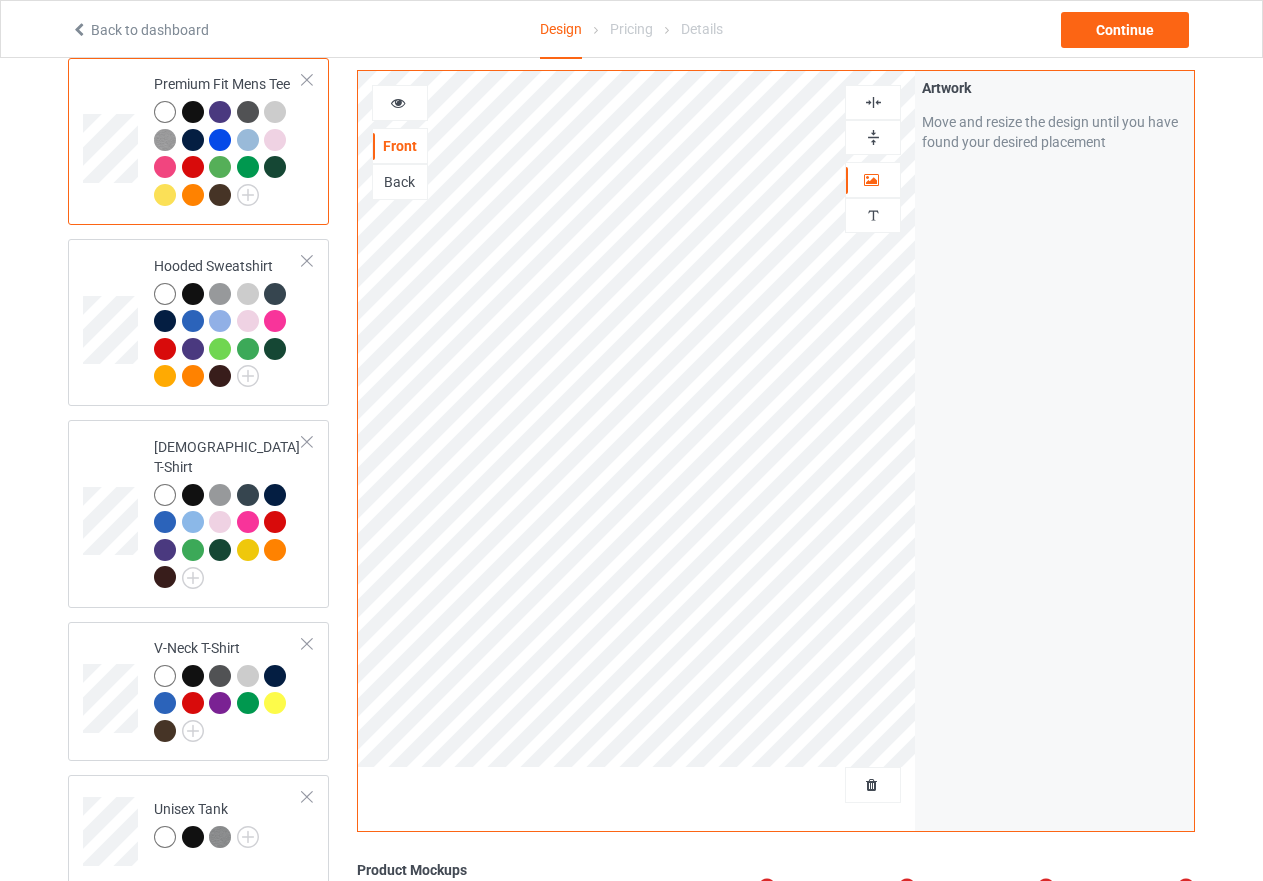 scroll, scrollTop: 326, scrollLeft: 0, axis: vertical 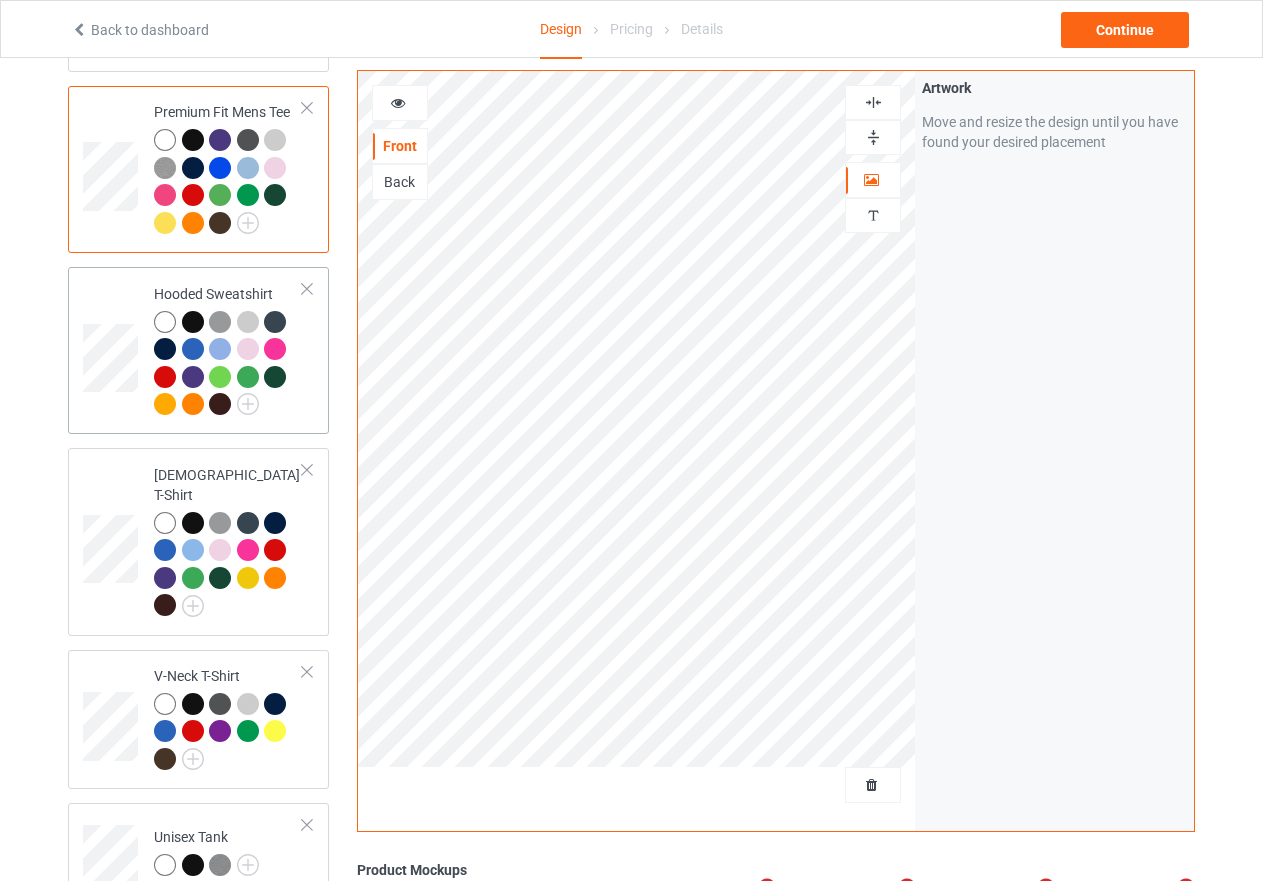 click at bounding box center [228, 366] 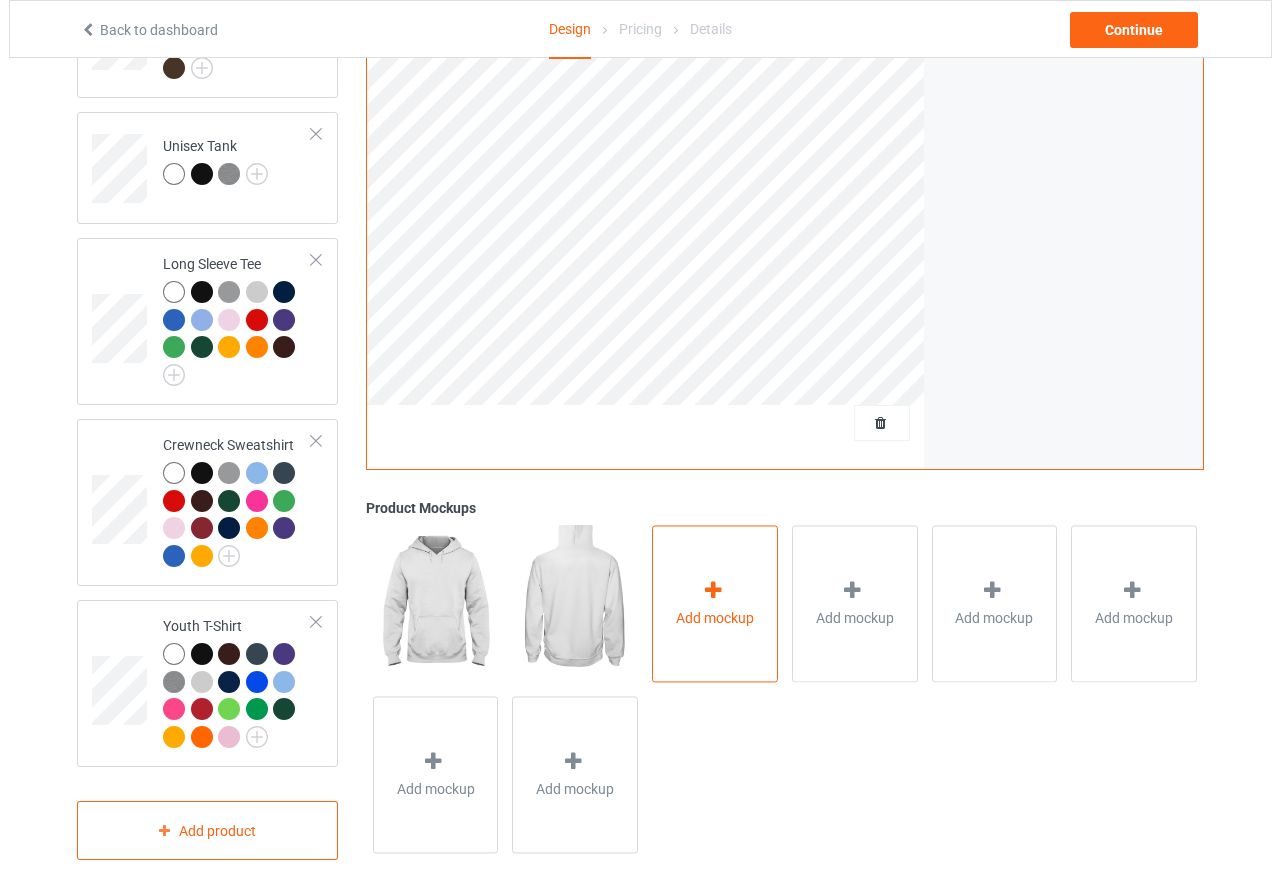 scroll, scrollTop: 1026, scrollLeft: 0, axis: vertical 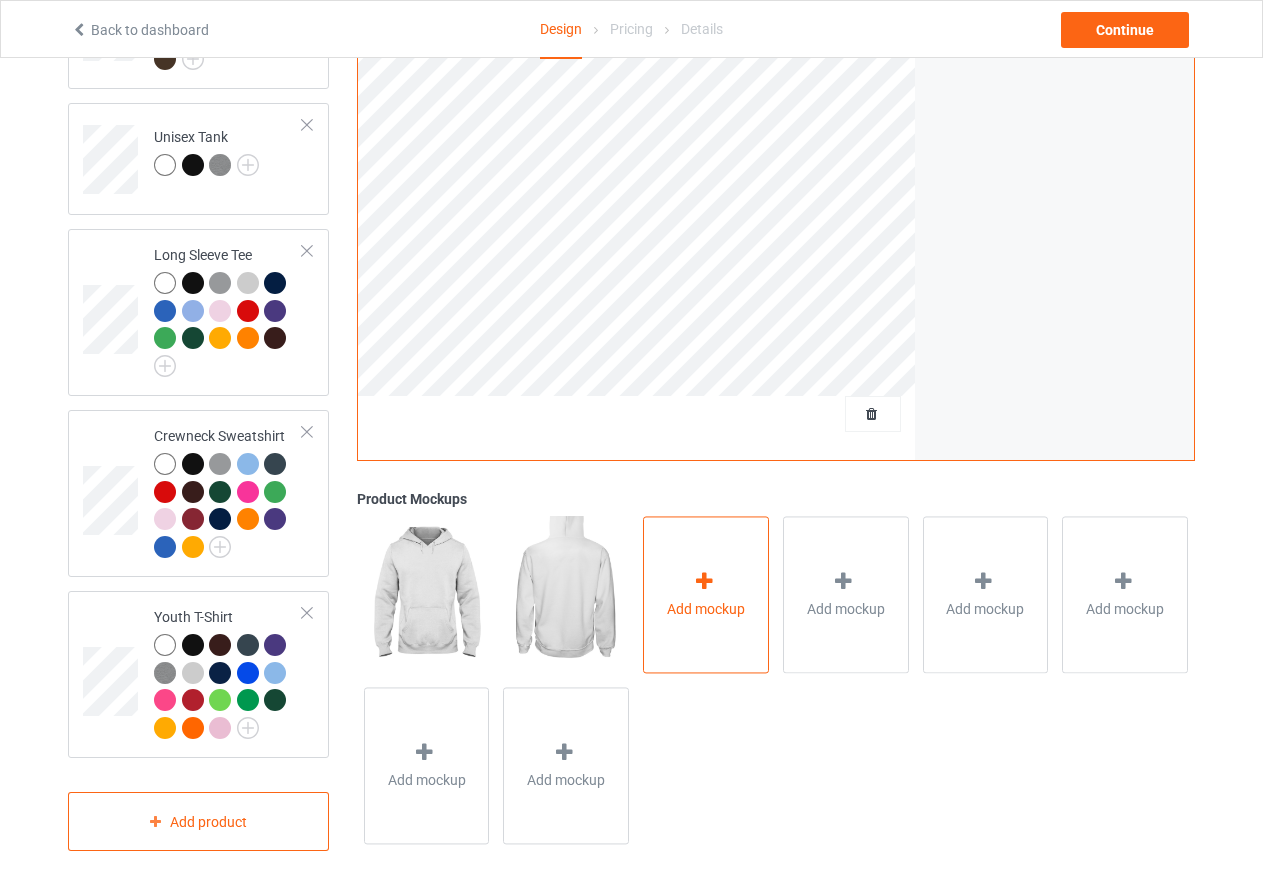 click at bounding box center (704, 581) 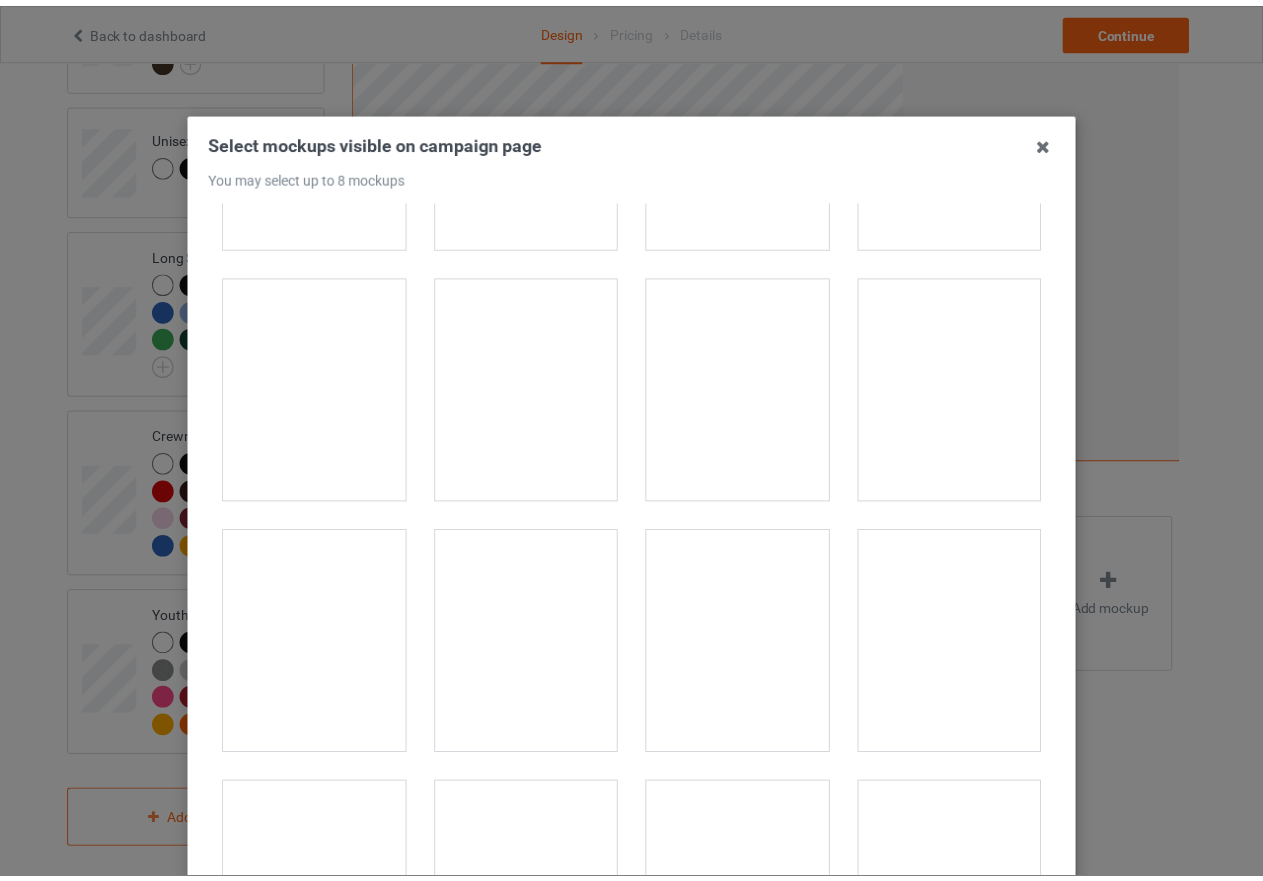 scroll, scrollTop: 1100, scrollLeft: 0, axis: vertical 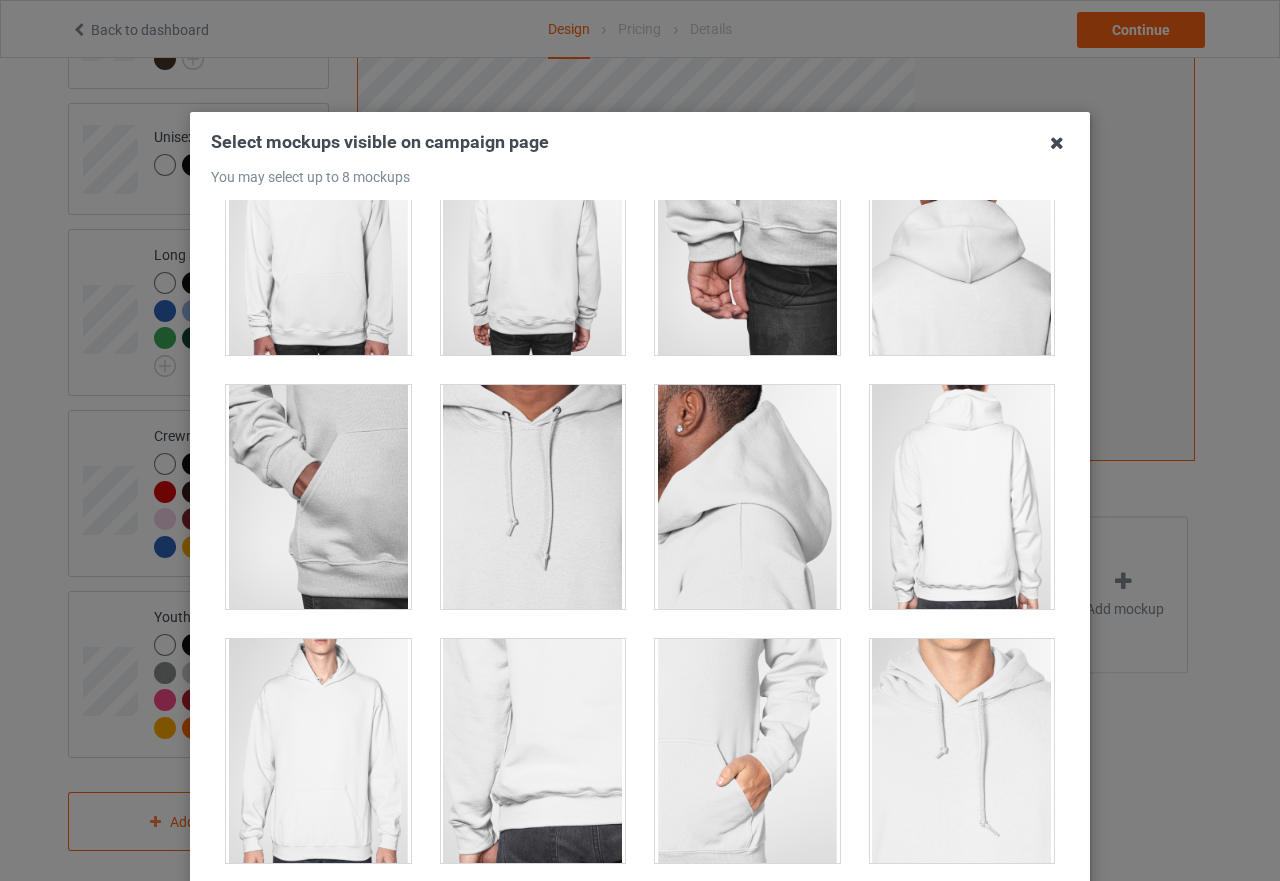 click at bounding box center (1057, 143) 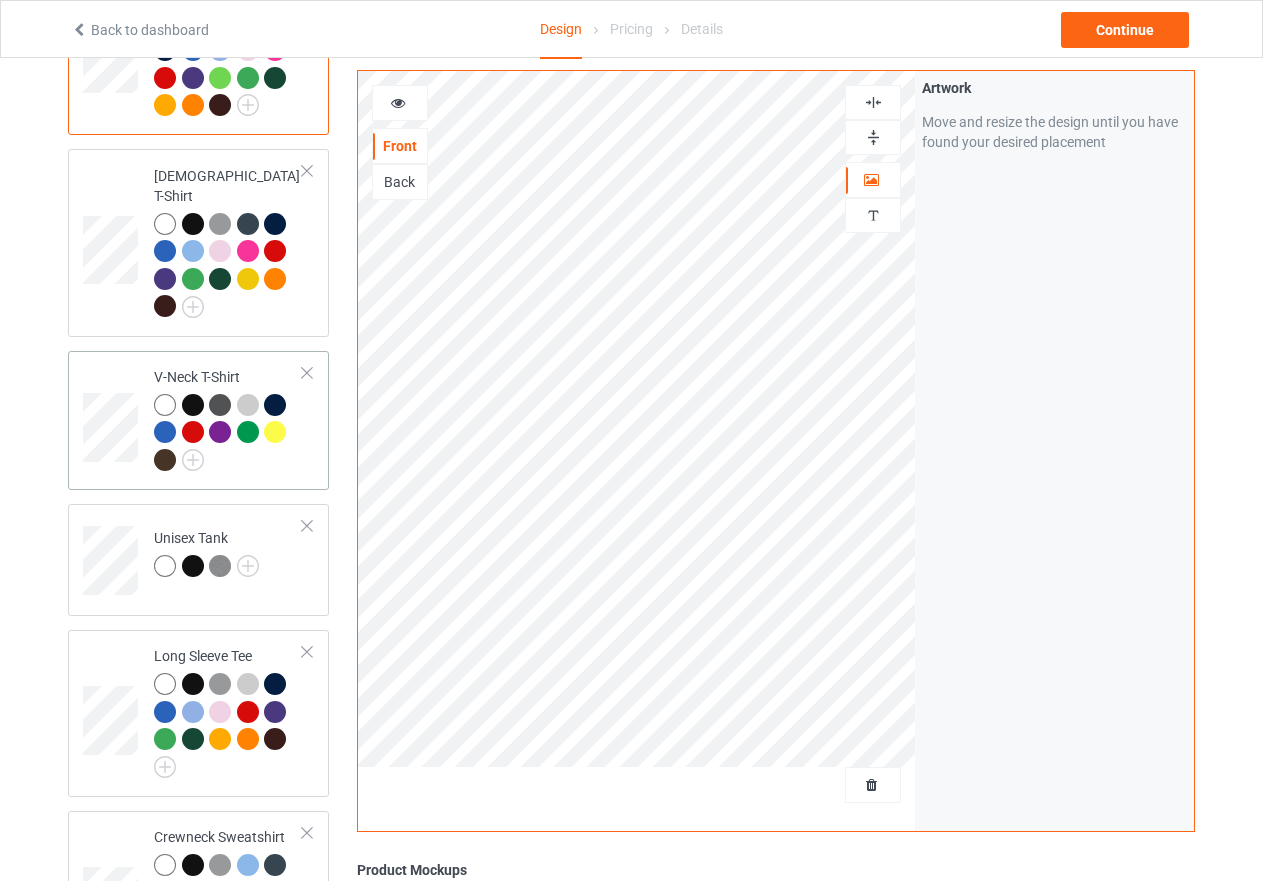 scroll, scrollTop: 626, scrollLeft: 0, axis: vertical 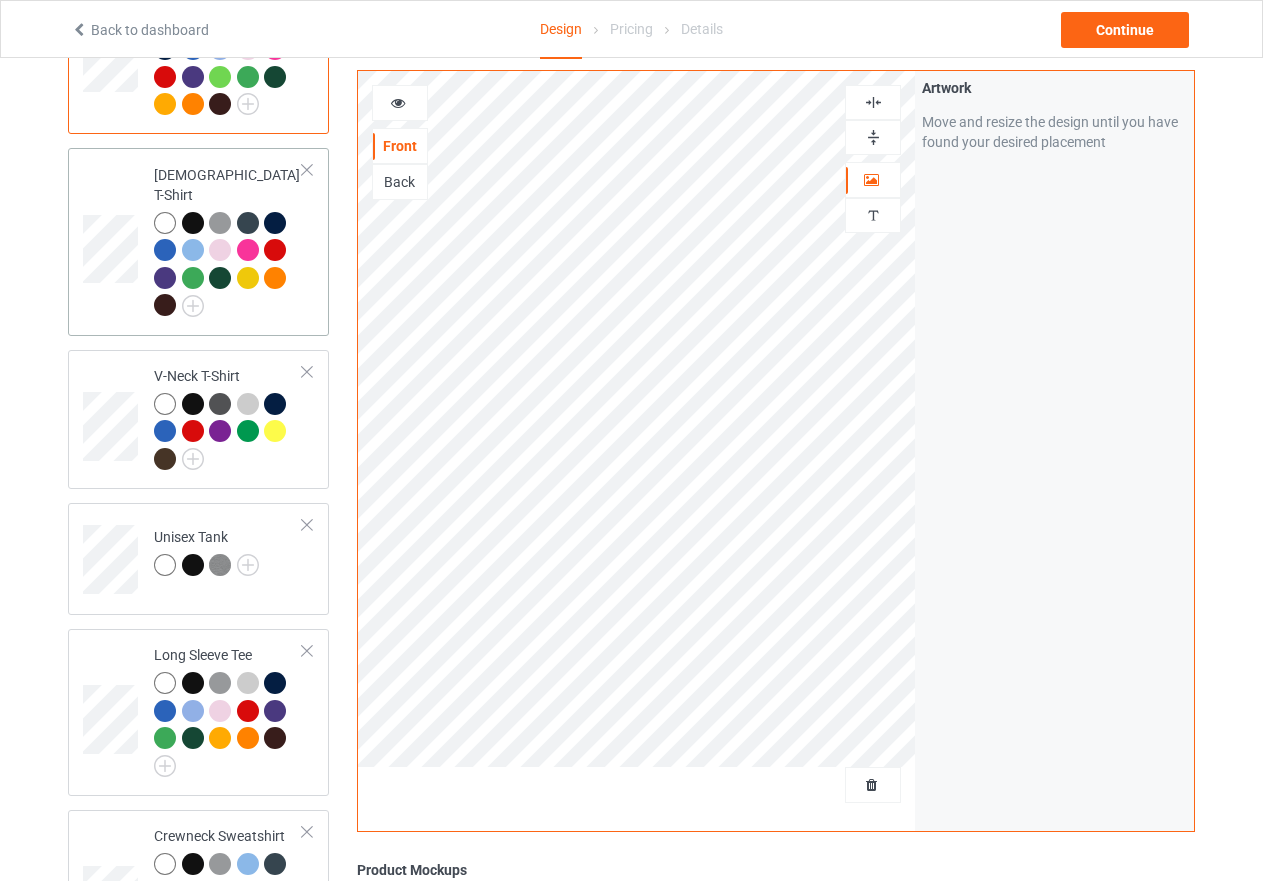 click at bounding box center (228, 267) 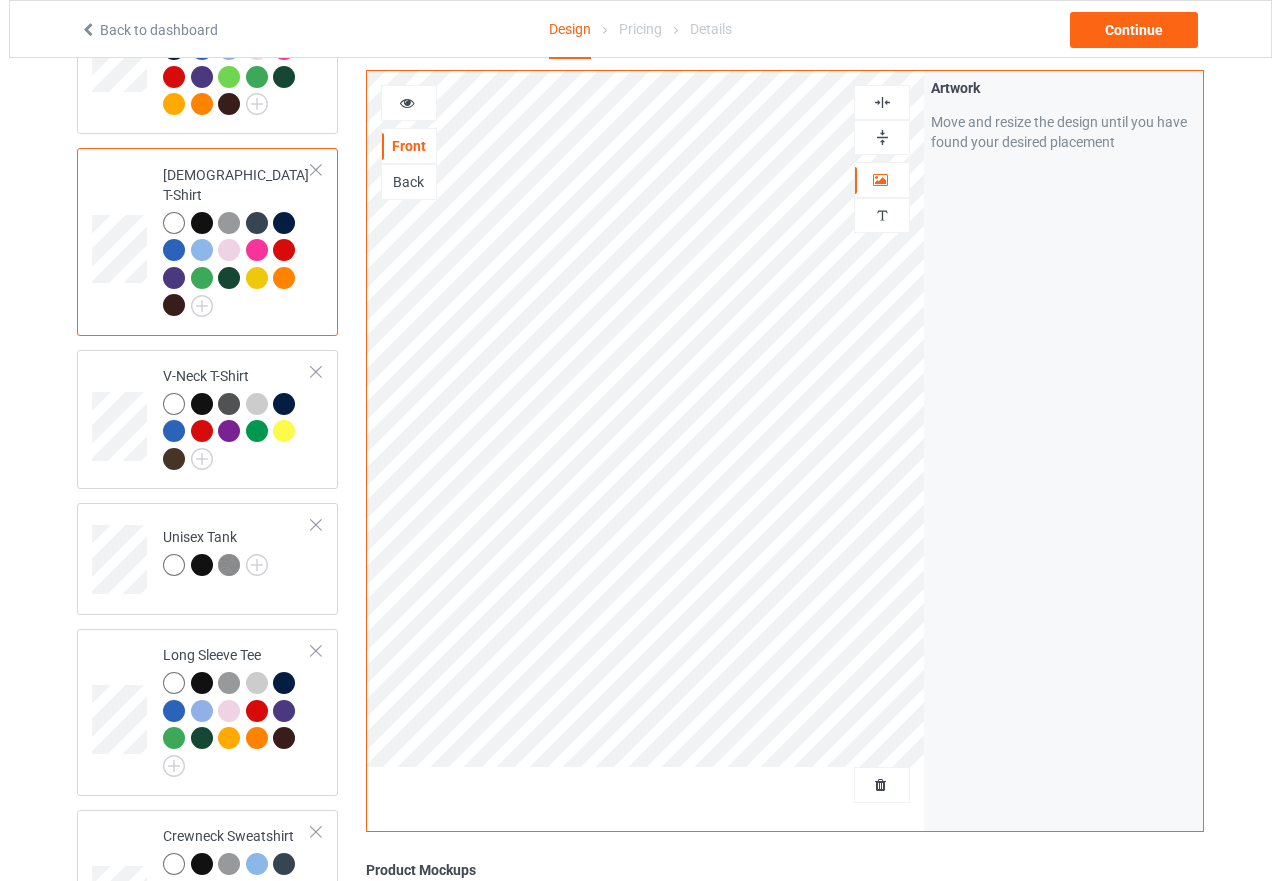scroll, scrollTop: 1026, scrollLeft: 0, axis: vertical 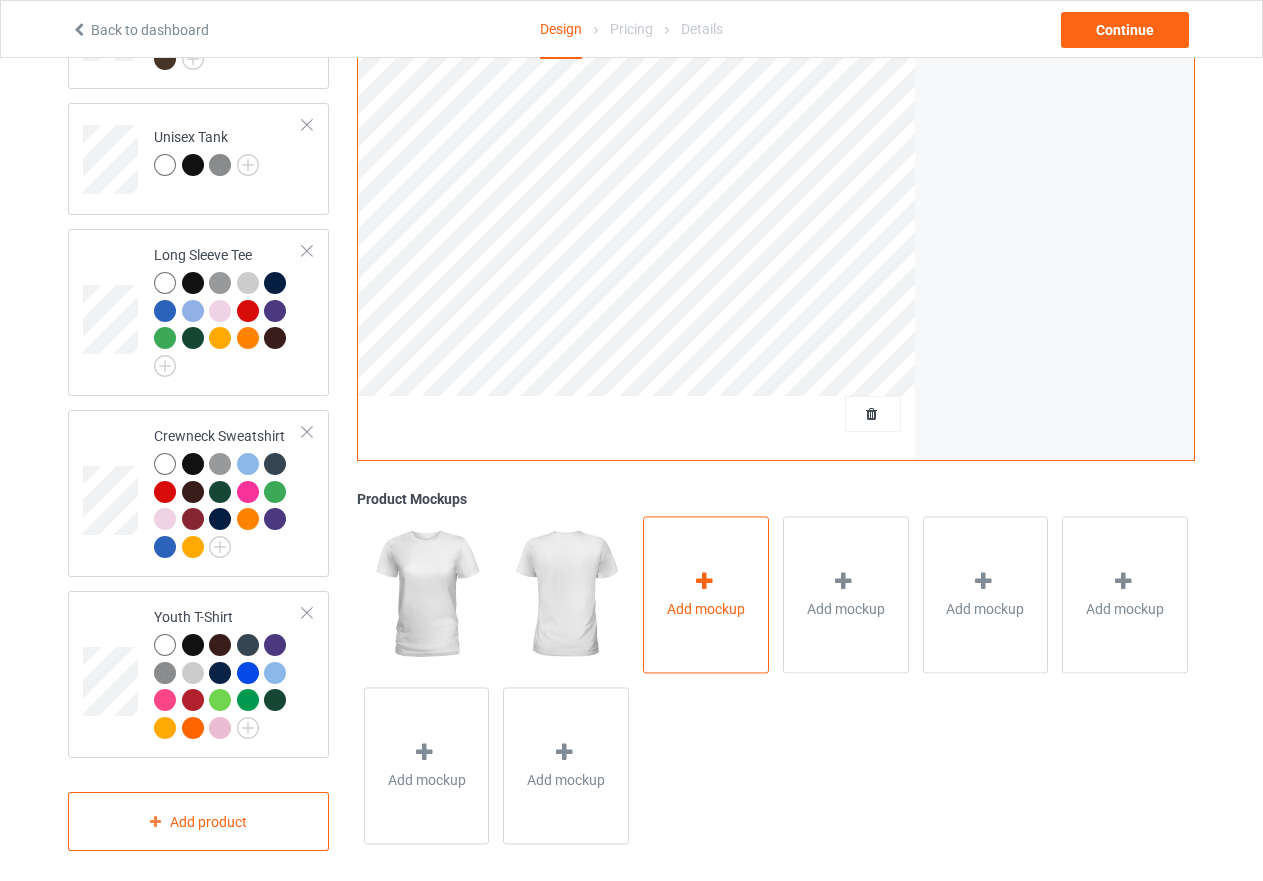 click at bounding box center (706, 584) 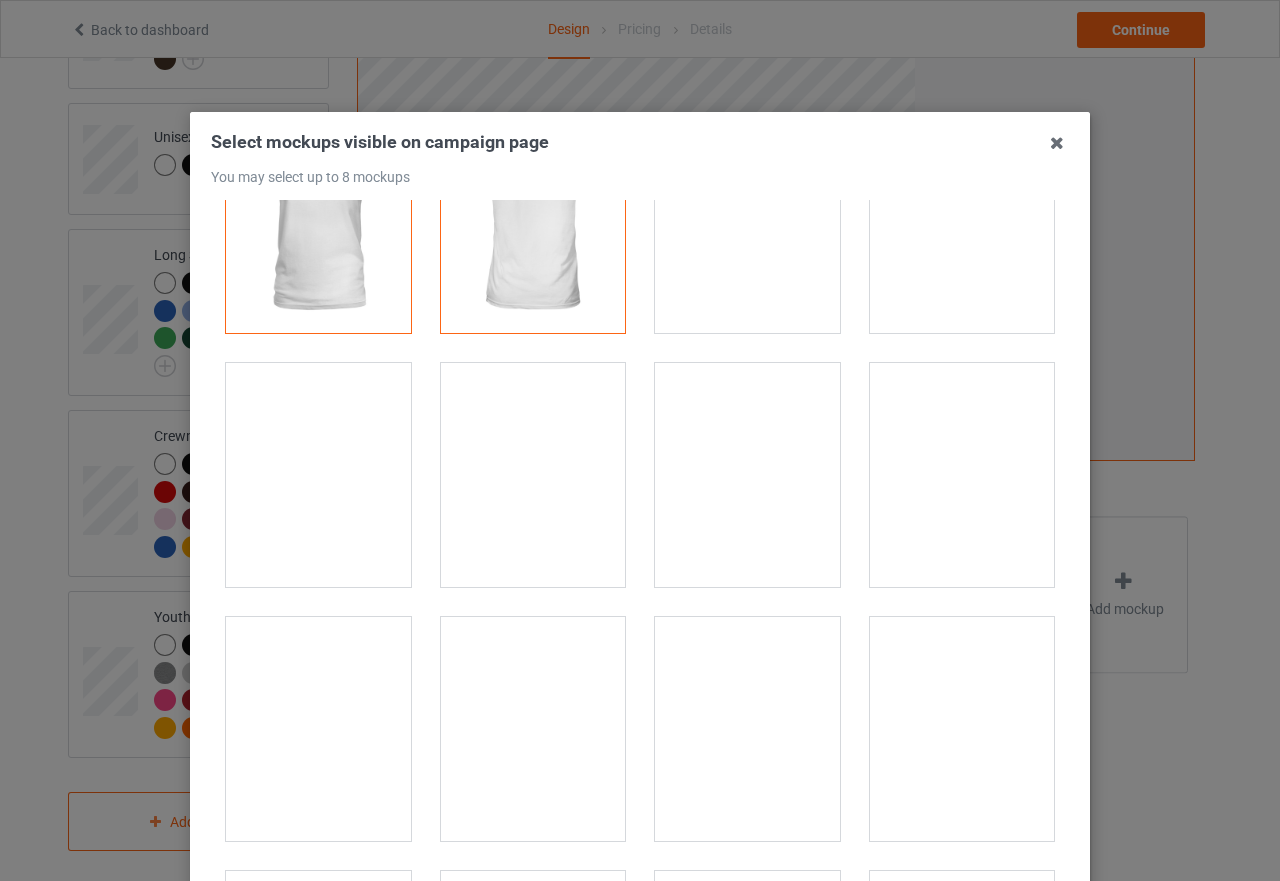scroll, scrollTop: 100, scrollLeft: 0, axis: vertical 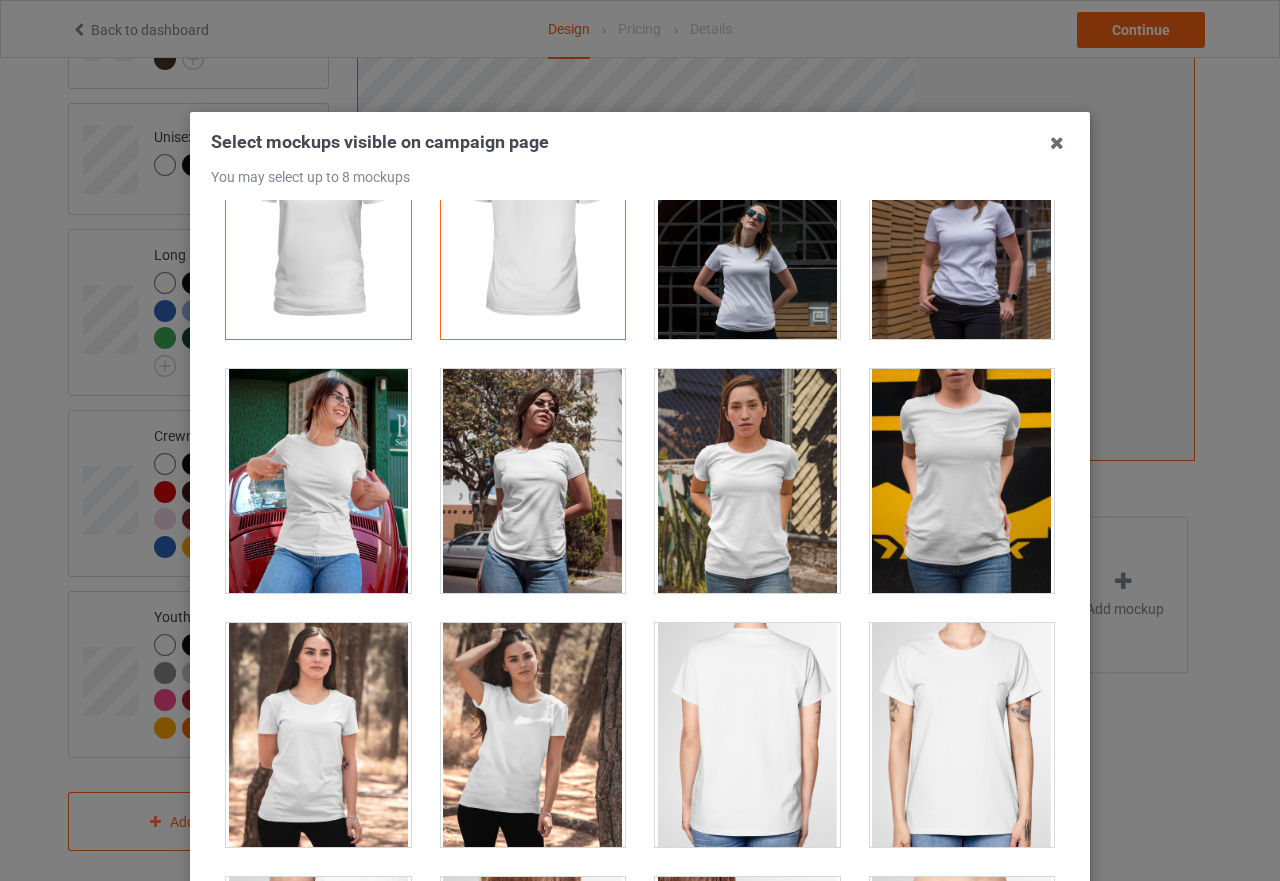 click at bounding box center (318, 481) 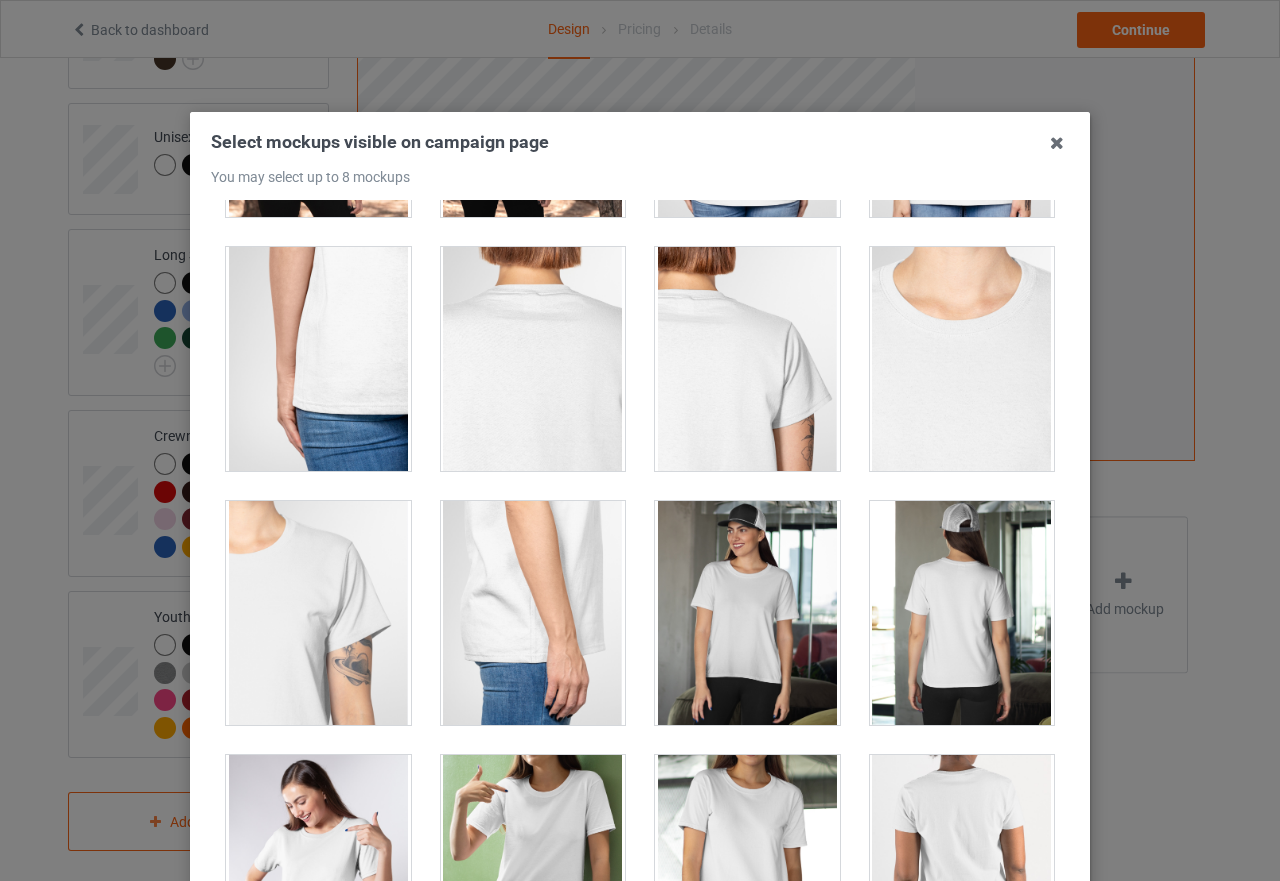 scroll, scrollTop: 900, scrollLeft: 0, axis: vertical 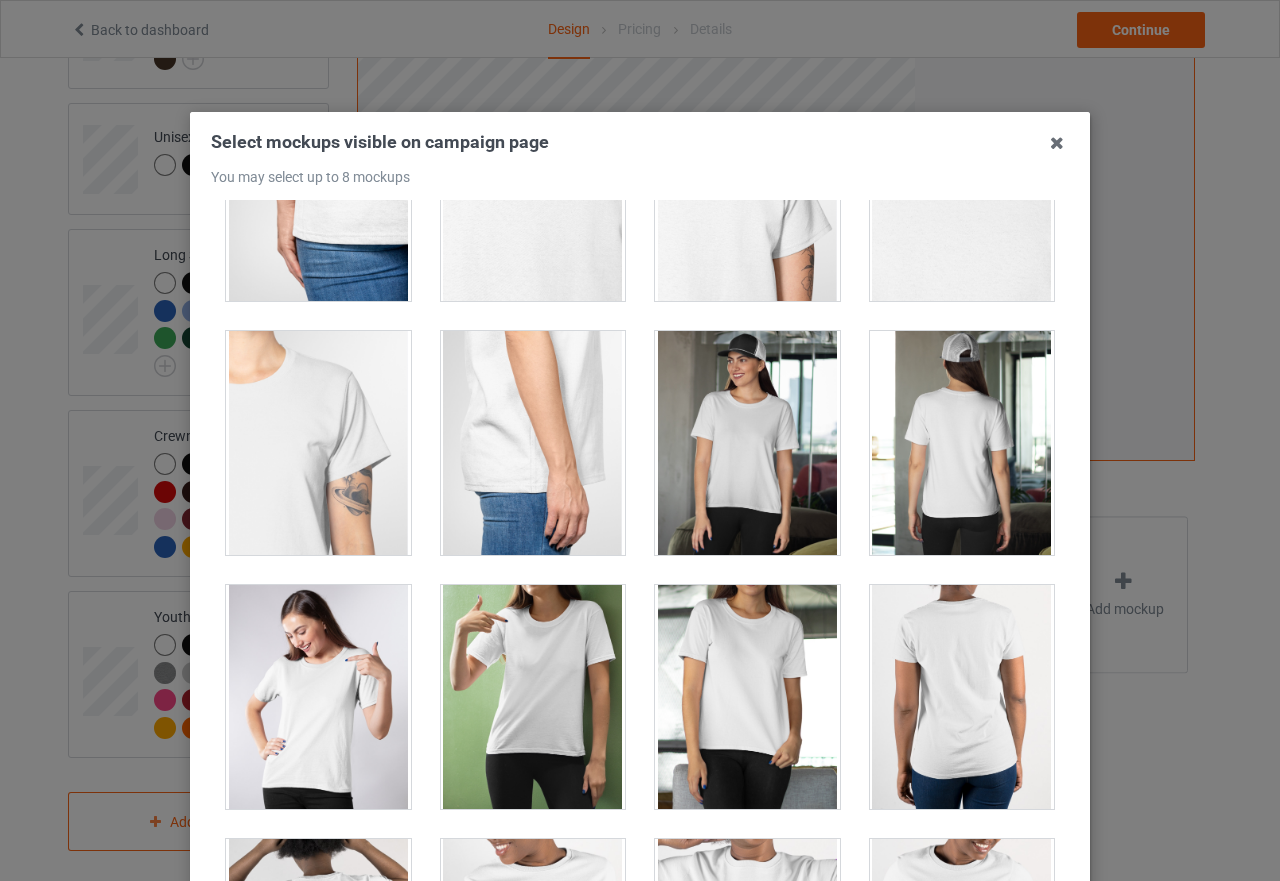 click at bounding box center [747, 443] 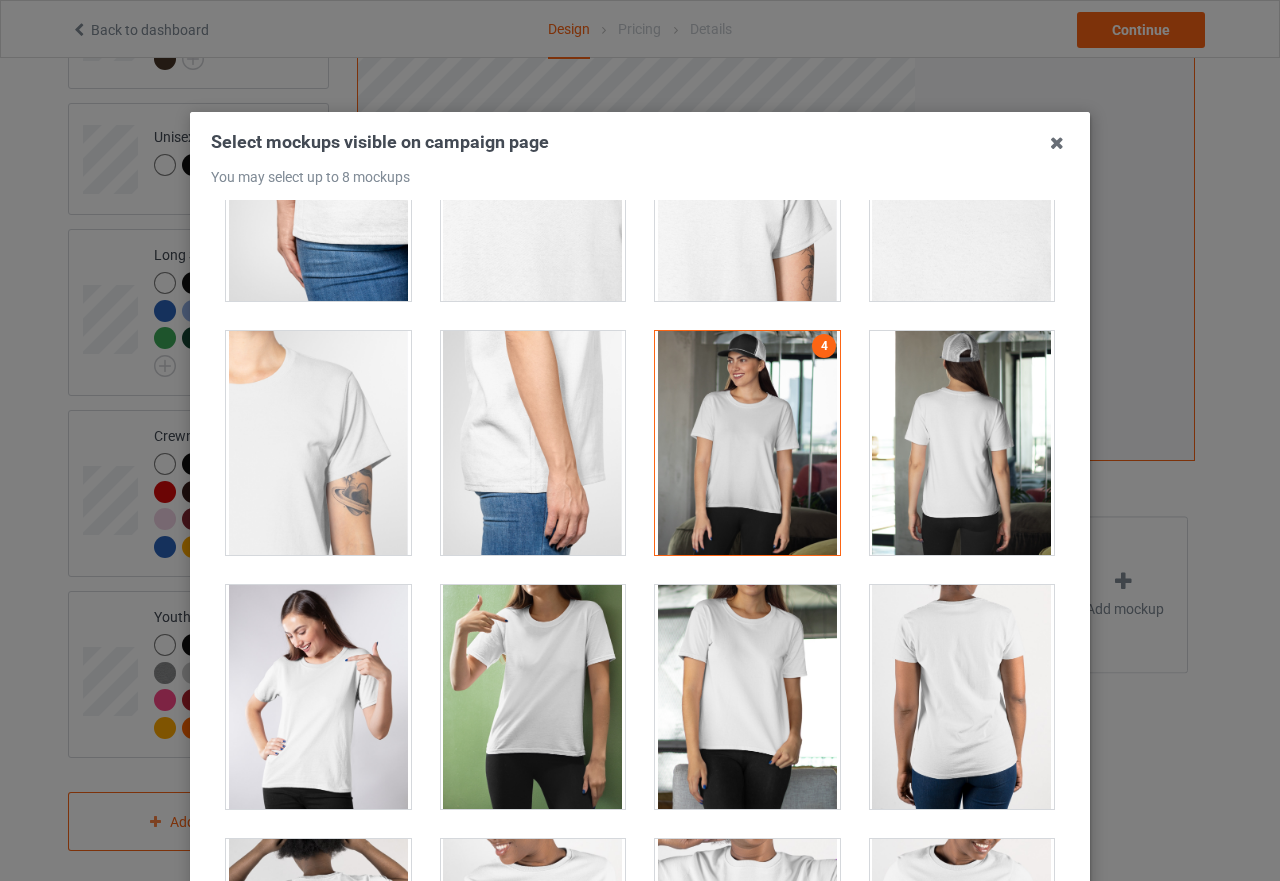 click at bounding box center (962, 443) 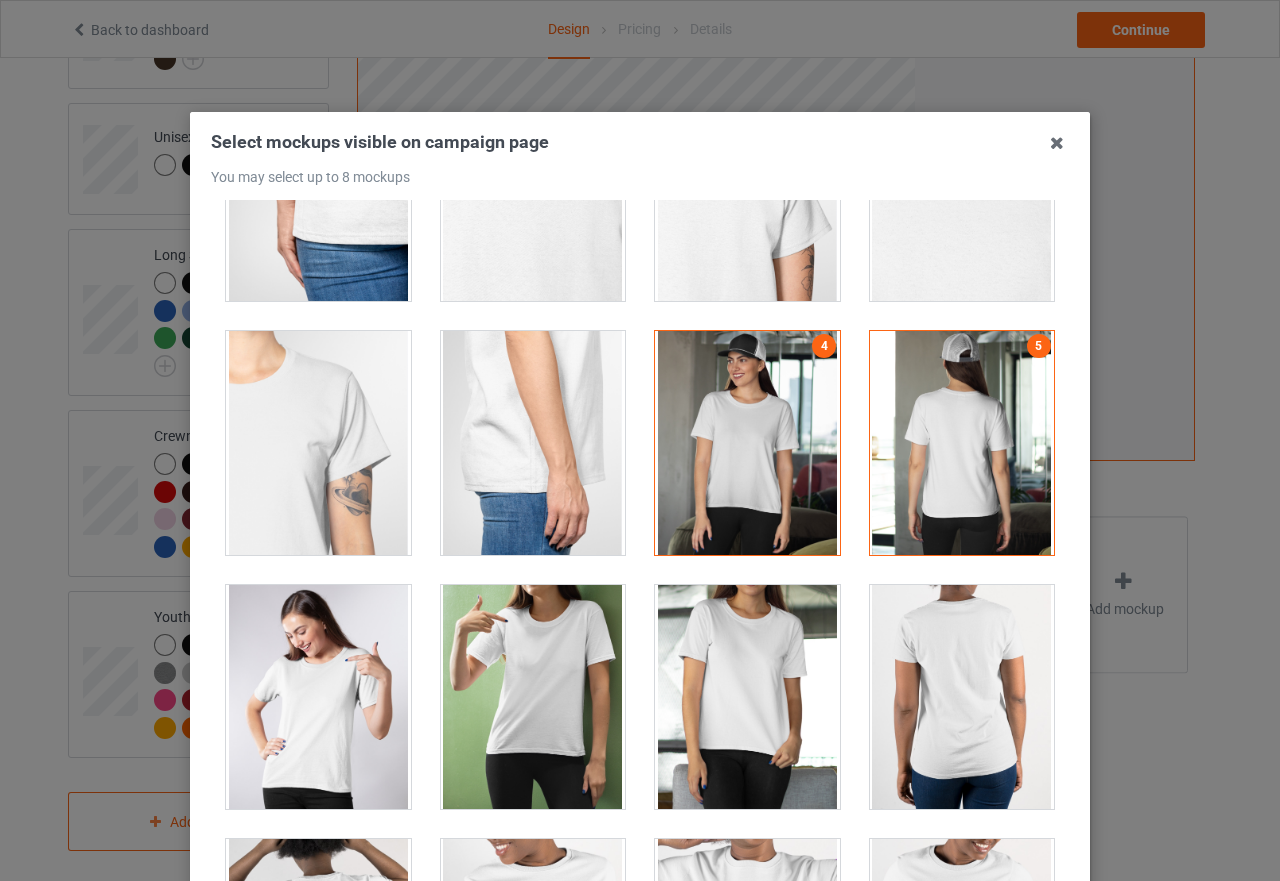 click at bounding box center [318, 697] 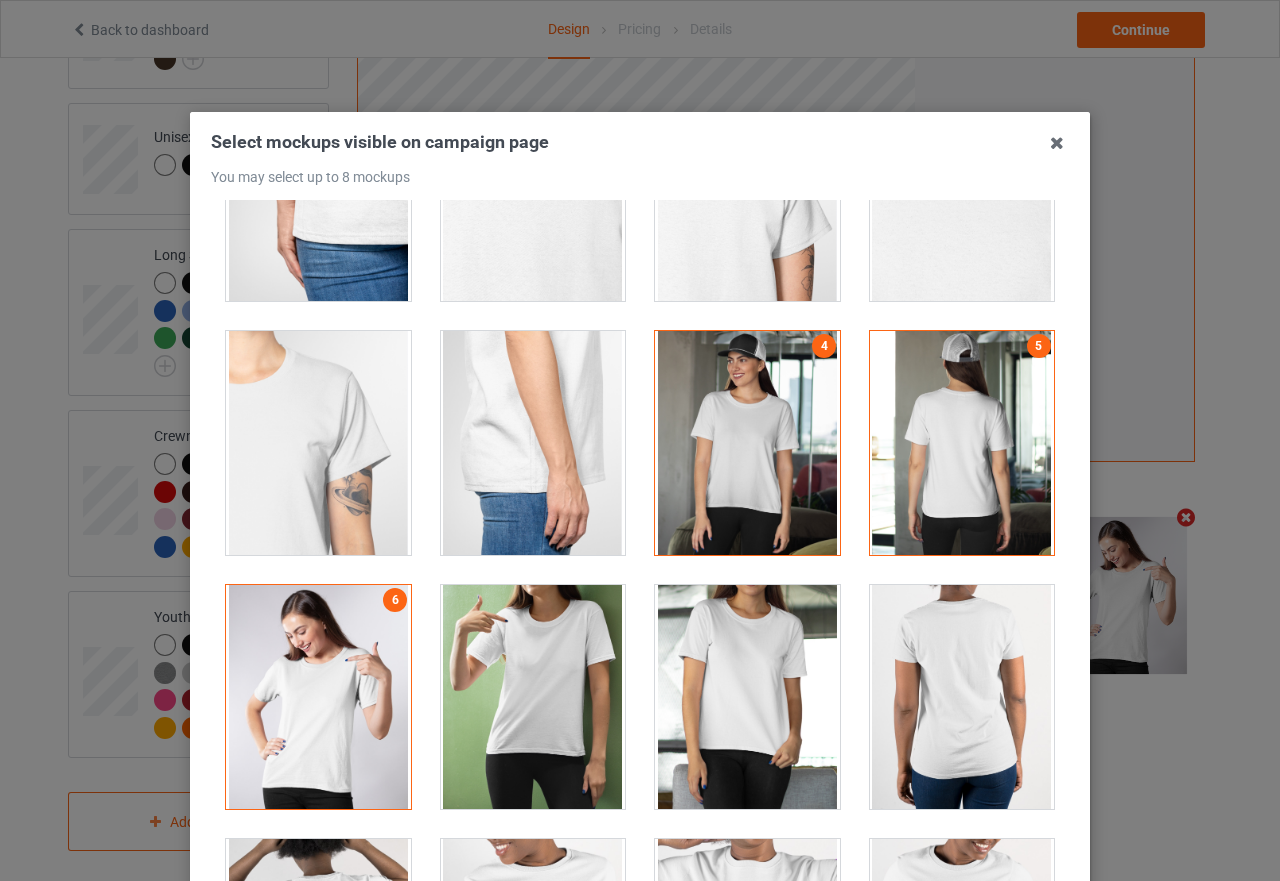 click at bounding box center [533, 697] 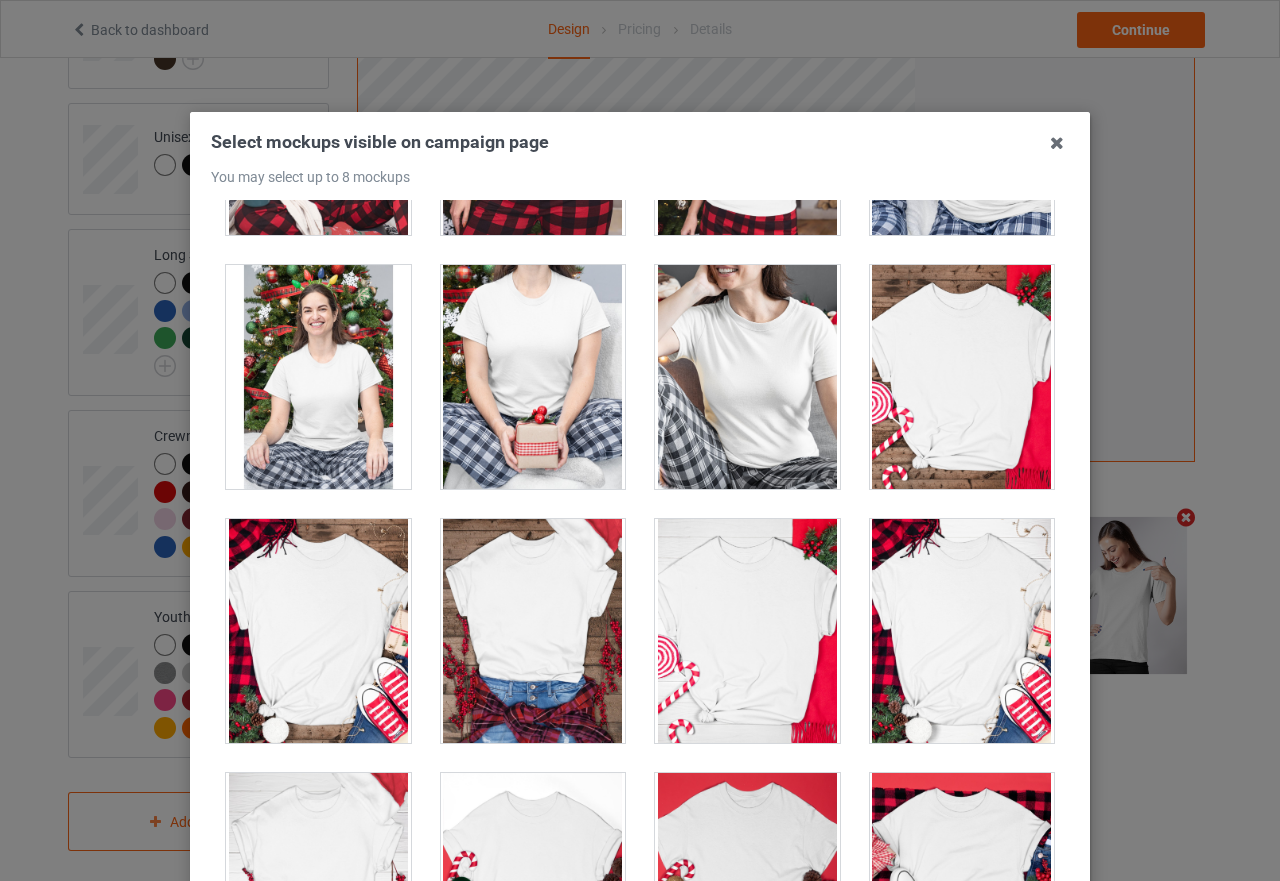 scroll, scrollTop: 6661, scrollLeft: 0, axis: vertical 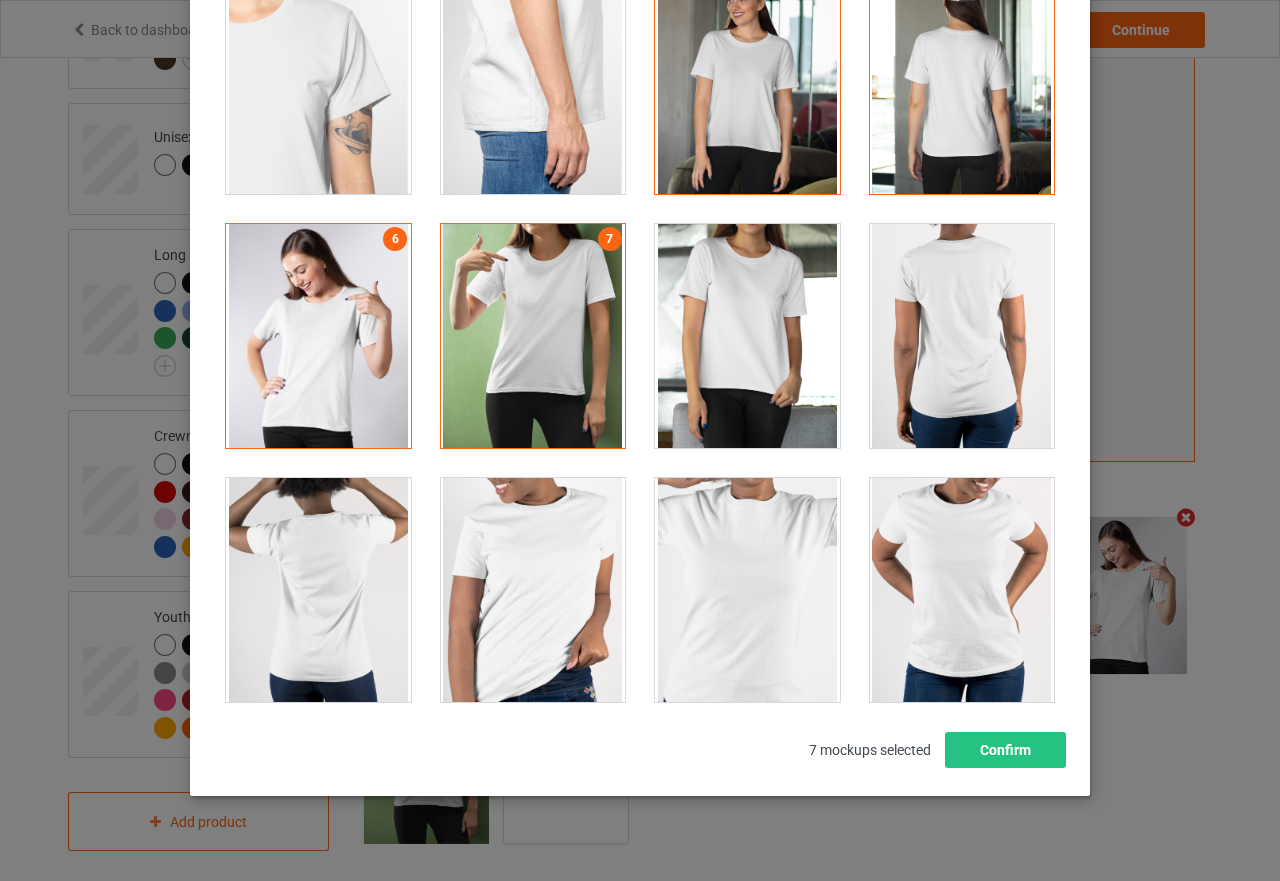 click at bounding box center (747, 336) 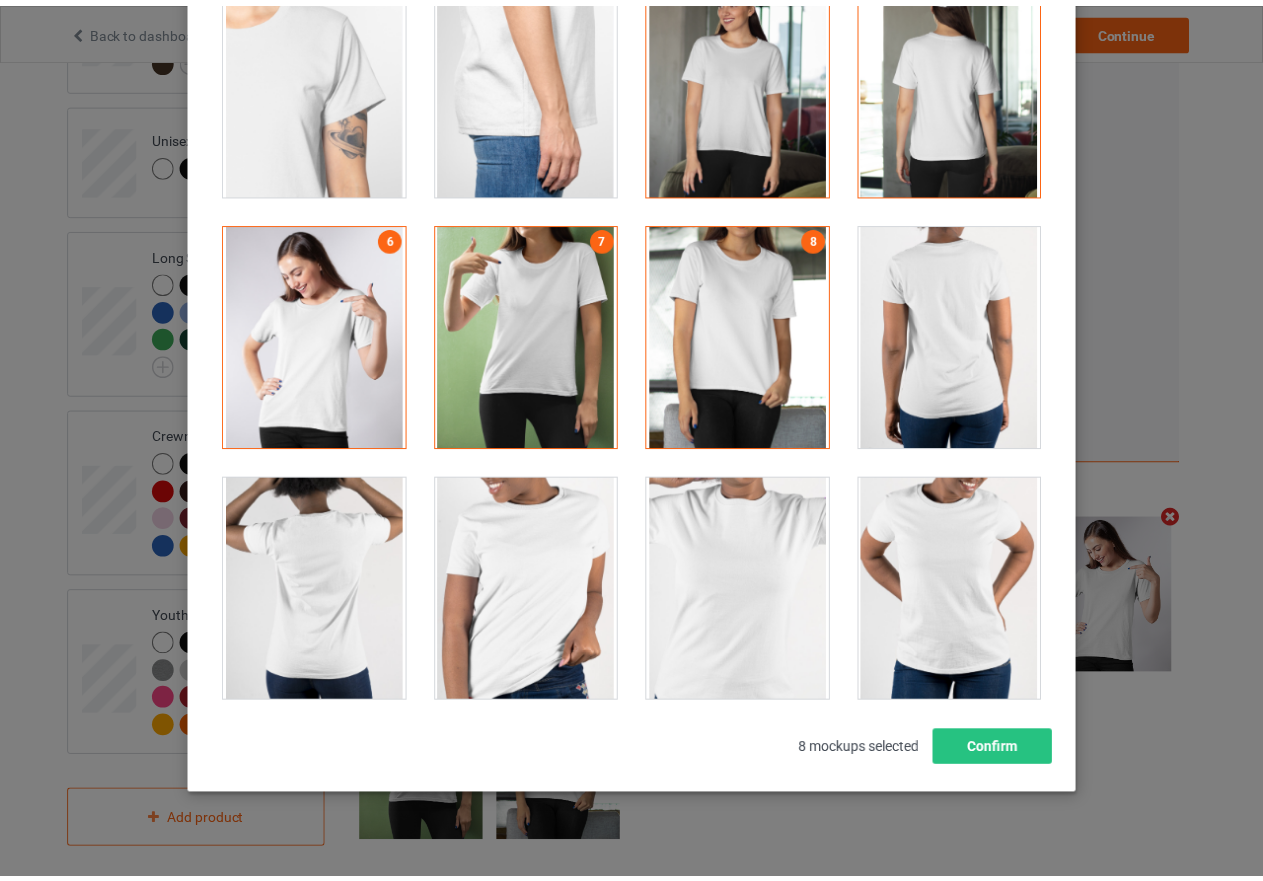scroll, scrollTop: 961, scrollLeft: 0, axis: vertical 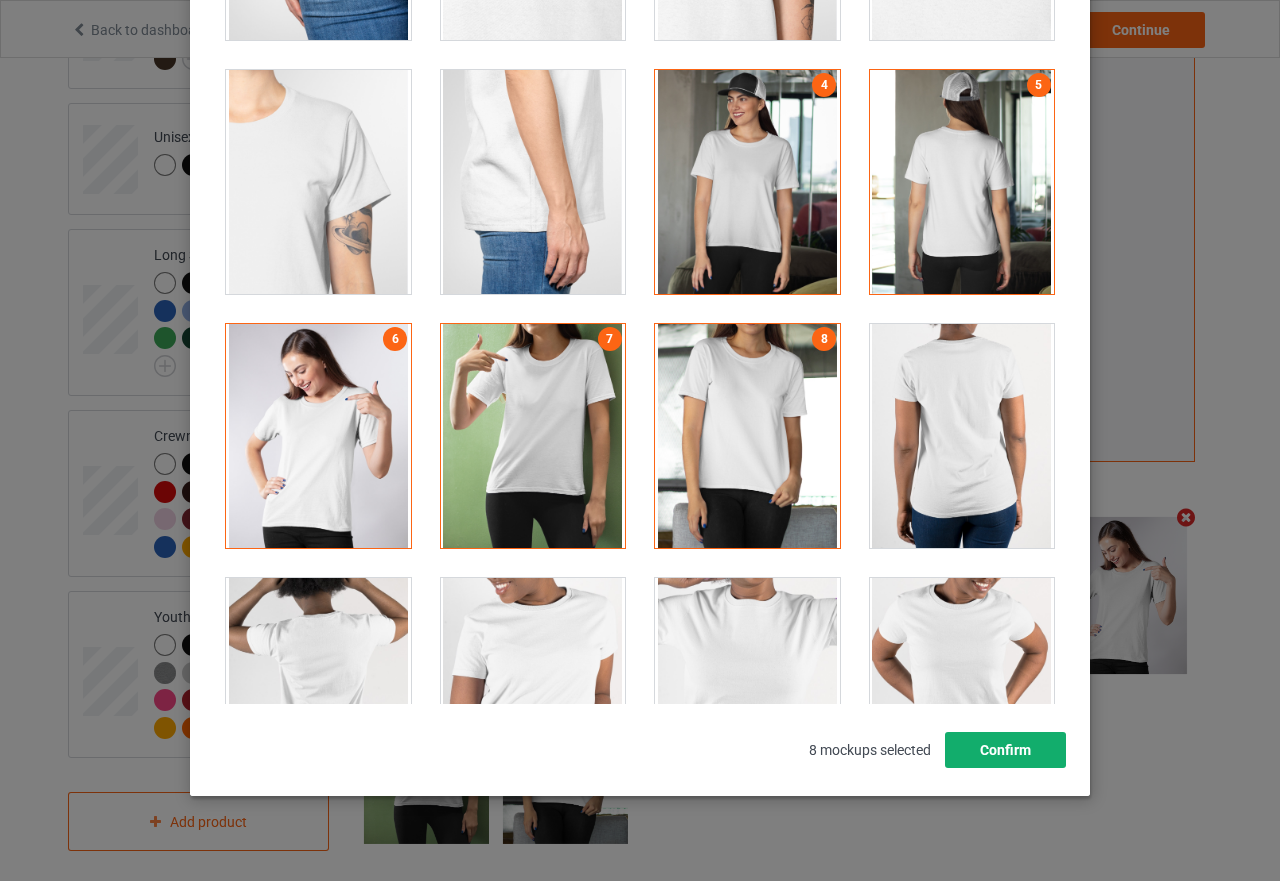 click on "Confirm" at bounding box center (1005, 750) 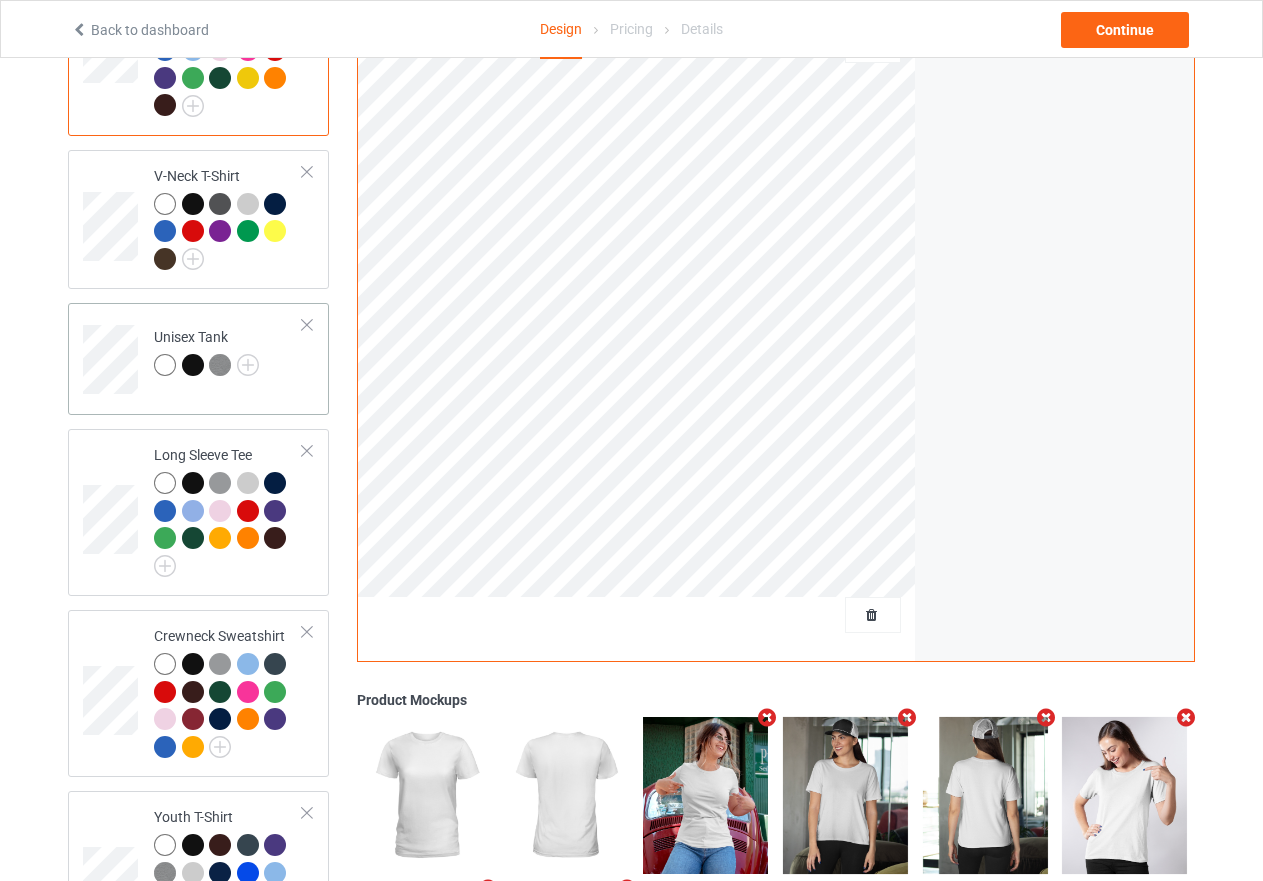 scroll, scrollTop: 726, scrollLeft: 0, axis: vertical 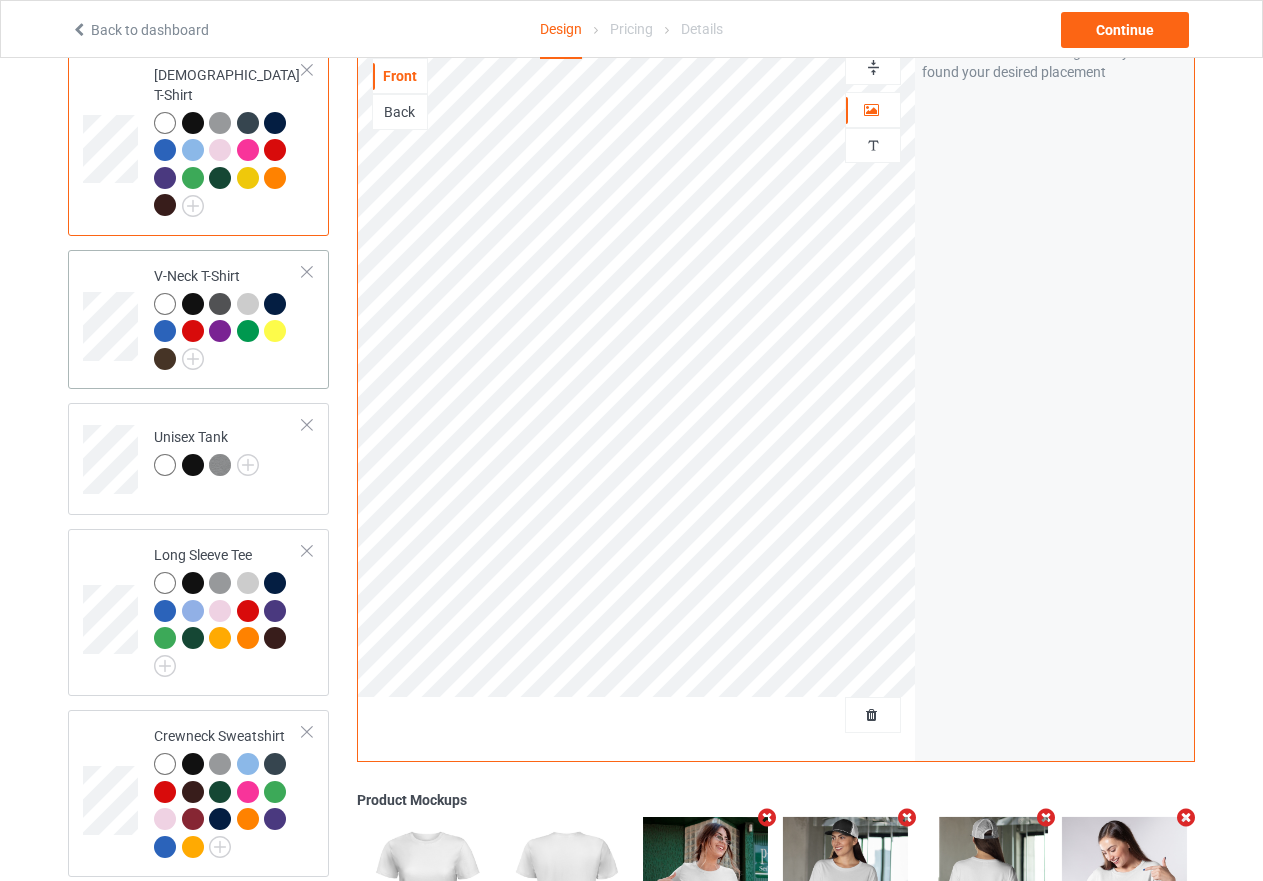 click at bounding box center [228, 334] 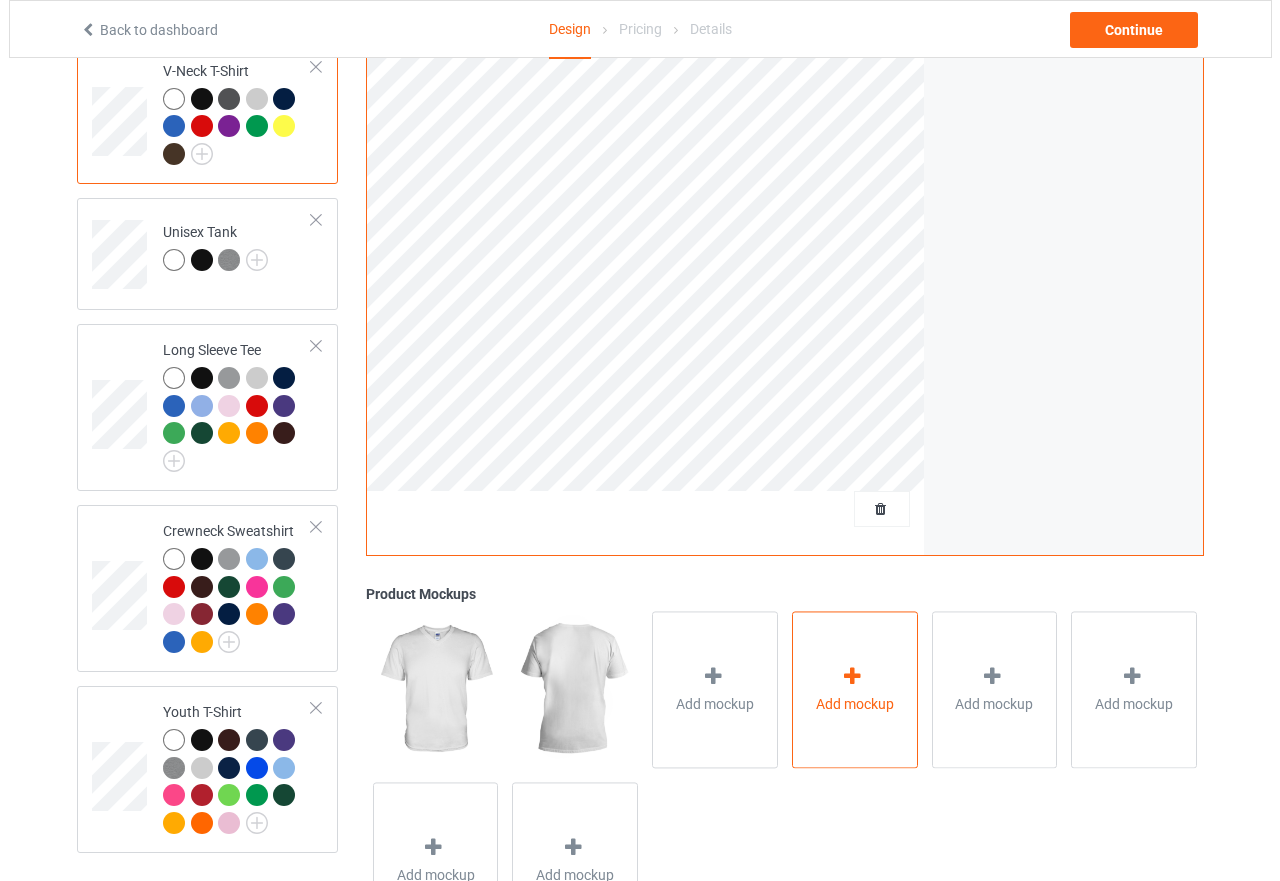 scroll, scrollTop: 1026, scrollLeft: 0, axis: vertical 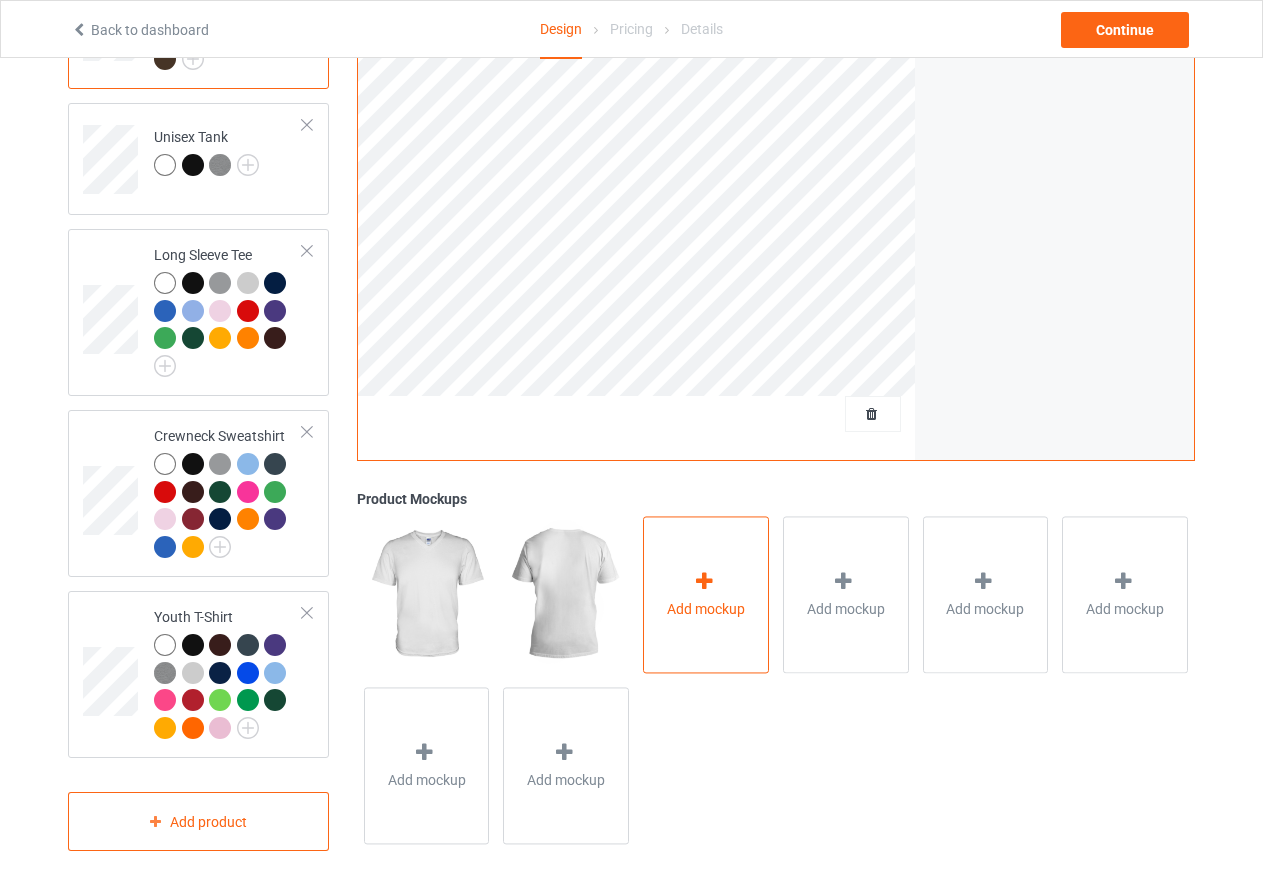 click at bounding box center [704, 581] 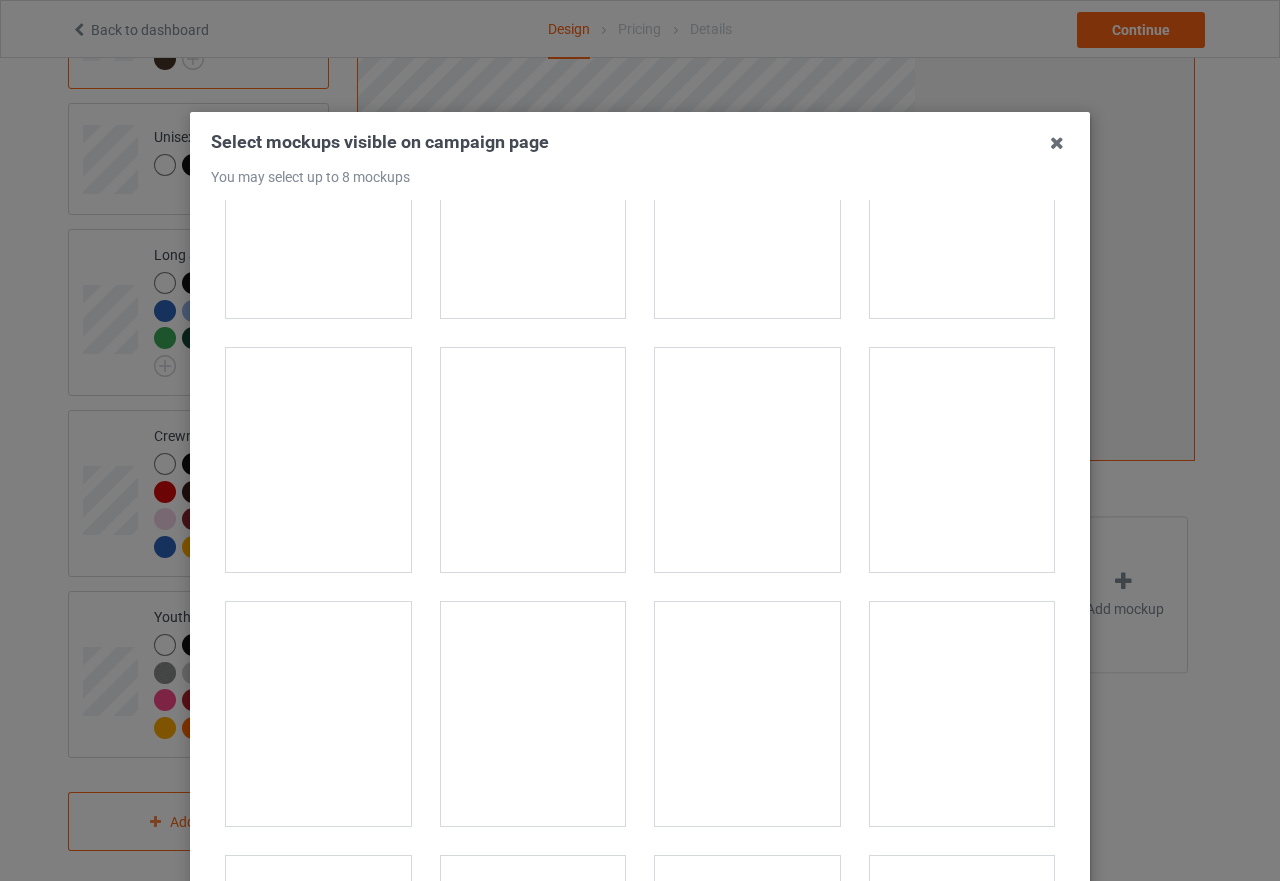 scroll, scrollTop: 1500, scrollLeft: 0, axis: vertical 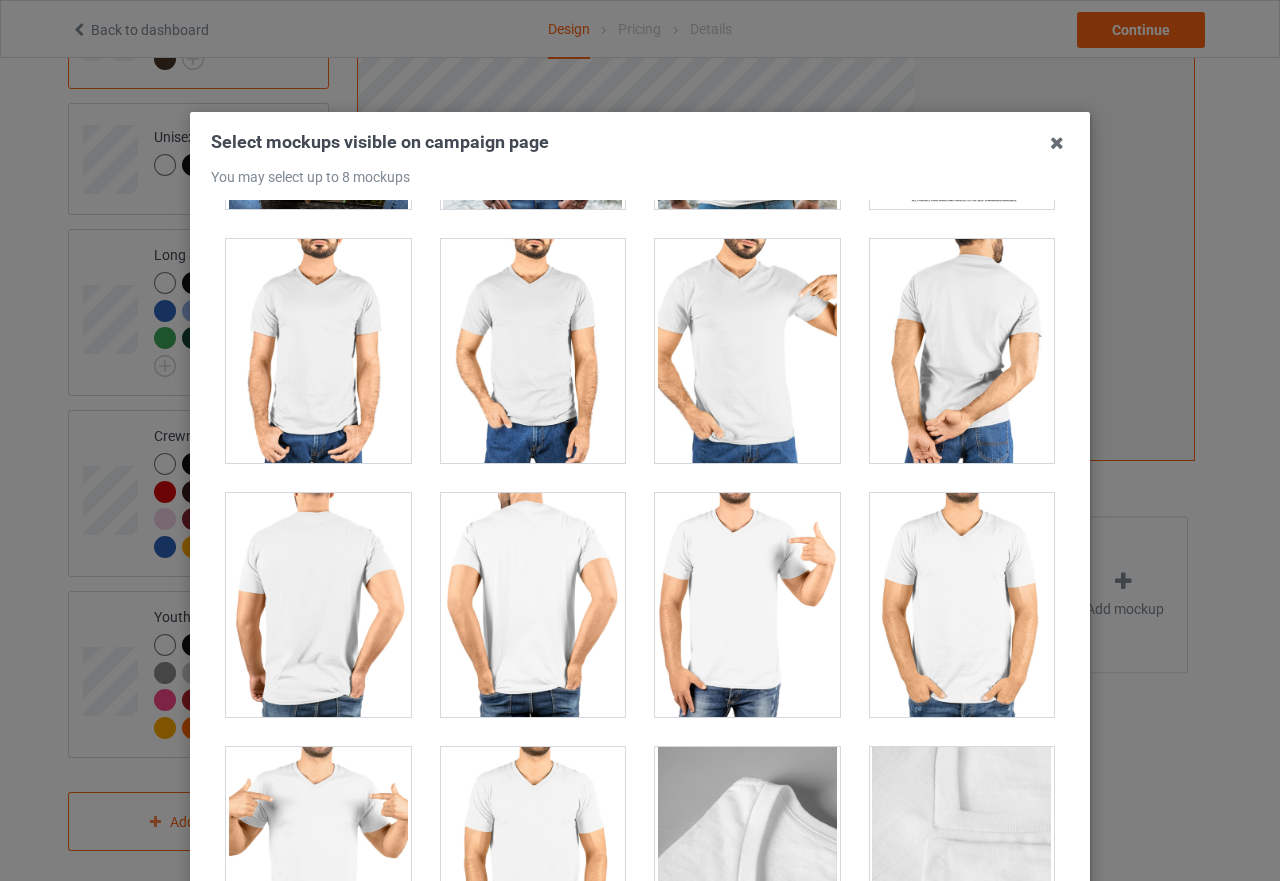click at bounding box center (747, 351) 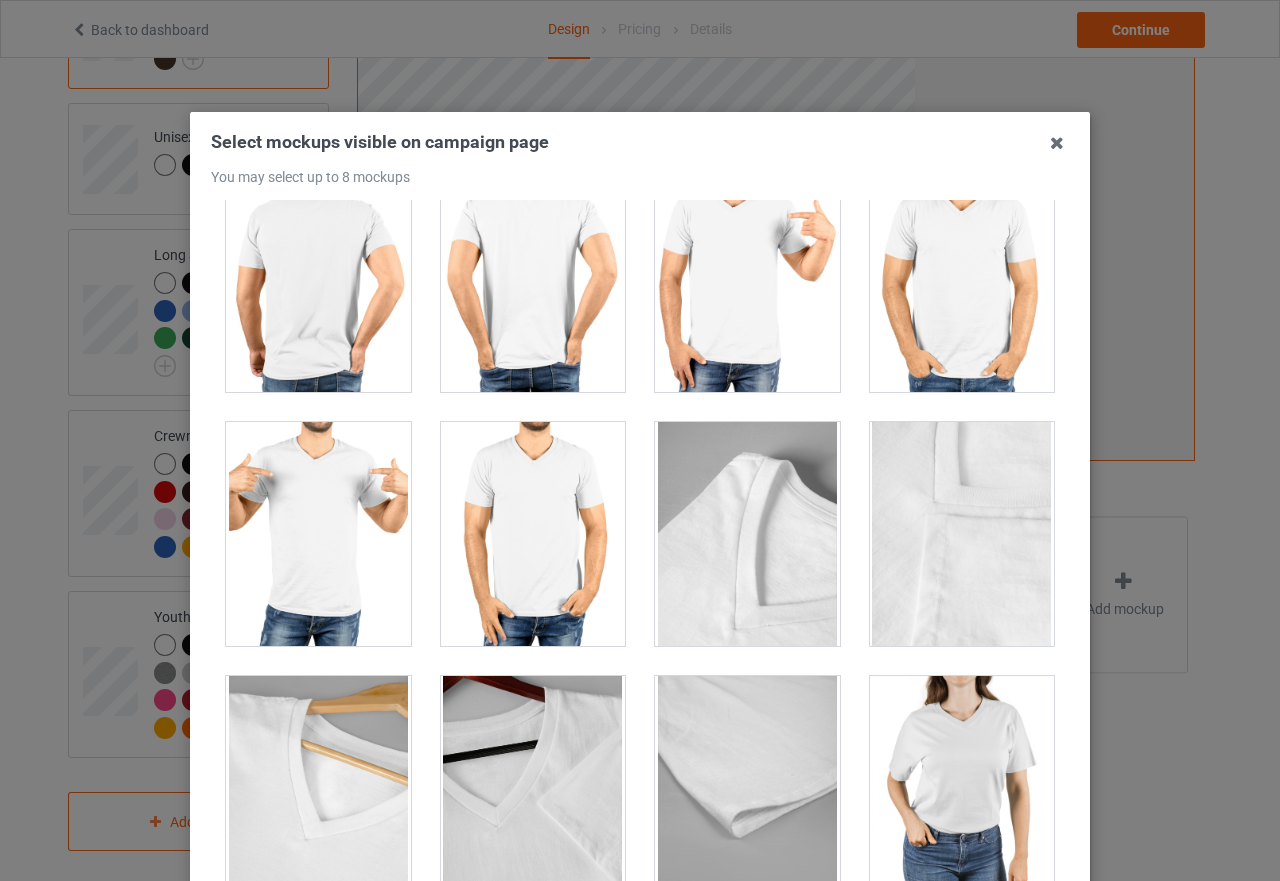 scroll, scrollTop: 1900, scrollLeft: 0, axis: vertical 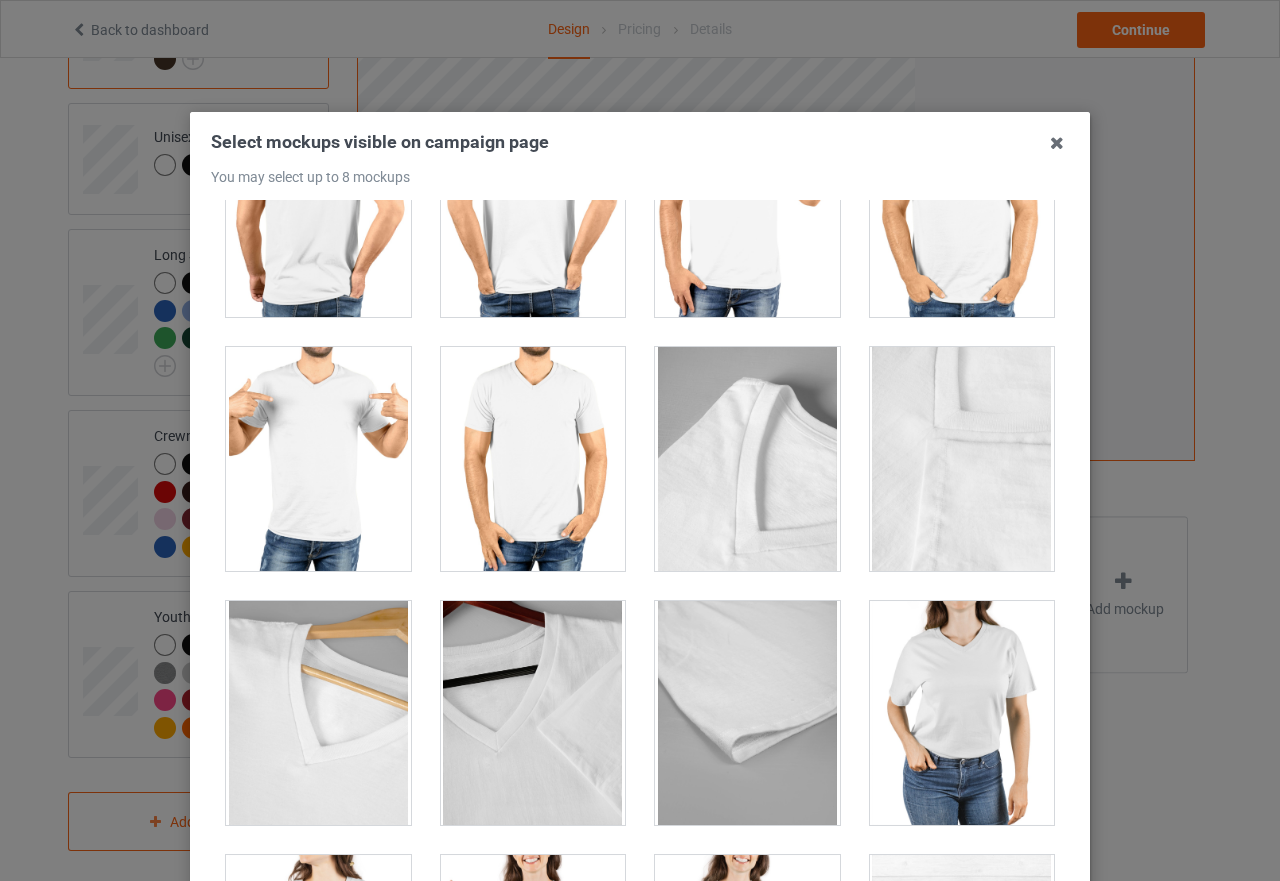 click at bounding box center [318, 459] 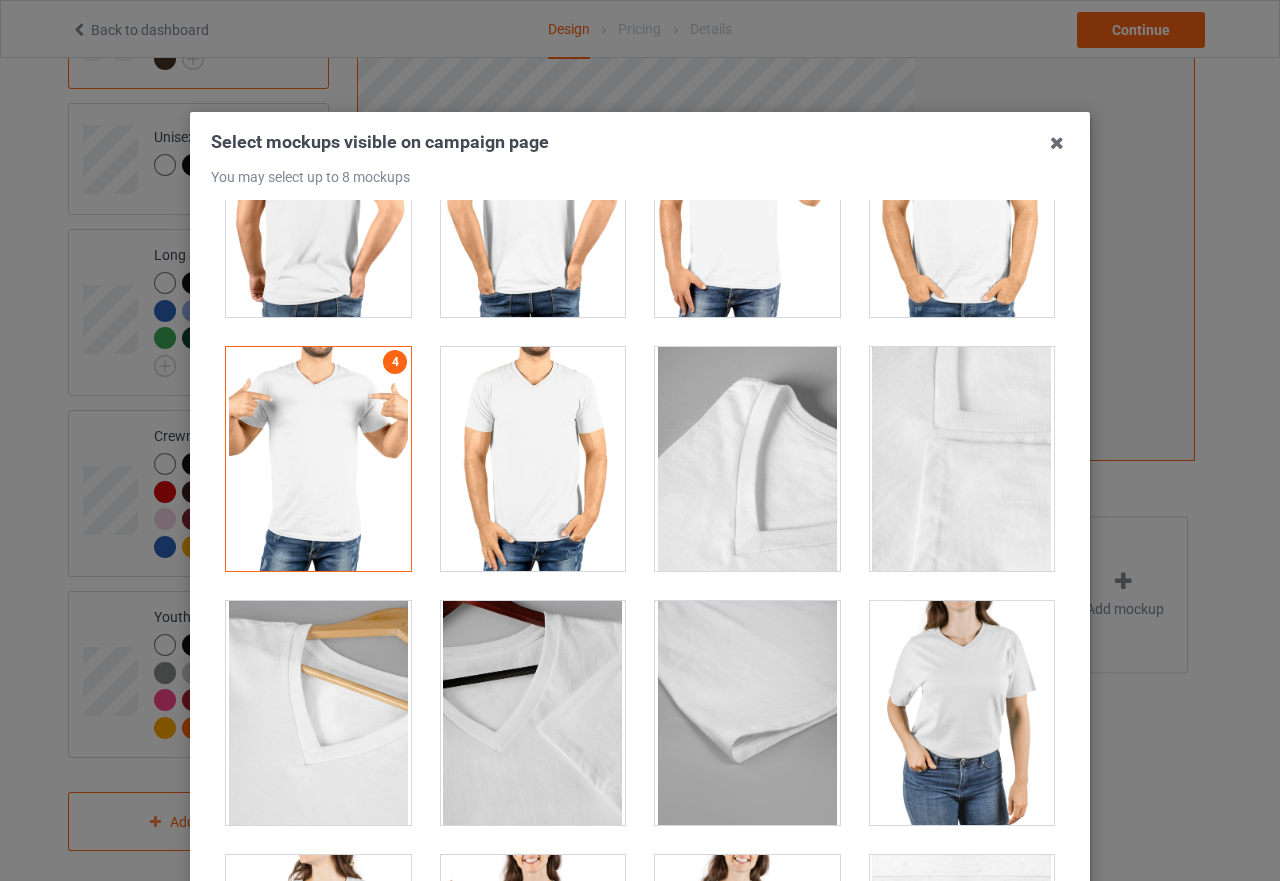 click at bounding box center [533, 459] 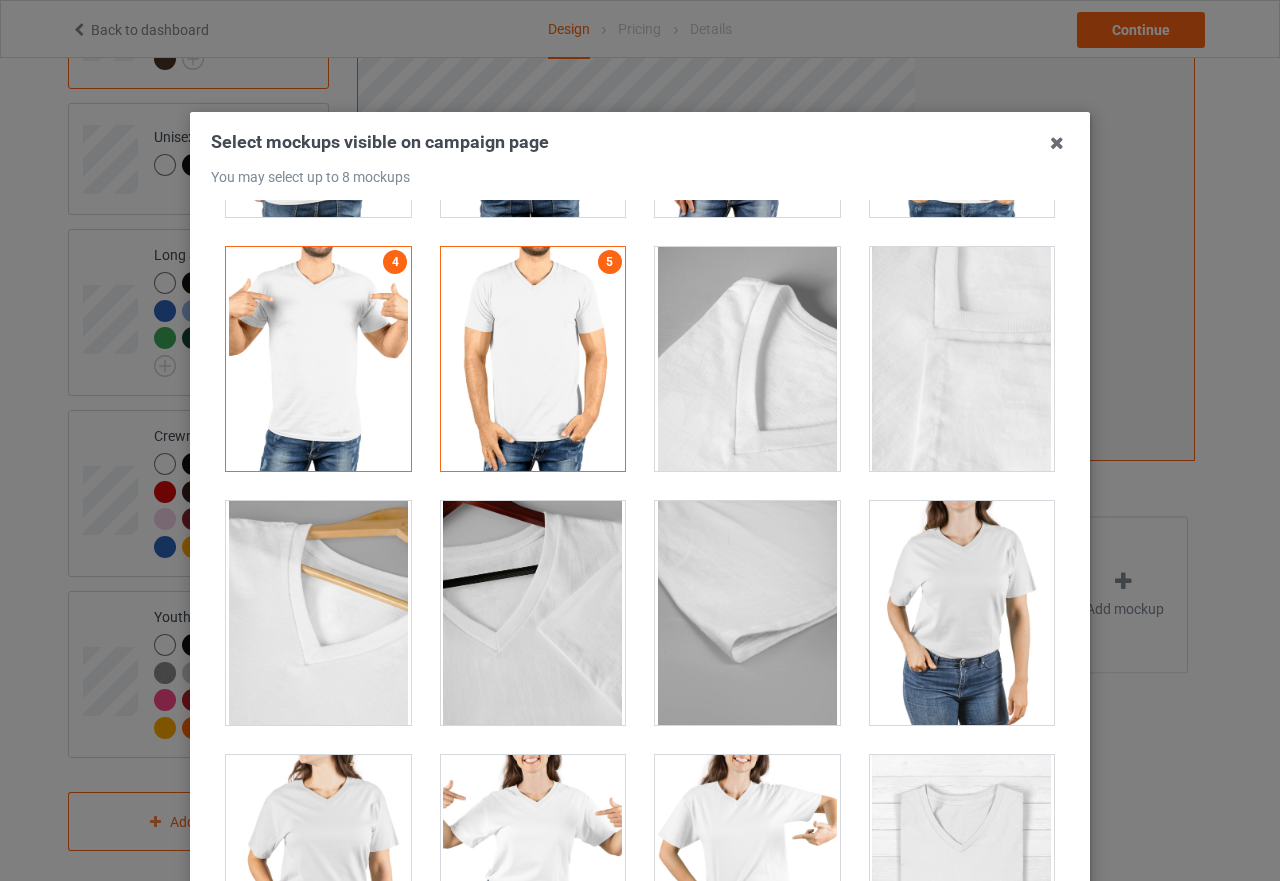 scroll, scrollTop: 2300, scrollLeft: 0, axis: vertical 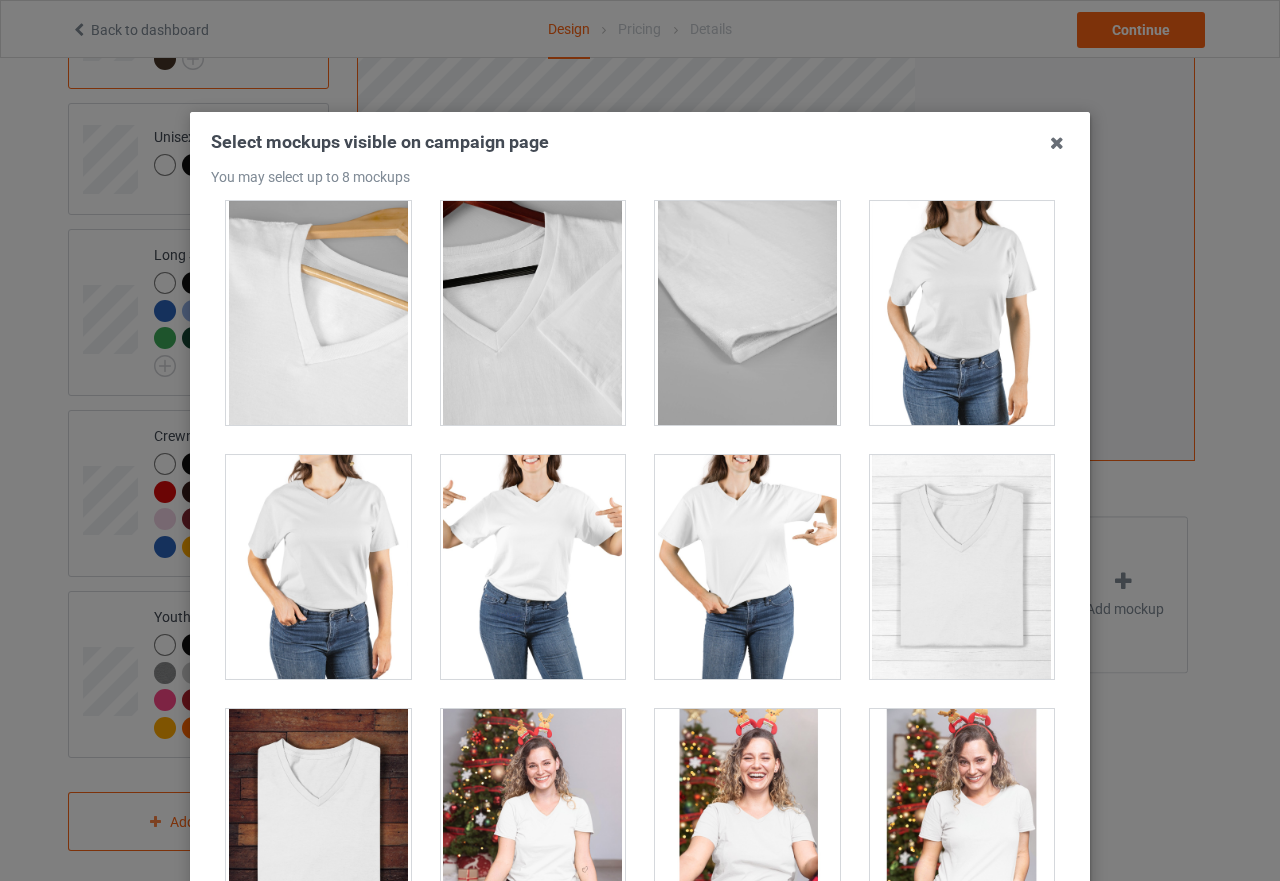 click at bounding box center (318, 567) 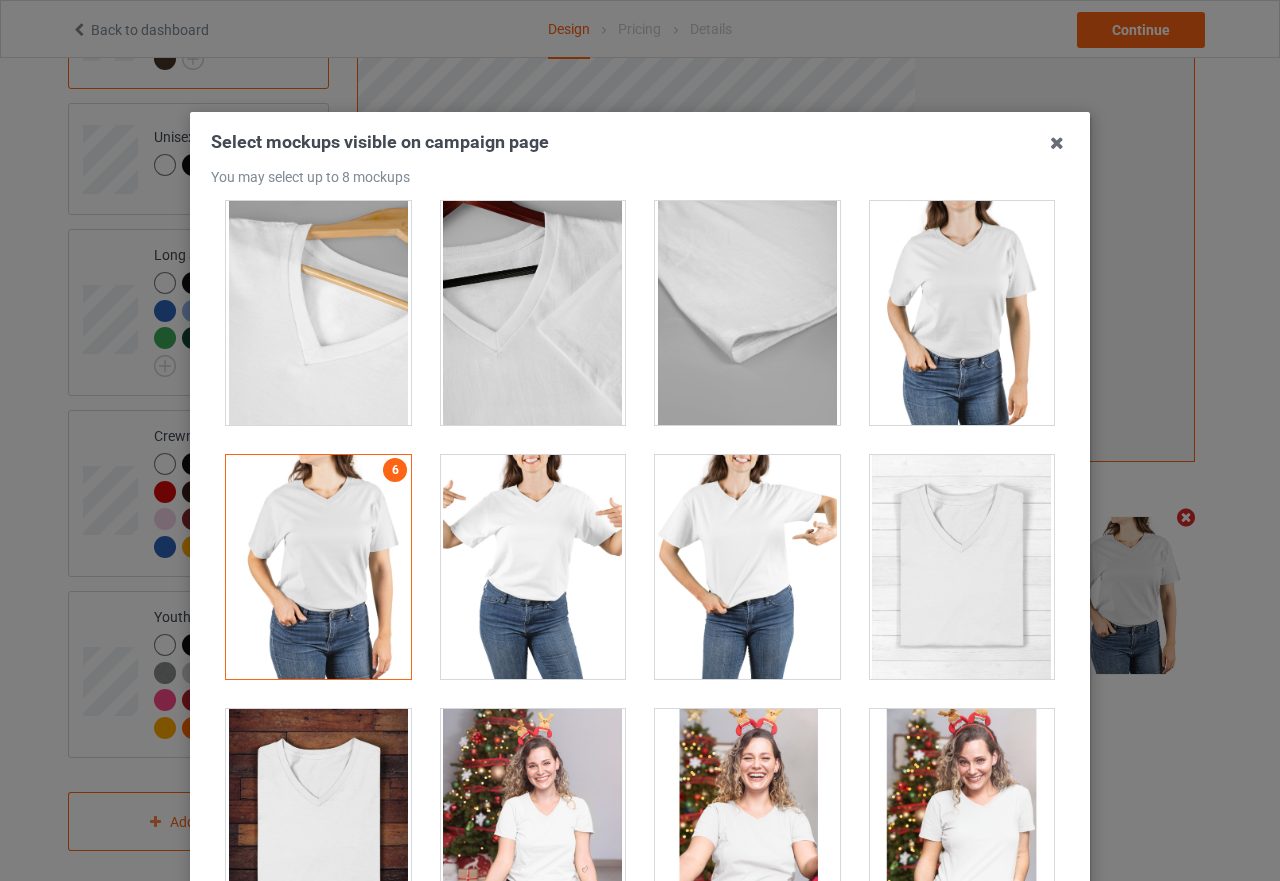 click at bounding box center (533, 567) 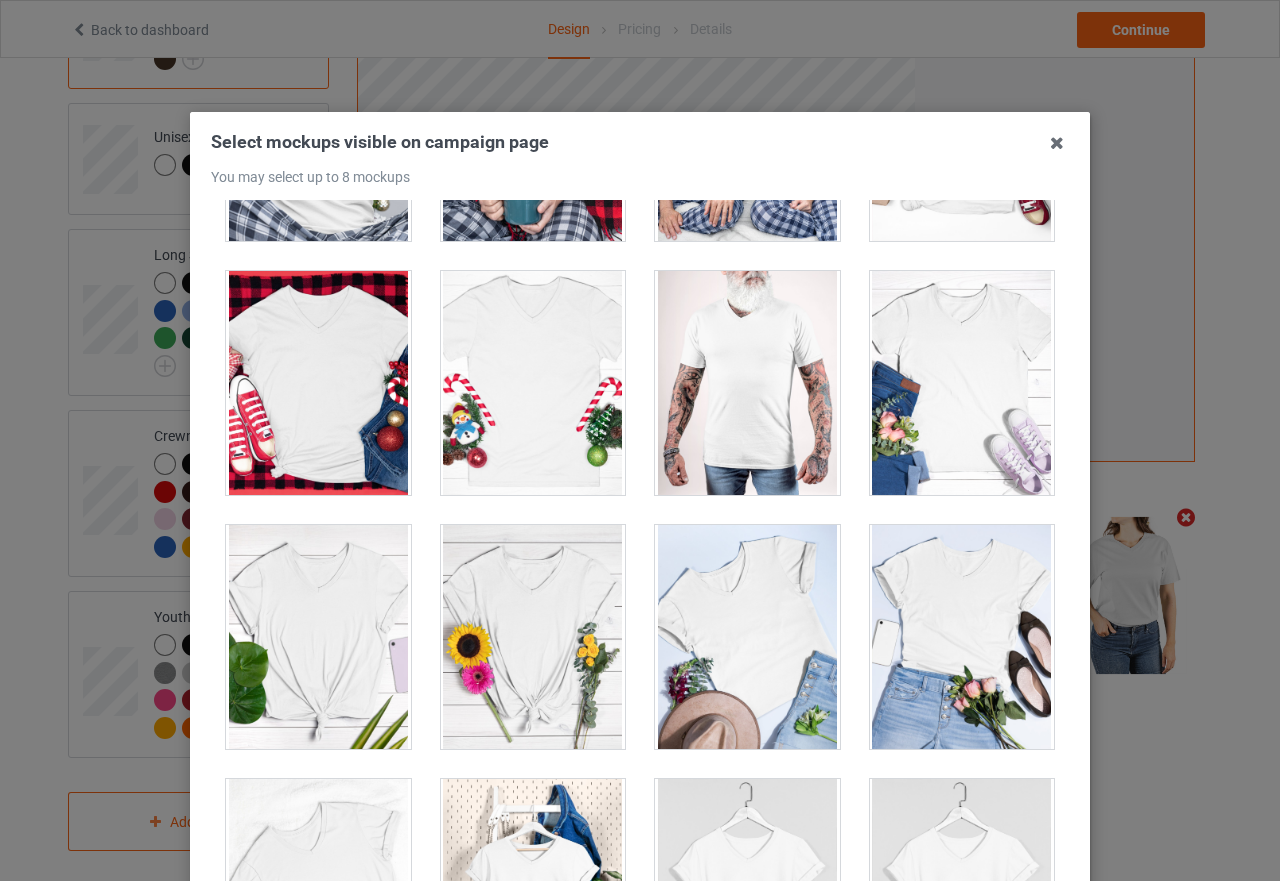 scroll, scrollTop: 3613, scrollLeft: 0, axis: vertical 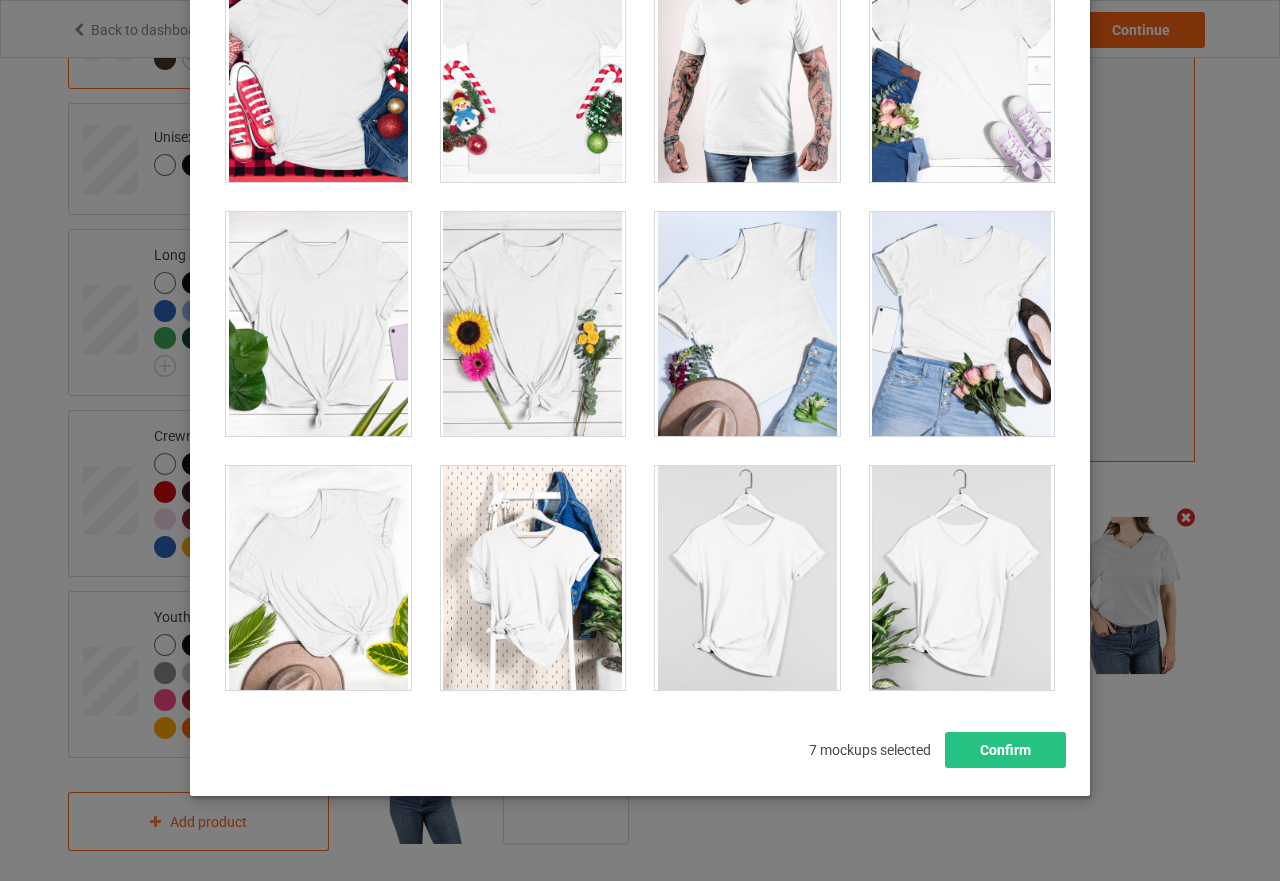 click at bounding box center (318, 578) 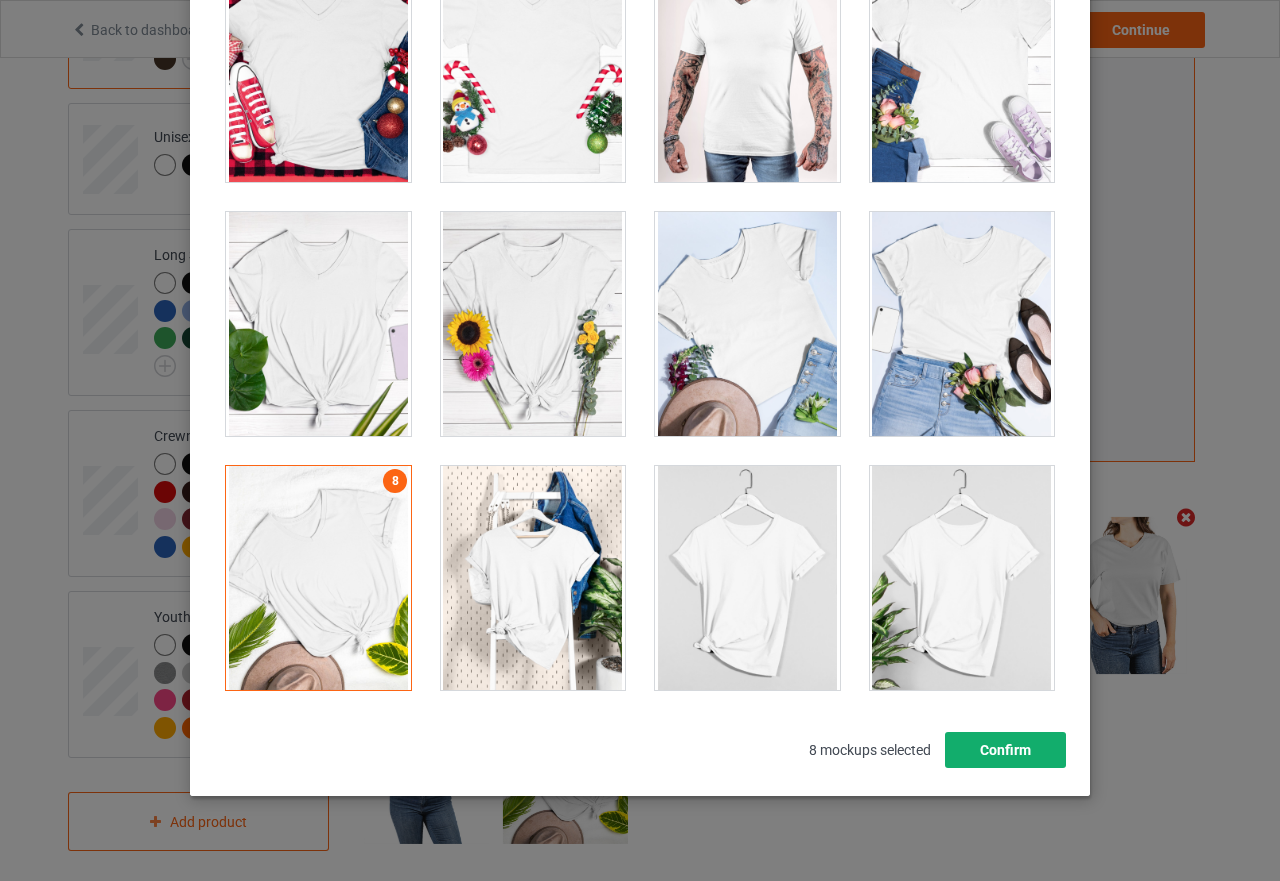 click on "Confirm" at bounding box center (1005, 750) 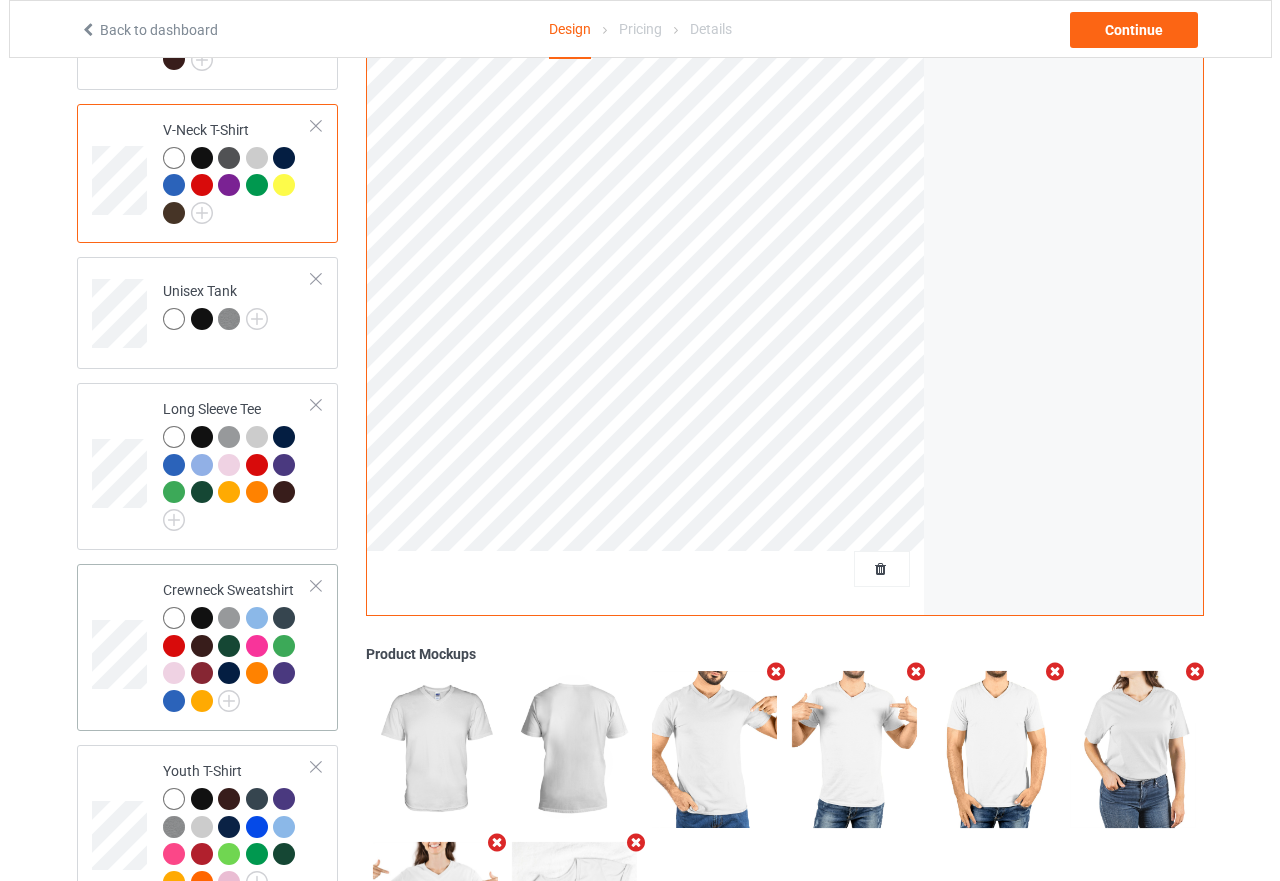 scroll, scrollTop: 826, scrollLeft: 0, axis: vertical 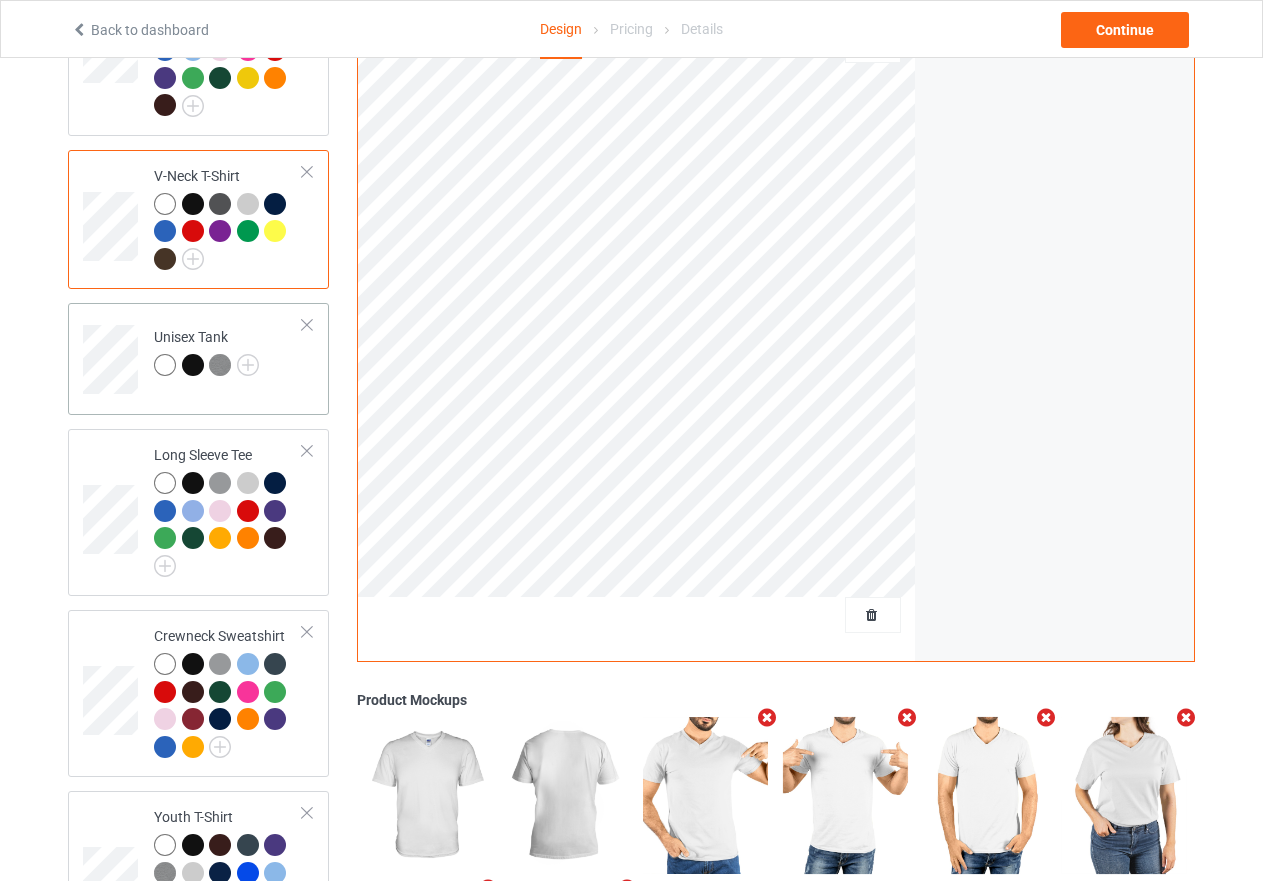 click on "Unisex Tank" at bounding box center (228, 352) 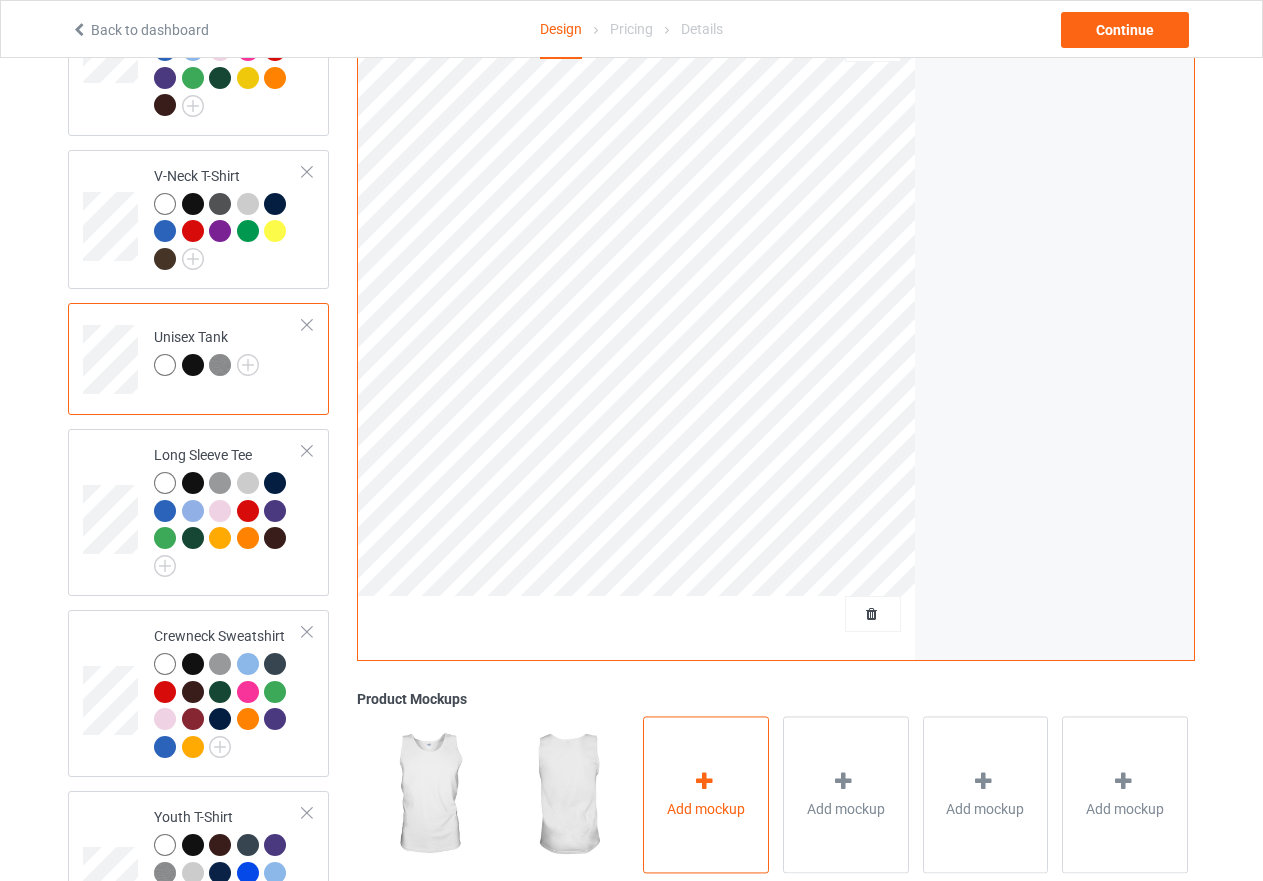 click at bounding box center [706, 784] 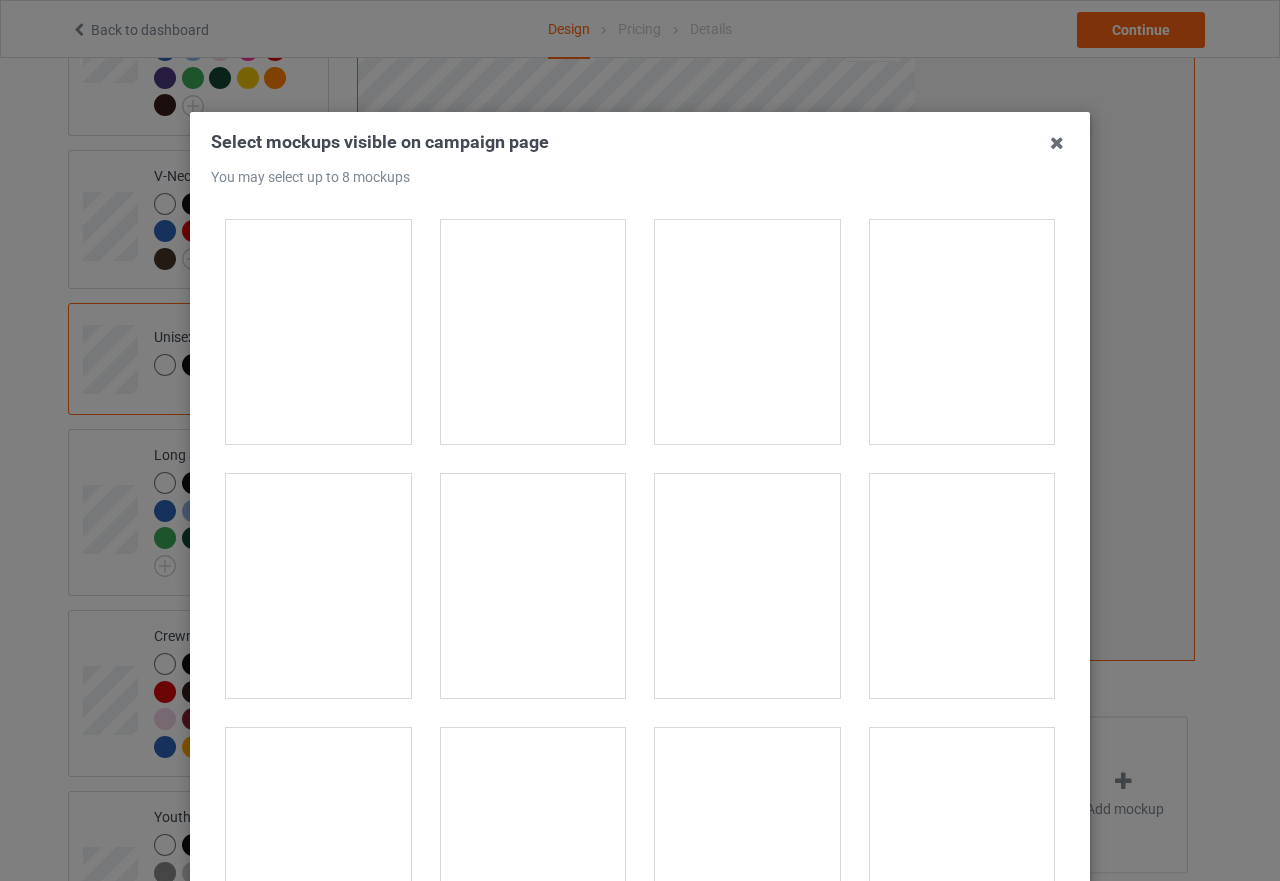 scroll, scrollTop: 2800, scrollLeft: 0, axis: vertical 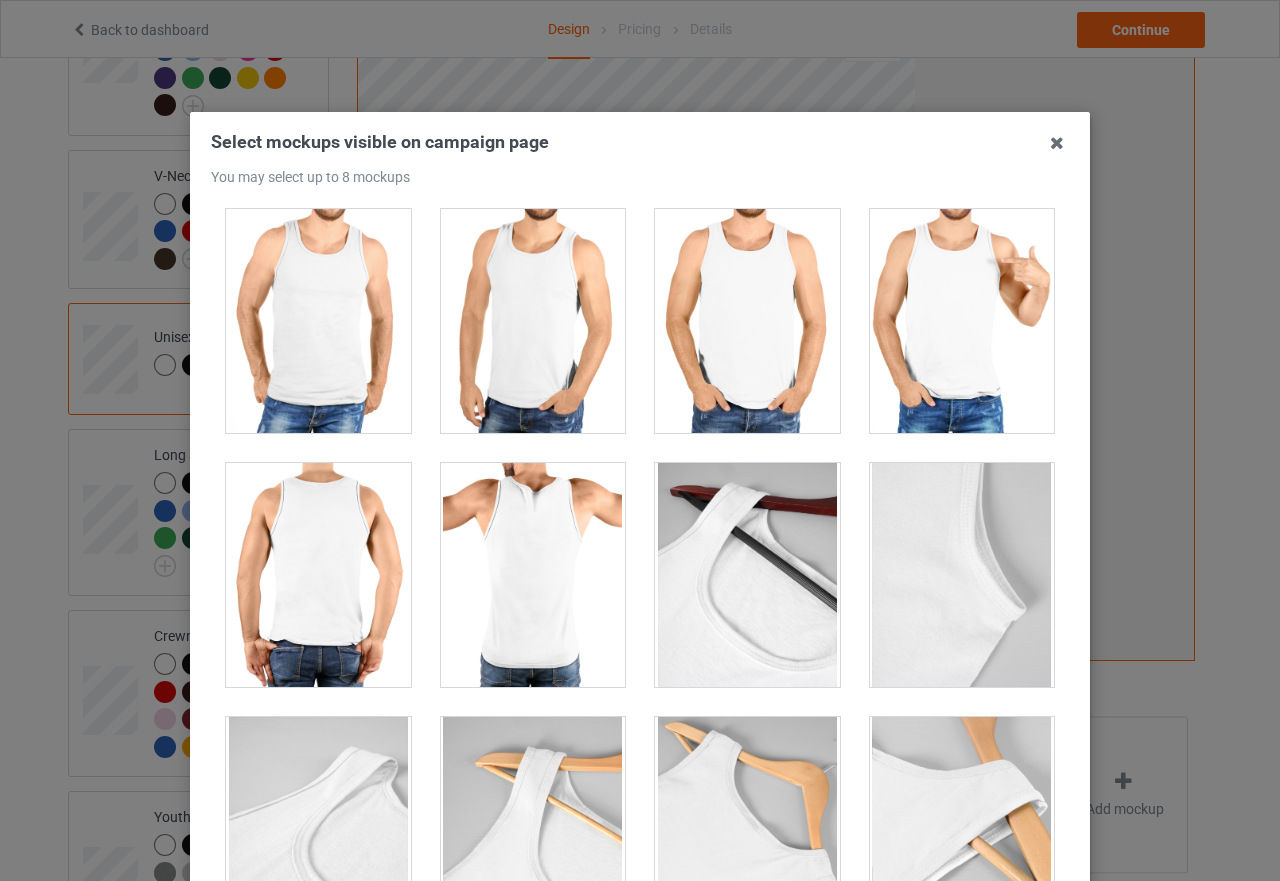 click at bounding box center [318, 321] 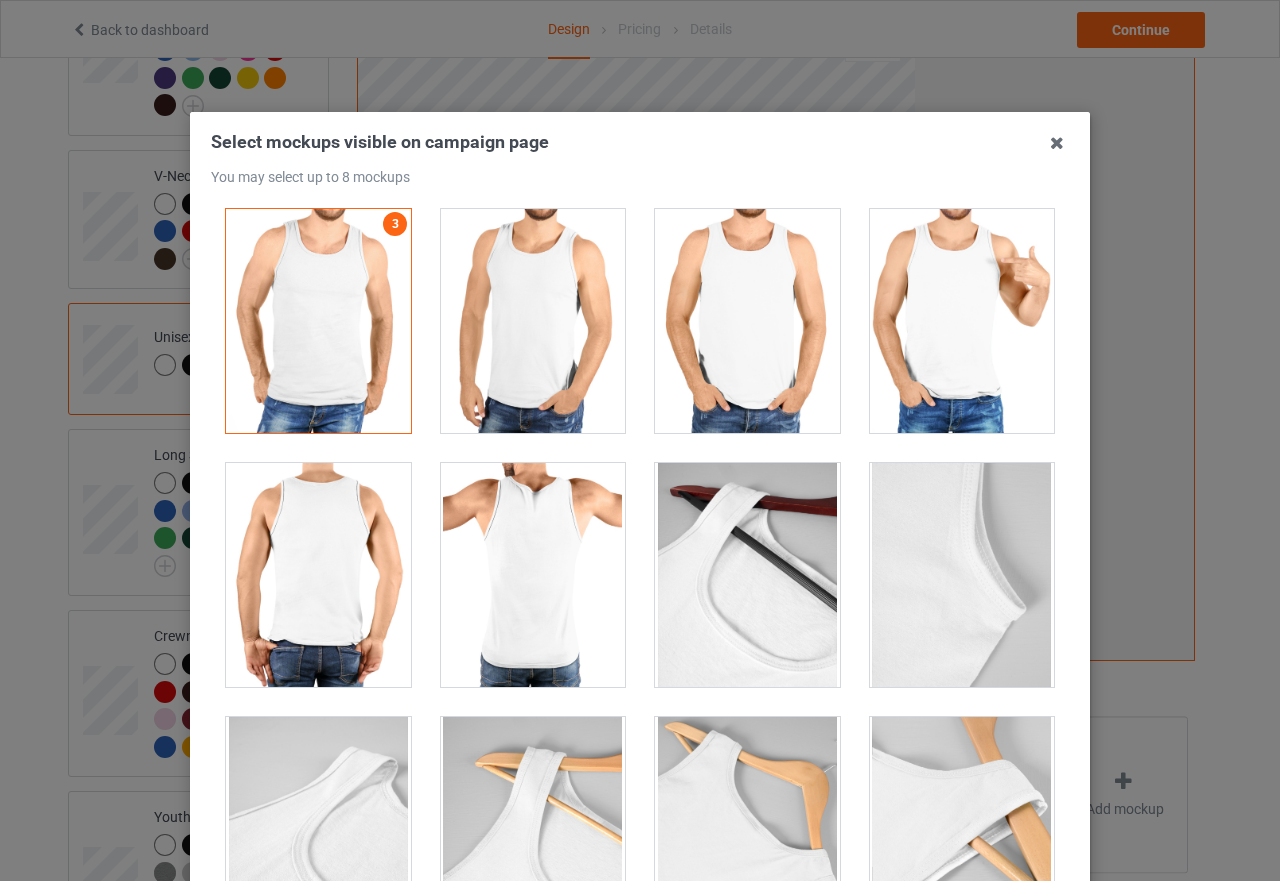 click at bounding box center [533, 321] 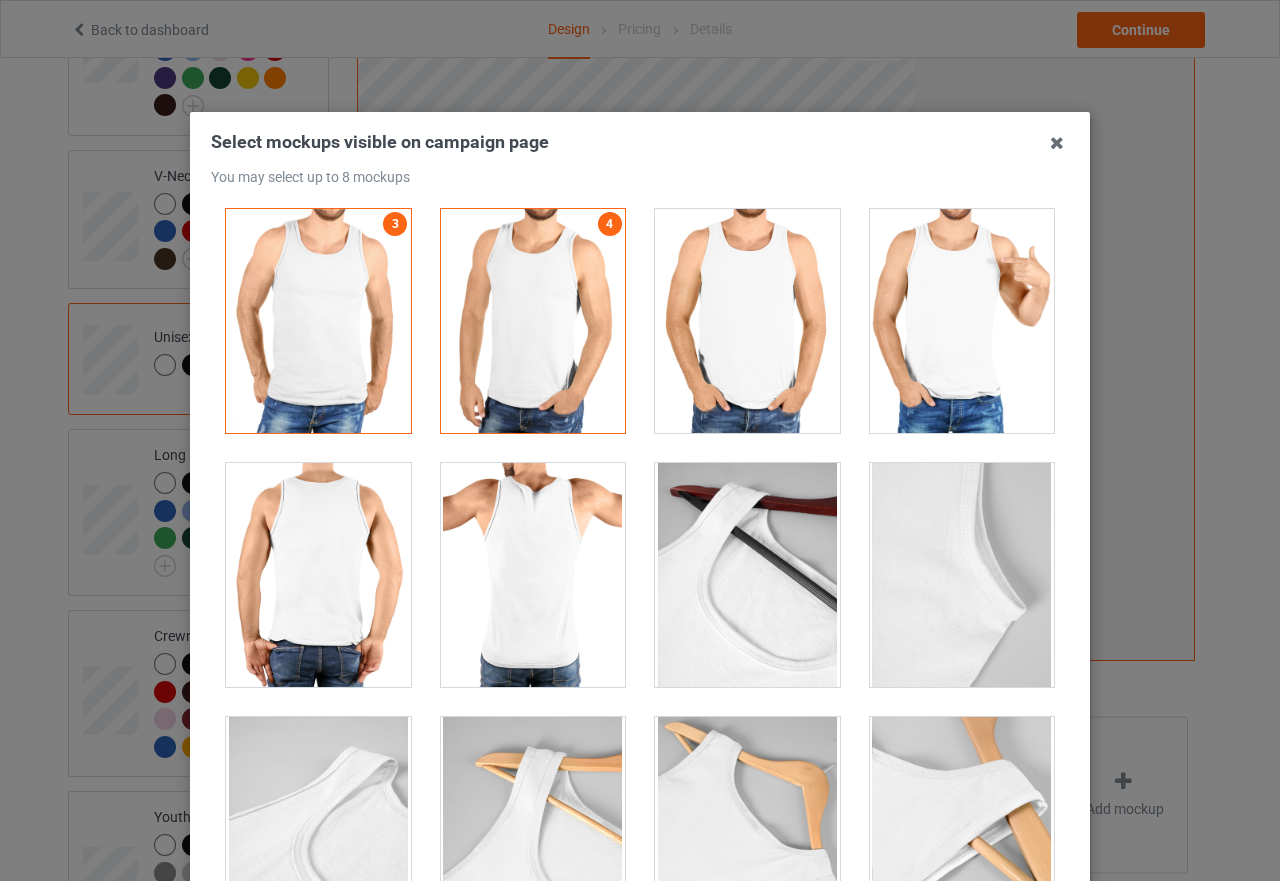 click at bounding box center (747, 321) 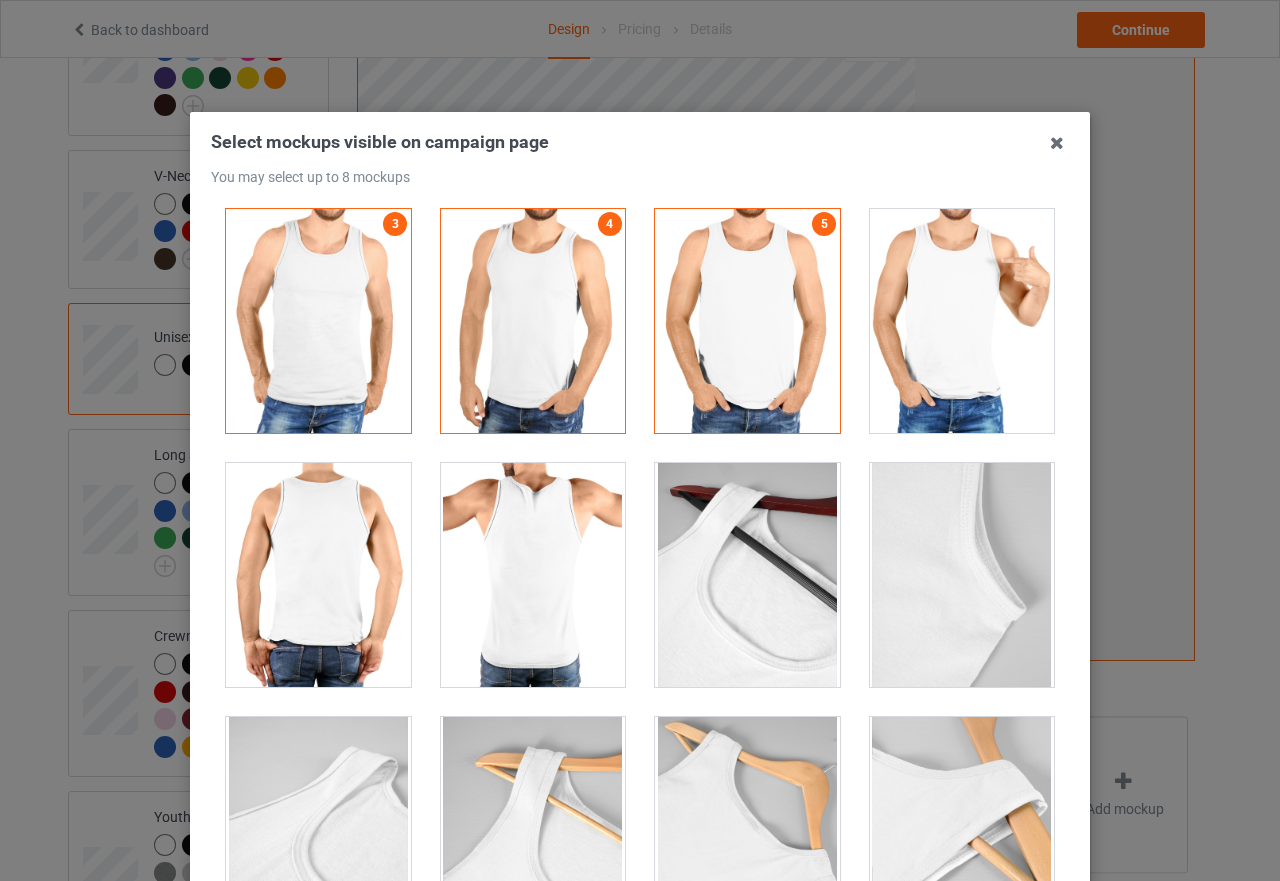 click at bounding box center (962, 321) 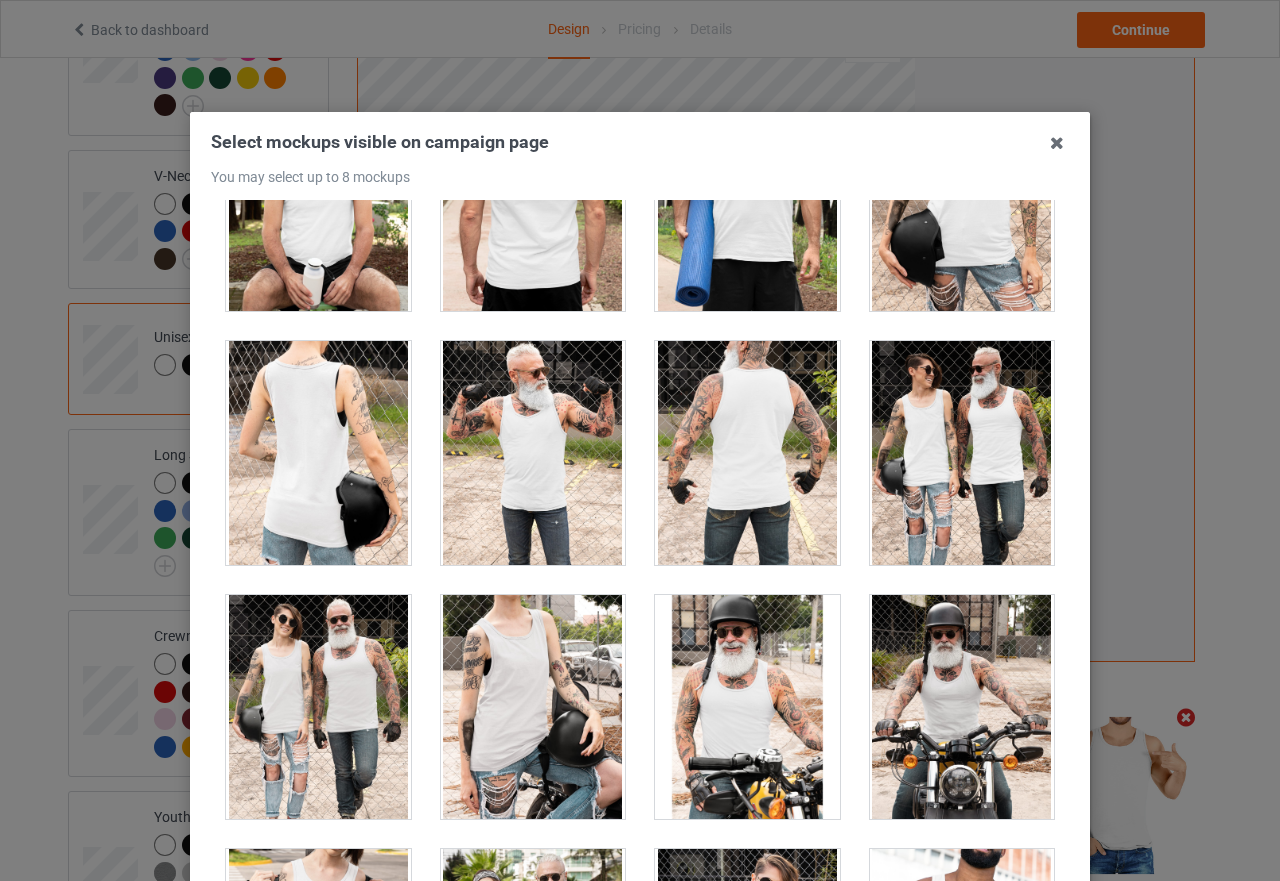 scroll, scrollTop: 4400, scrollLeft: 0, axis: vertical 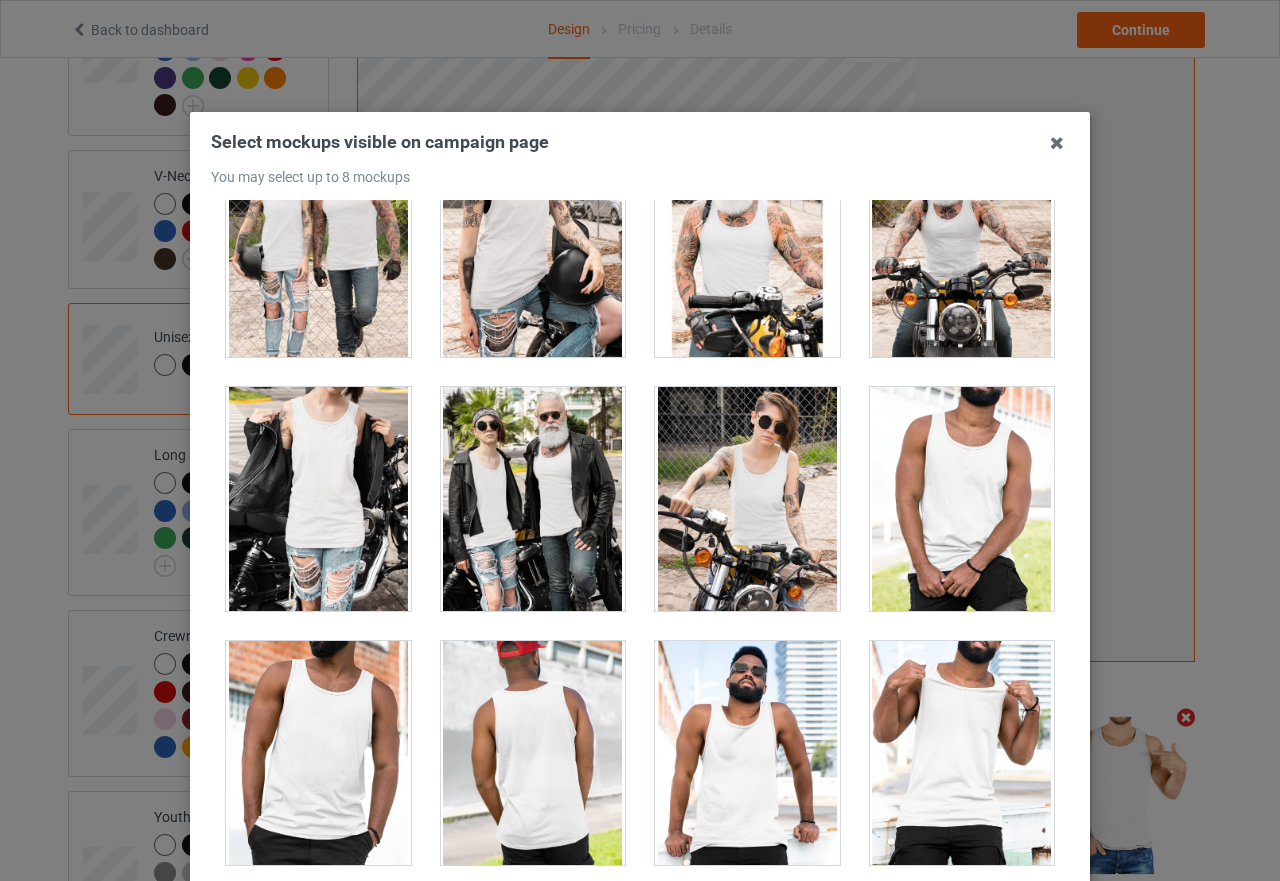 click at bounding box center (962, 499) 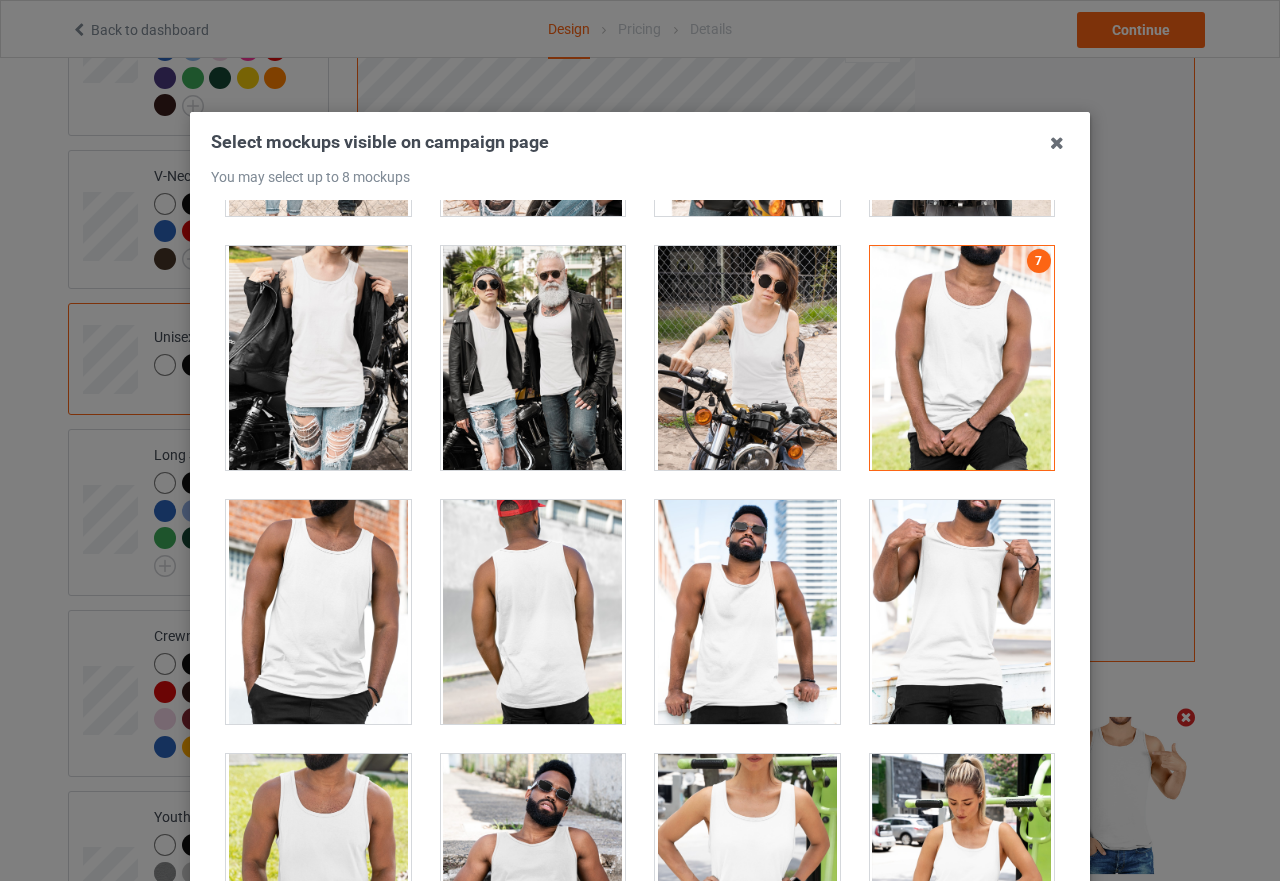 scroll, scrollTop: 4700, scrollLeft: 0, axis: vertical 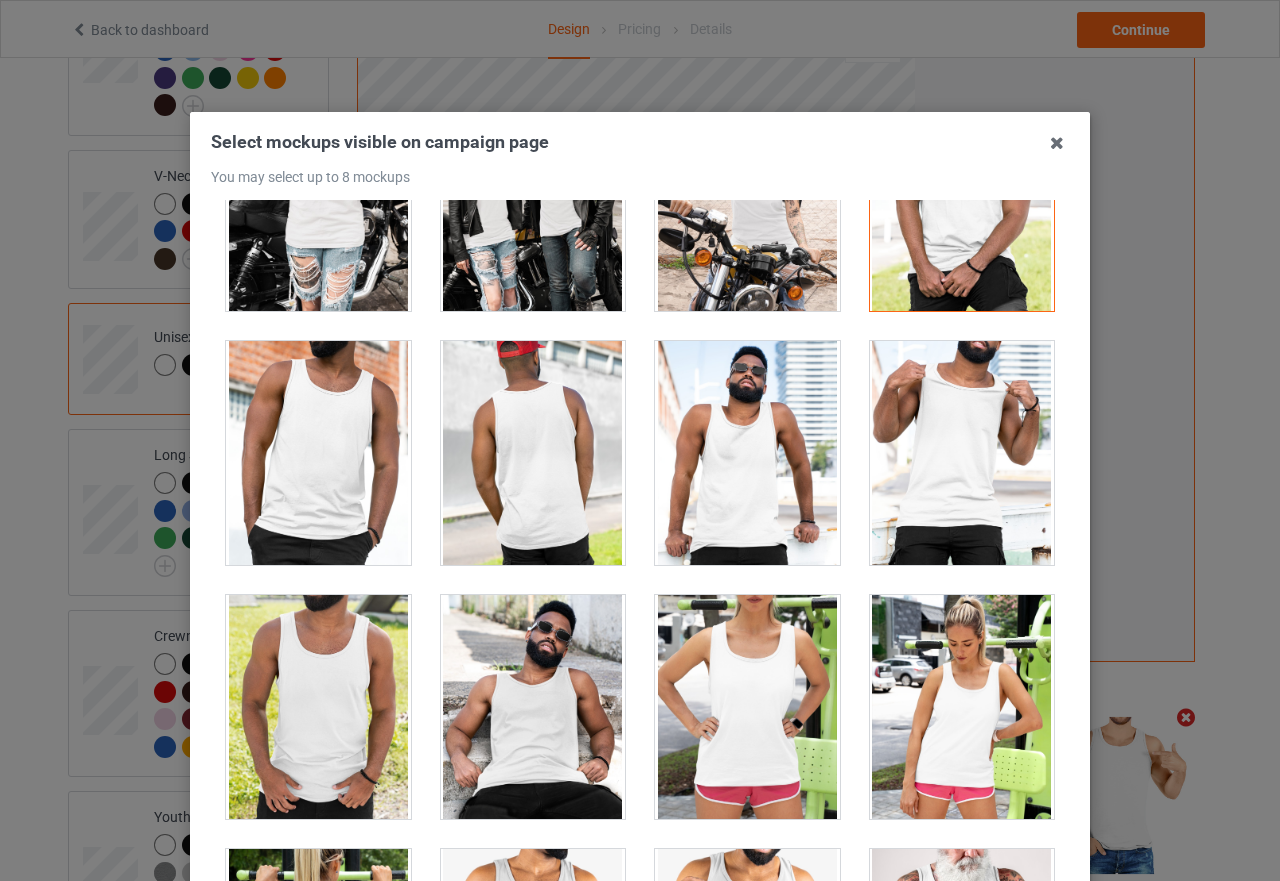 click at bounding box center [533, 707] 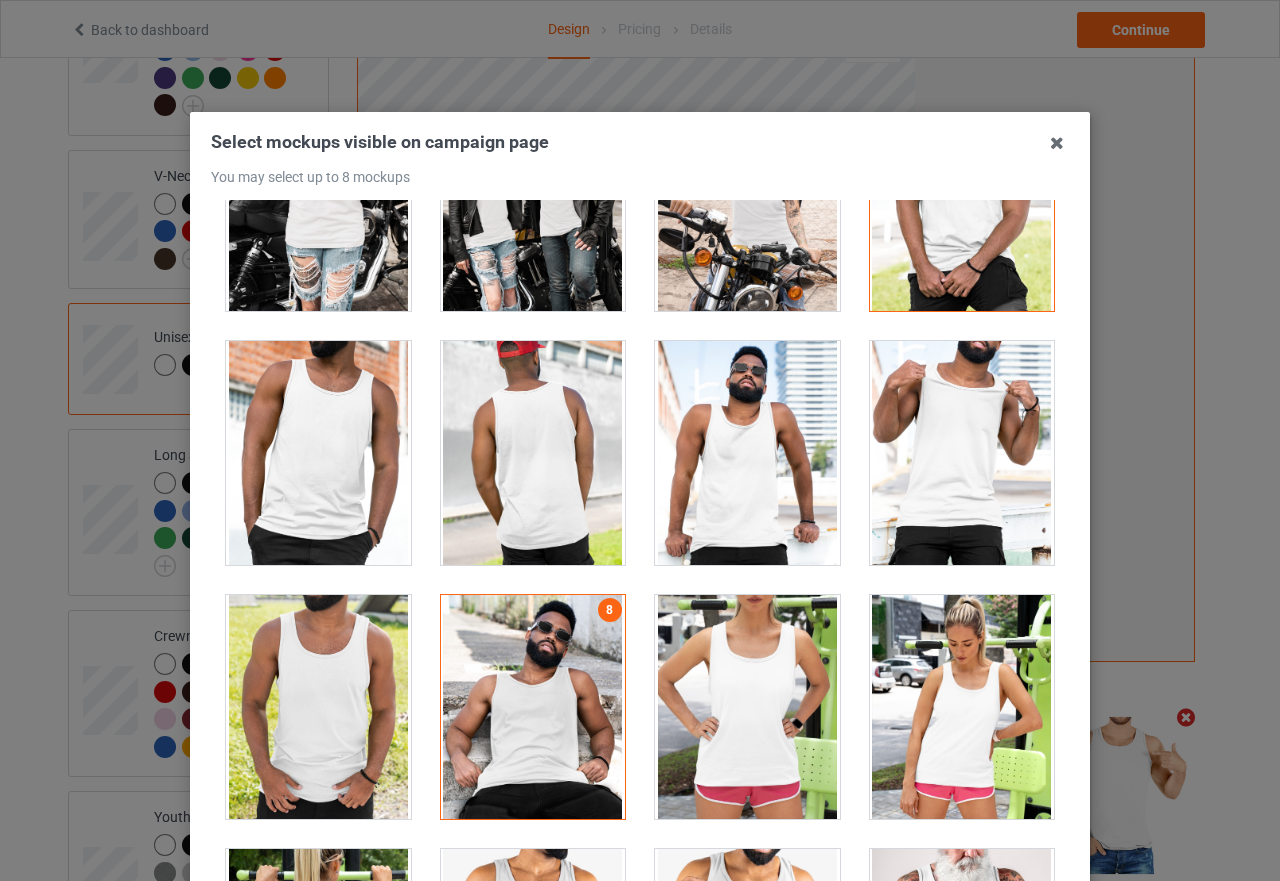 scroll, scrollTop: 4883, scrollLeft: 0, axis: vertical 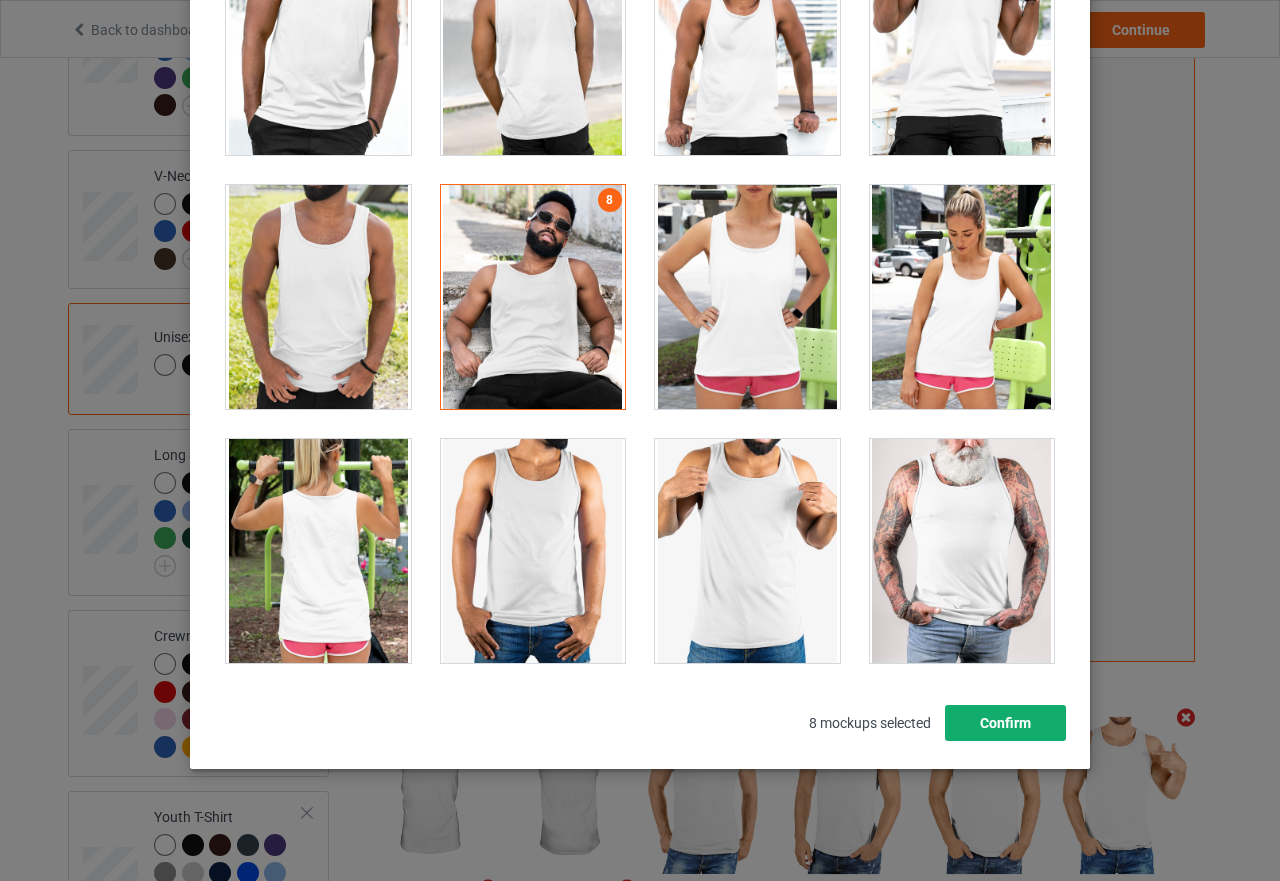 click on "Confirm" at bounding box center (1005, 723) 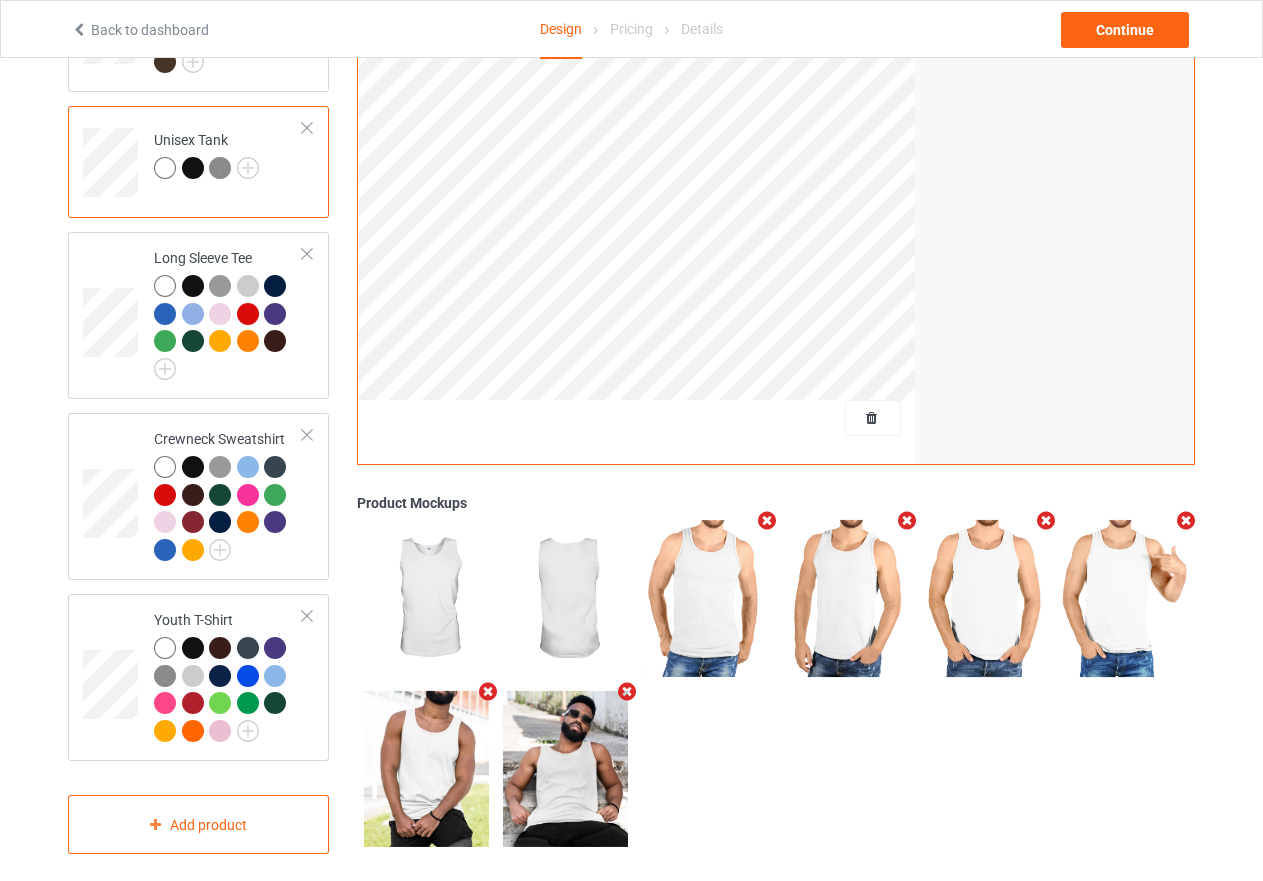 scroll, scrollTop: 1026, scrollLeft: 0, axis: vertical 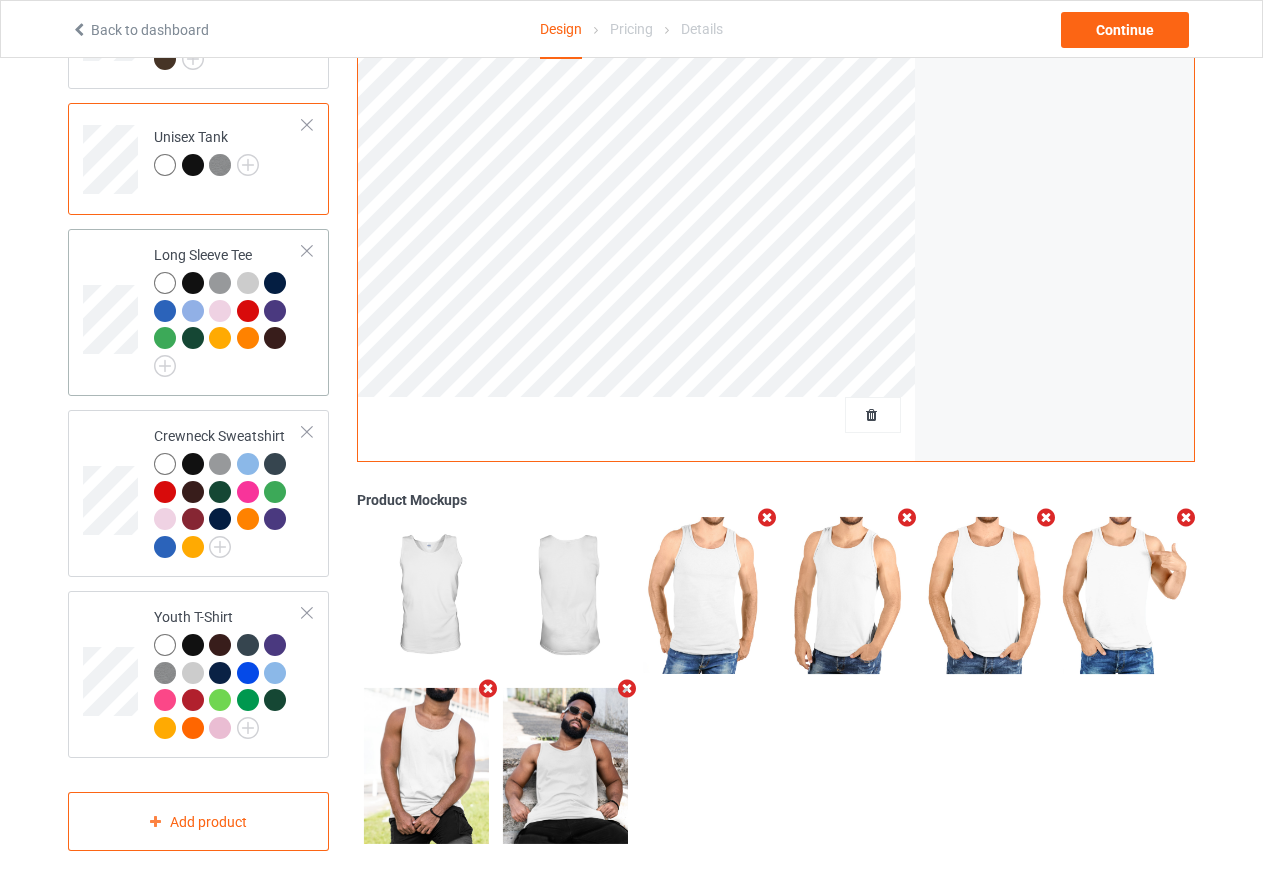 click at bounding box center (228, 324) 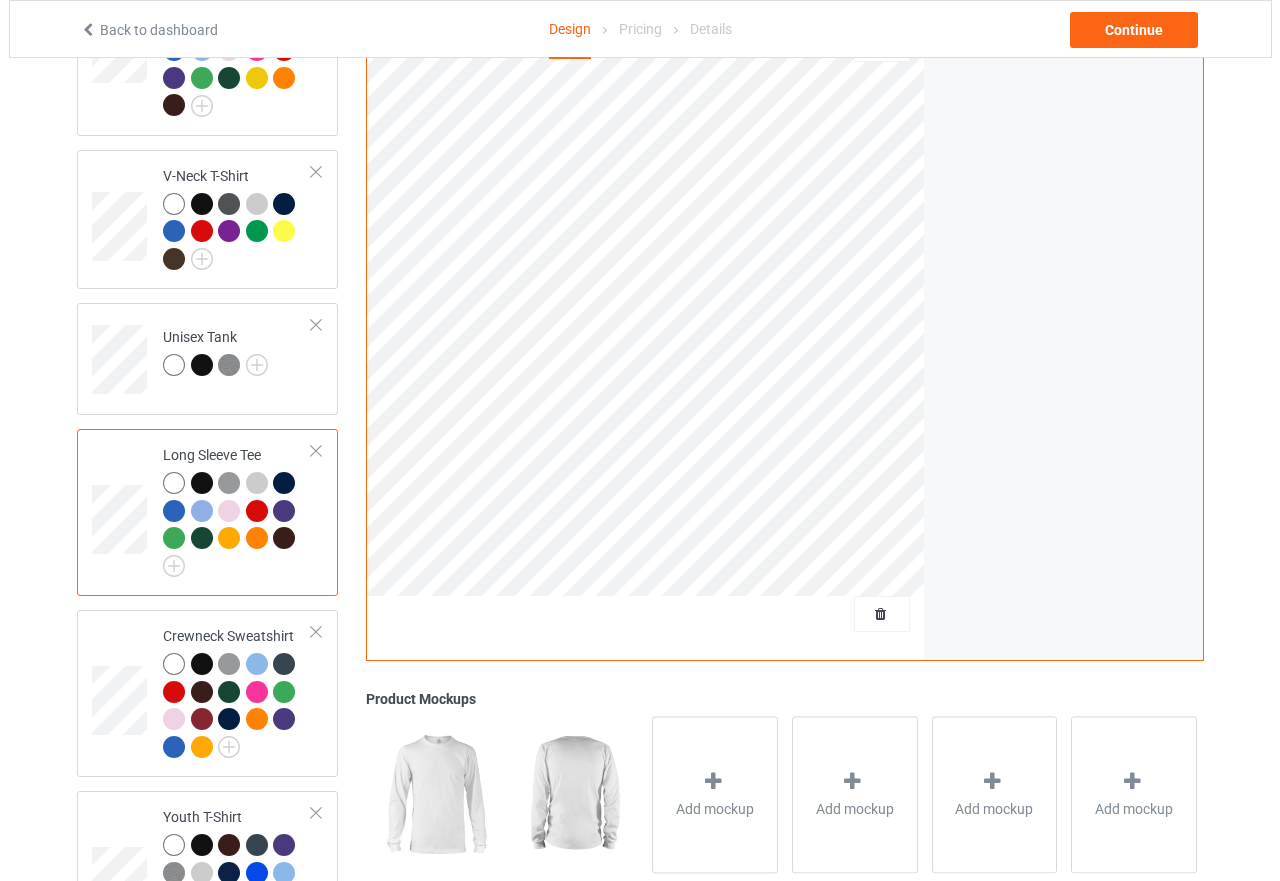 scroll, scrollTop: 1026, scrollLeft: 0, axis: vertical 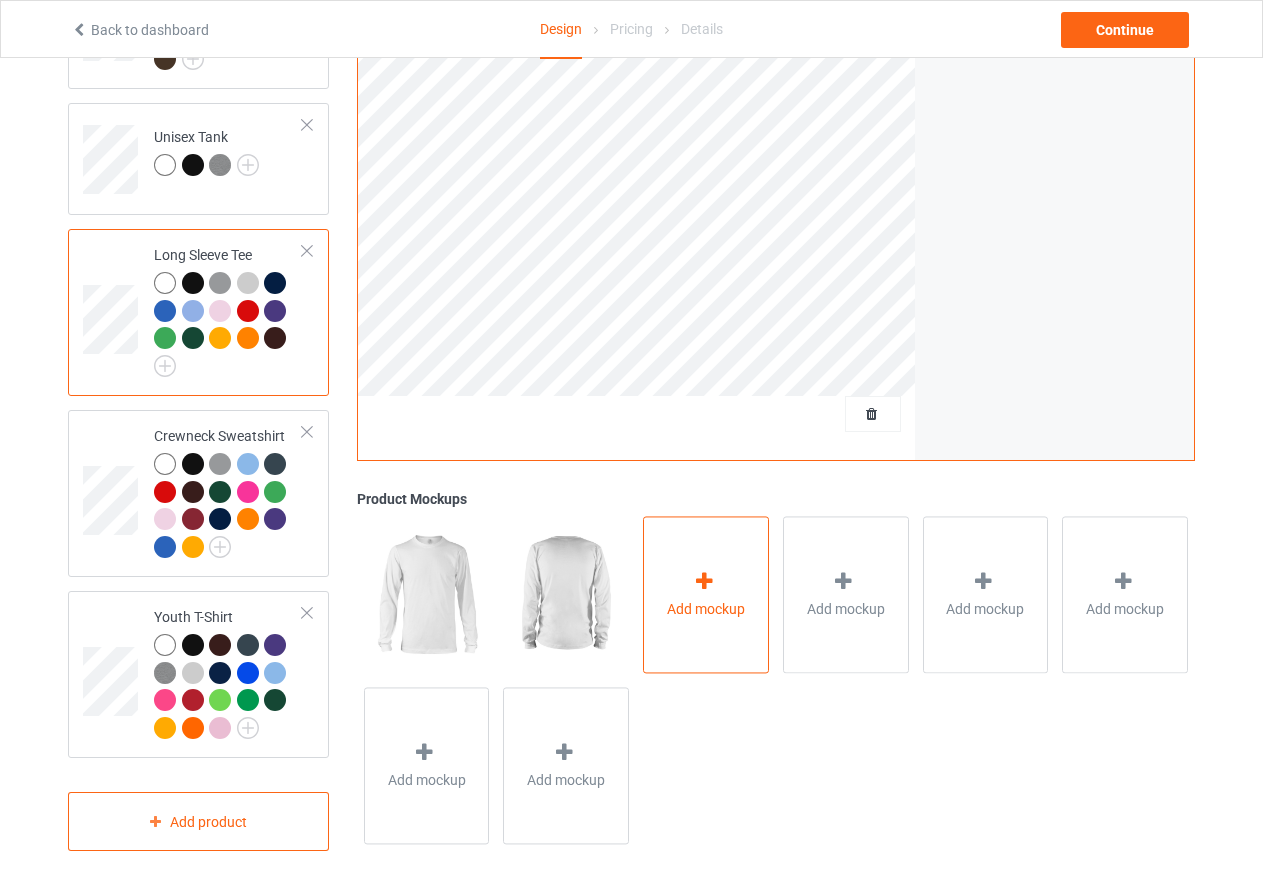click at bounding box center [704, 581] 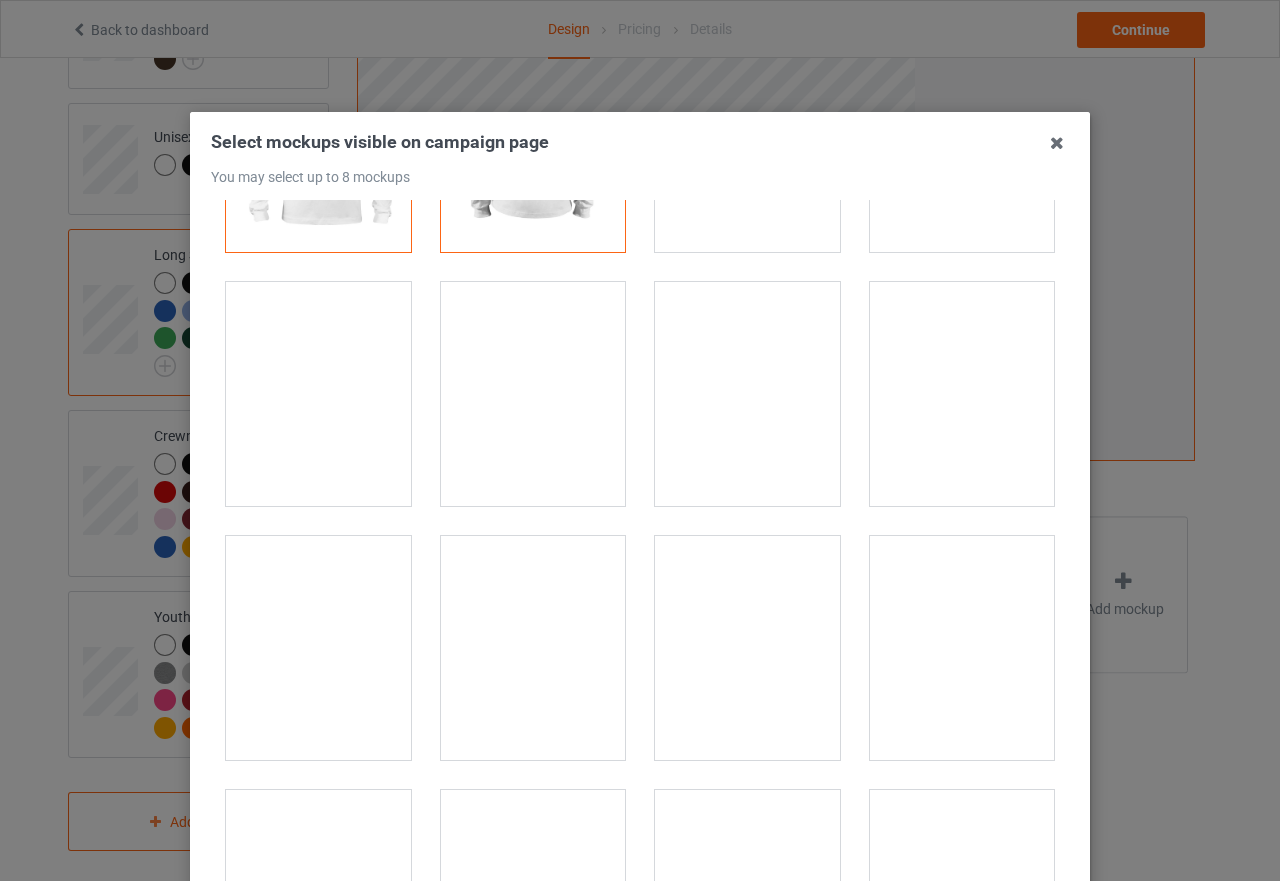 scroll, scrollTop: 200, scrollLeft: 0, axis: vertical 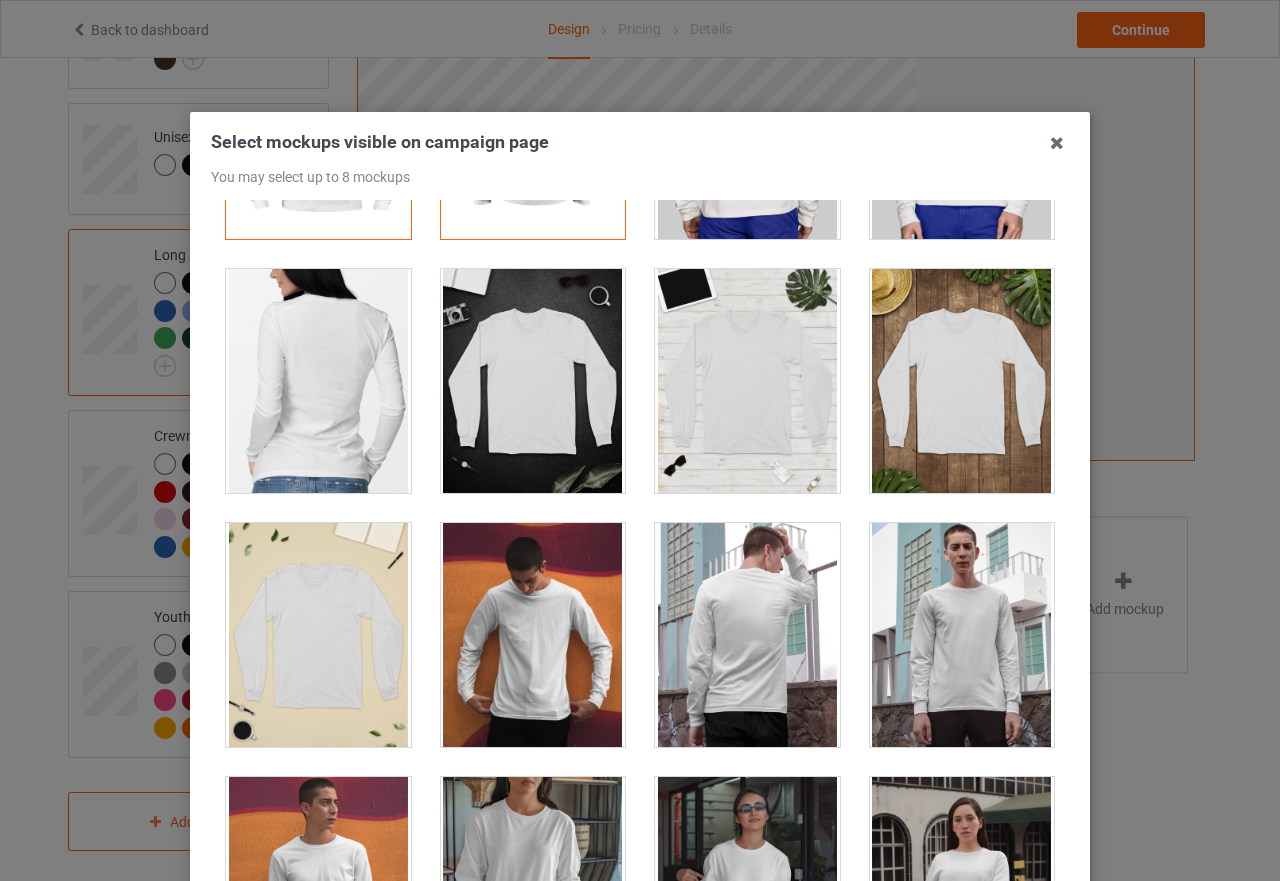 click at bounding box center (962, 635) 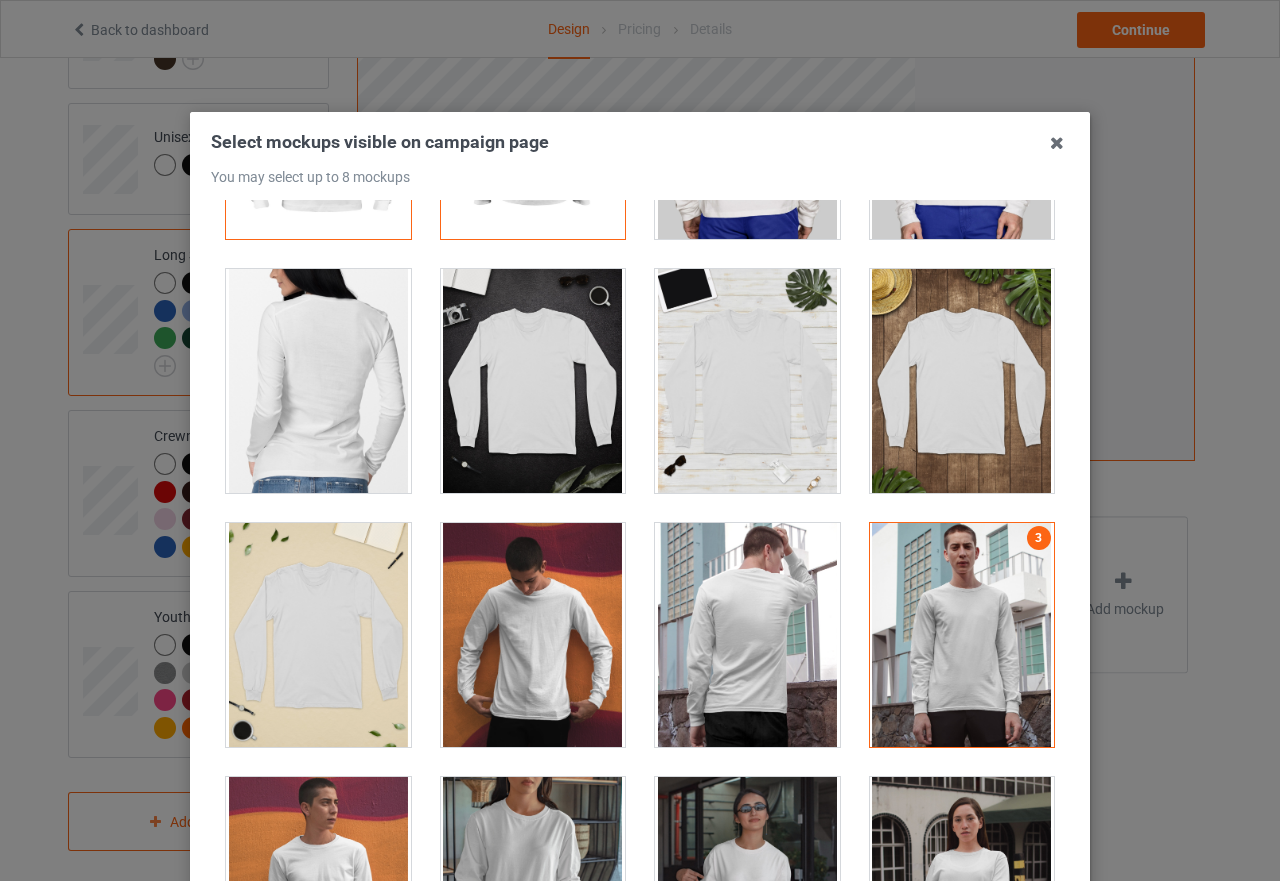 click at bounding box center (747, 635) 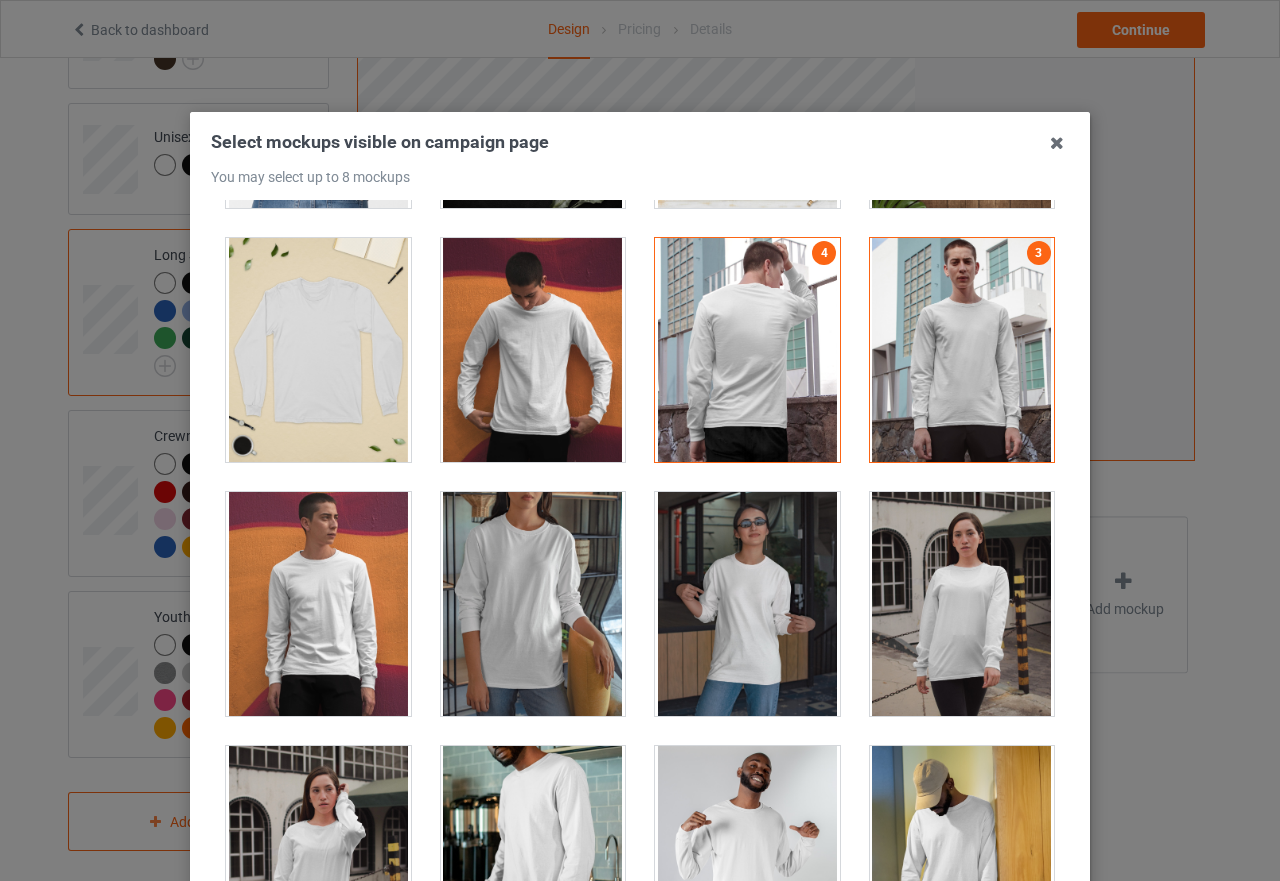 scroll, scrollTop: 900, scrollLeft: 0, axis: vertical 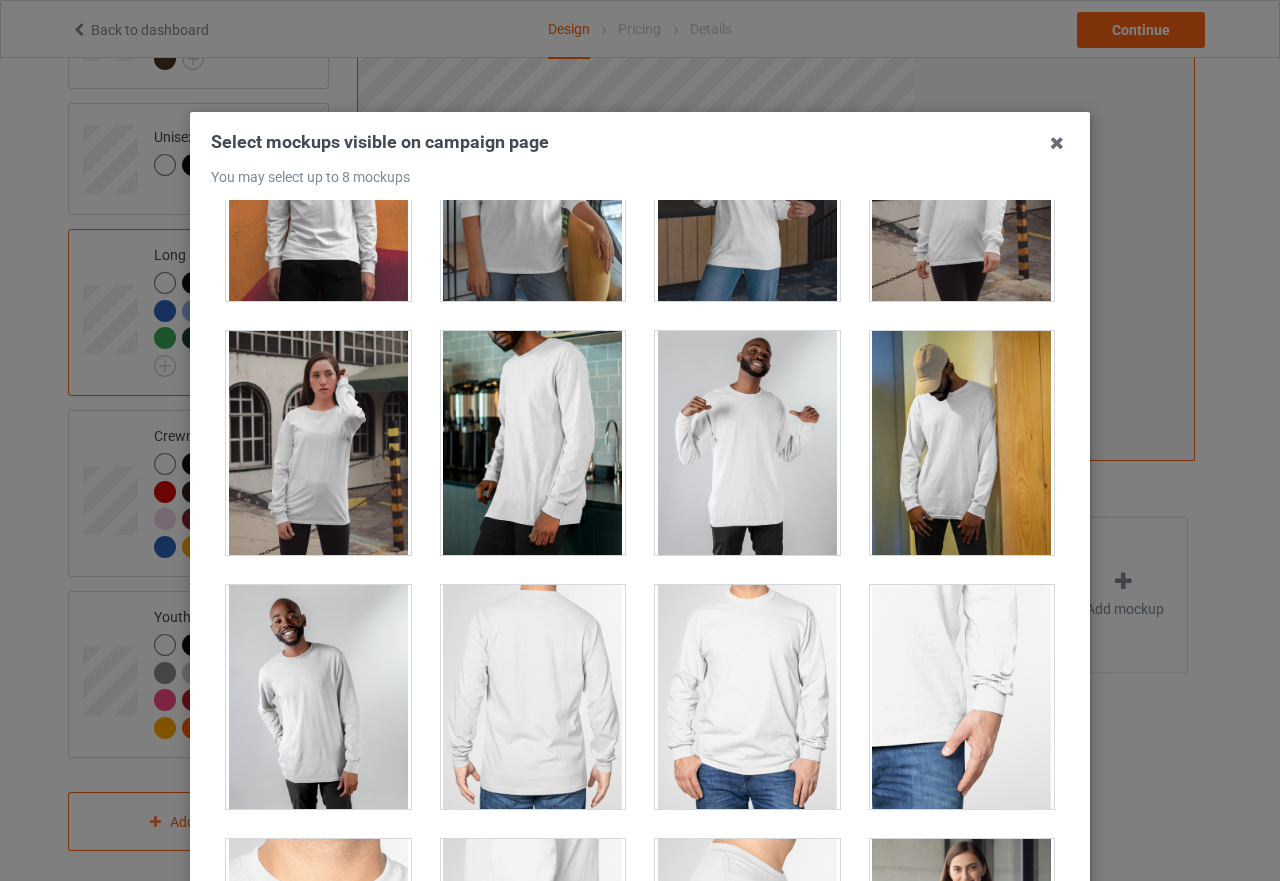 click at bounding box center (747, 443) 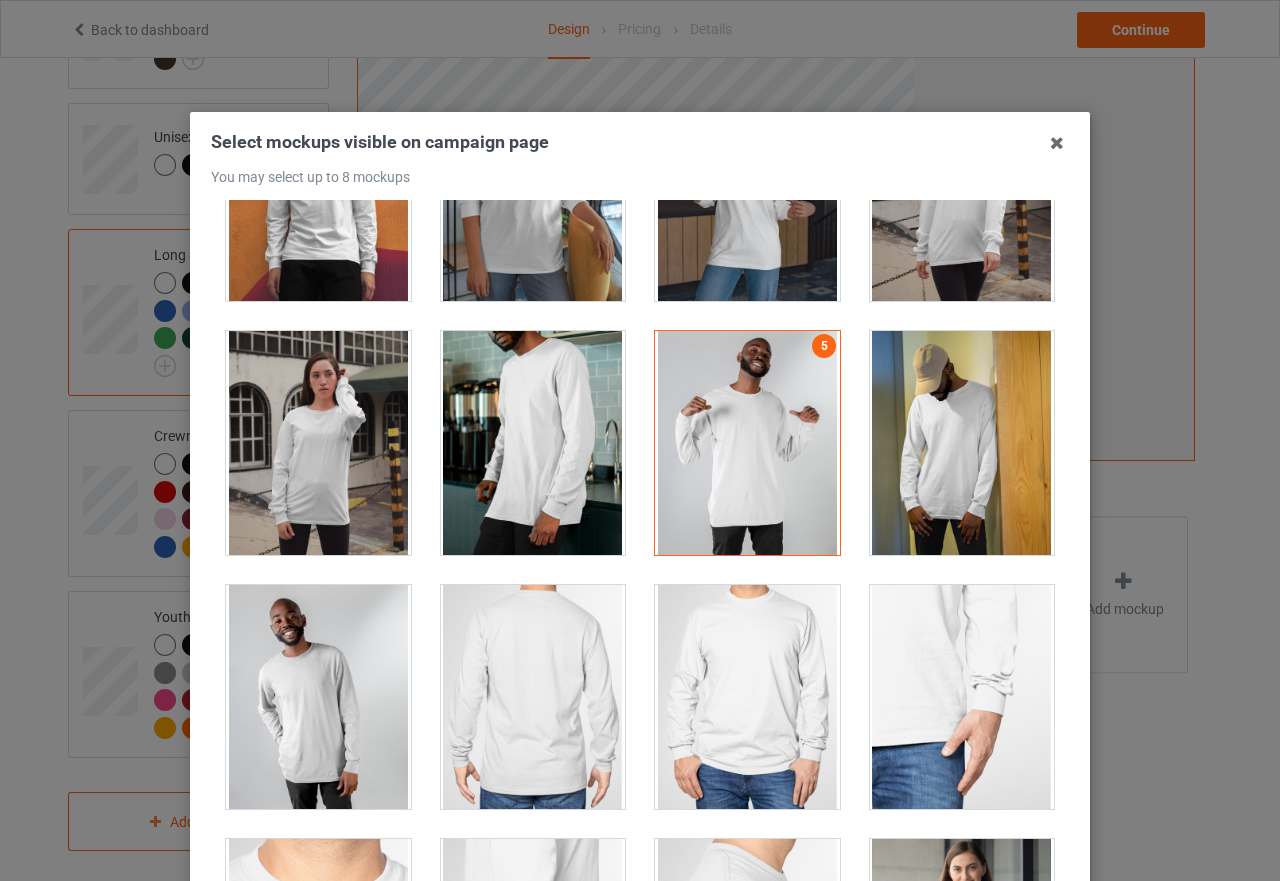 click at bounding box center (962, 443) 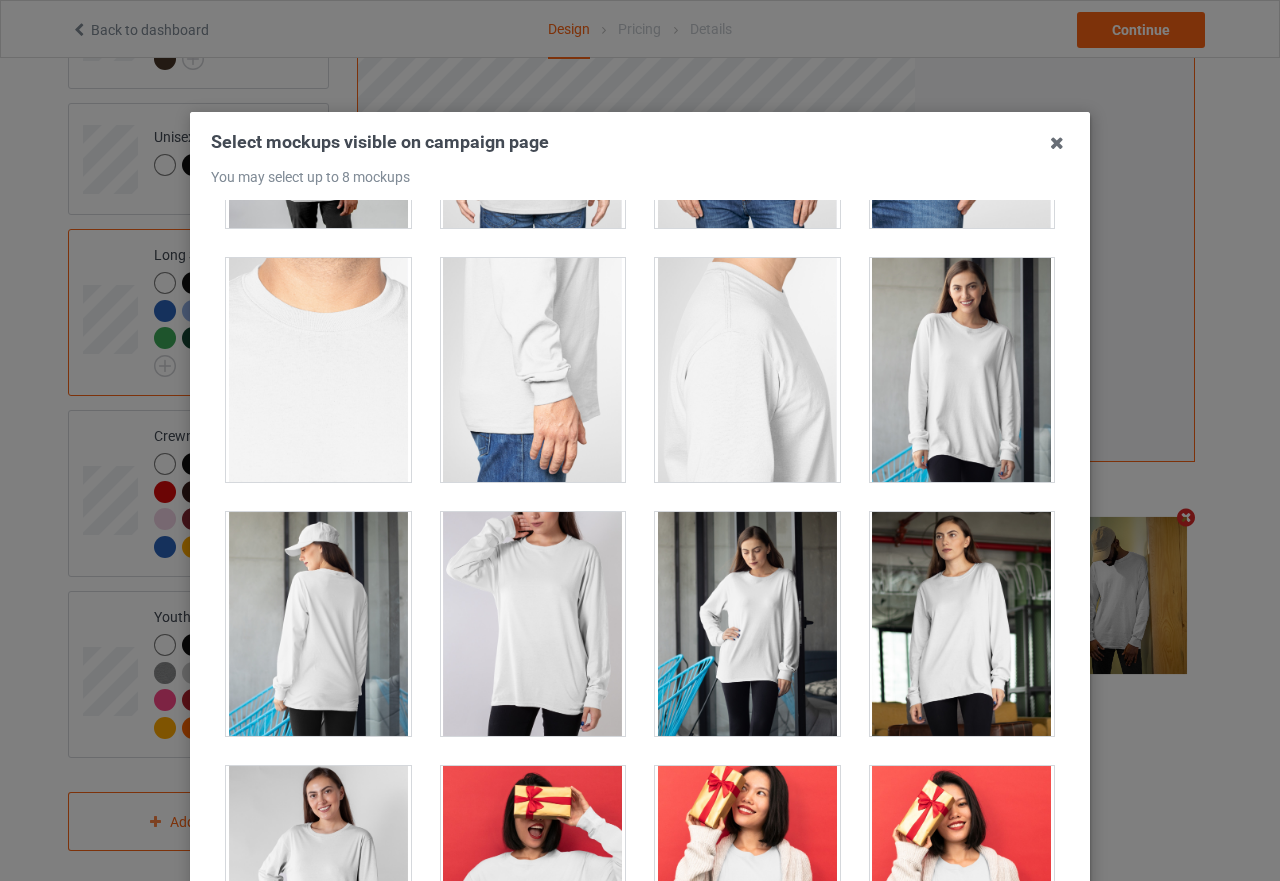 scroll, scrollTop: 1500, scrollLeft: 0, axis: vertical 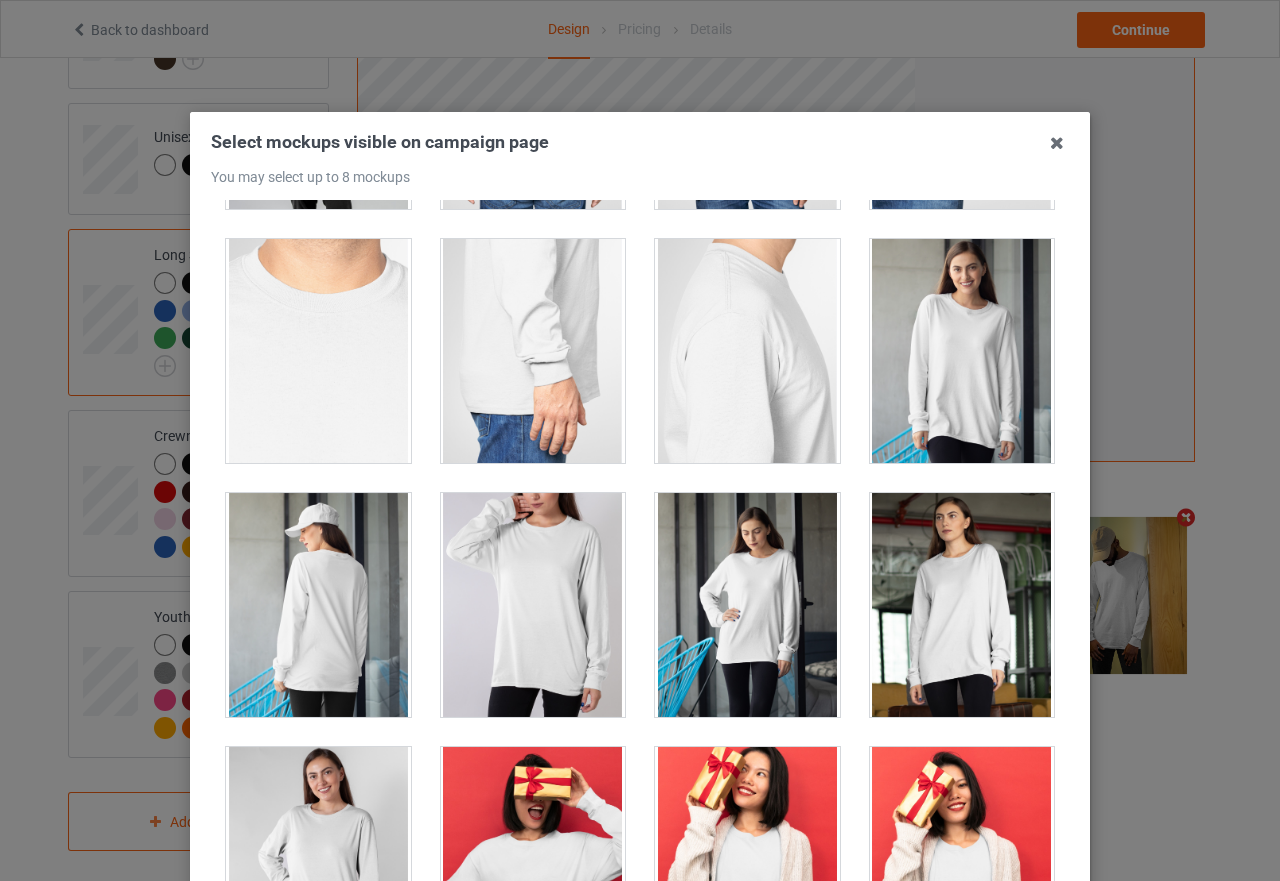 click at bounding box center [318, 605] 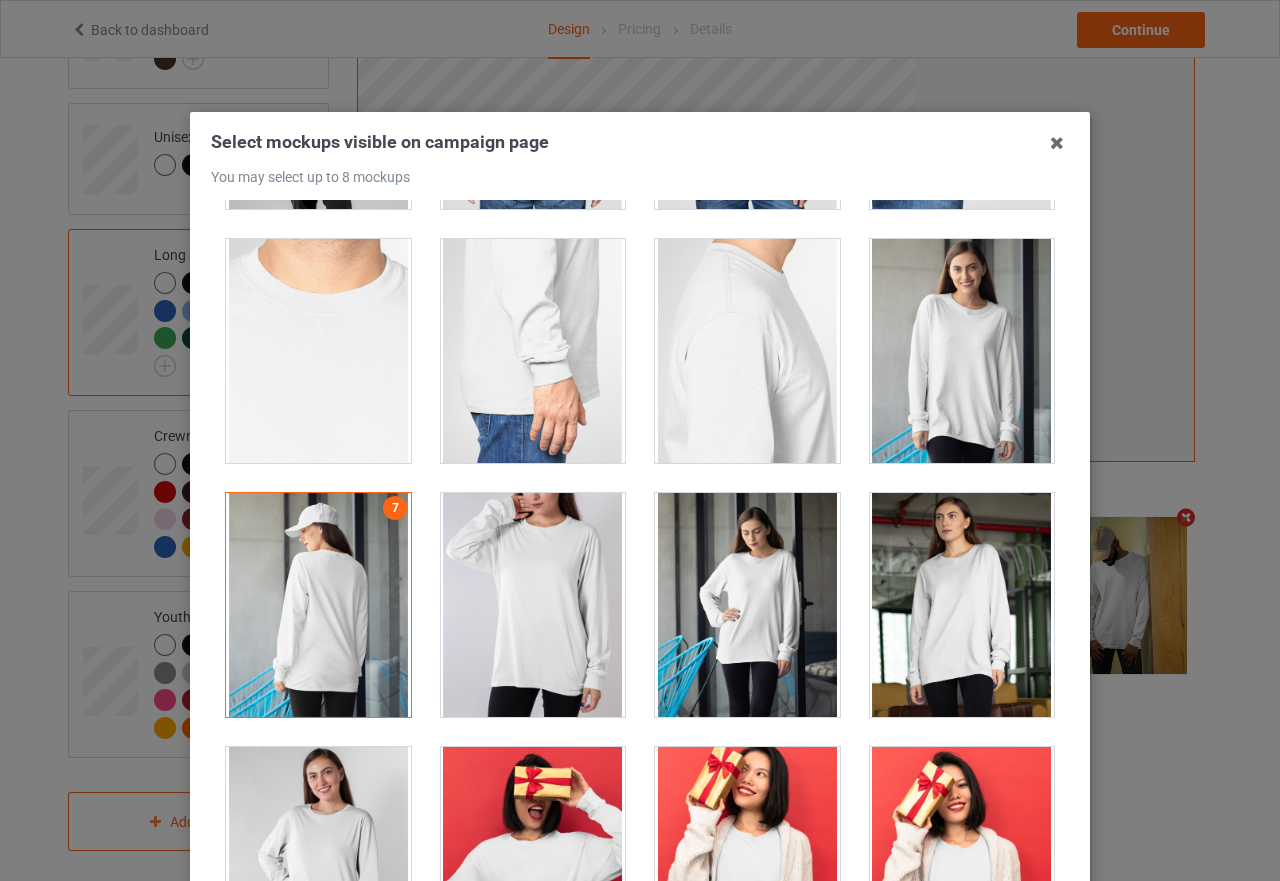 click at bounding box center (533, 605) 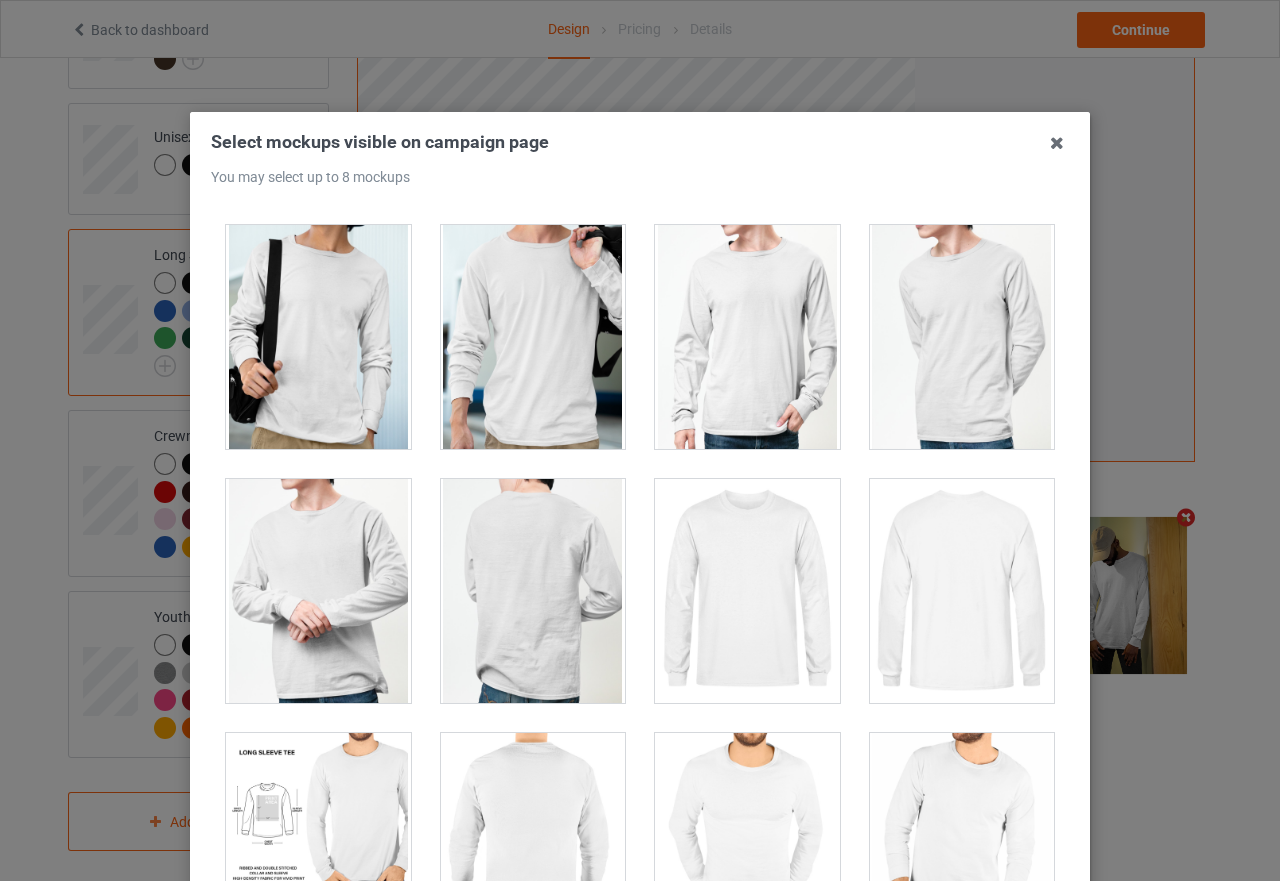 scroll, scrollTop: 4400, scrollLeft: 0, axis: vertical 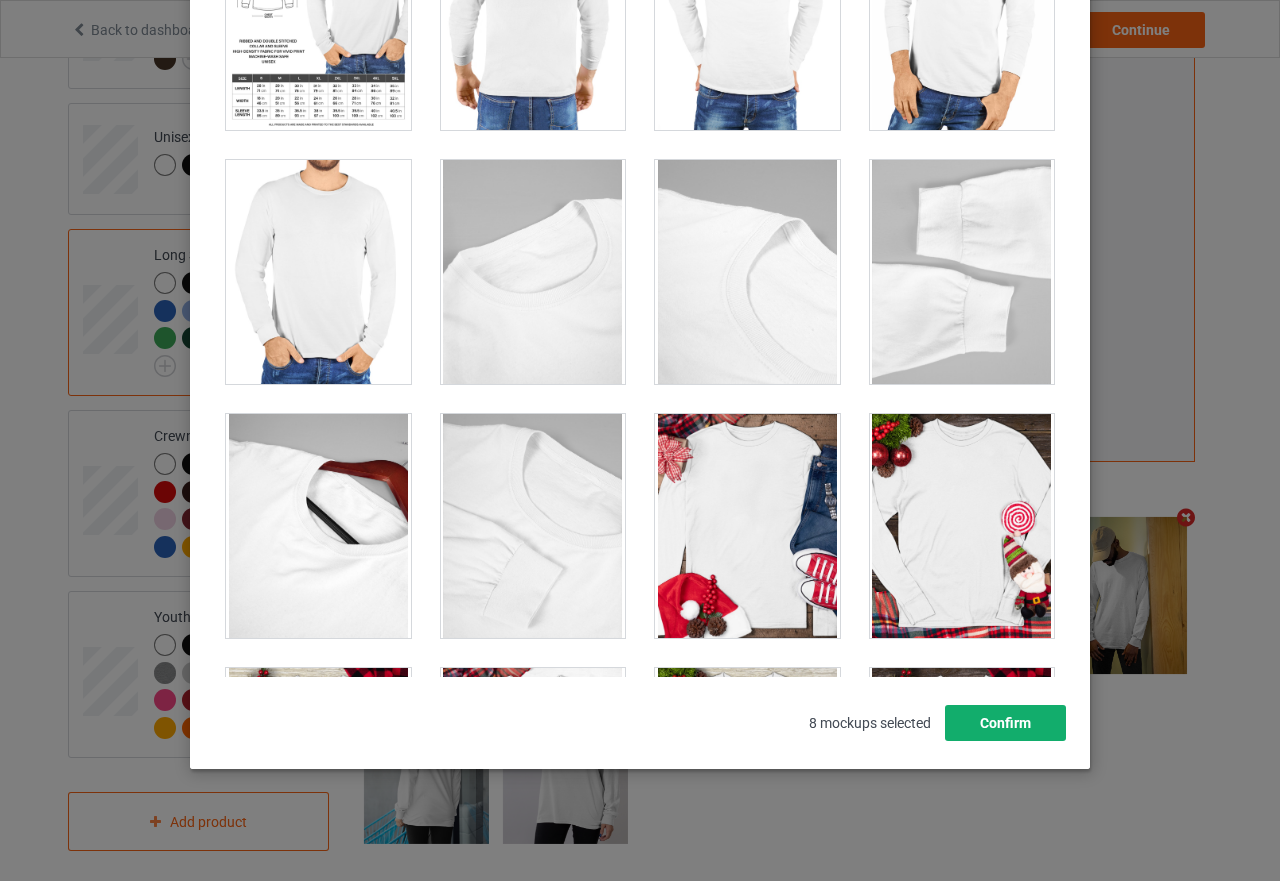 click on "Confirm" at bounding box center (1005, 723) 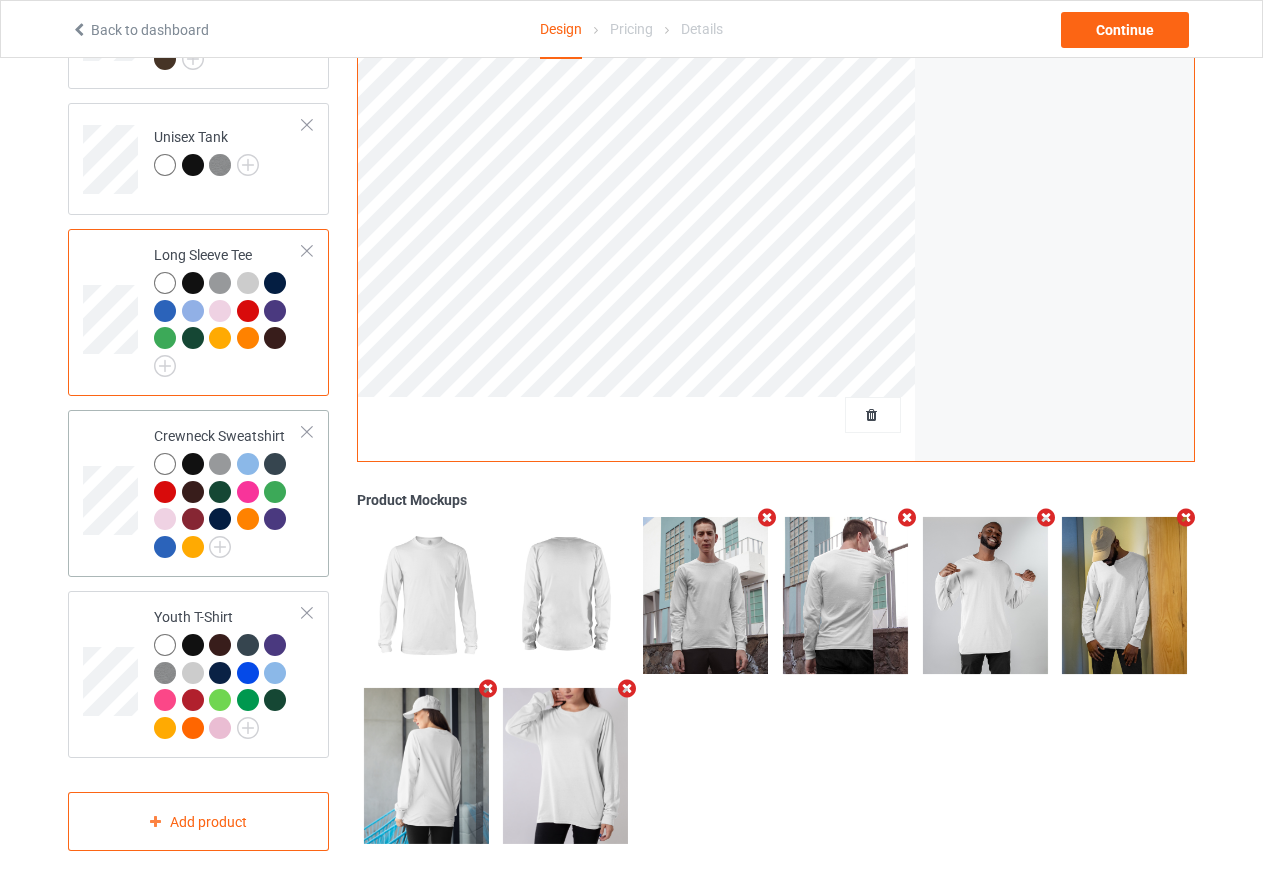click on "Crewneck Sweatshirt" at bounding box center [228, 493] 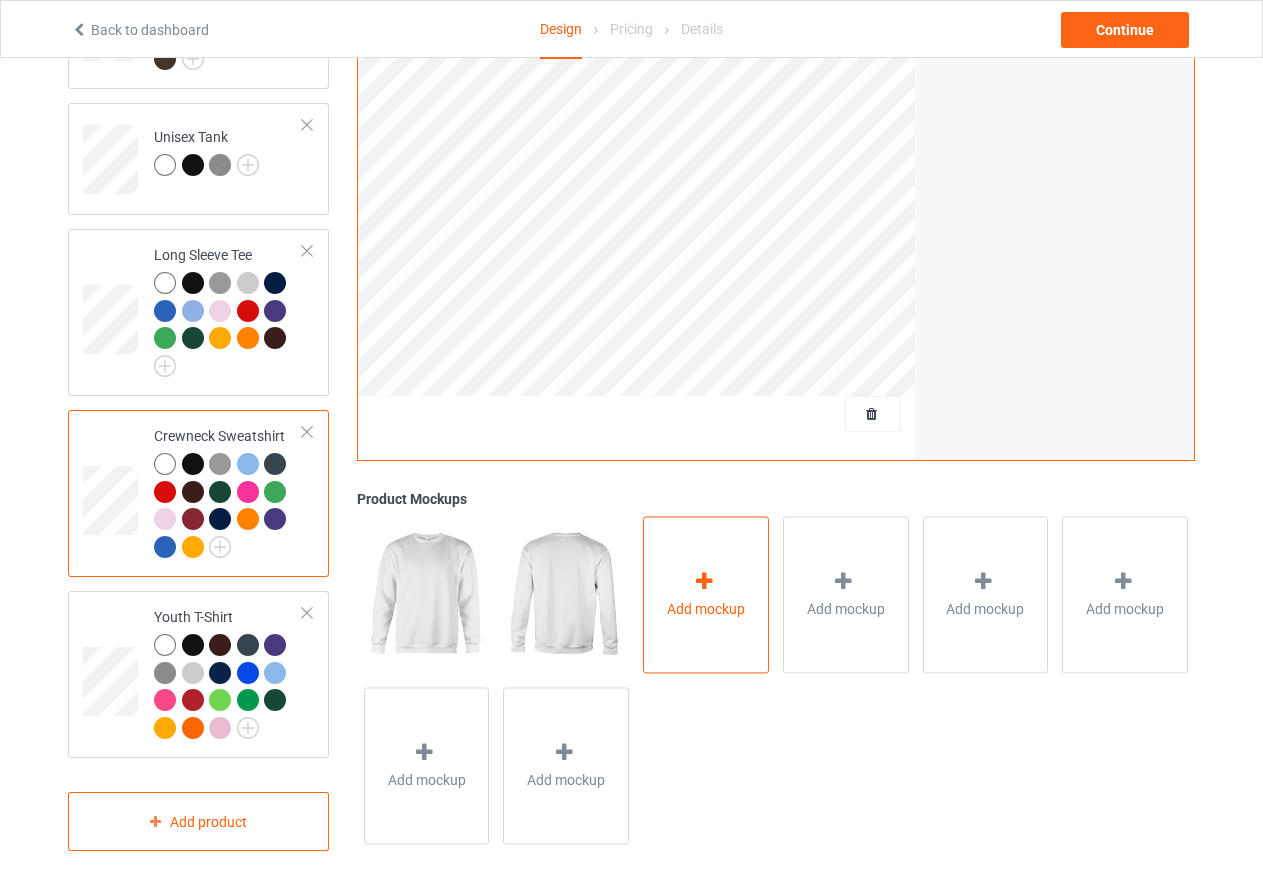 click at bounding box center [706, 584] 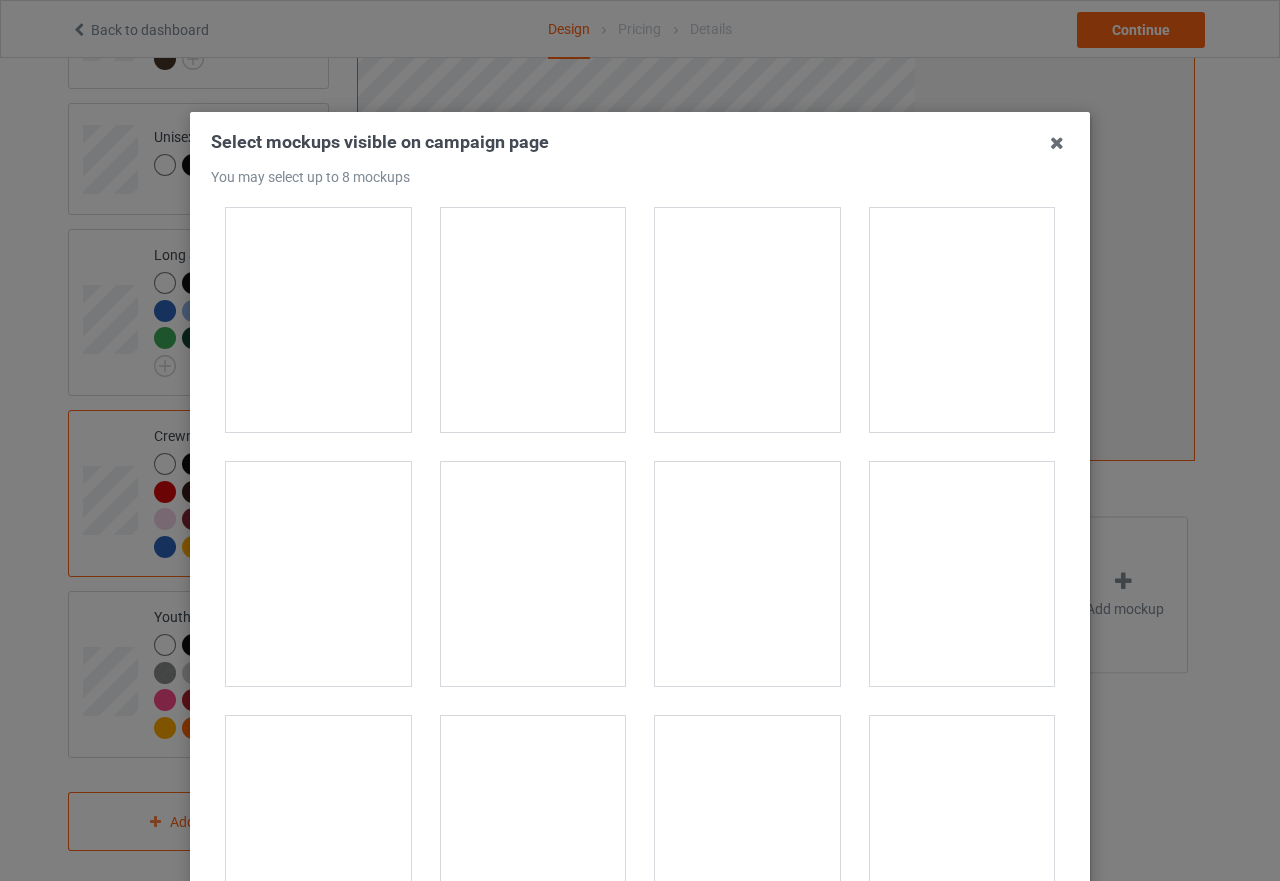 scroll, scrollTop: 300, scrollLeft: 0, axis: vertical 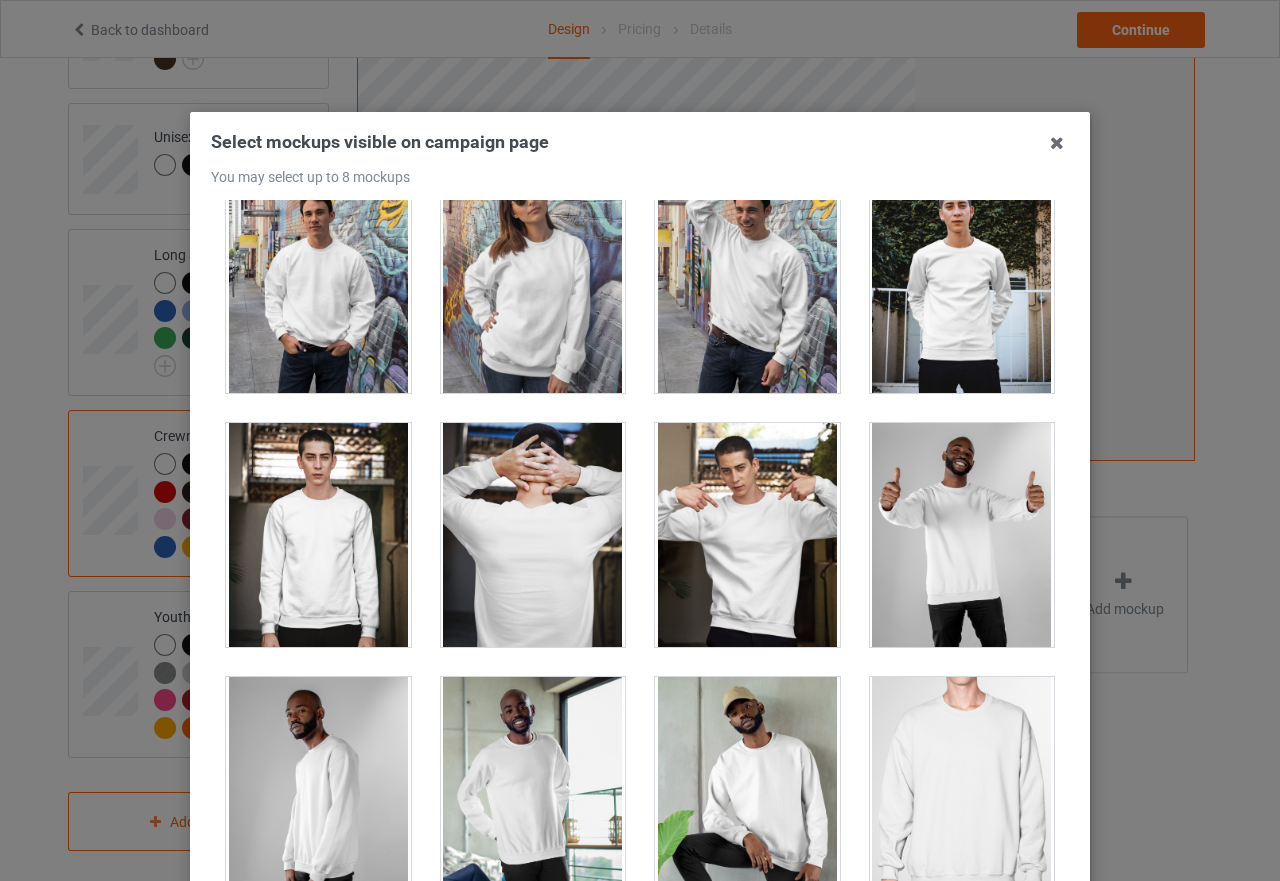 click at bounding box center (747, 535) 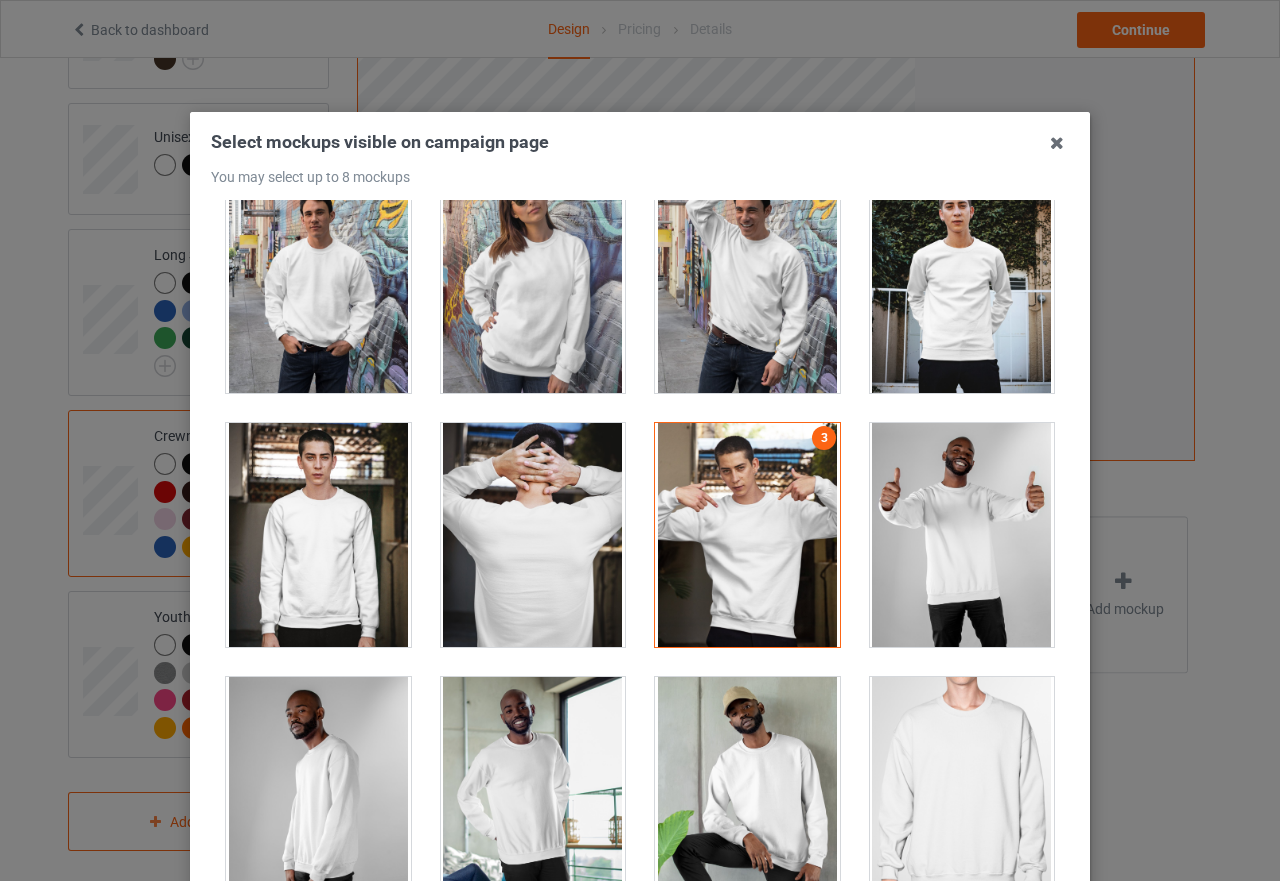 click at bounding box center [318, 535] 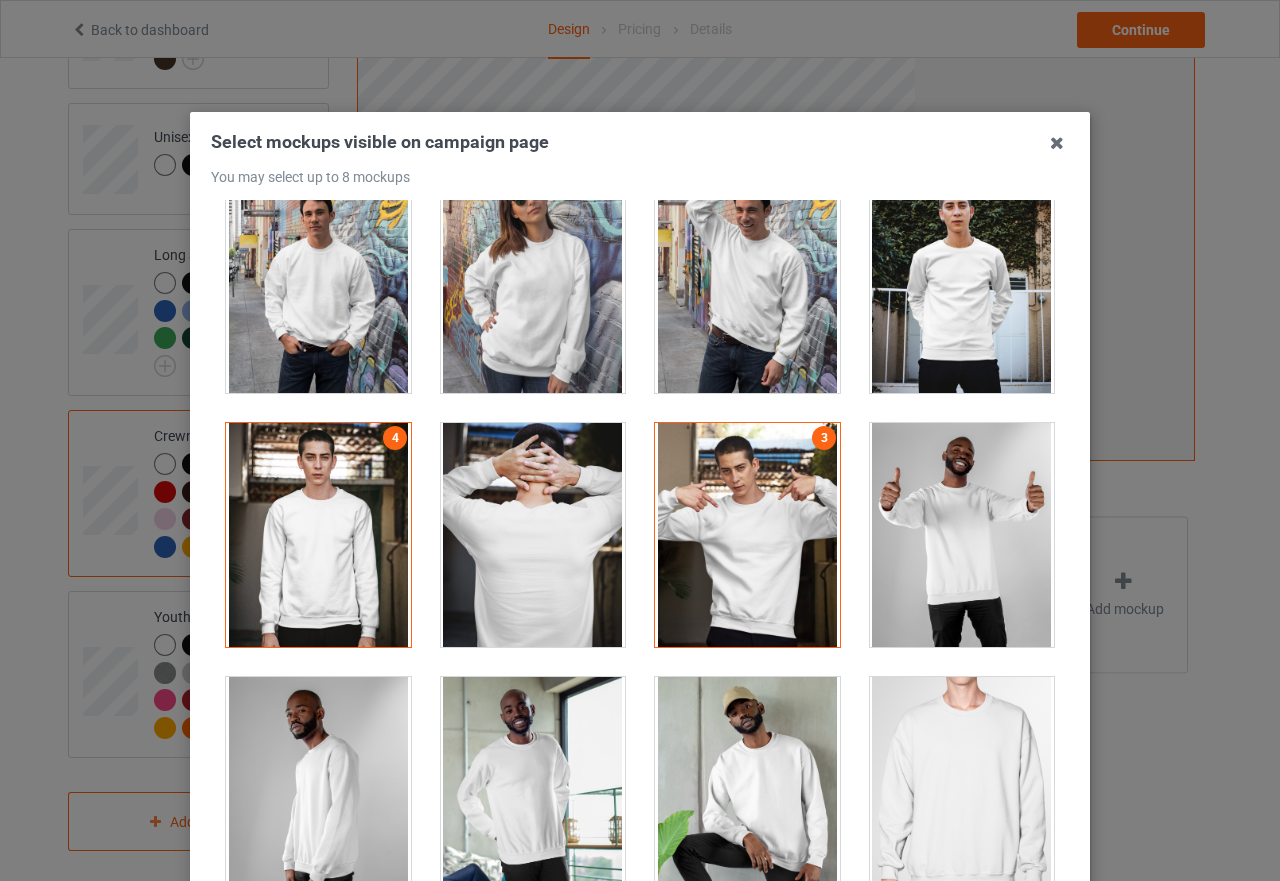 click at bounding box center (318, 535) 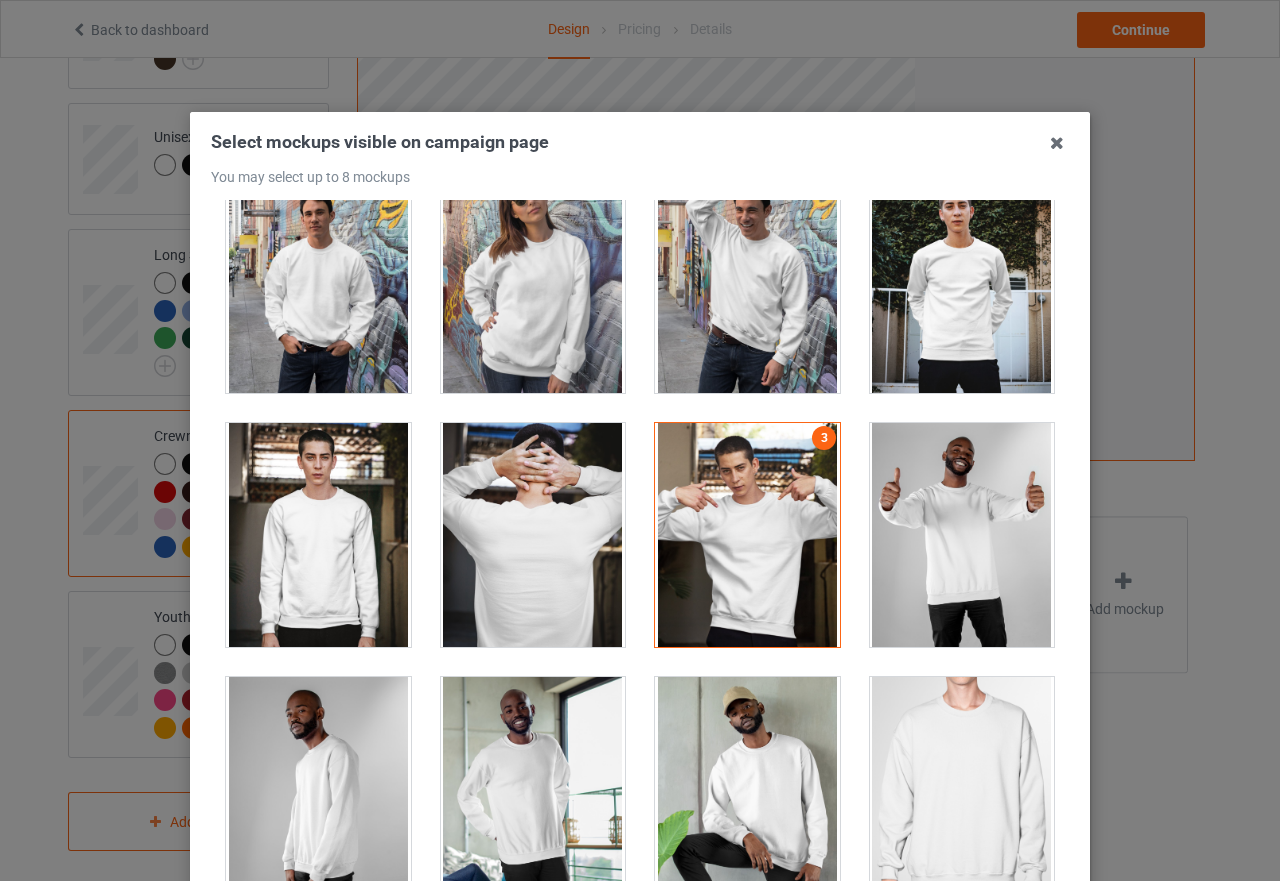 click at bounding box center (962, 535) 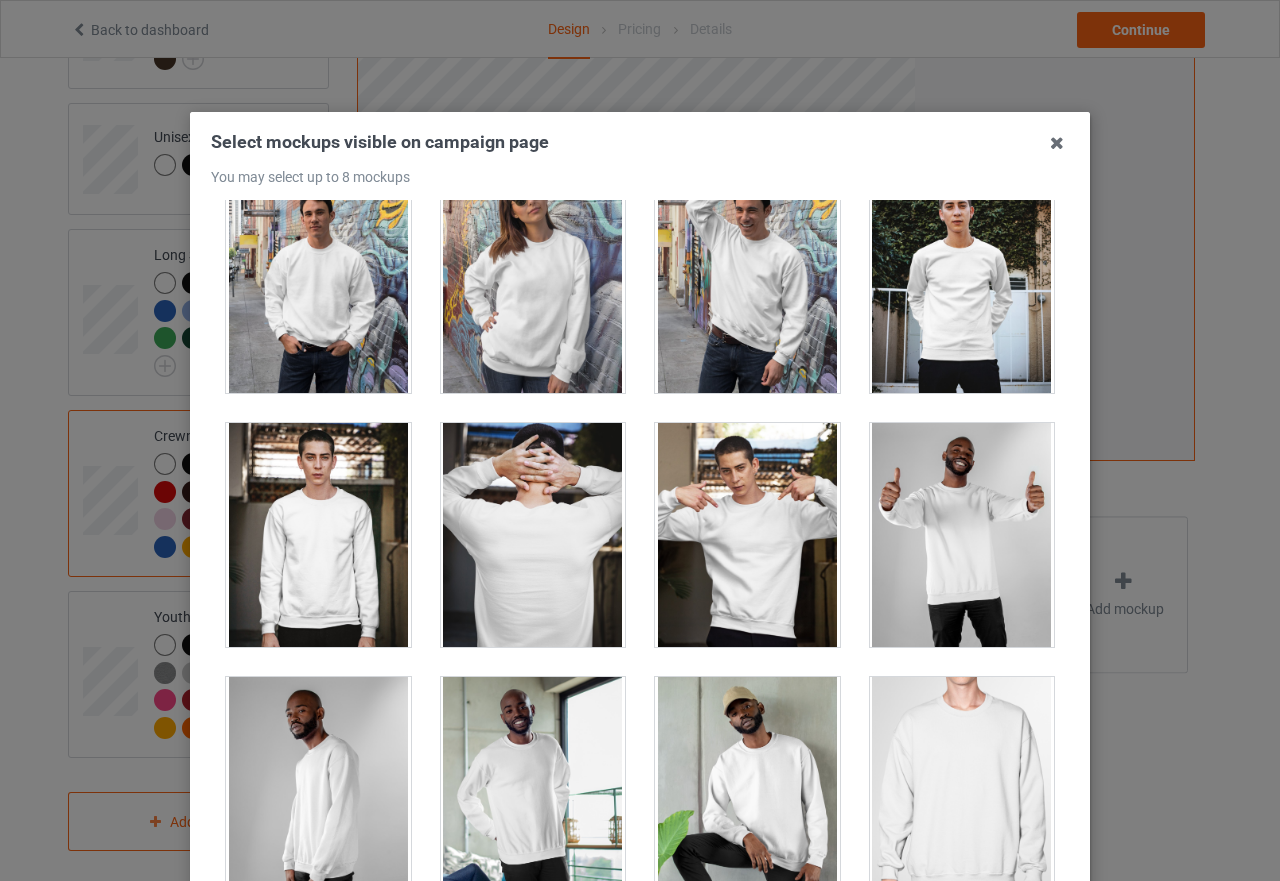 click at bounding box center [318, 535] 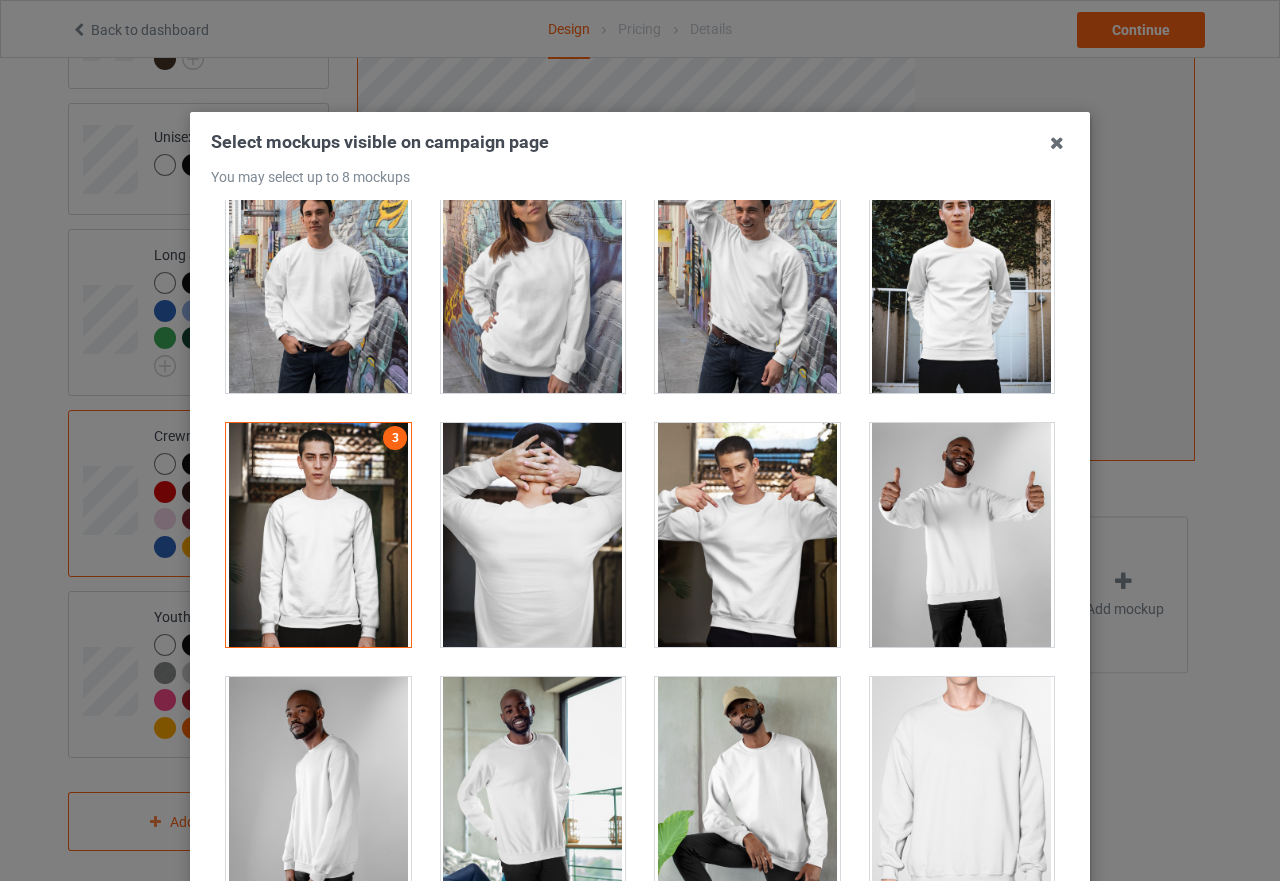 click at bounding box center [747, 535] 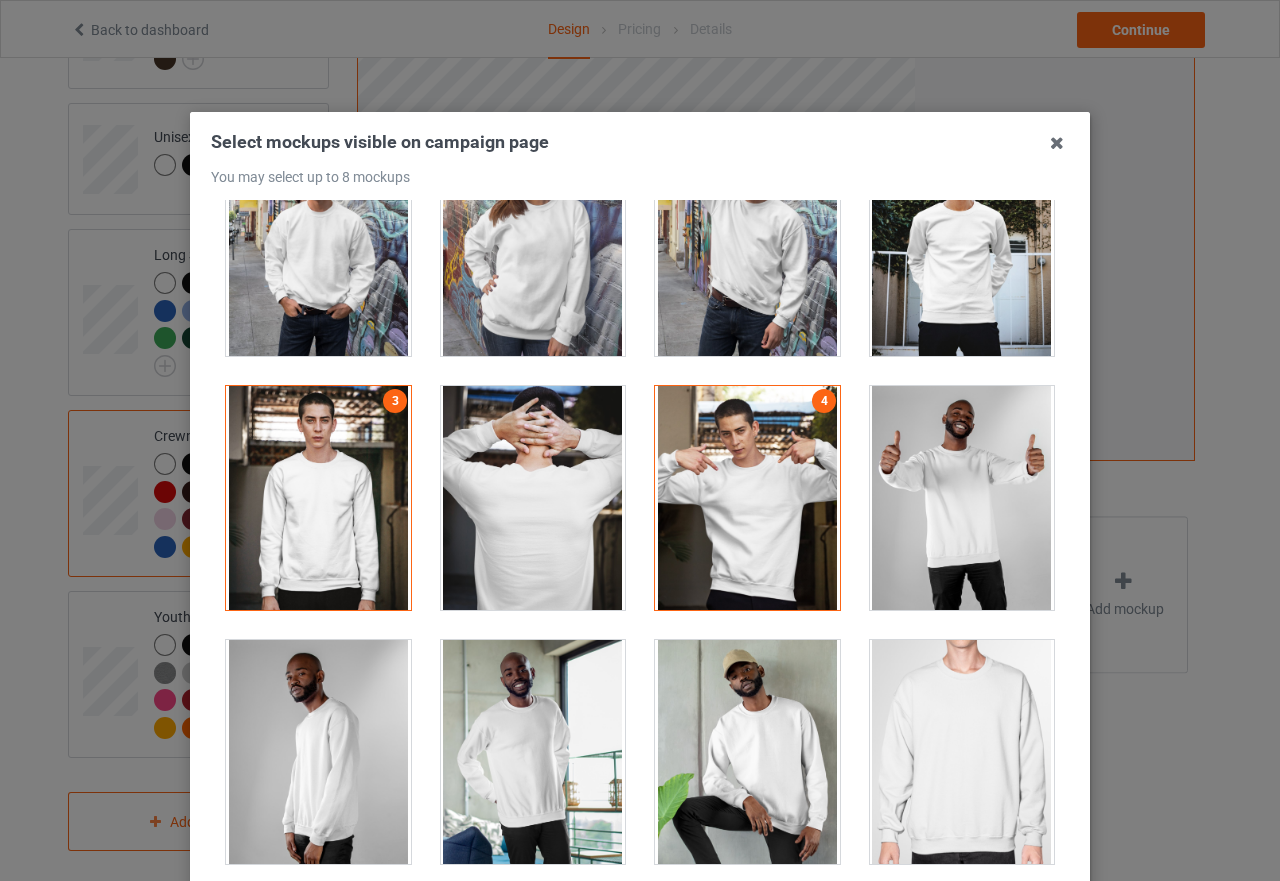 scroll, scrollTop: 700, scrollLeft: 0, axis: vertical 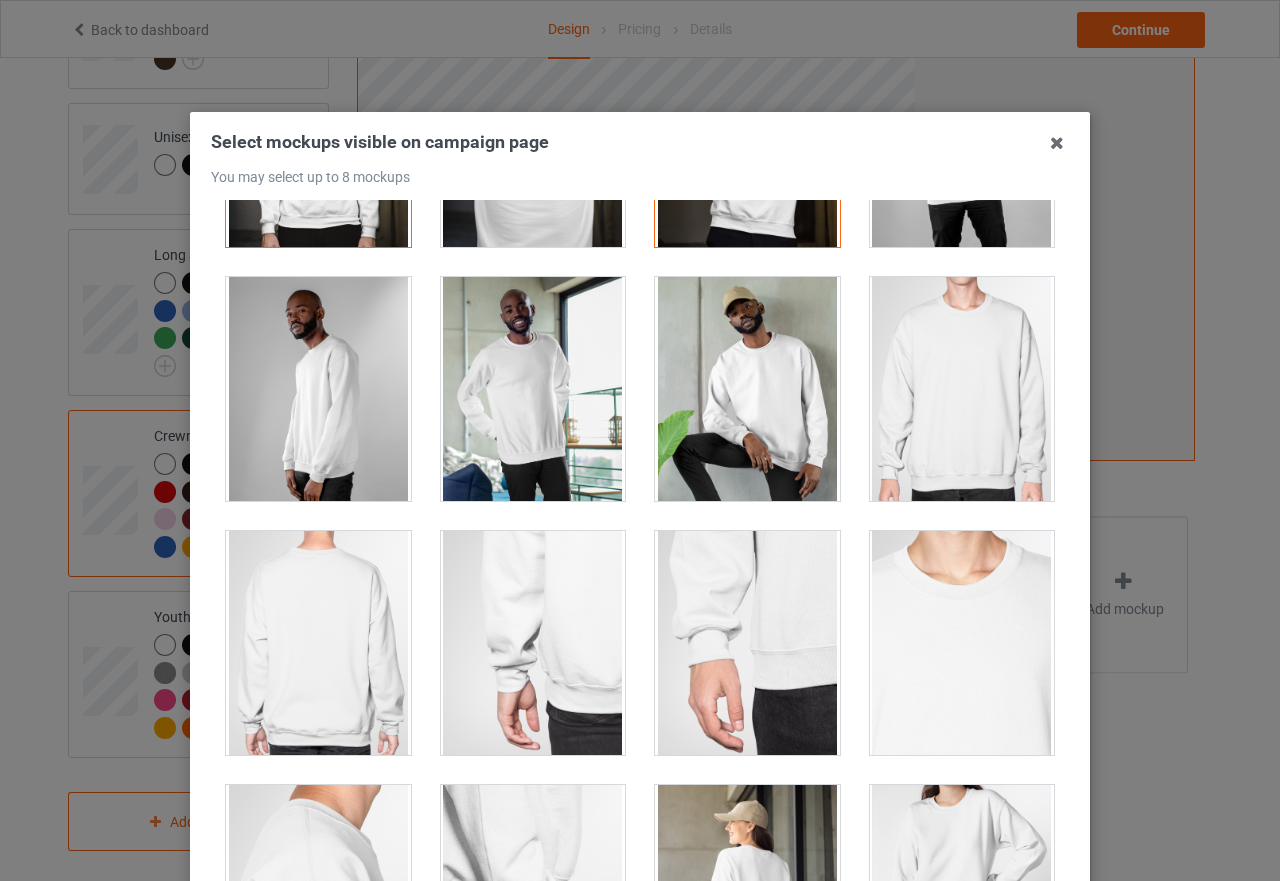 click at bounding box center (533, 389) 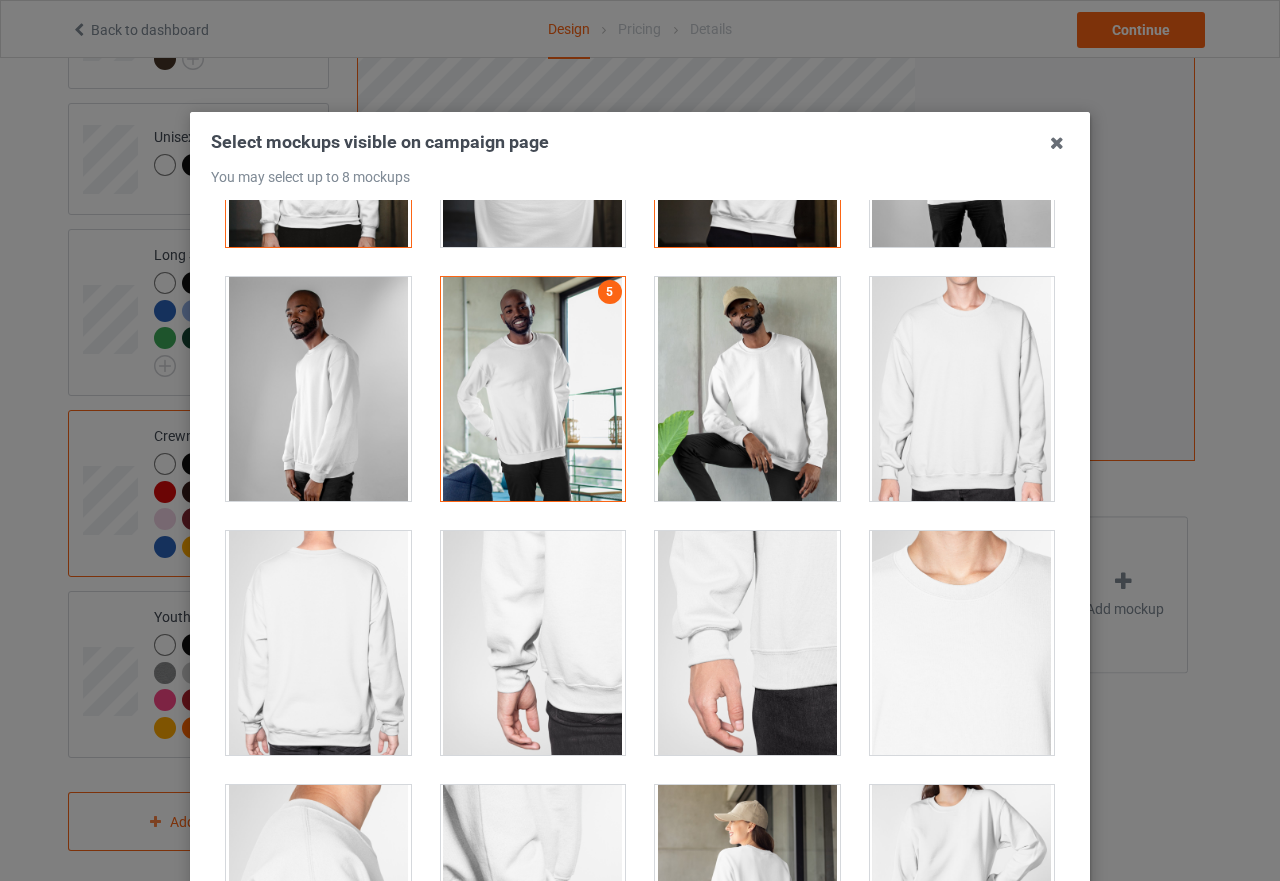 click at bounding box center (747, 389) 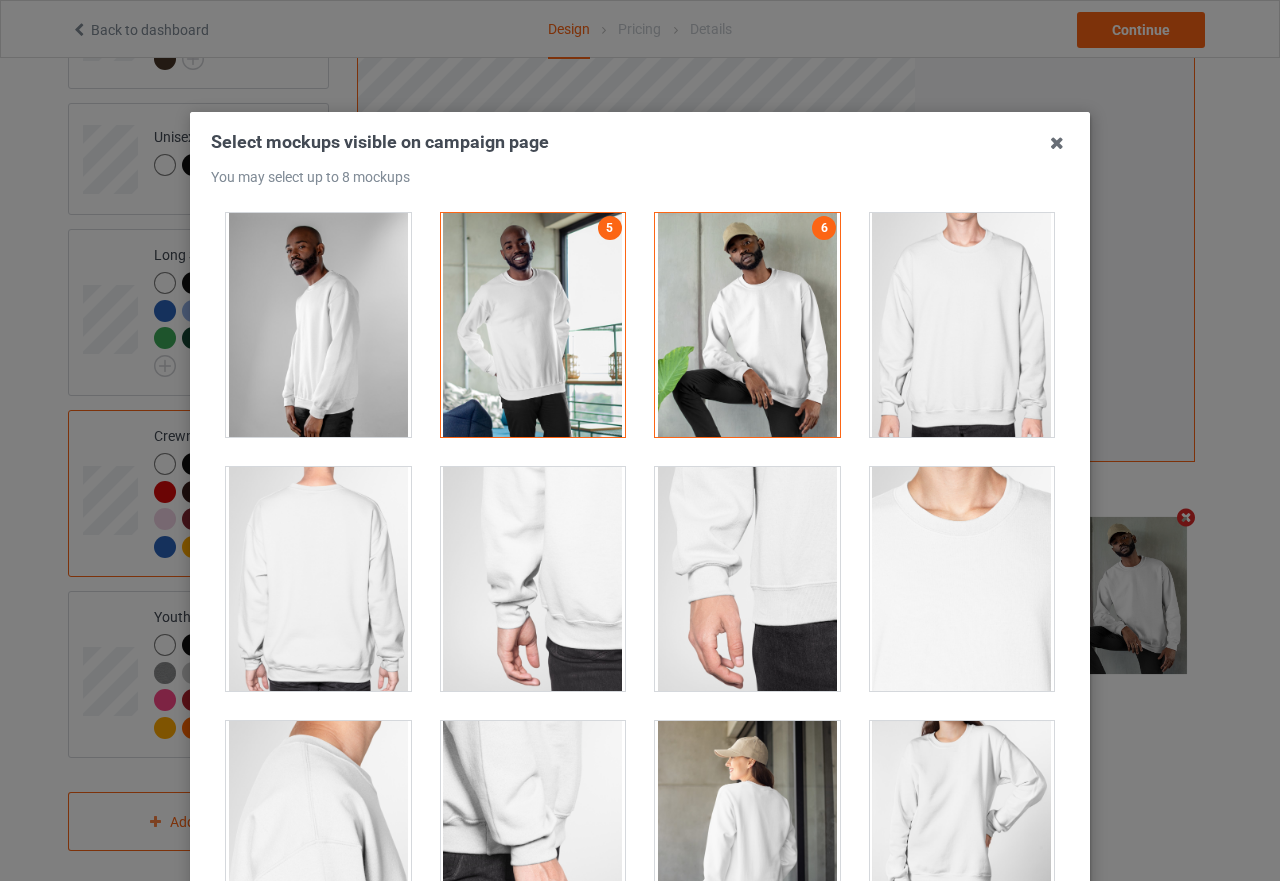 scroll, scrollTop: 1200, scrollLeft: 0, axis: vertical 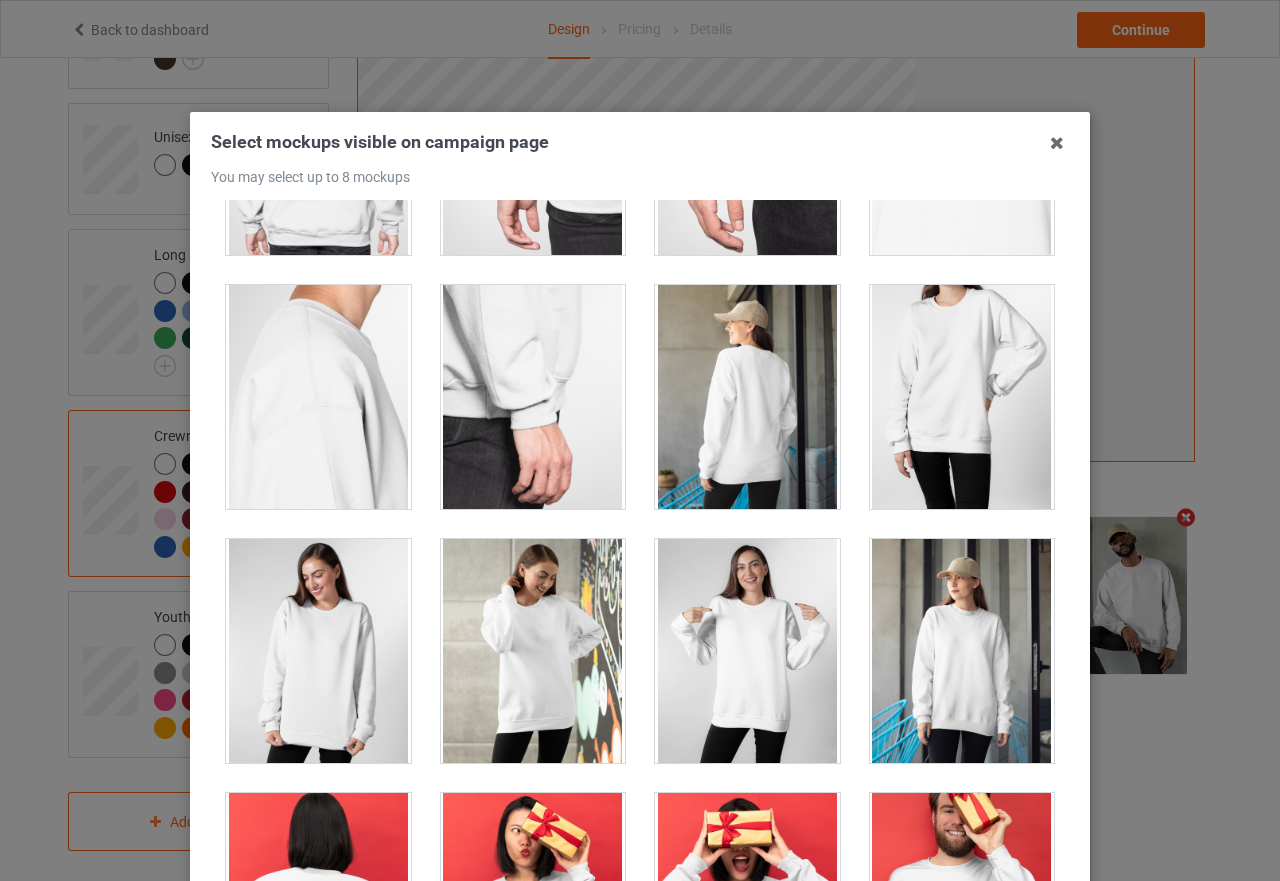 click at bounding box center (747, 651) 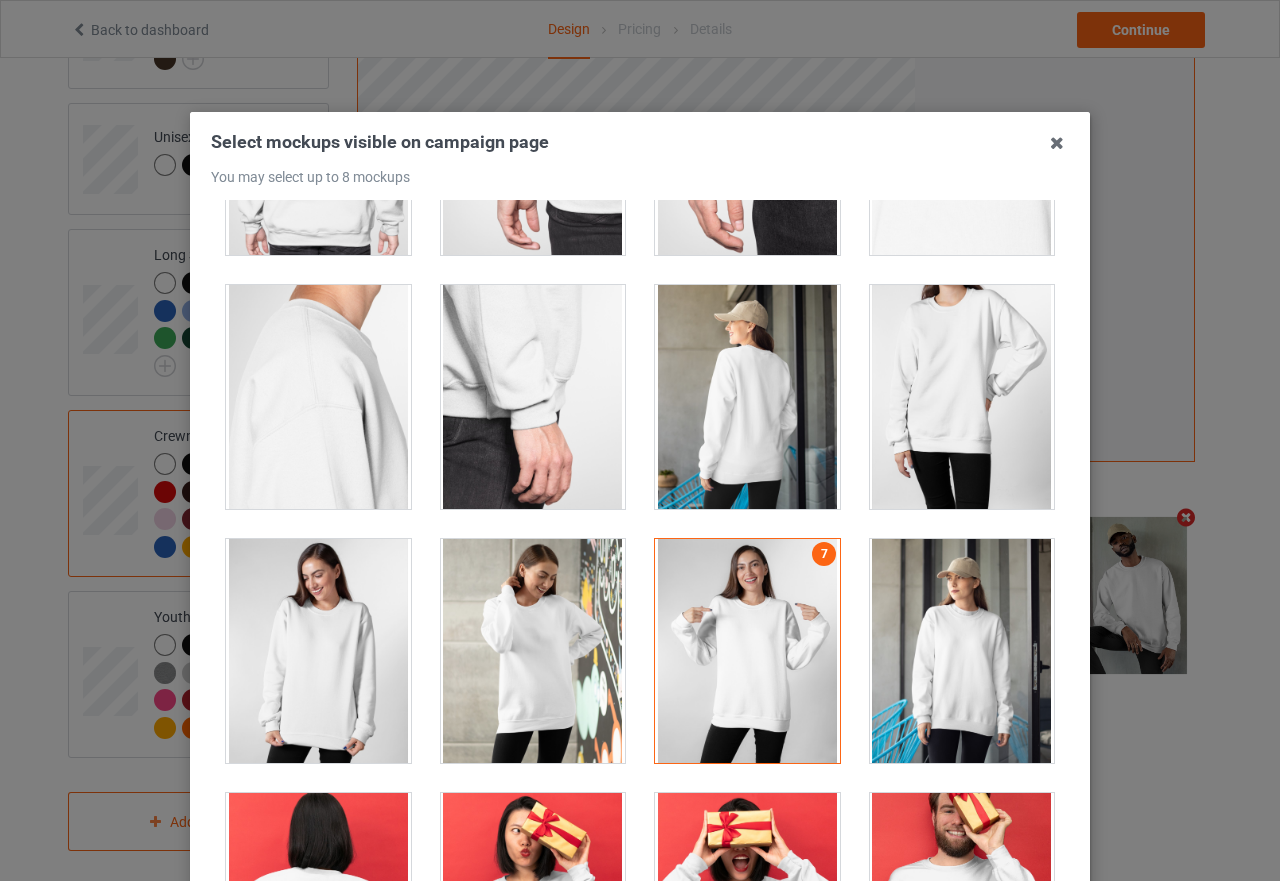 click at bounding box center (962, 651) 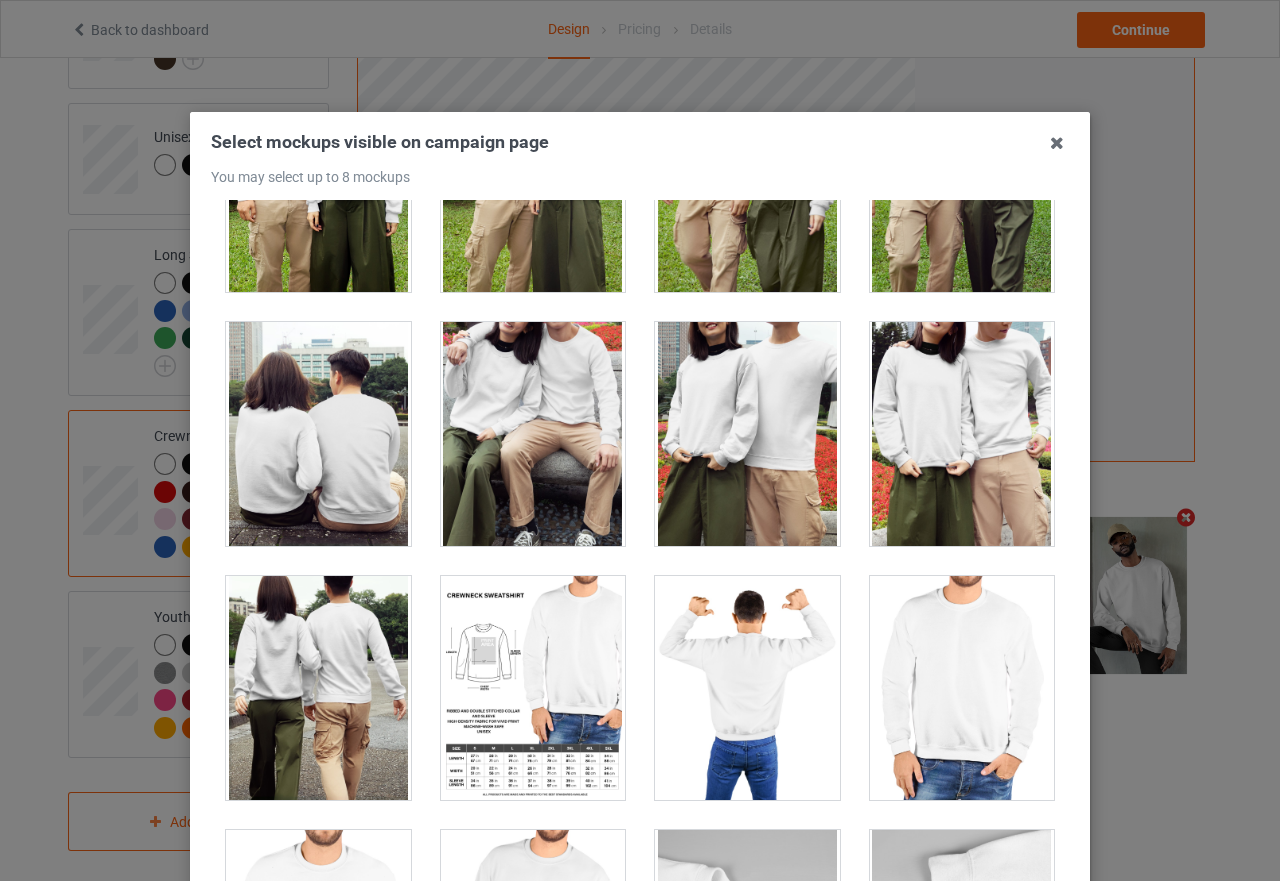 scroll, scrollTop: 6500, scrollLeft: 0, axis: vertical 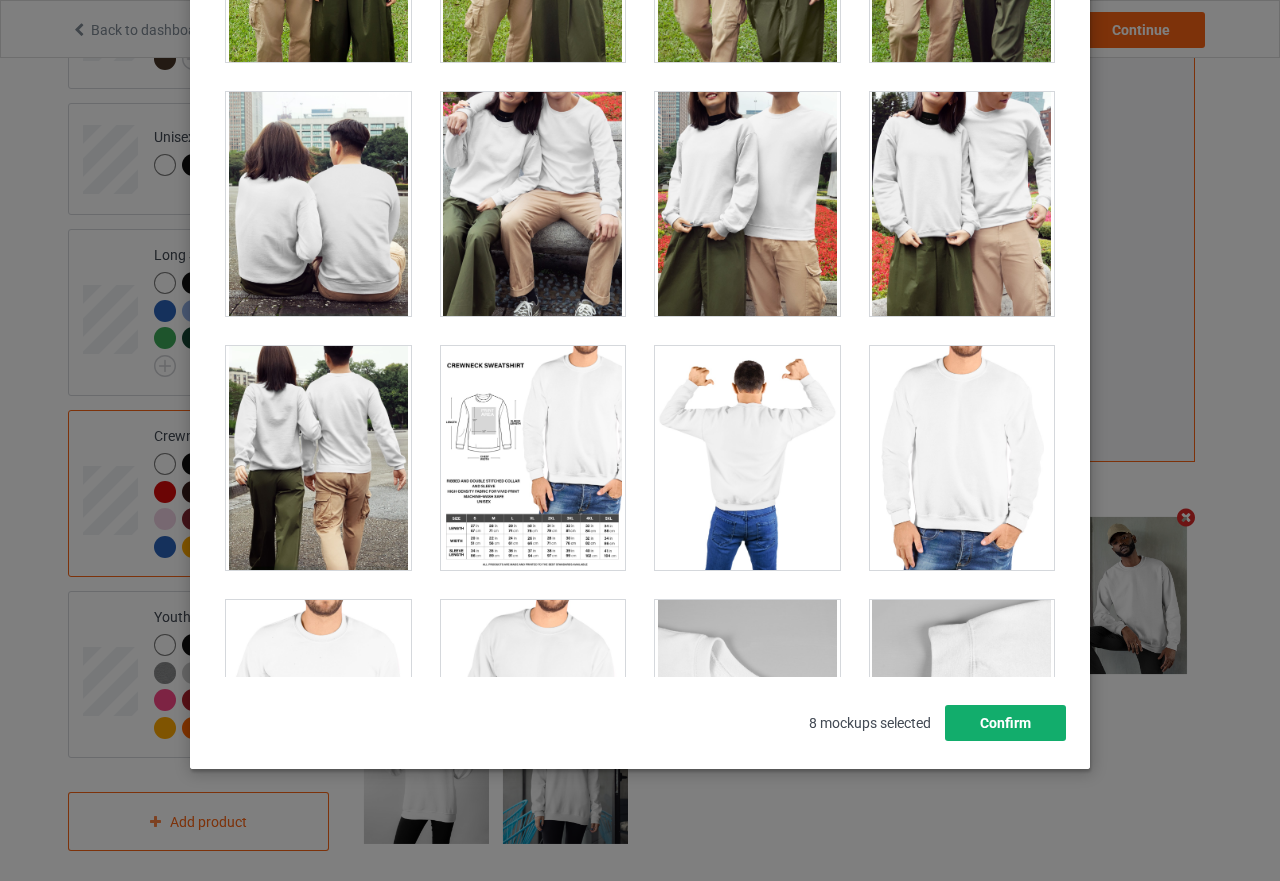 click on "Confirm" at bounding box center (1005, 723) 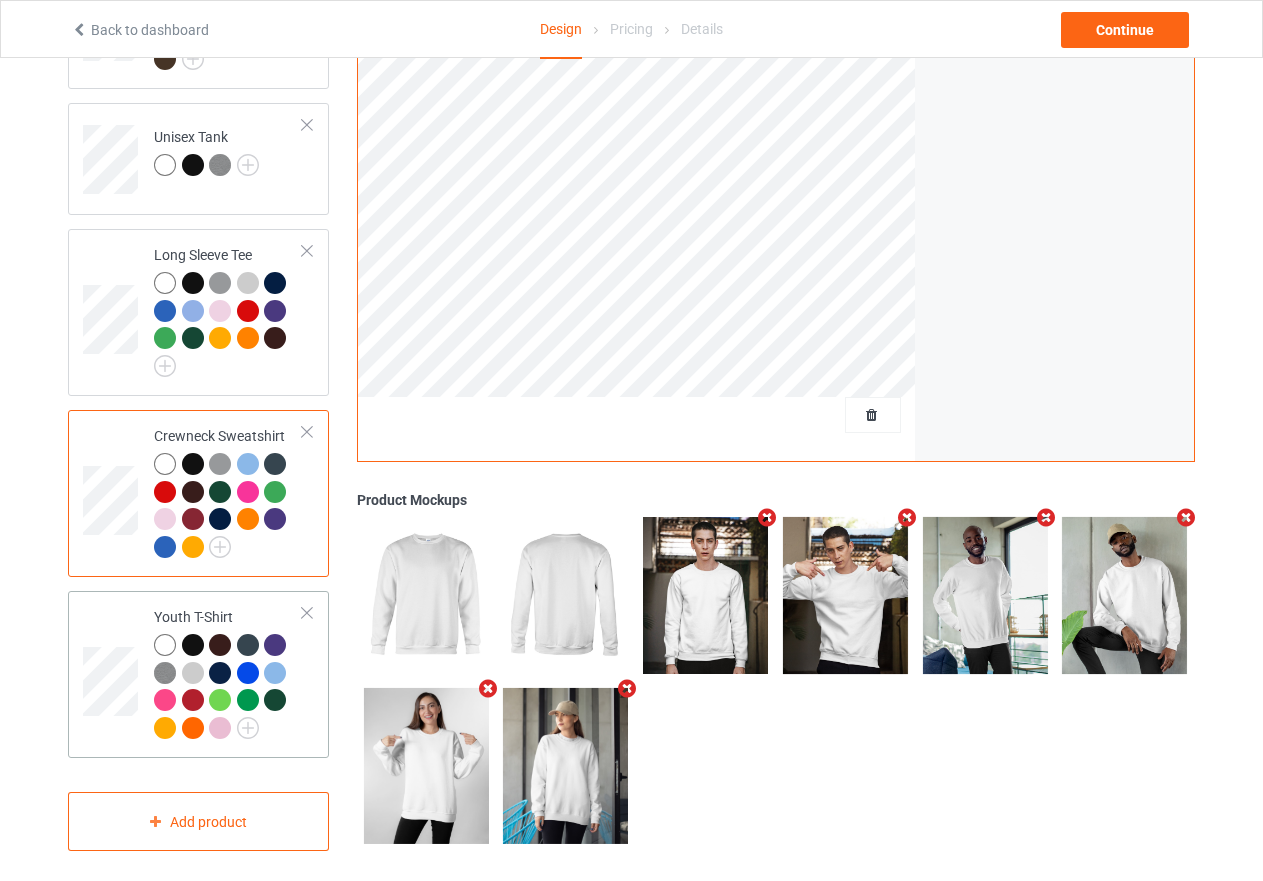 click at bounding box center [228, 689] 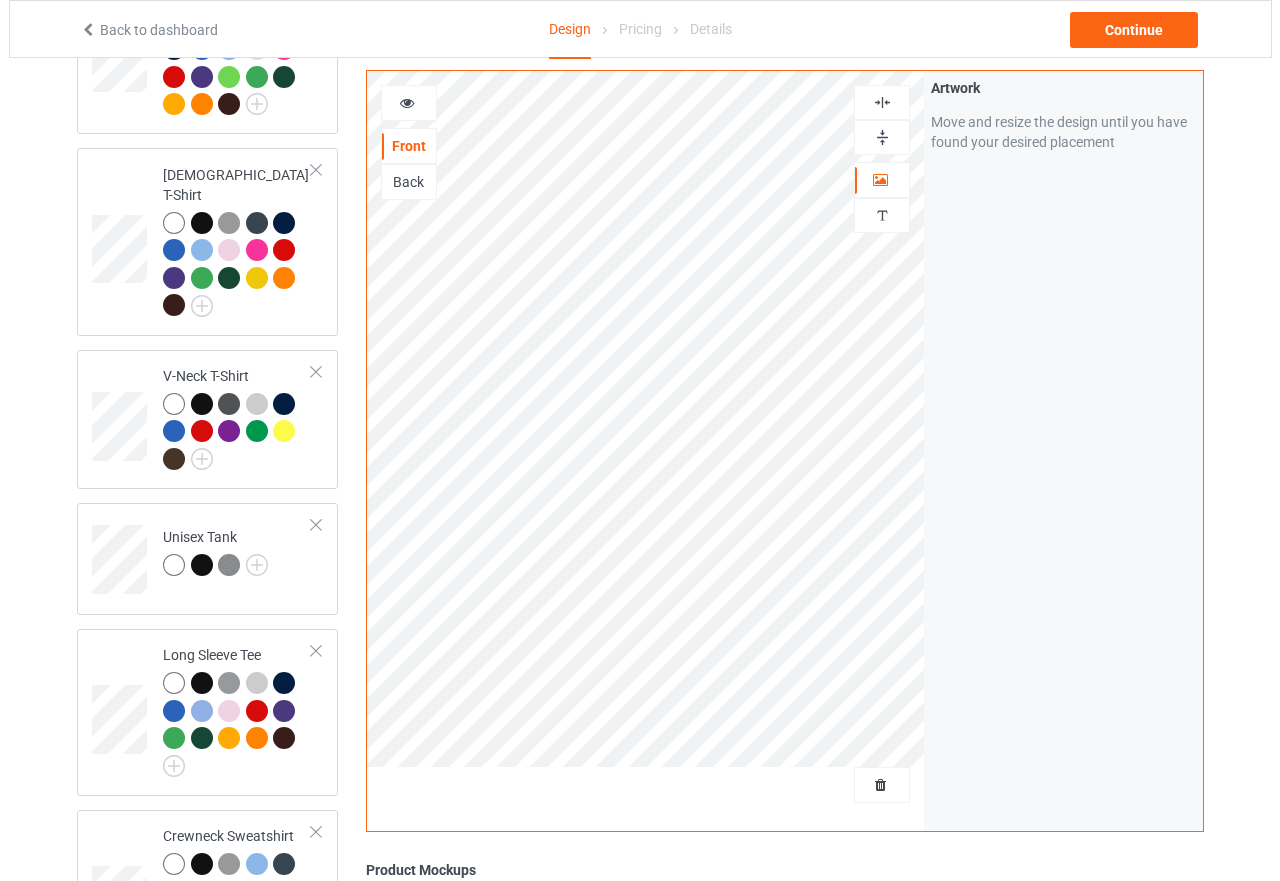 scroll, scrollTop: 1026, scrollLeft: 0, axis: vertical 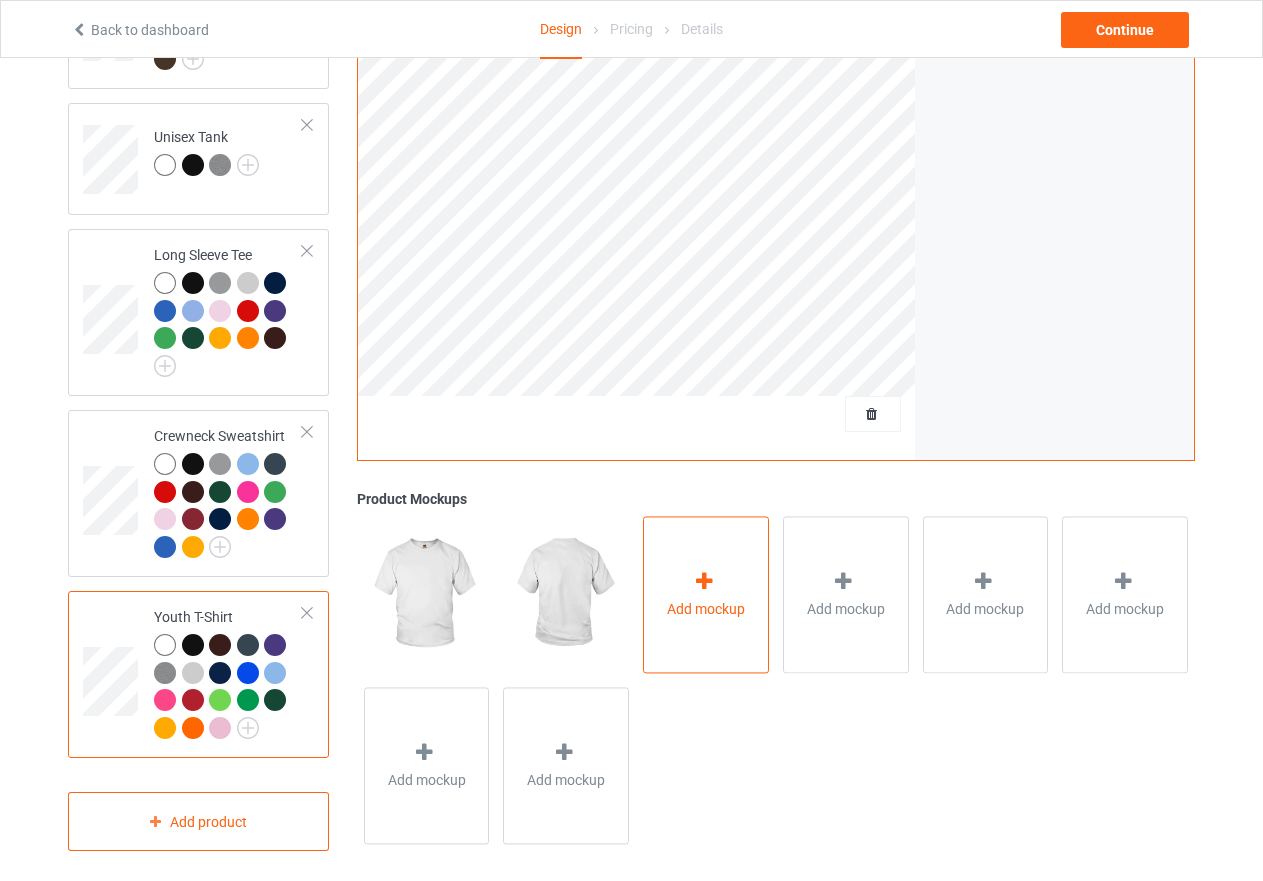 click at bounding box center [704, 581] 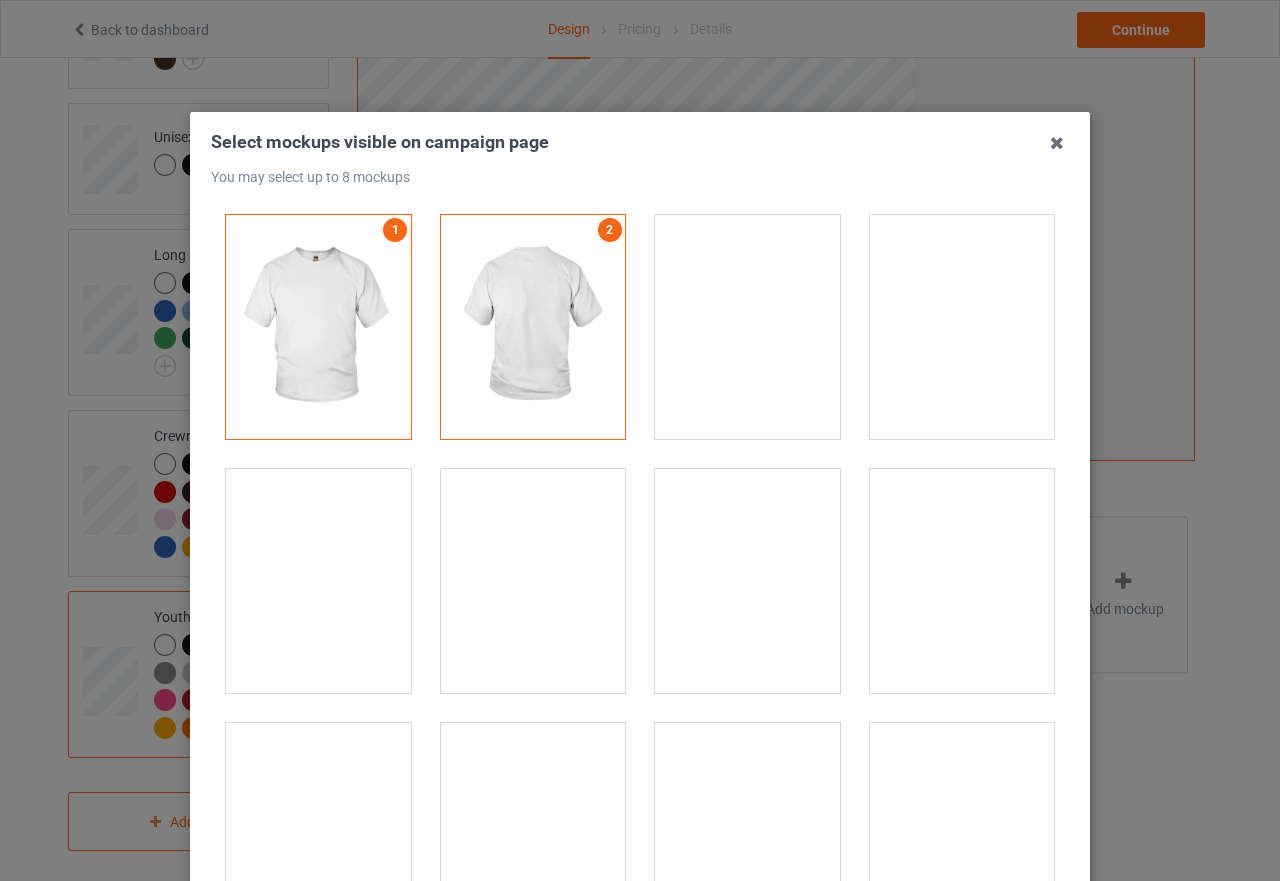 click at bounding box center [747, 327] 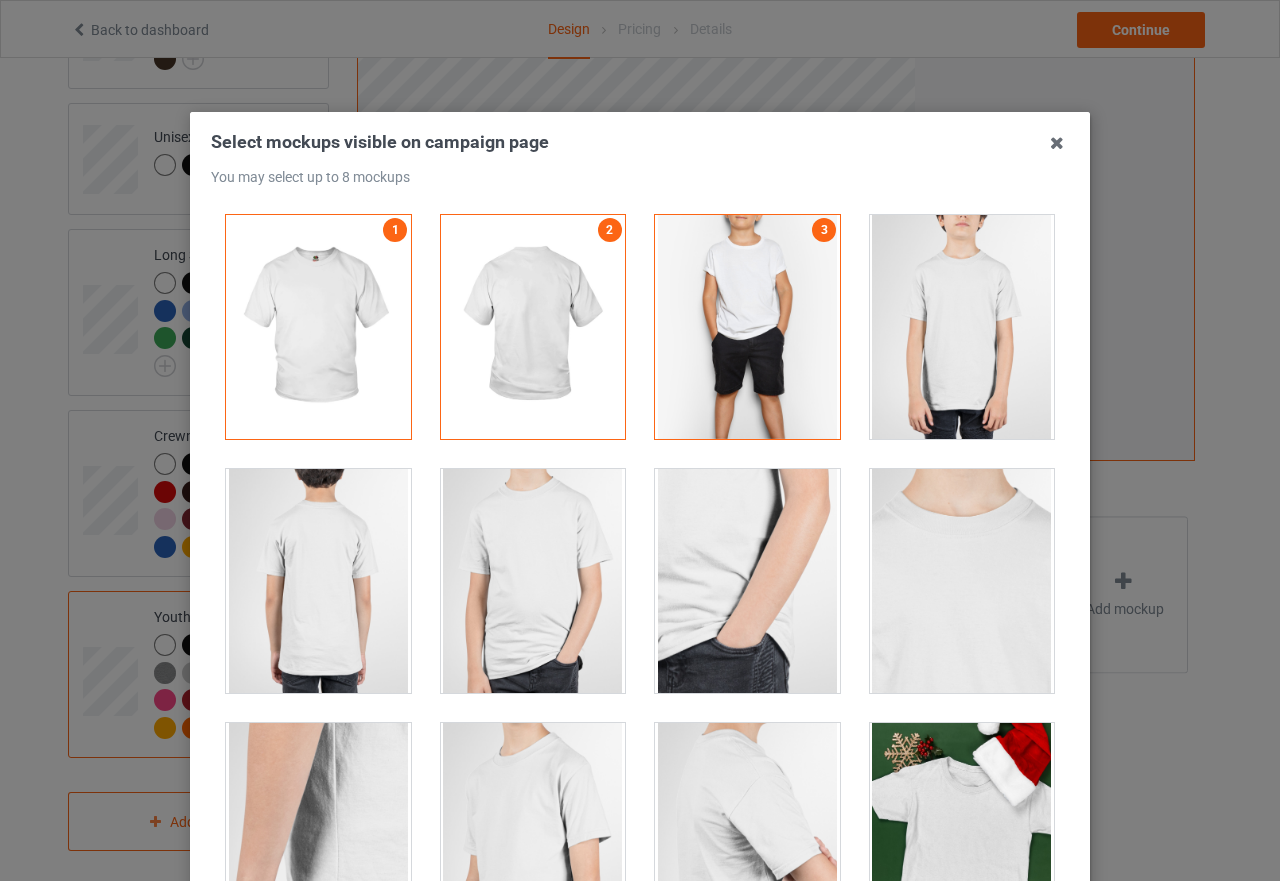 click at bounding box center [962, 327] 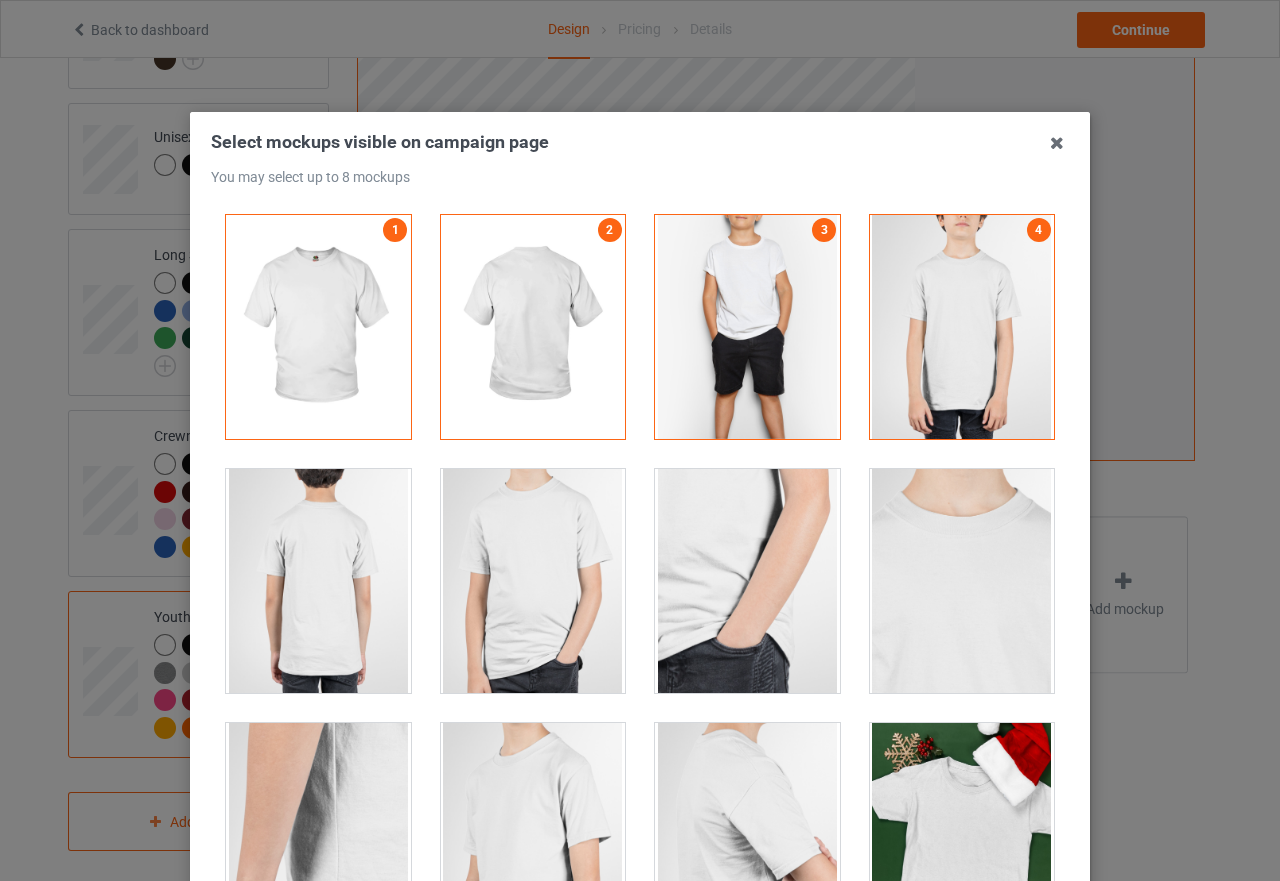 click at bounding box center [533, 581] 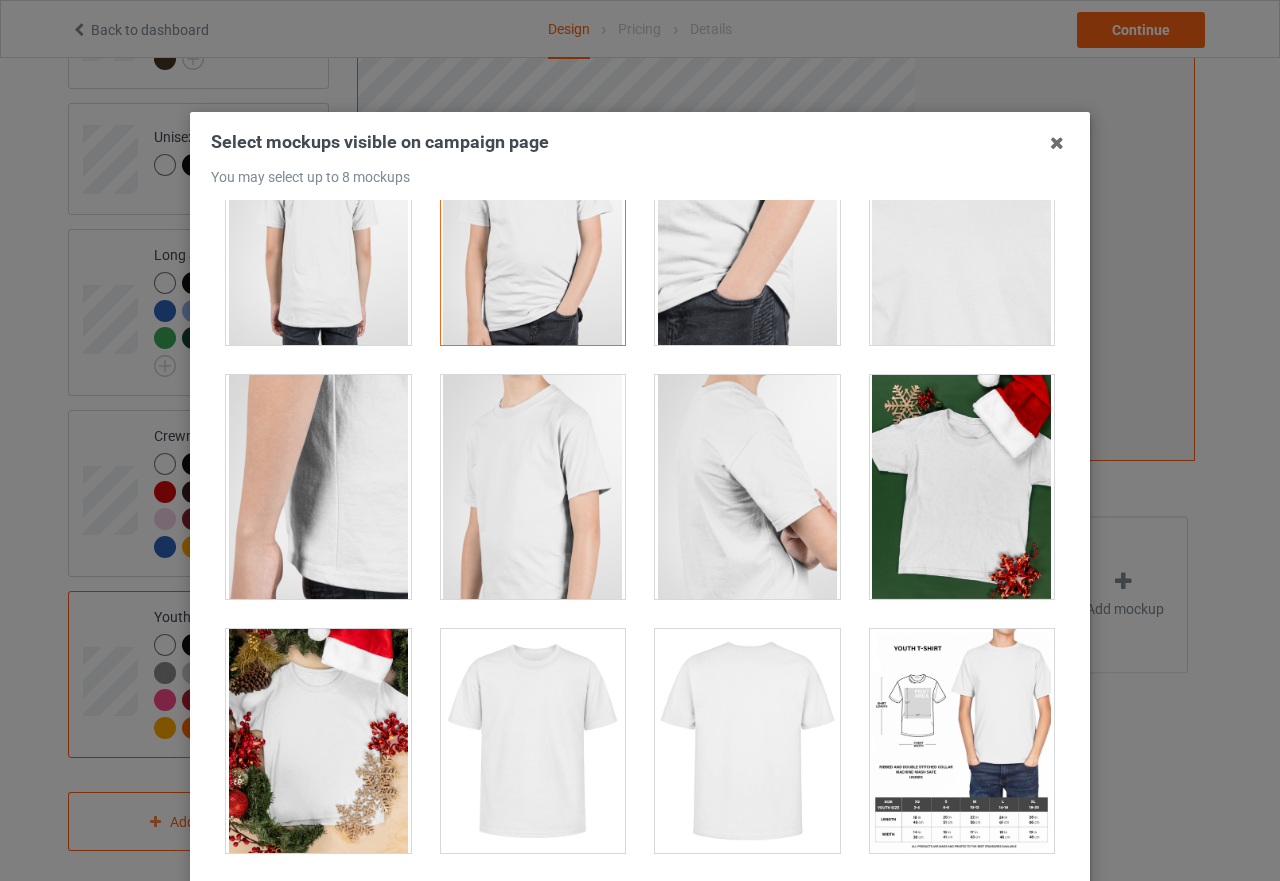 scroll, scrollTop: 400, scrollLeft: 0, axis: vertical 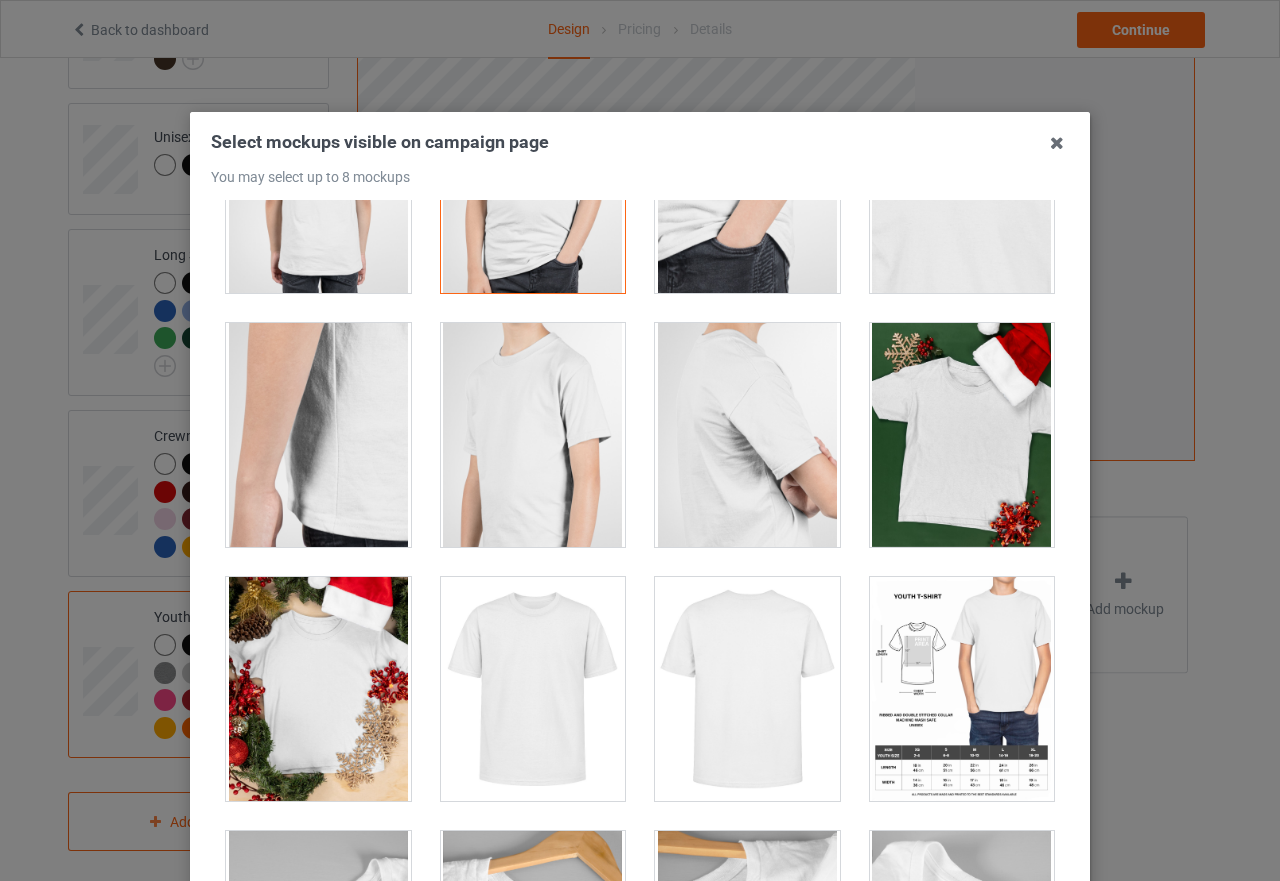 click at bounding box center (533, 435) 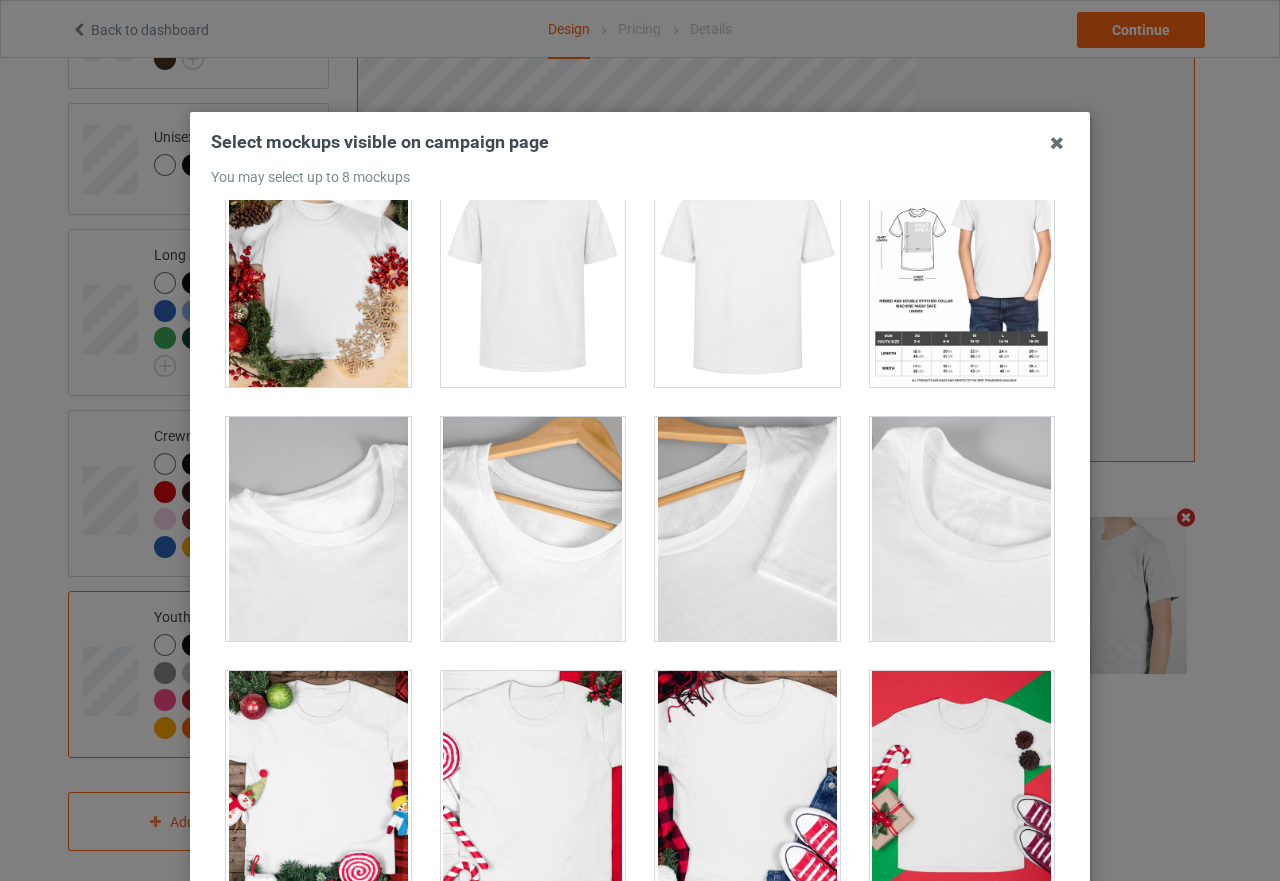 scroll, scrollTop: 700, scrollLeft: 0, axis: vertical 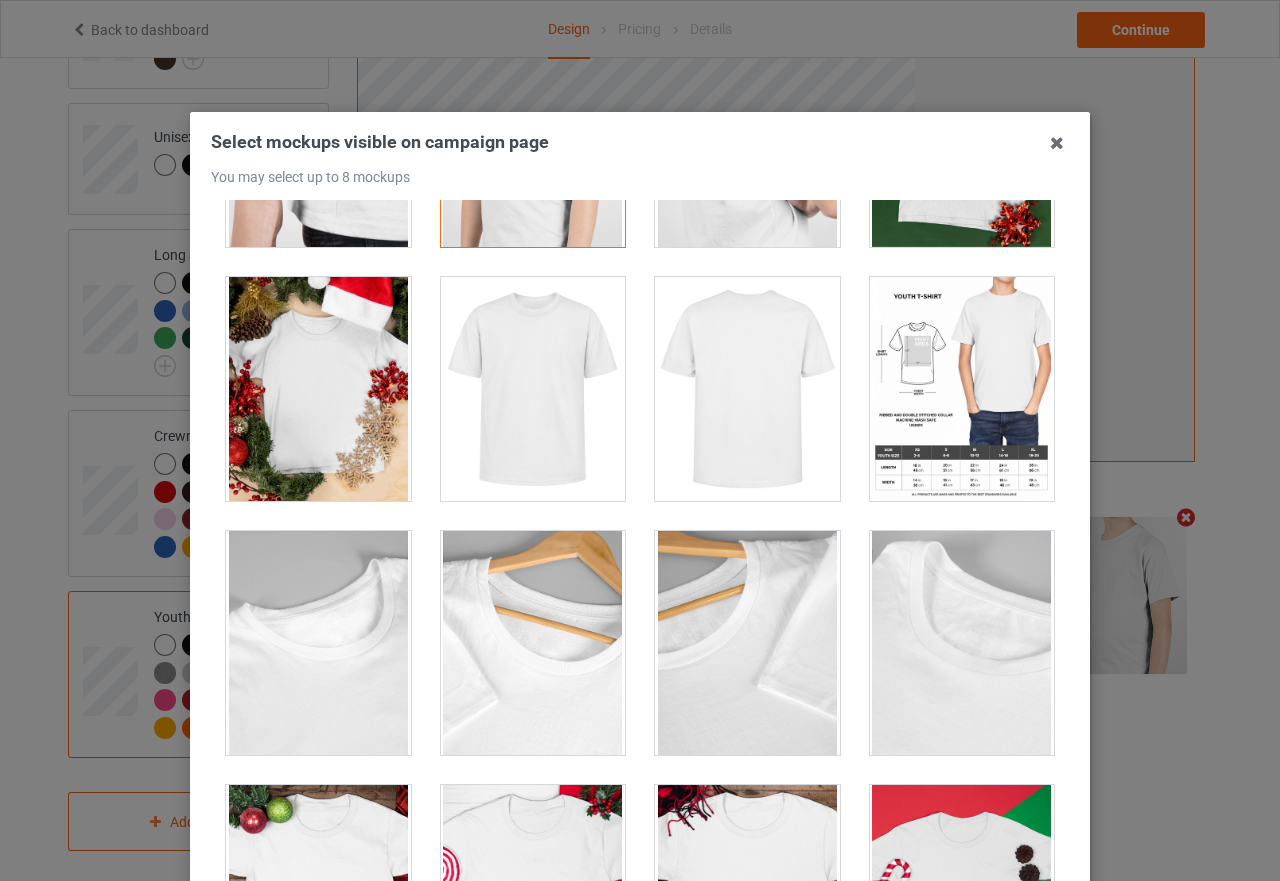 click at bounding box center (962, 389) 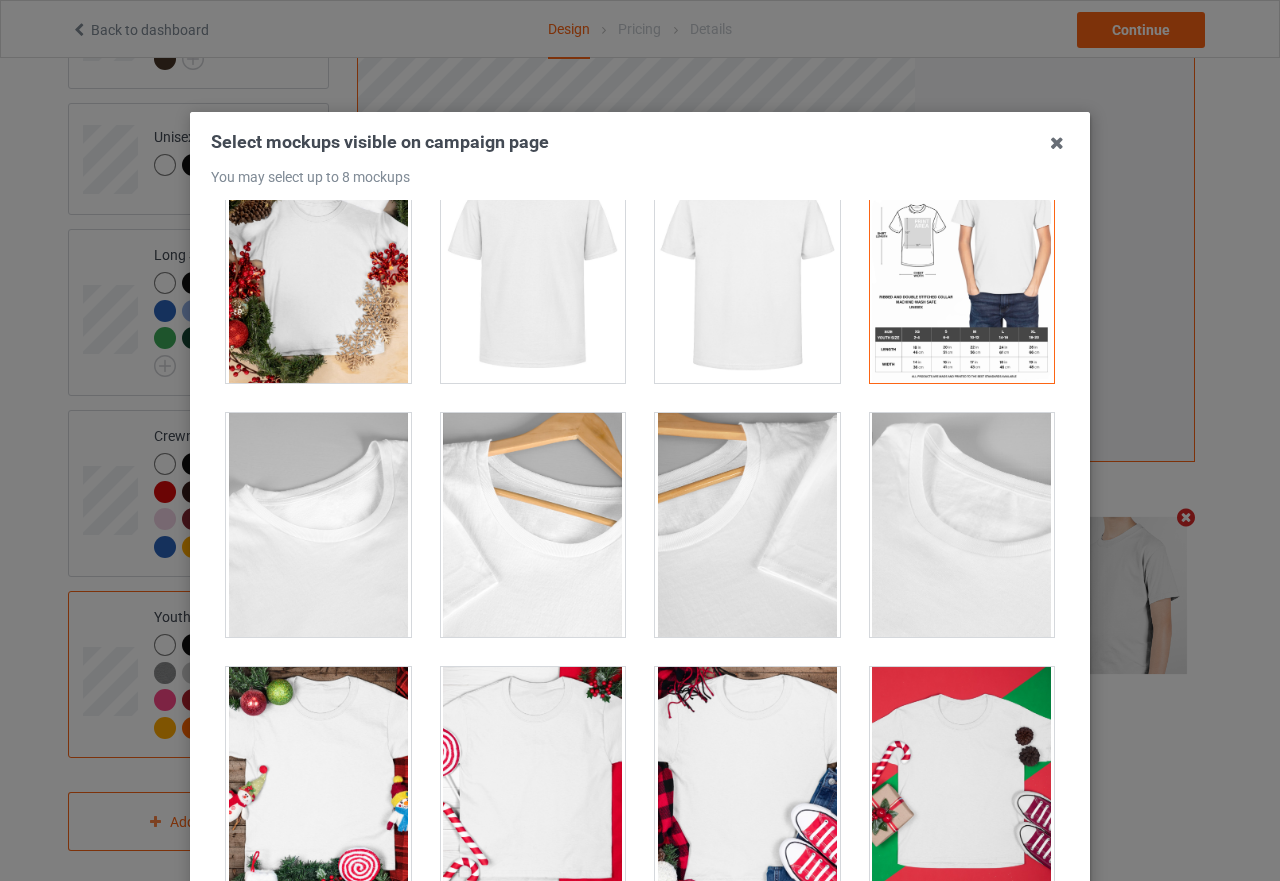 scroll, scrollTop: 1073, scrollLeft: 0, axis: vertical 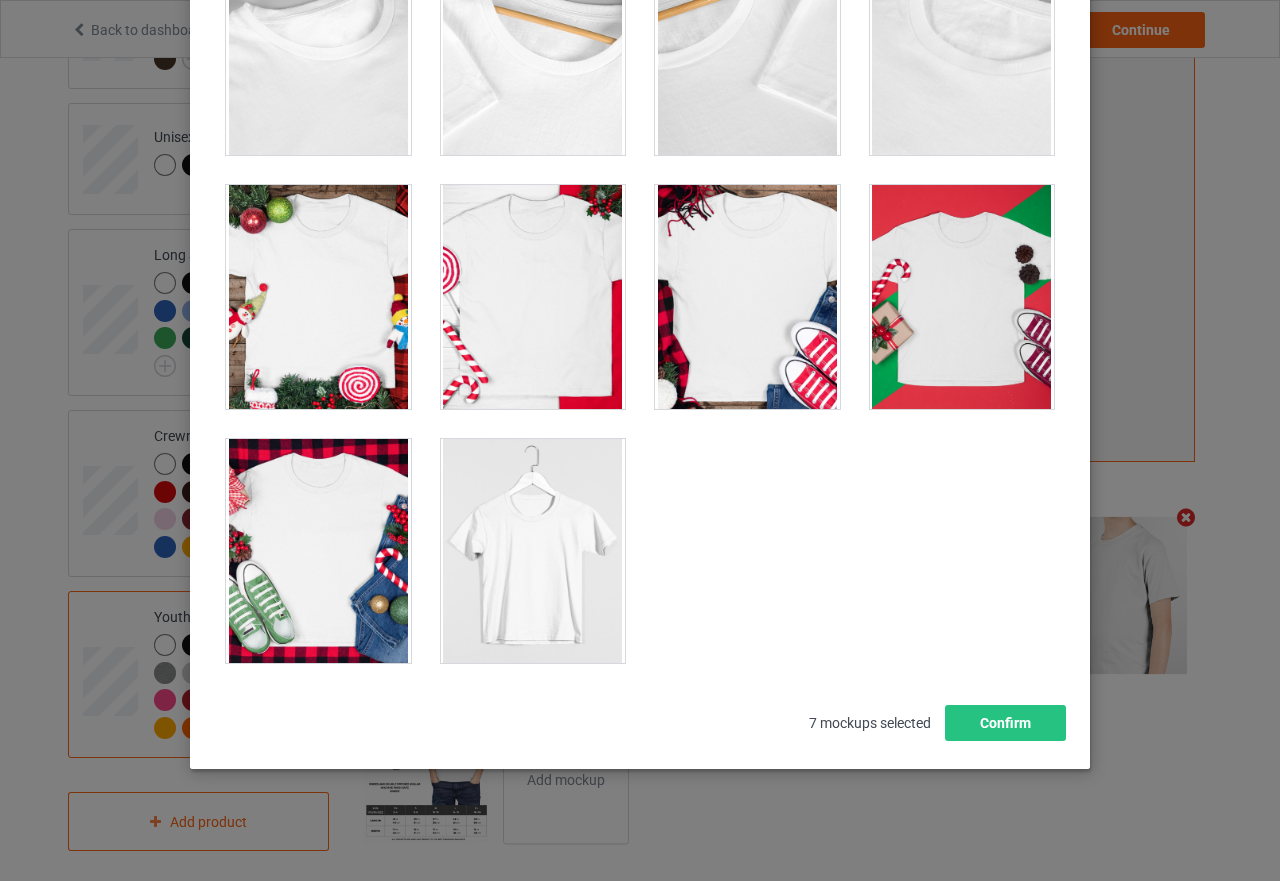 click at bounding box center (533, 551) 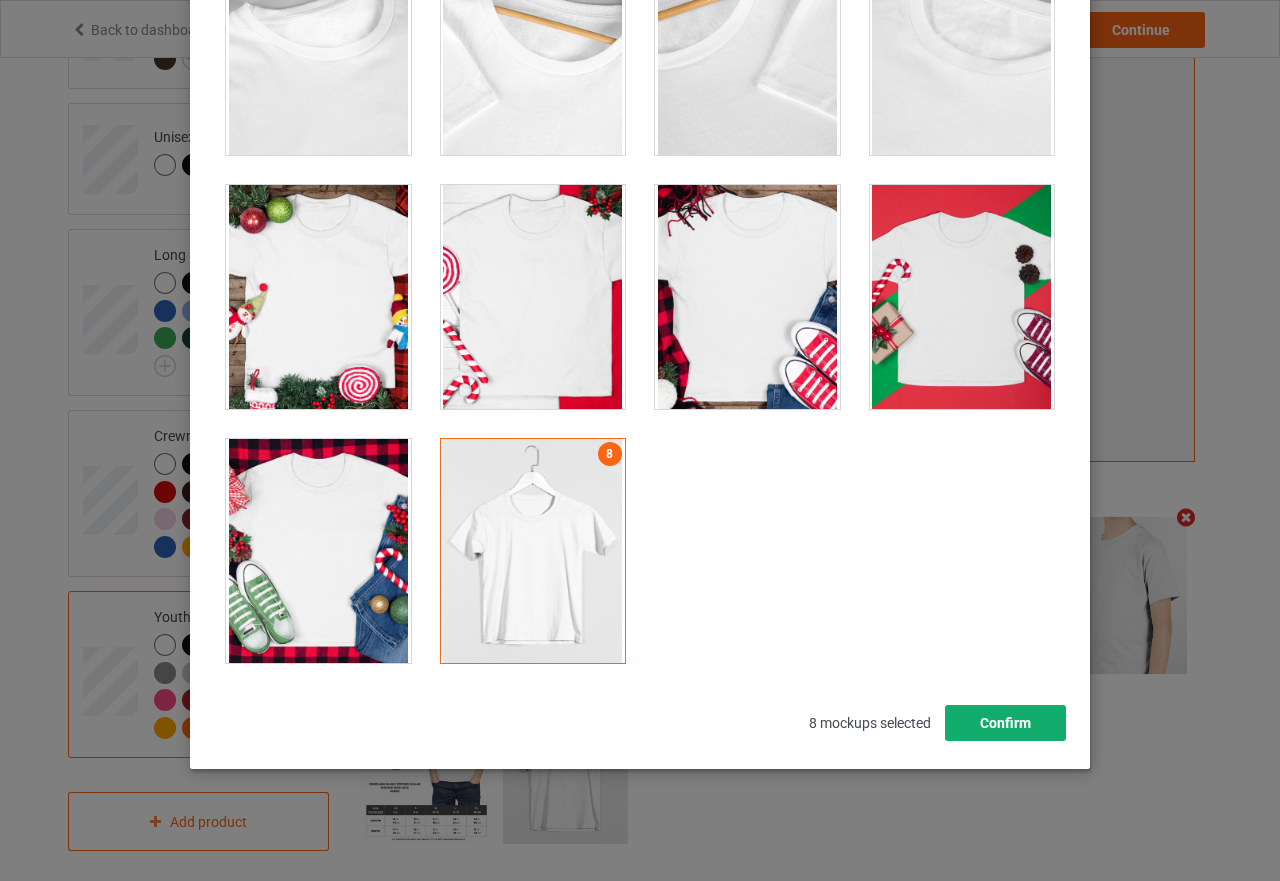 click on "Confirm" at bounding box center (1005, 723) 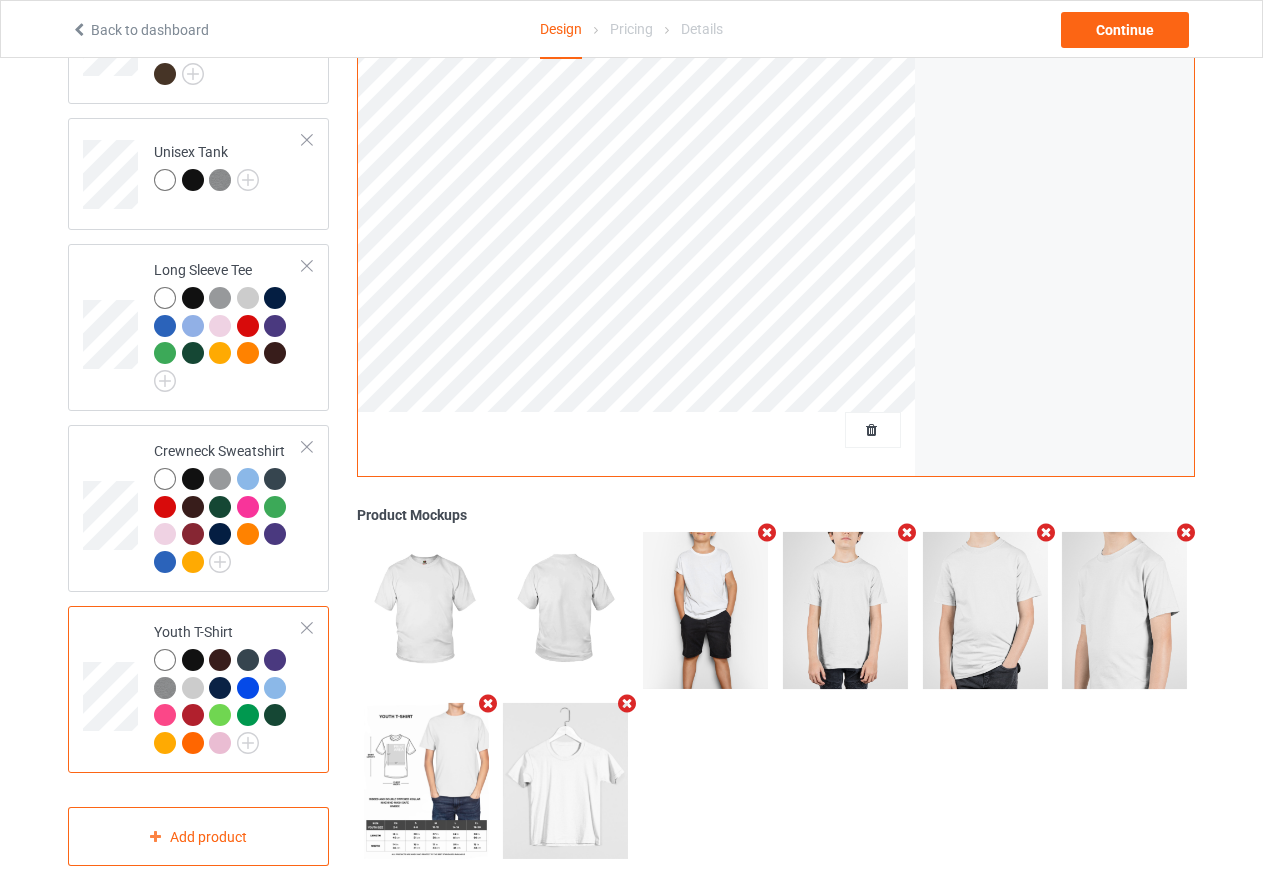 scroll, scrollTop: 1026, scrollLeft: 0, axis: vertical 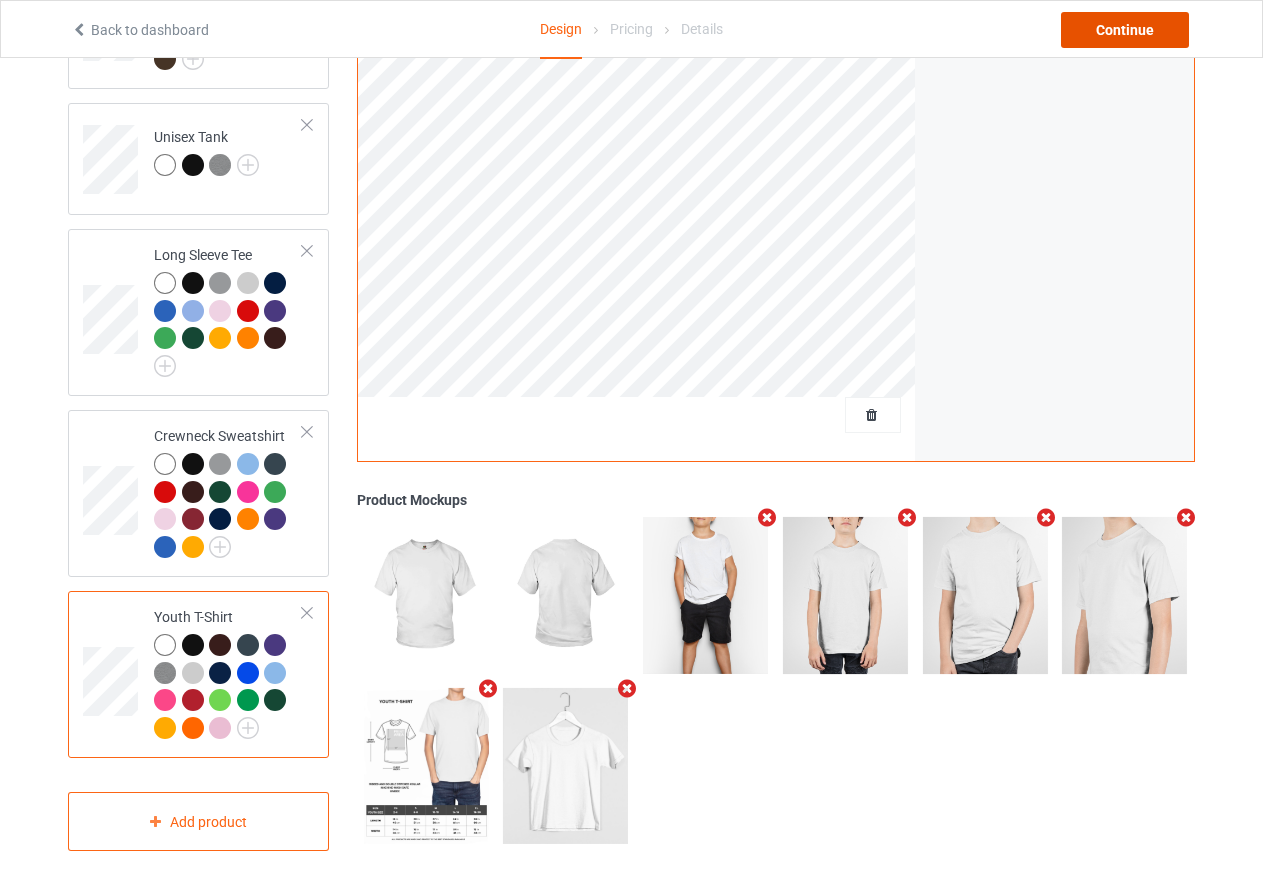 click on "Continue" at bounding box center [1125, 30] 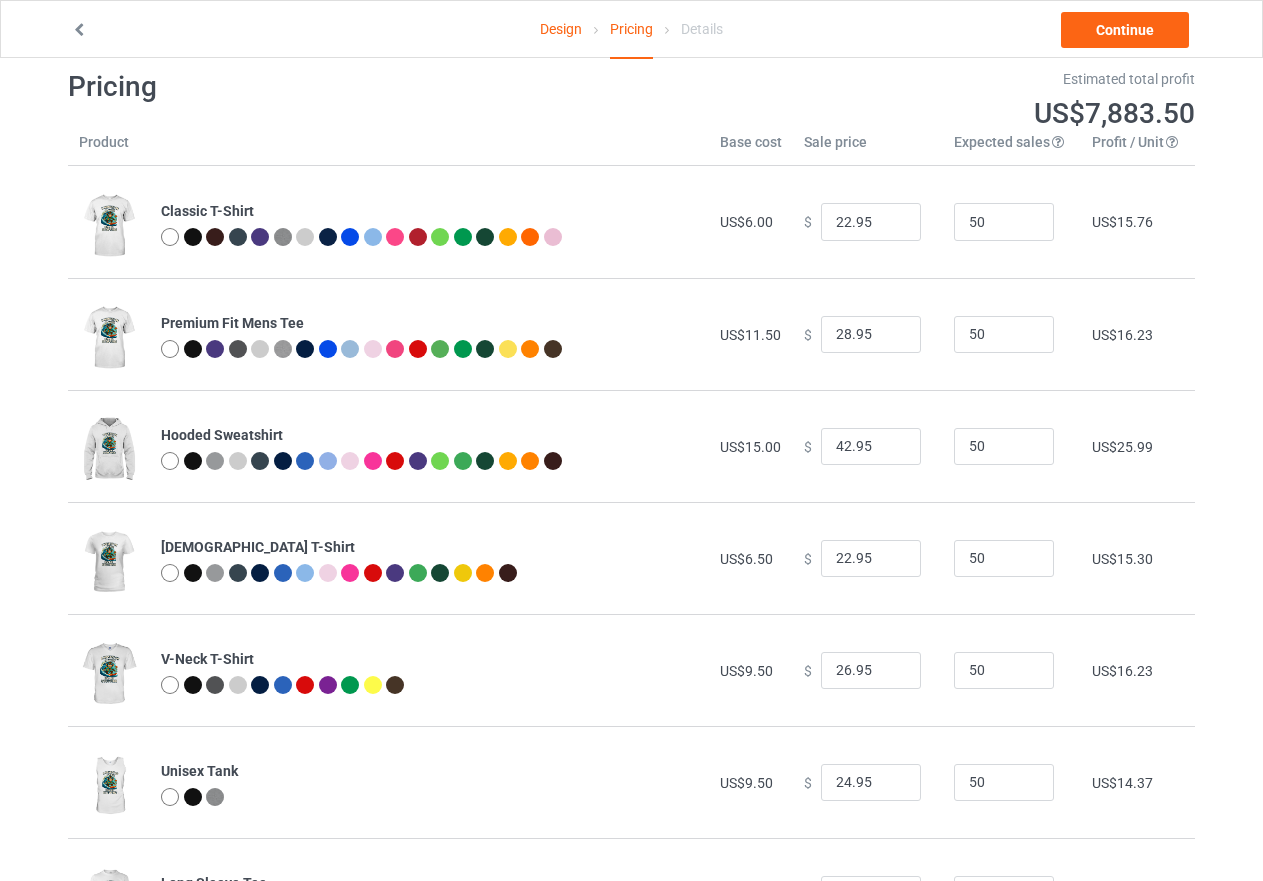 scroll, scrollTop: 0, scrollLeft: 0, axis: both 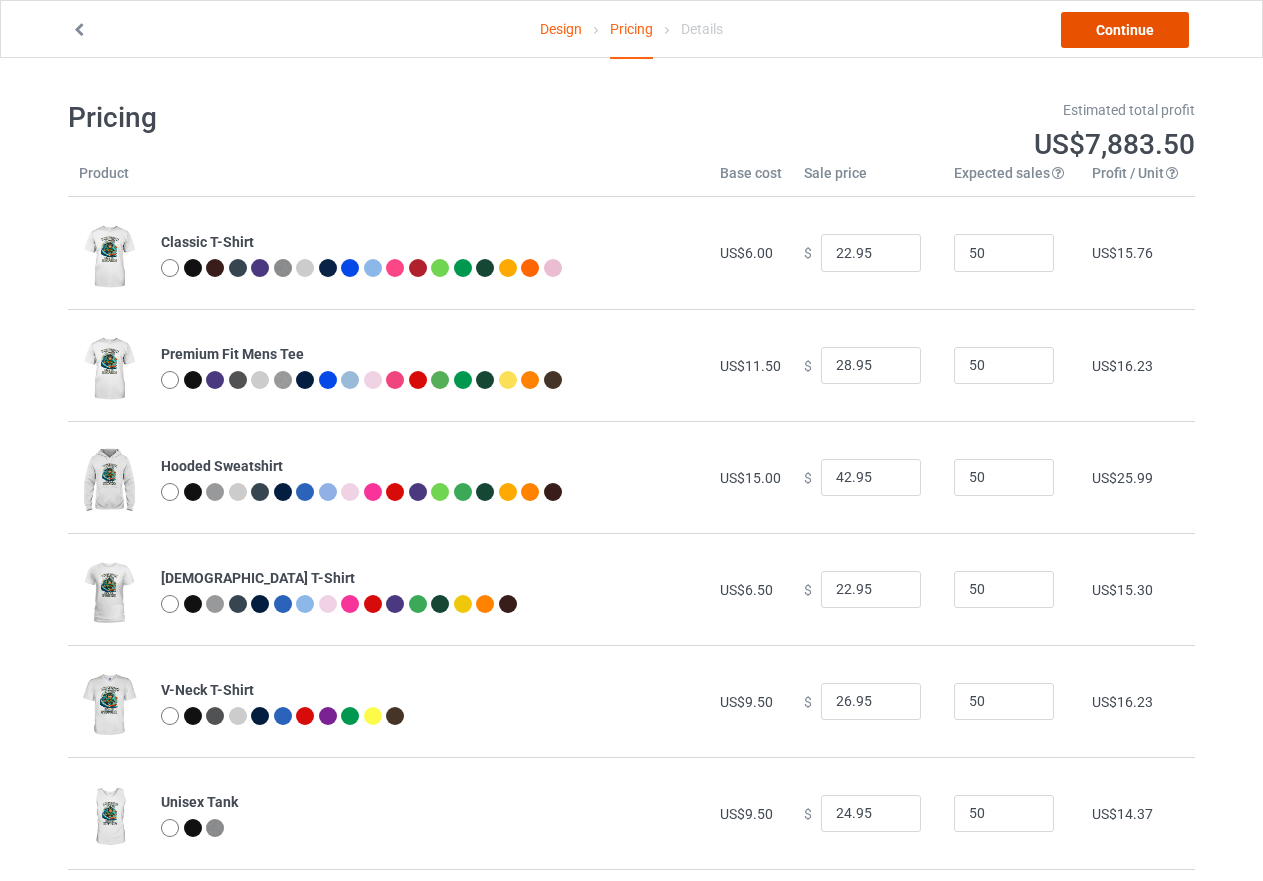 click on "Continue" at bounding box center [1125, 30] 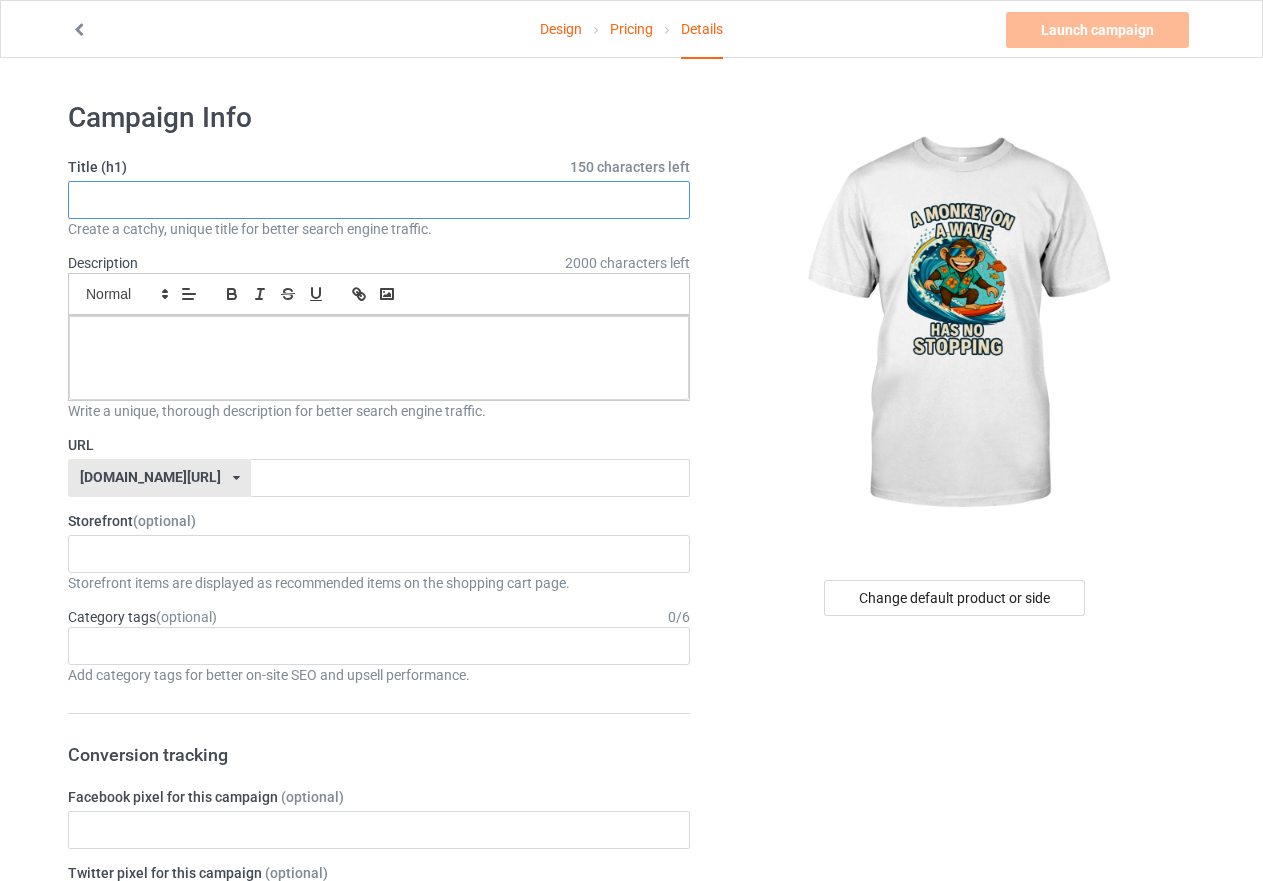 click at bounding box center (379, 200) 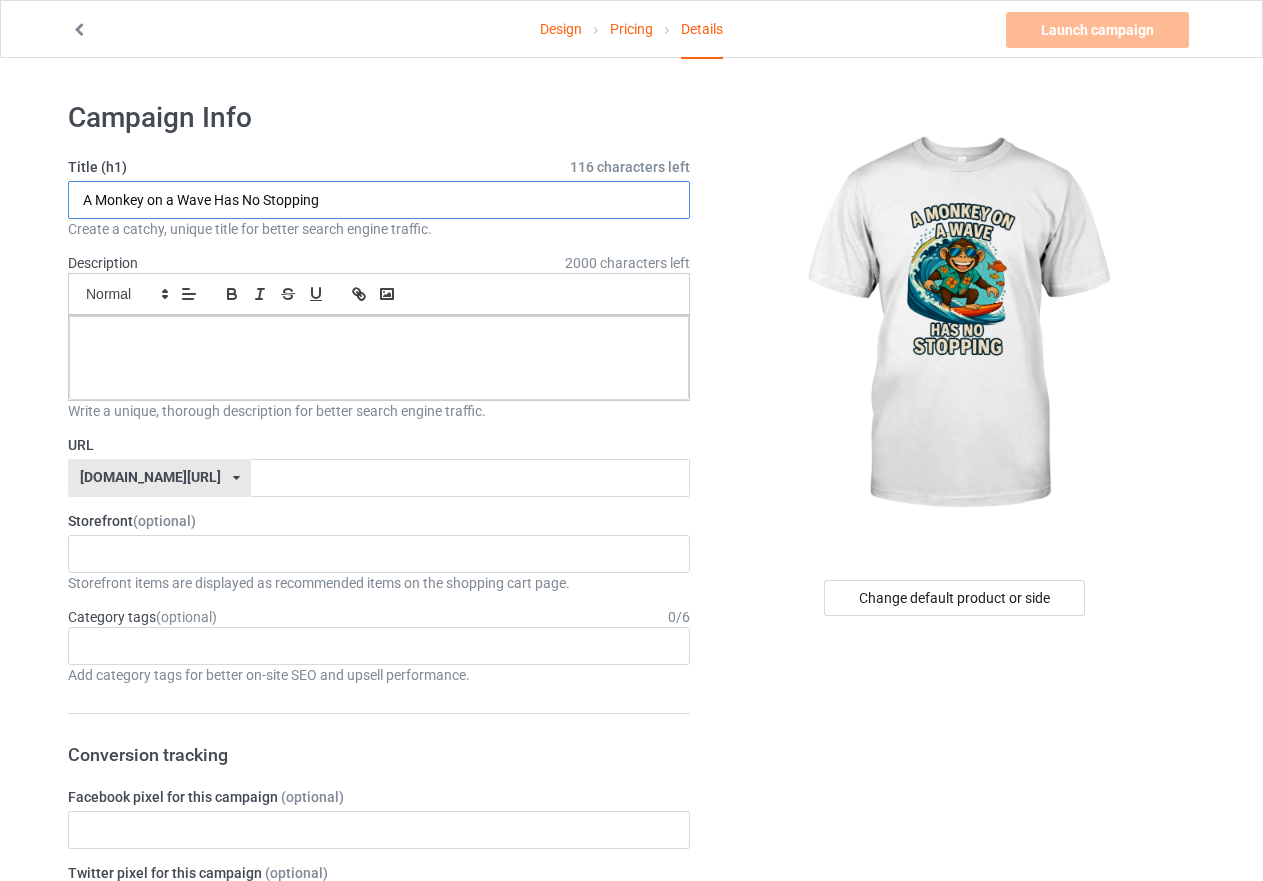 type on "A Monkey on a Wave Has No Stopping" 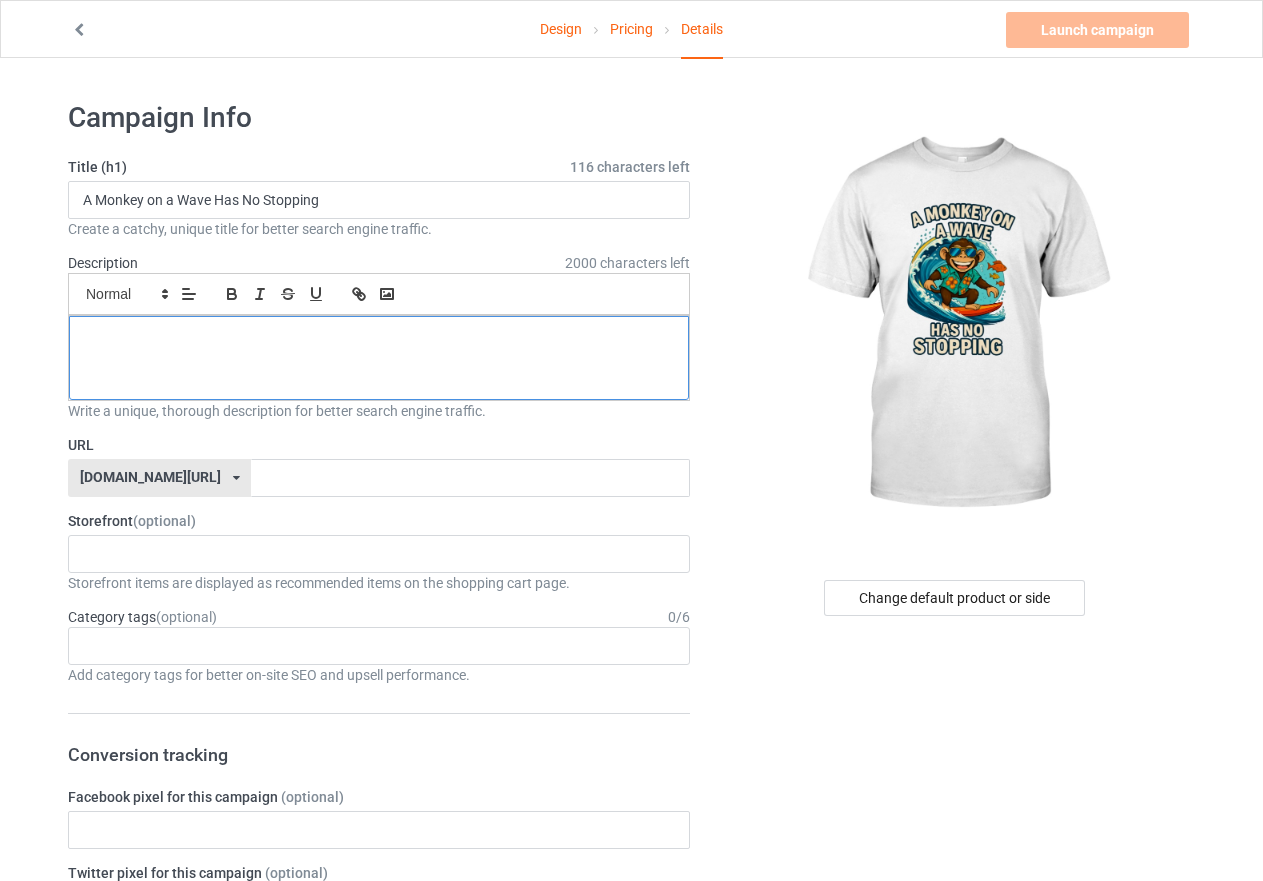 click at bounding box center [379, 338] 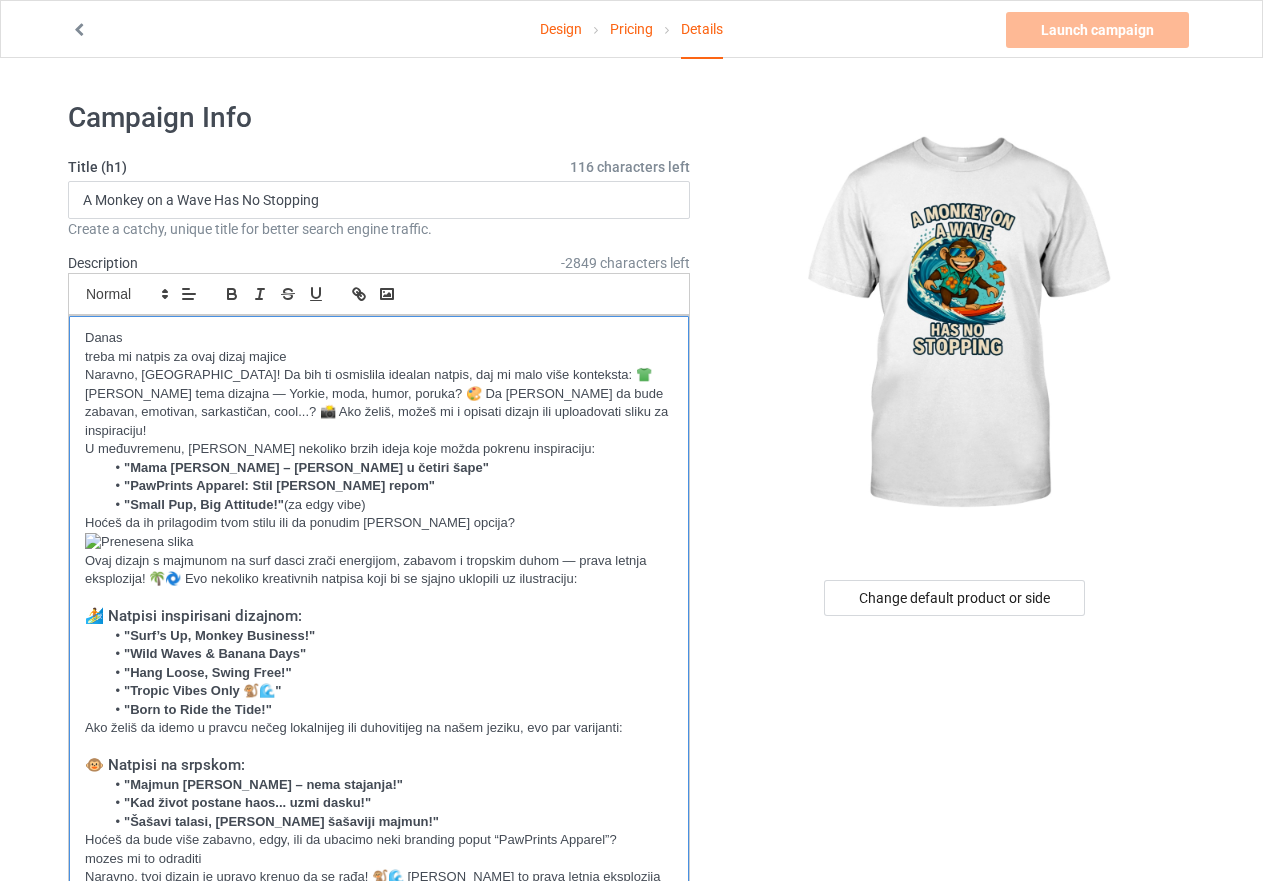 scroll, scrollTop: 0, scrollLeft: 0, axis: both 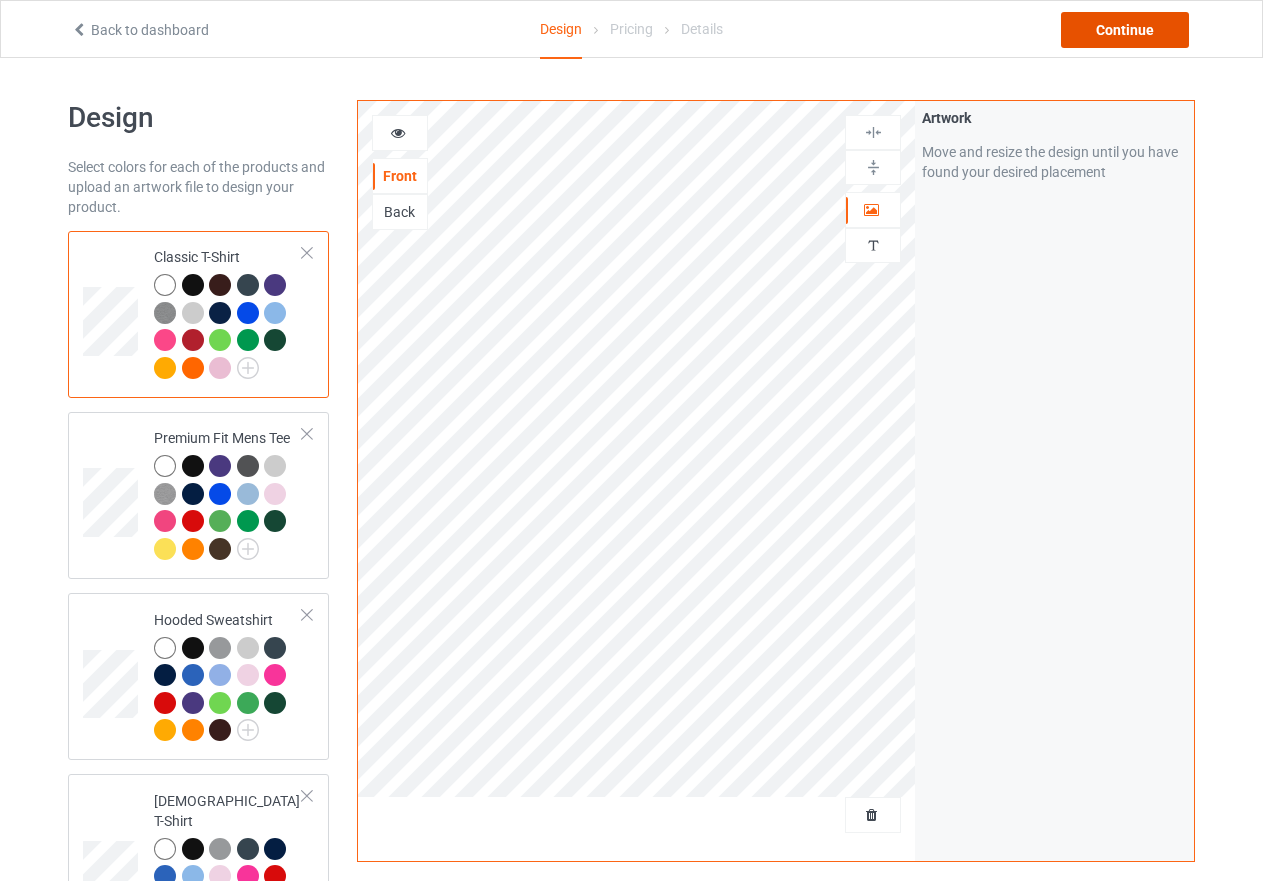 click on "Continue" at bounding box center [1125, 30] 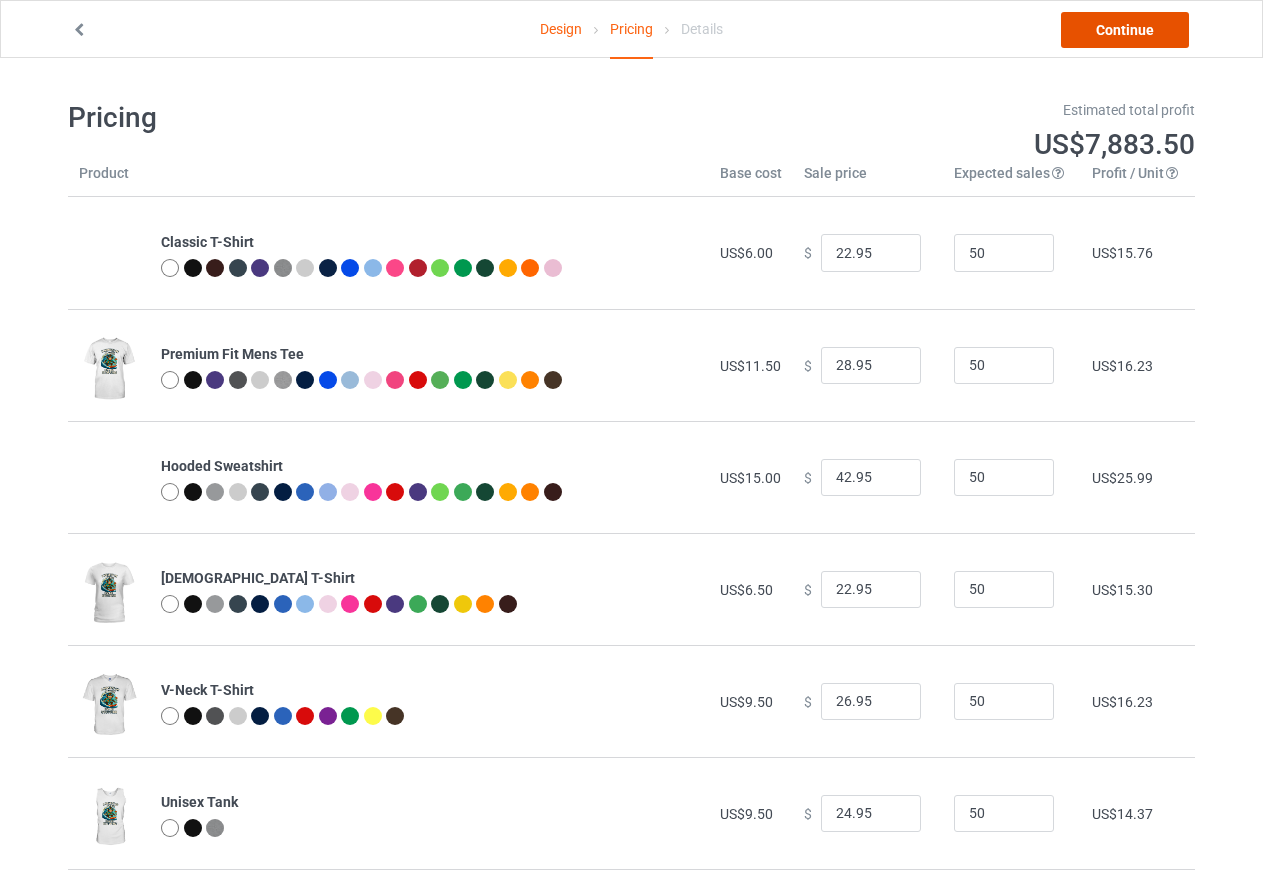 click on "Continue" at bounding box center [1125, 30] 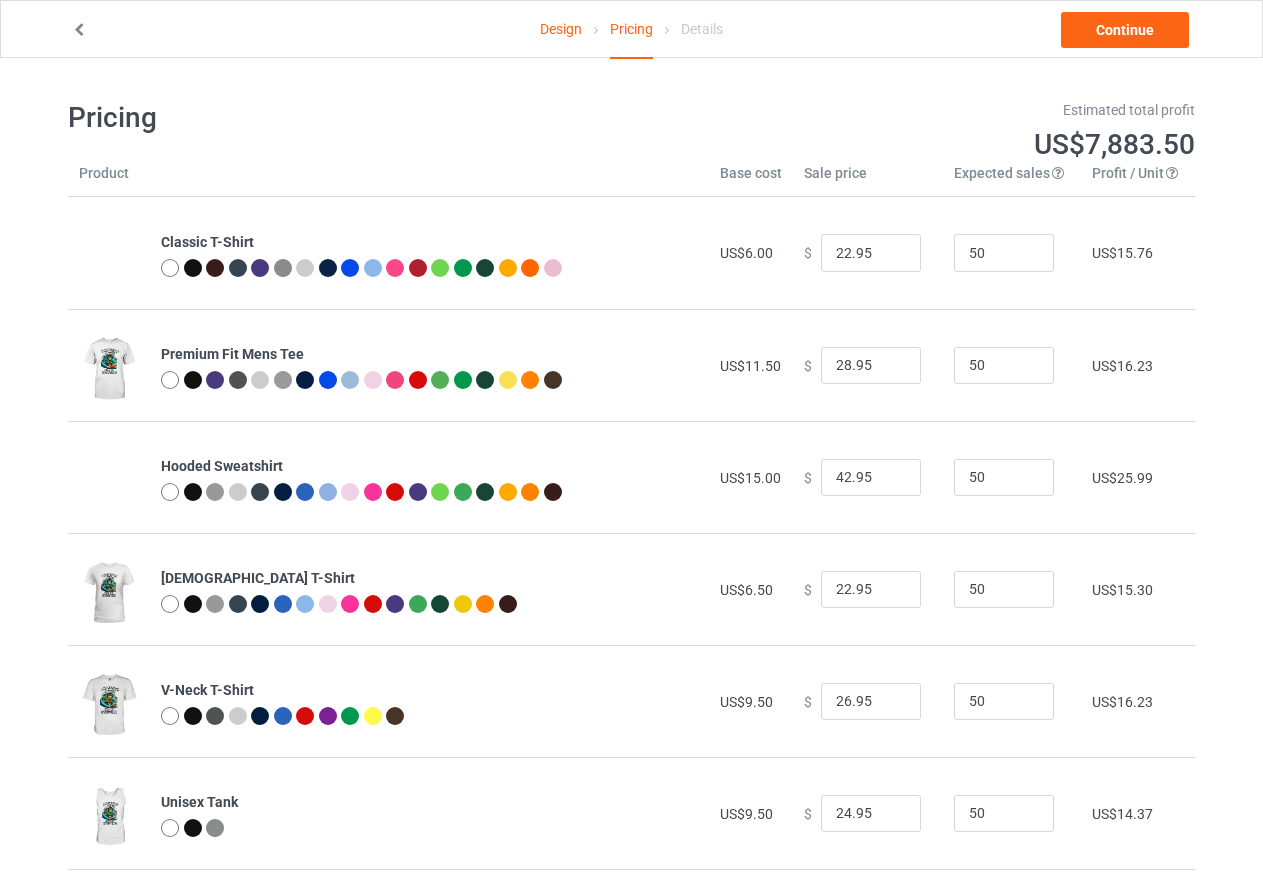 click on "Details" at bounding box center [702, 29] 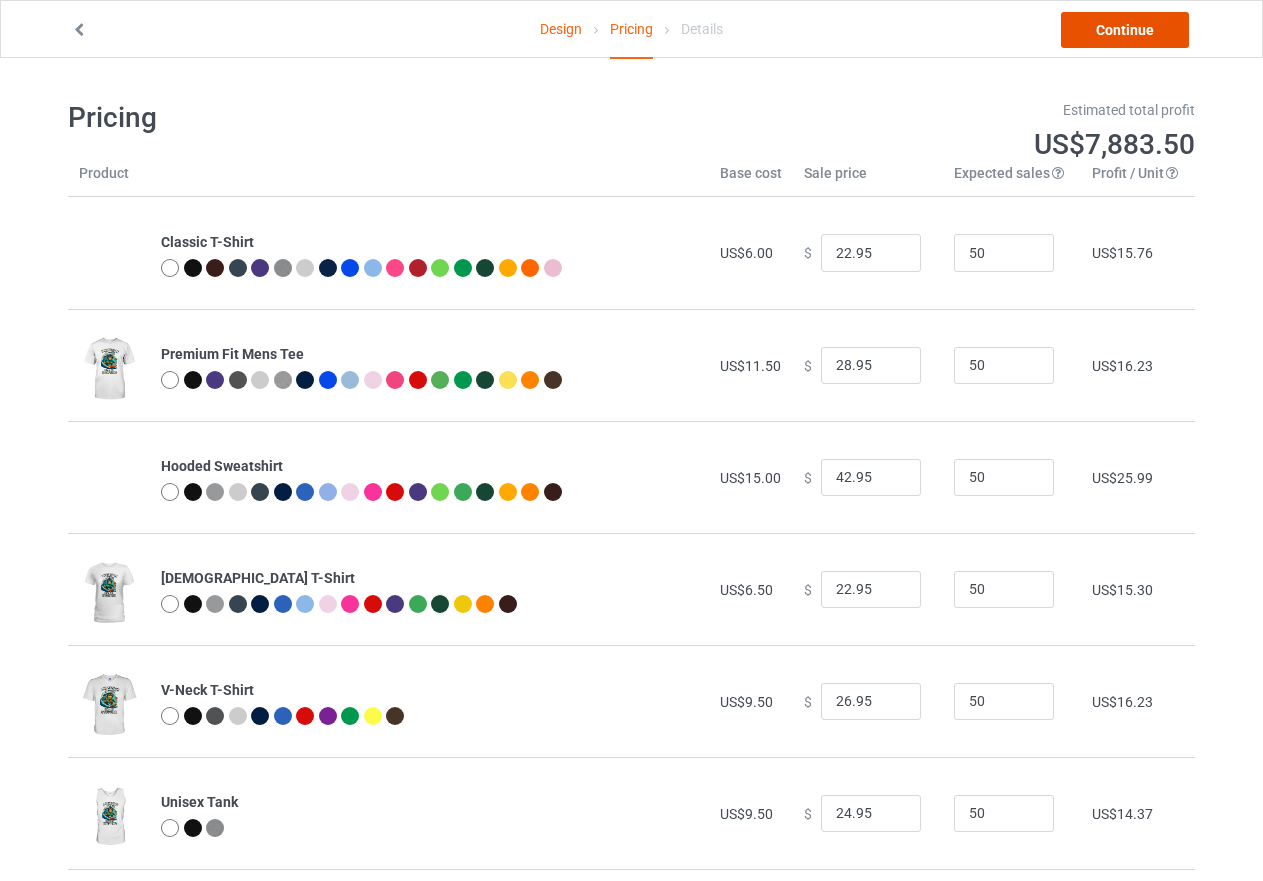 click on "Continue" at bounding box center [1125, 30] 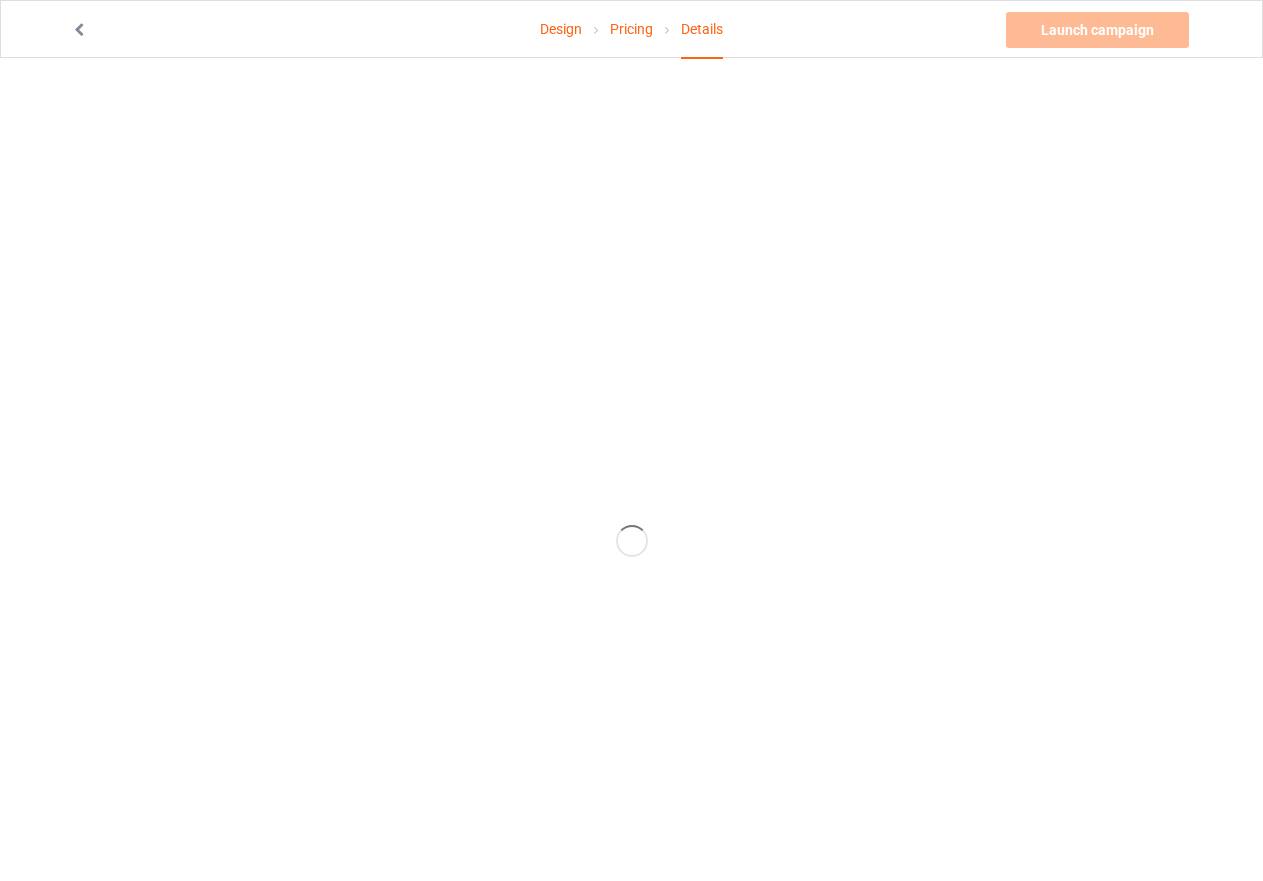 click at bounding box center [79, 27] 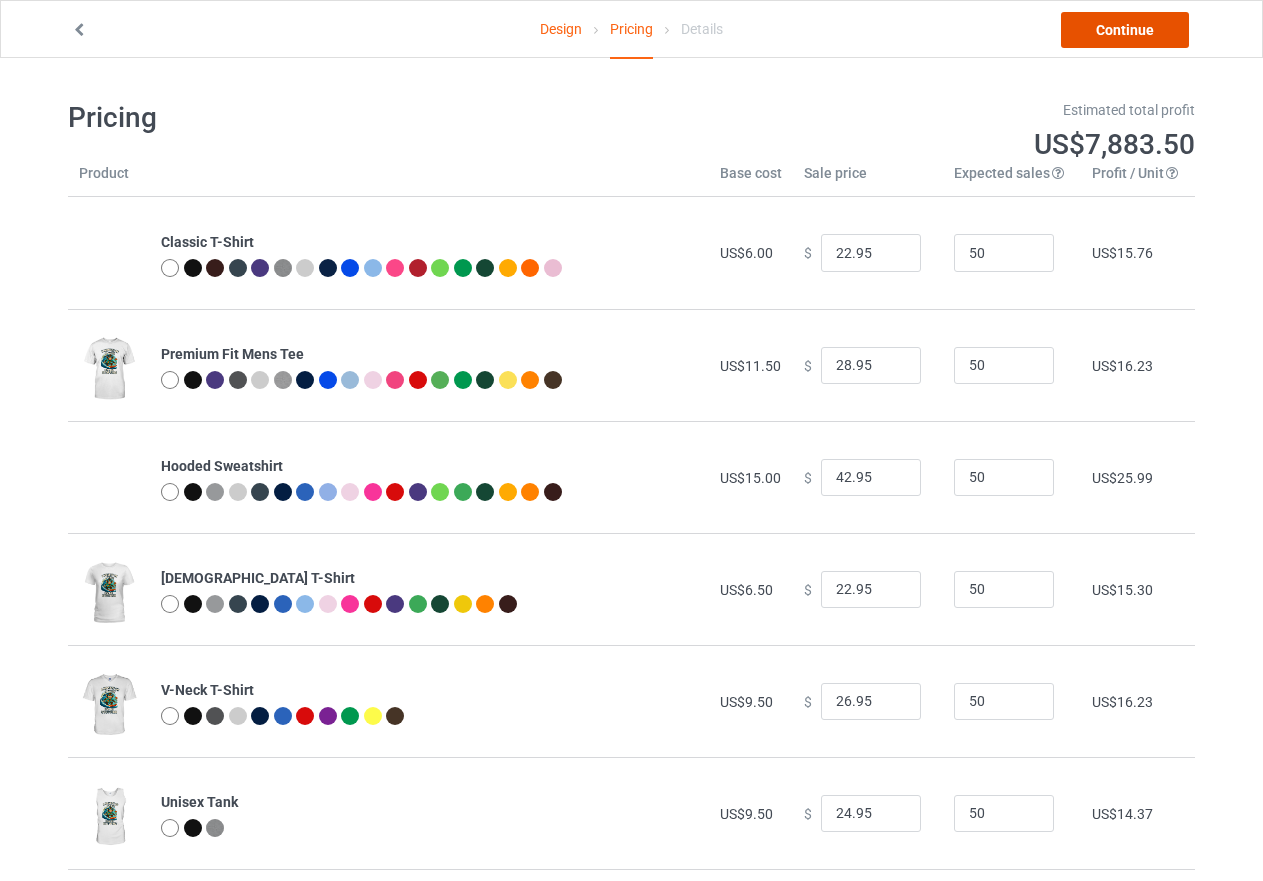 click on "Continue" at bounding box center (1125, 30) 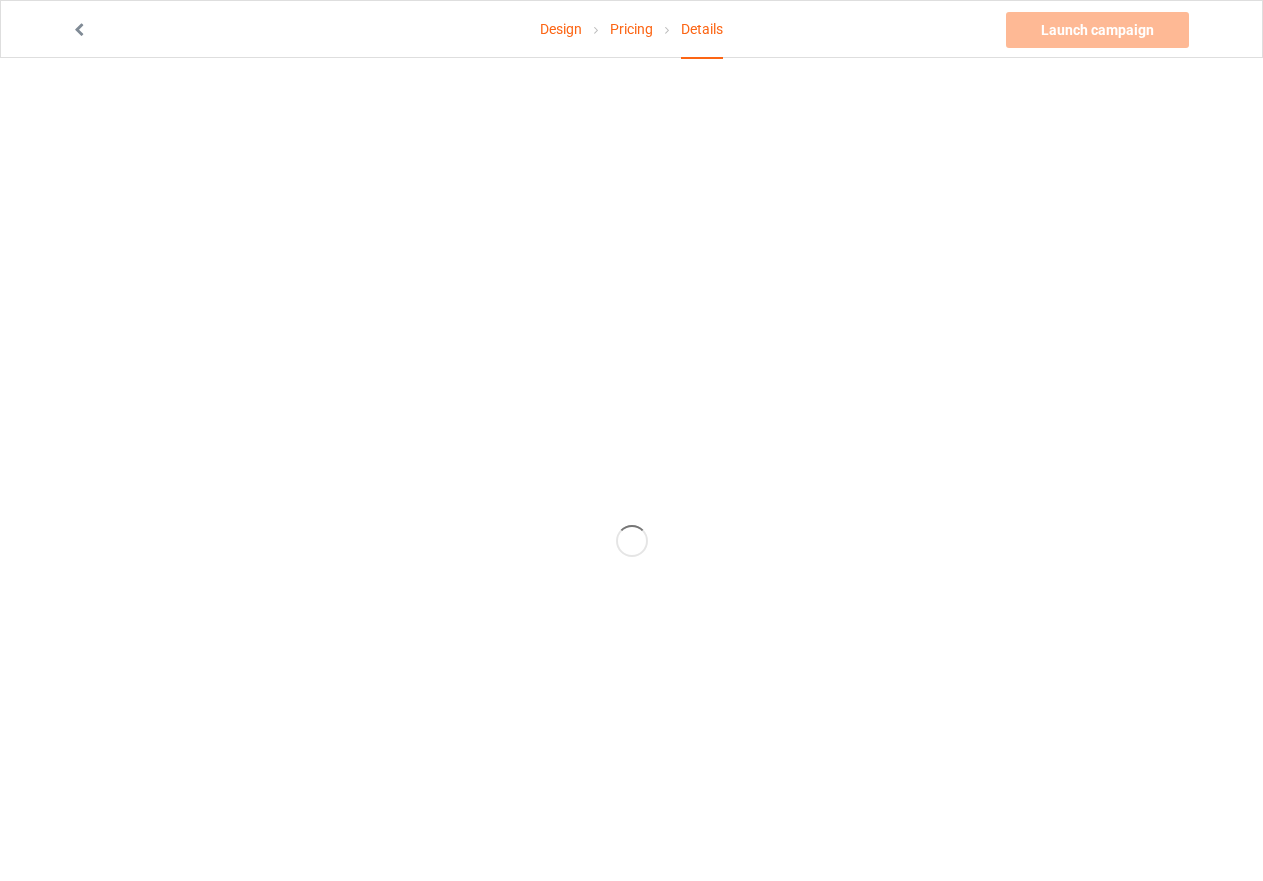 click on "Pricing" at bounding box center [631, 29] 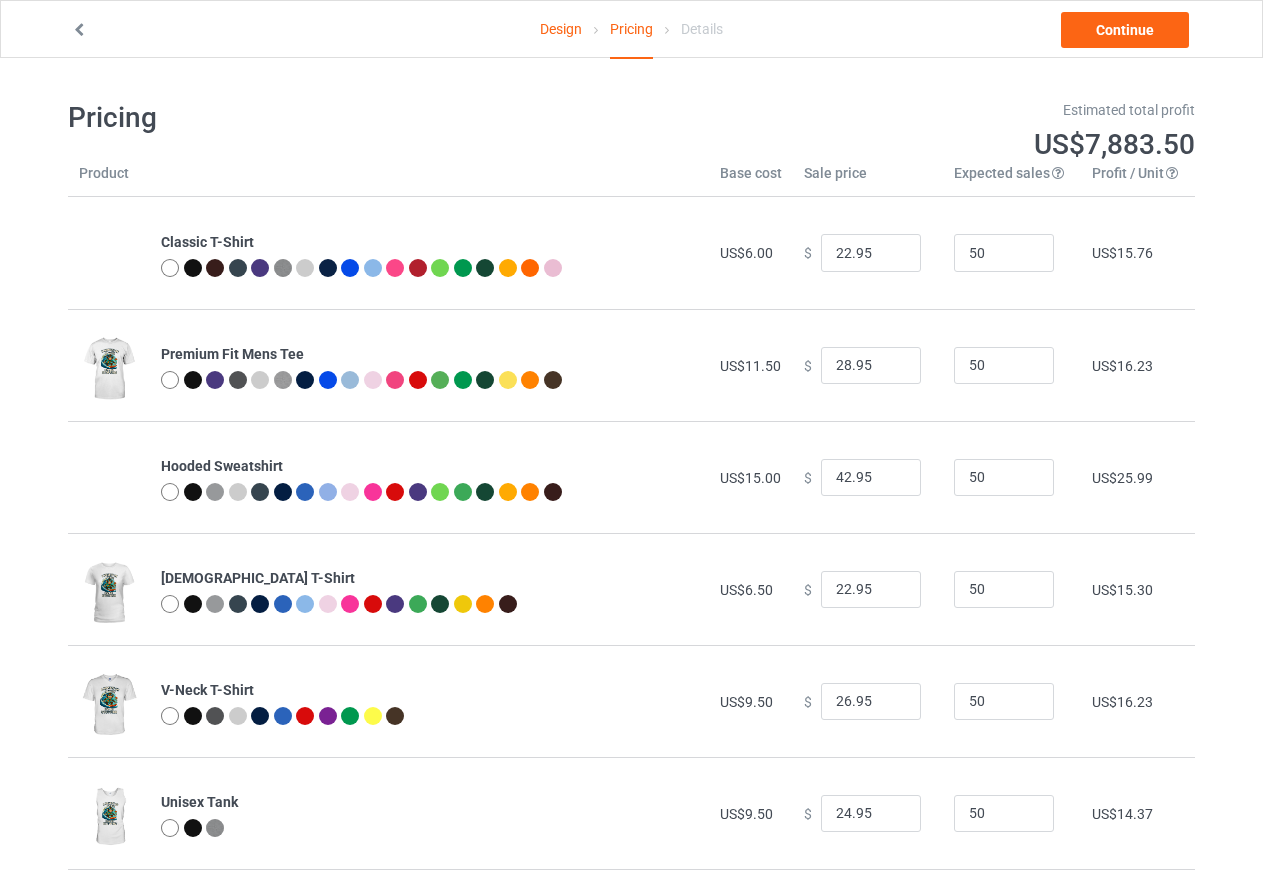 click on "Design" at bounding box center [561, 29] 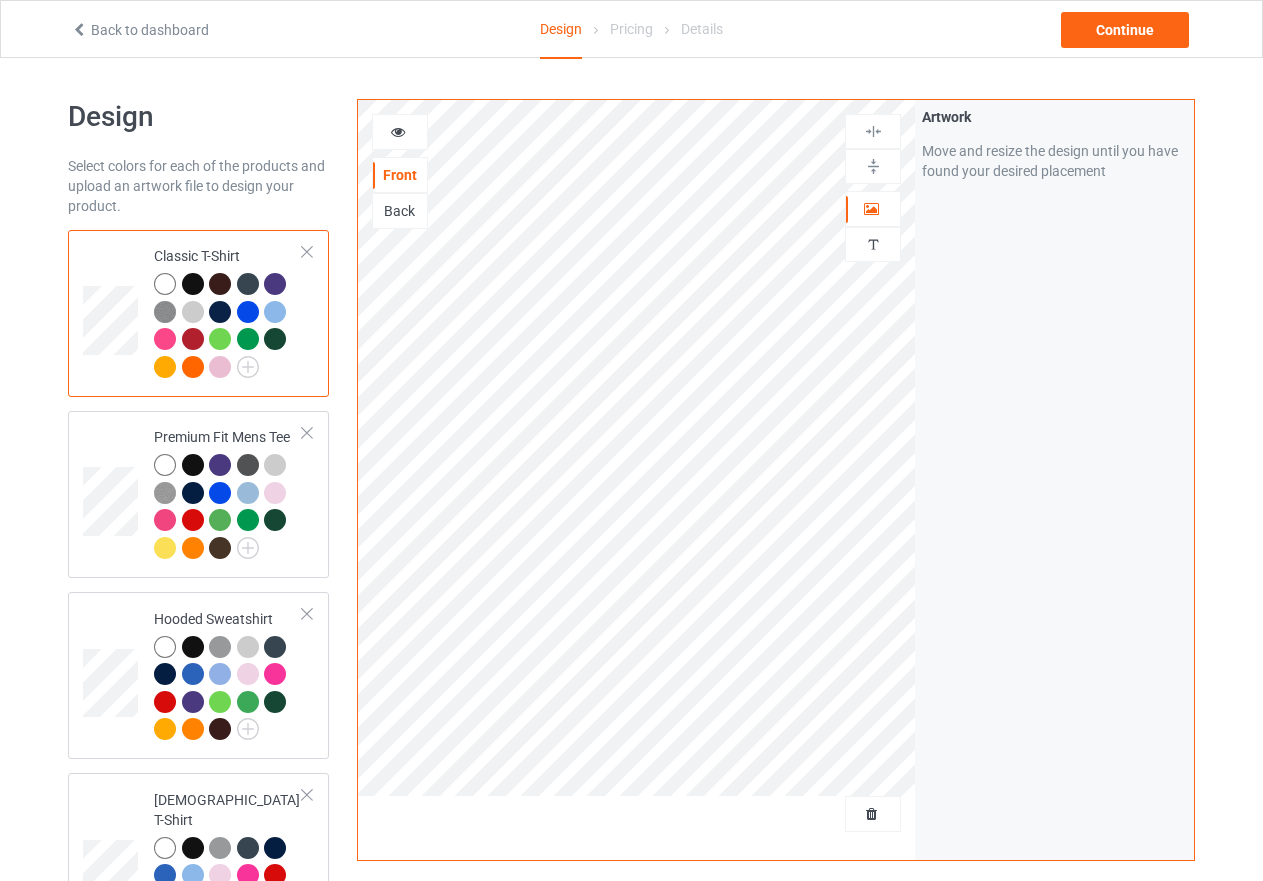 scroll, scrollTop: 0, scrollLeft: 0, axis: both 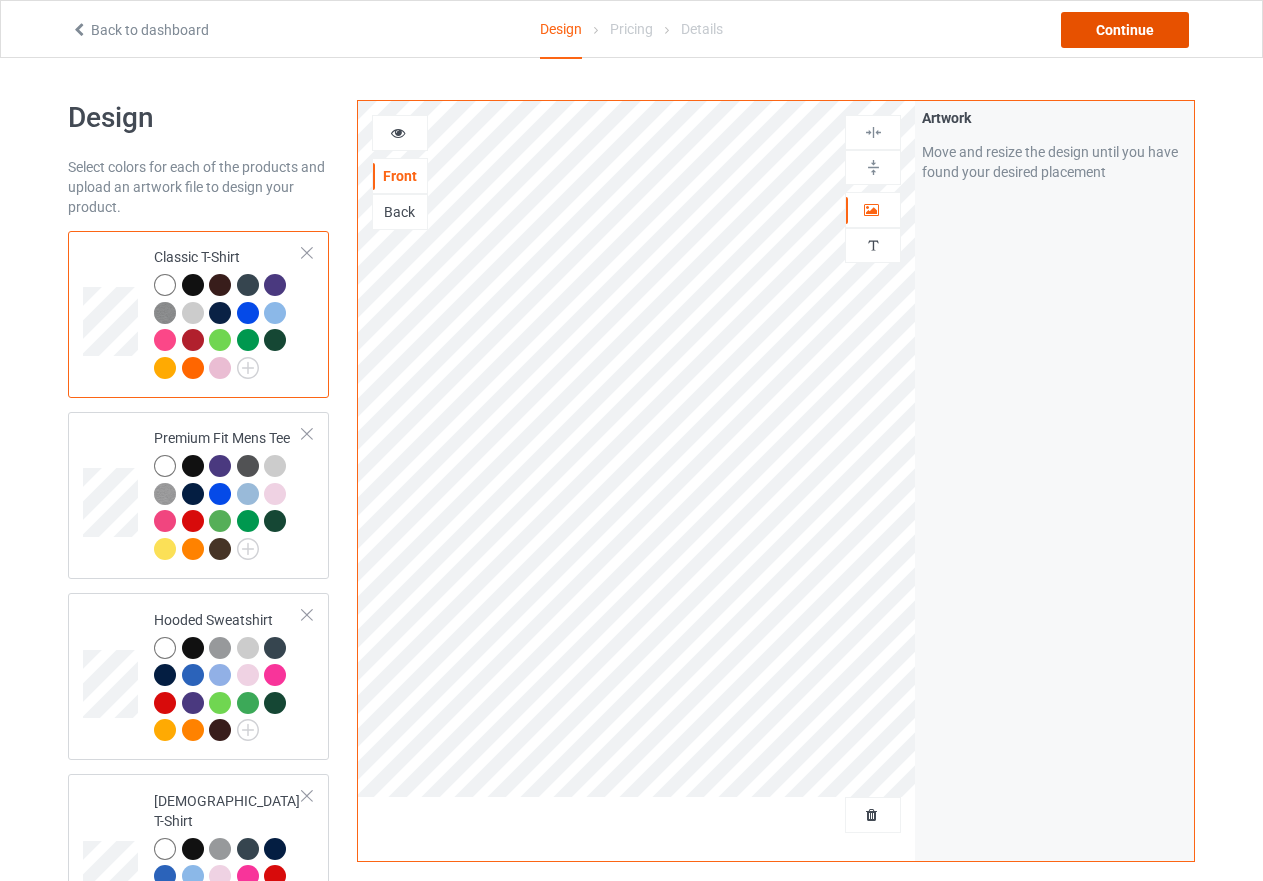 click on "Continue" at bounding box center (1125, 30) 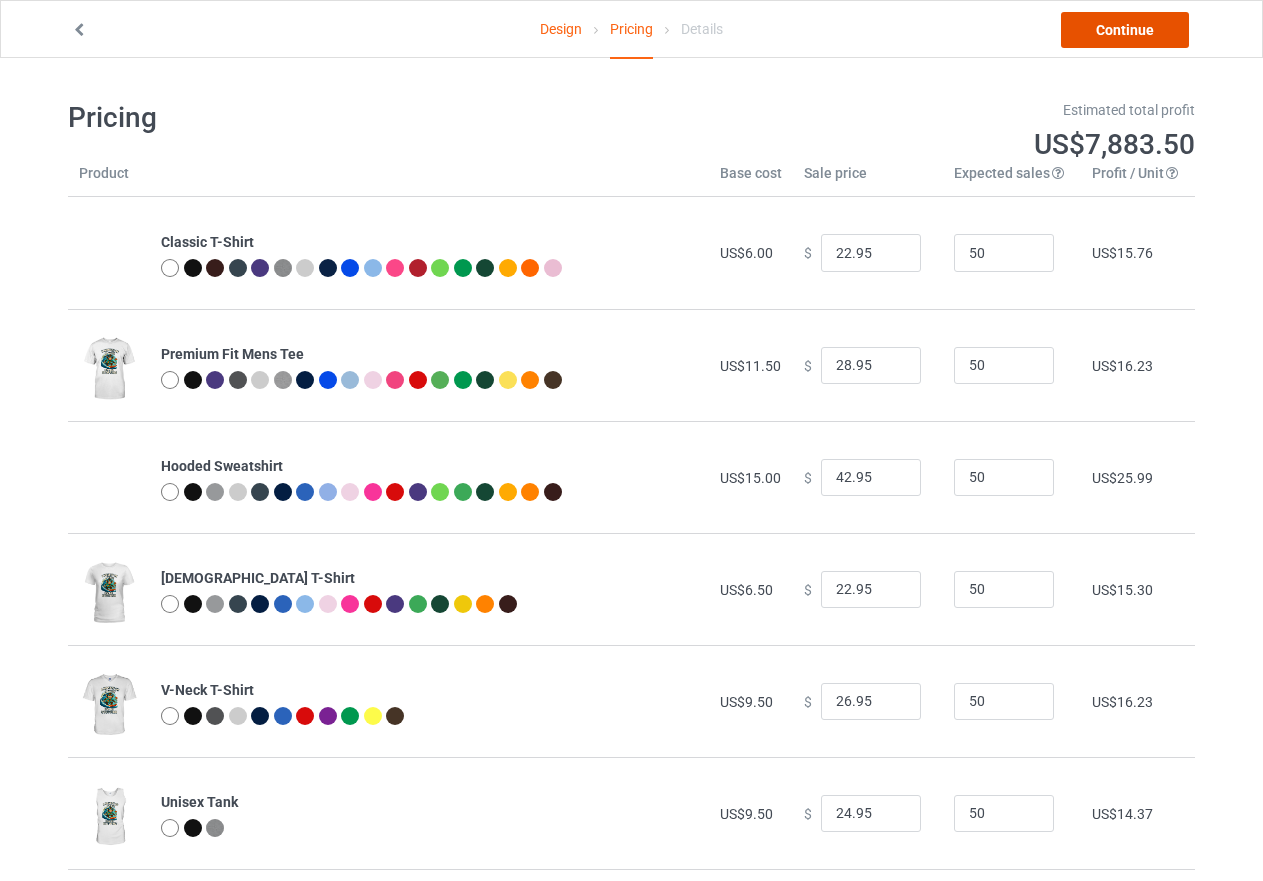 click on "Continue" at bounding box center (1125, 30) 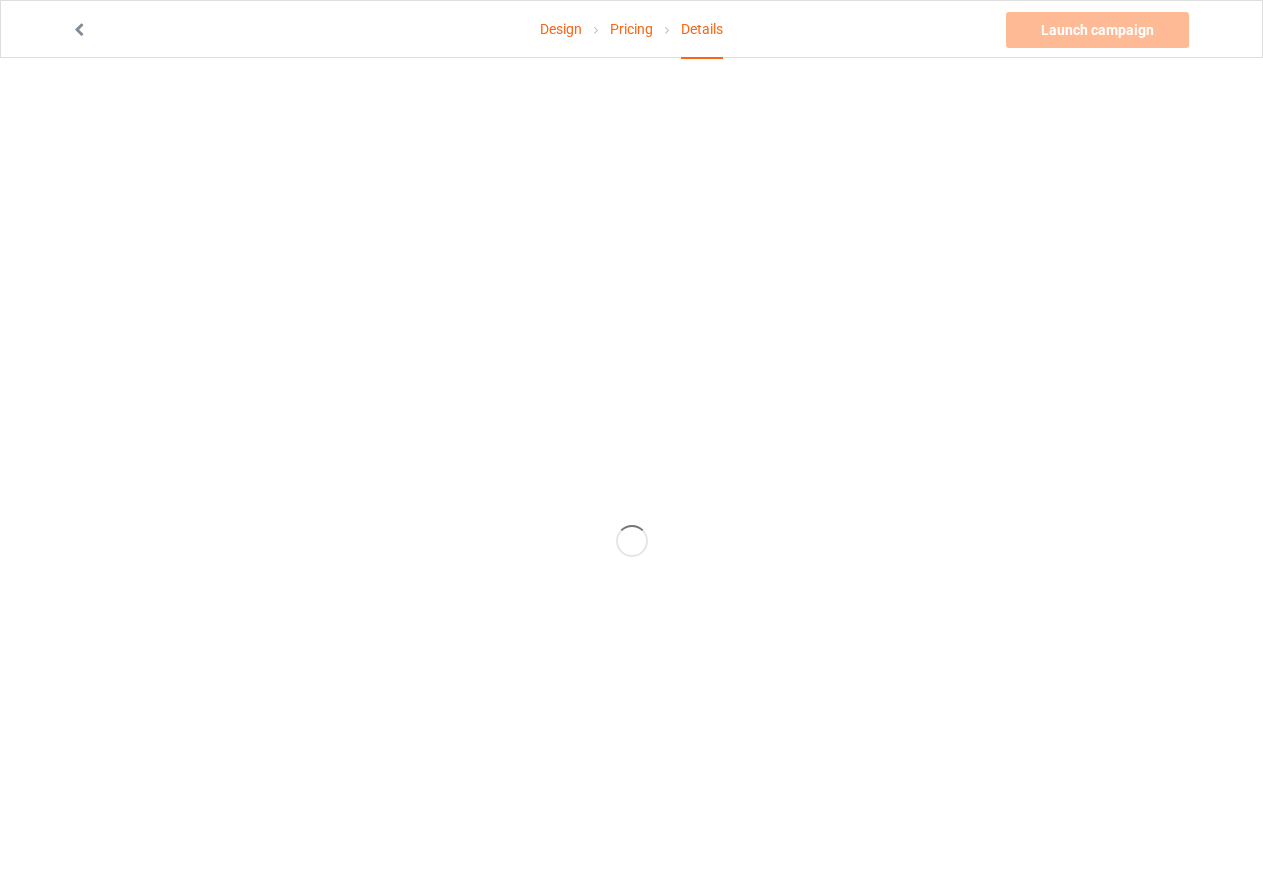 drag, startPoint x: 1140, startPoint y: 40, endPoint x: 841, endPoint y: 88, distance: 302.82834 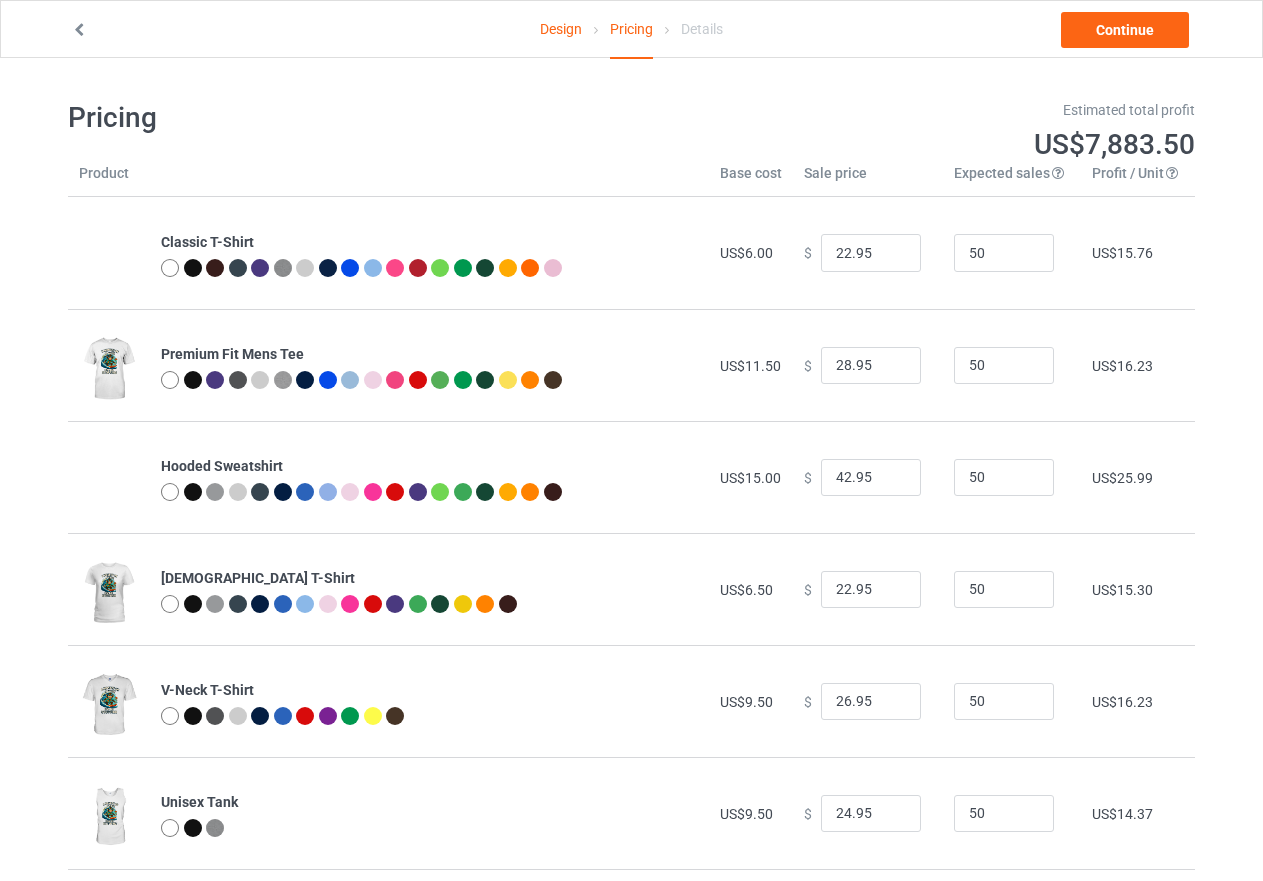 click on "Design" at bounding box center (561, 29) 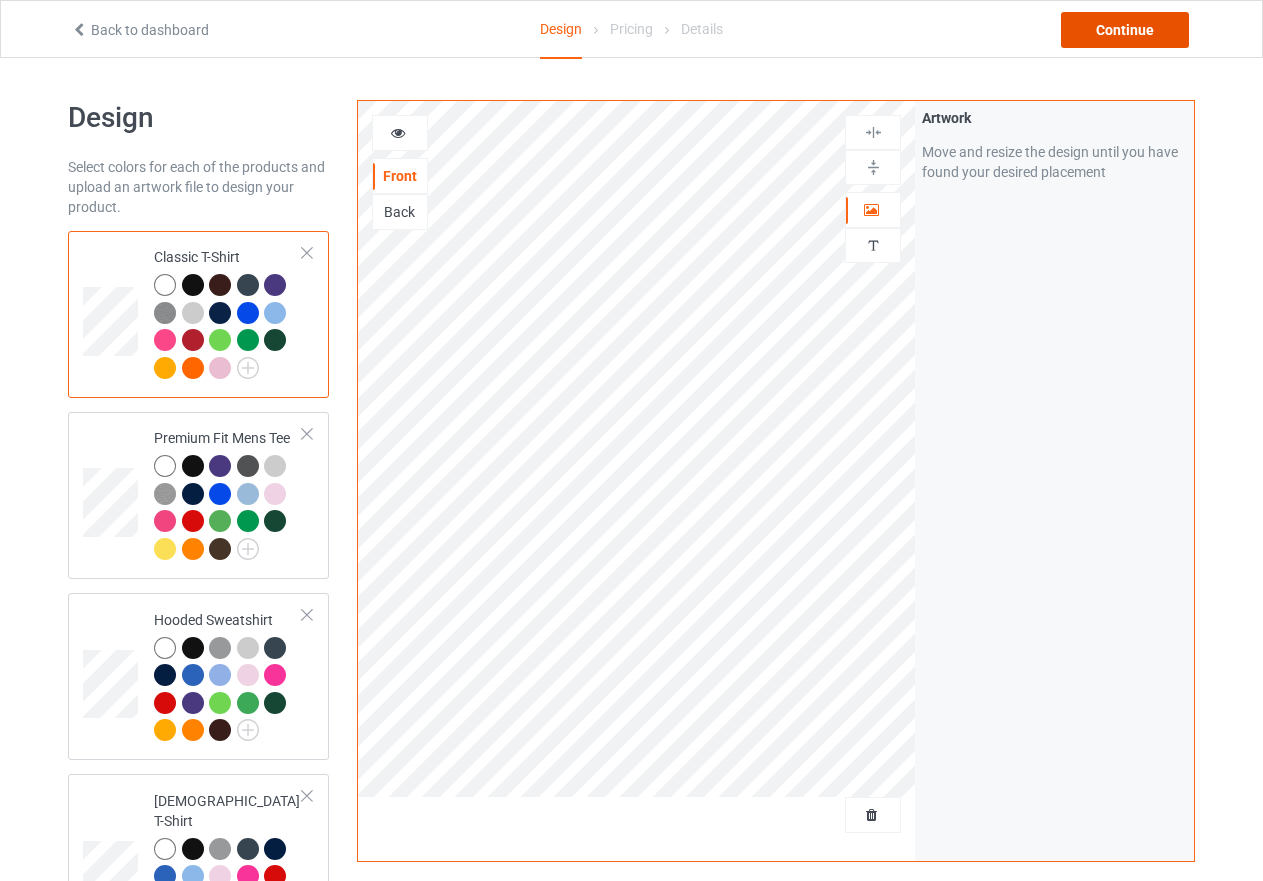 click on "Continue" at bounding box center (1125, 30) 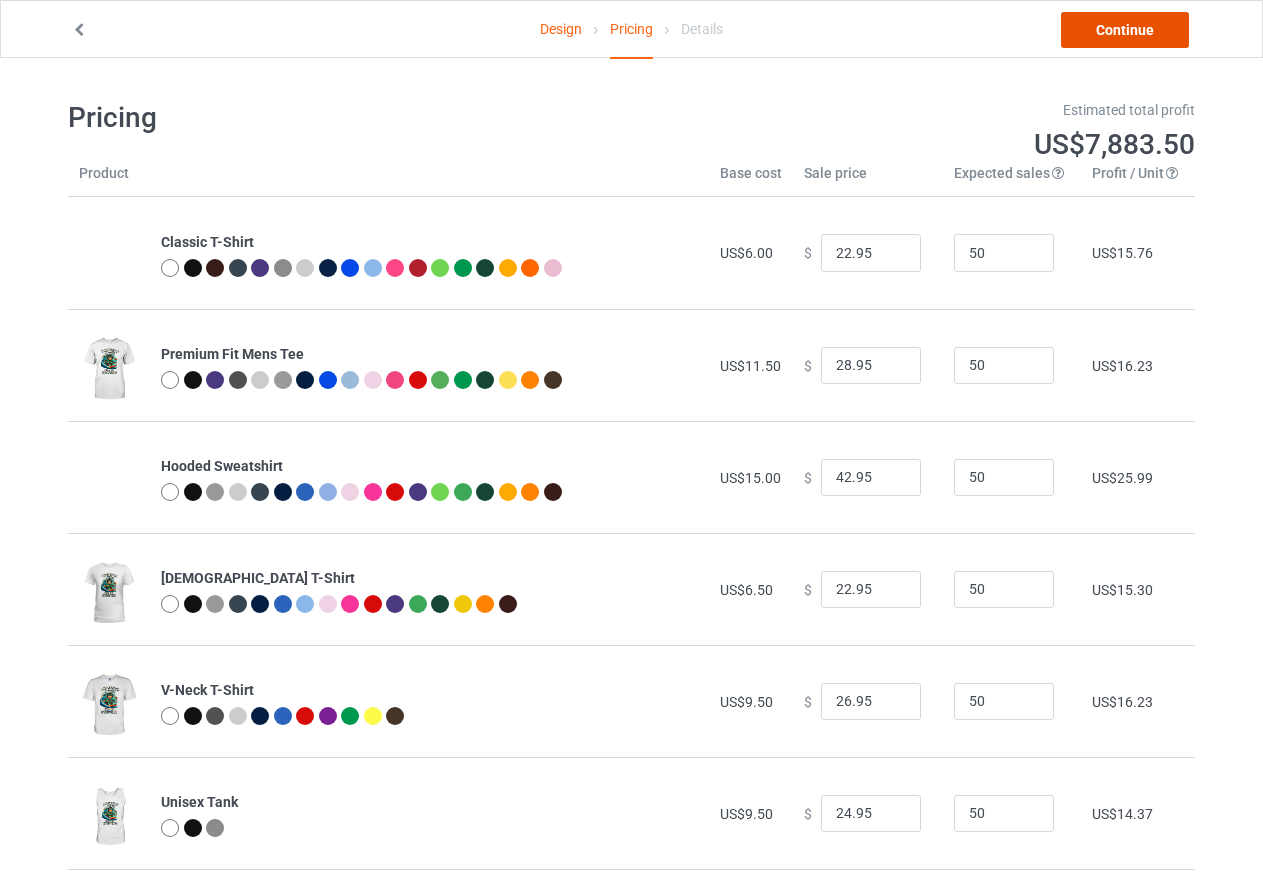 click on "Continue" at bounding box center [1125, 30] 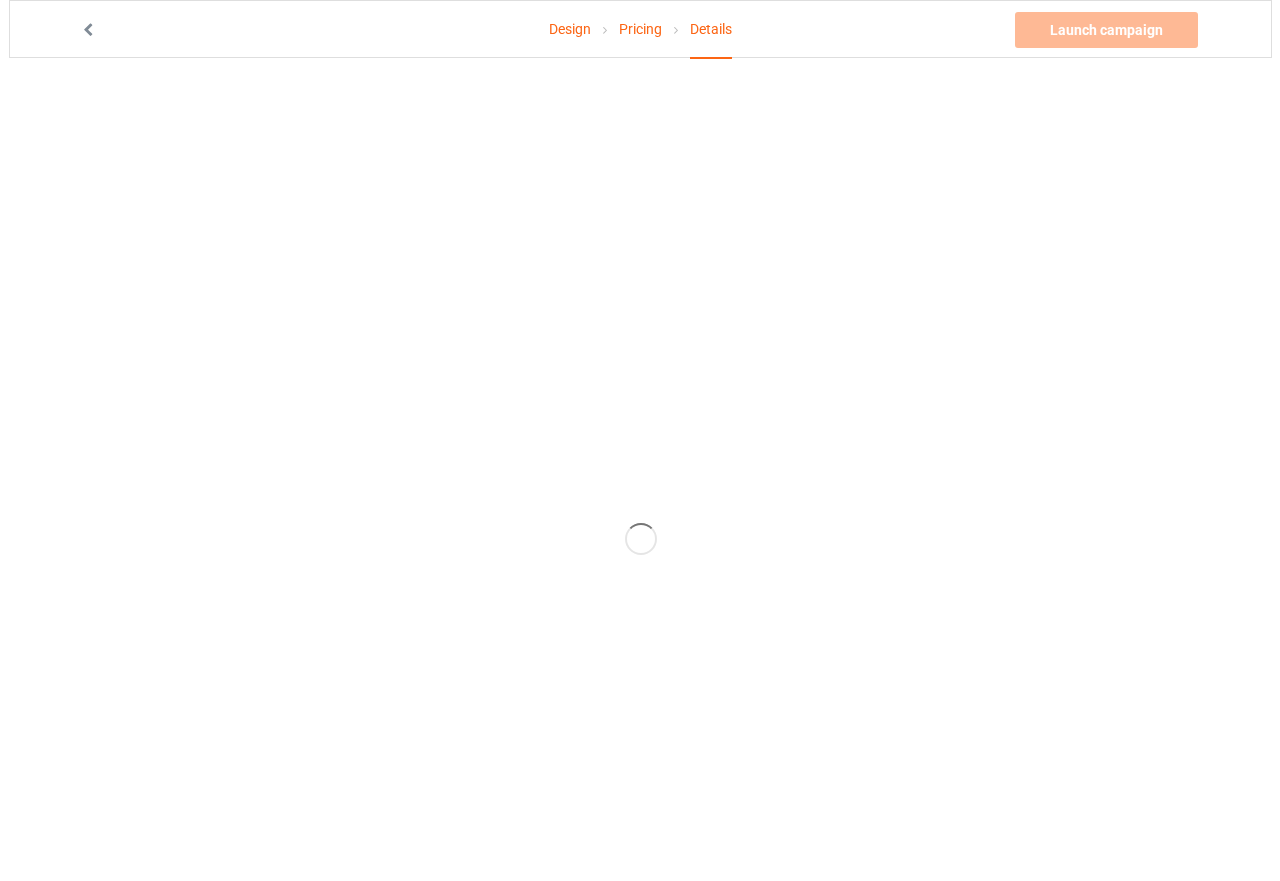 scroll, scrollTop: 0, scrollLeft: 0, axis: both 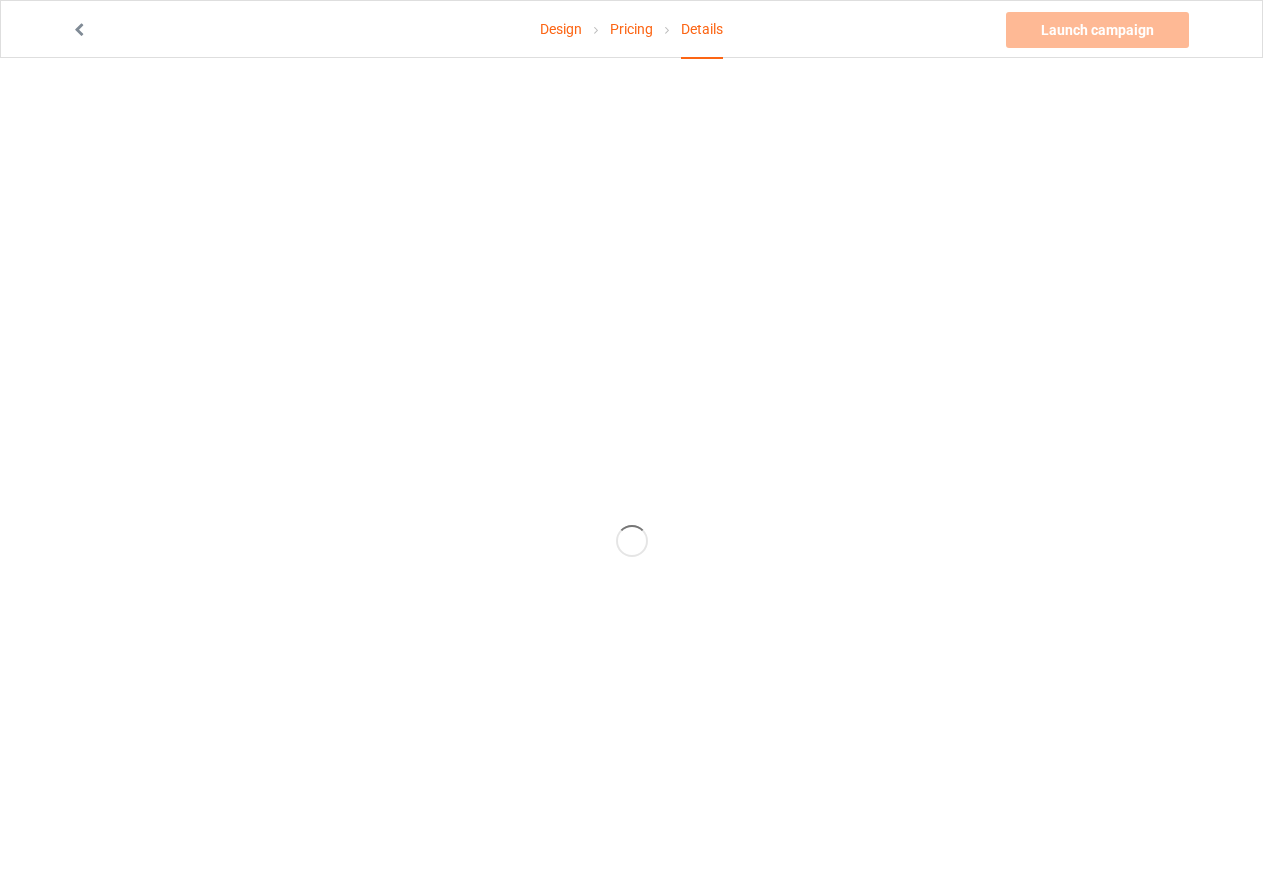 click at bounding box center (79, 27) 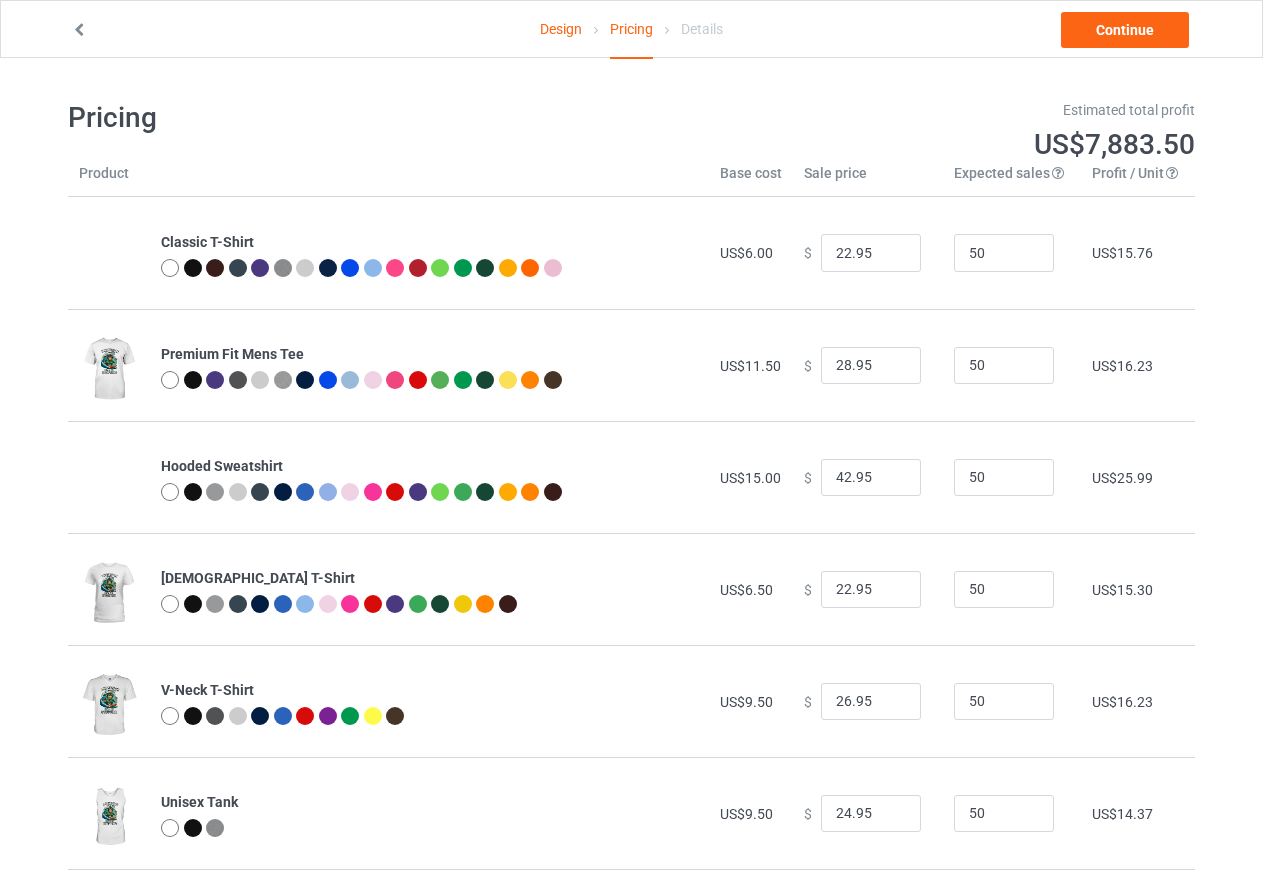 click at bounding box center [79, 27] 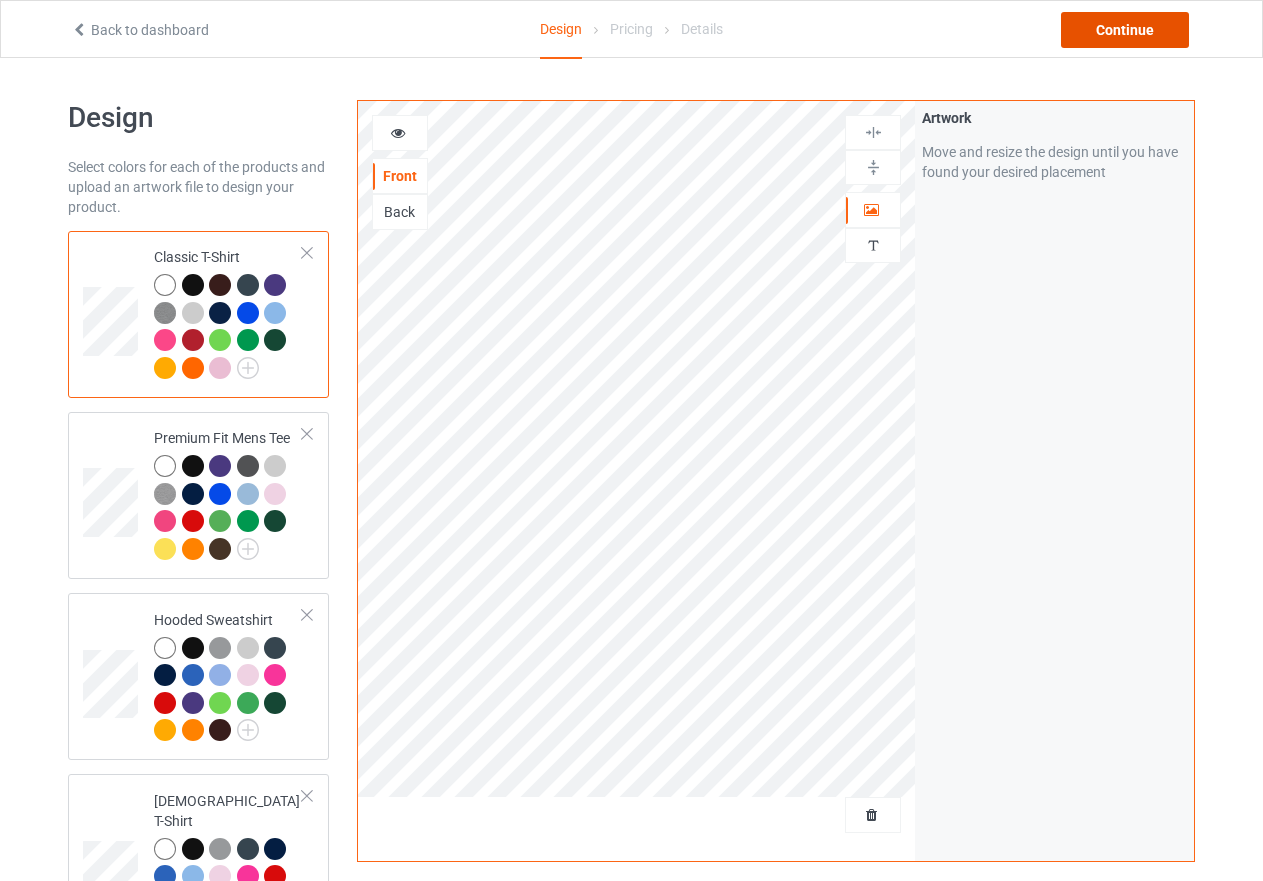 click on "Continue" at bounding box center [1125, 30] 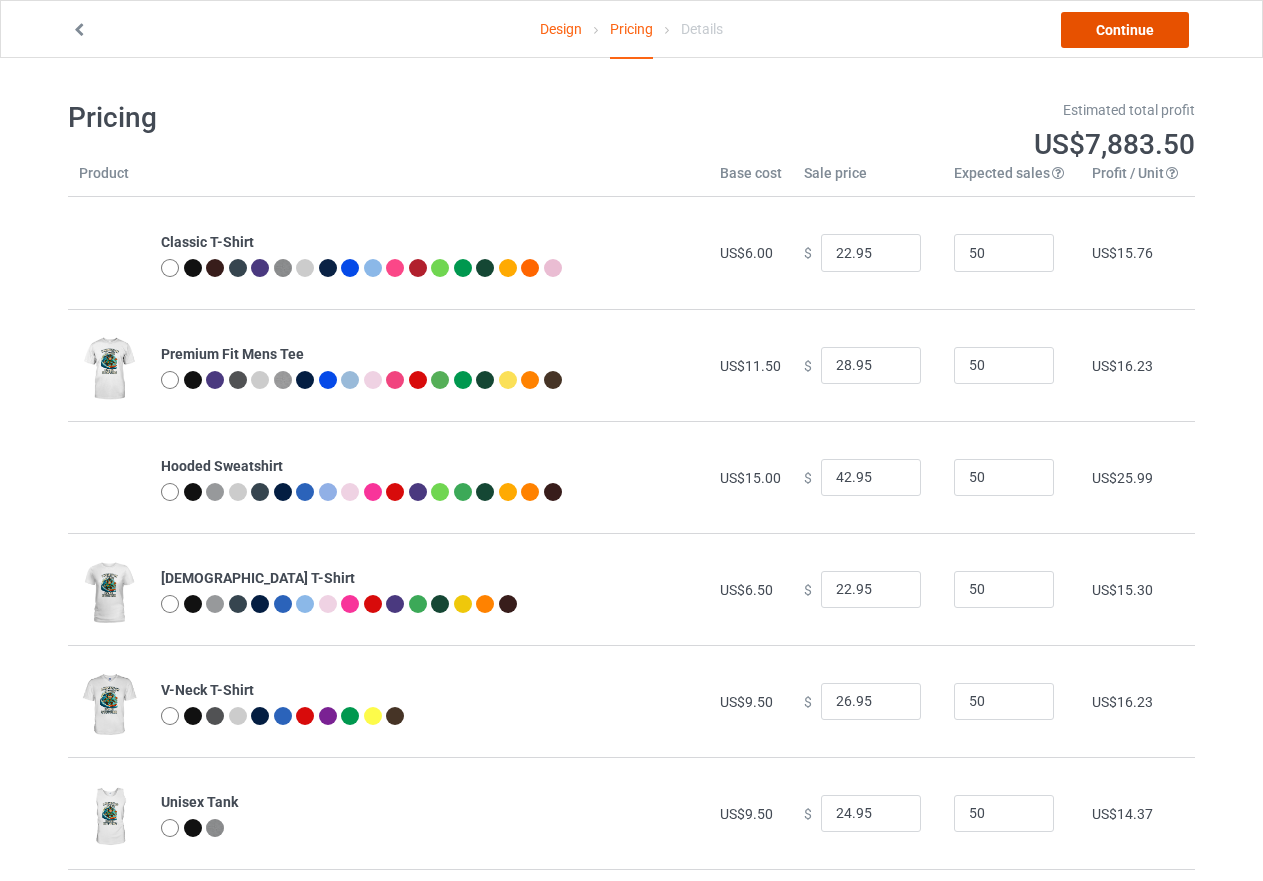 click on "Continue" at bounding box center (1125, 30) 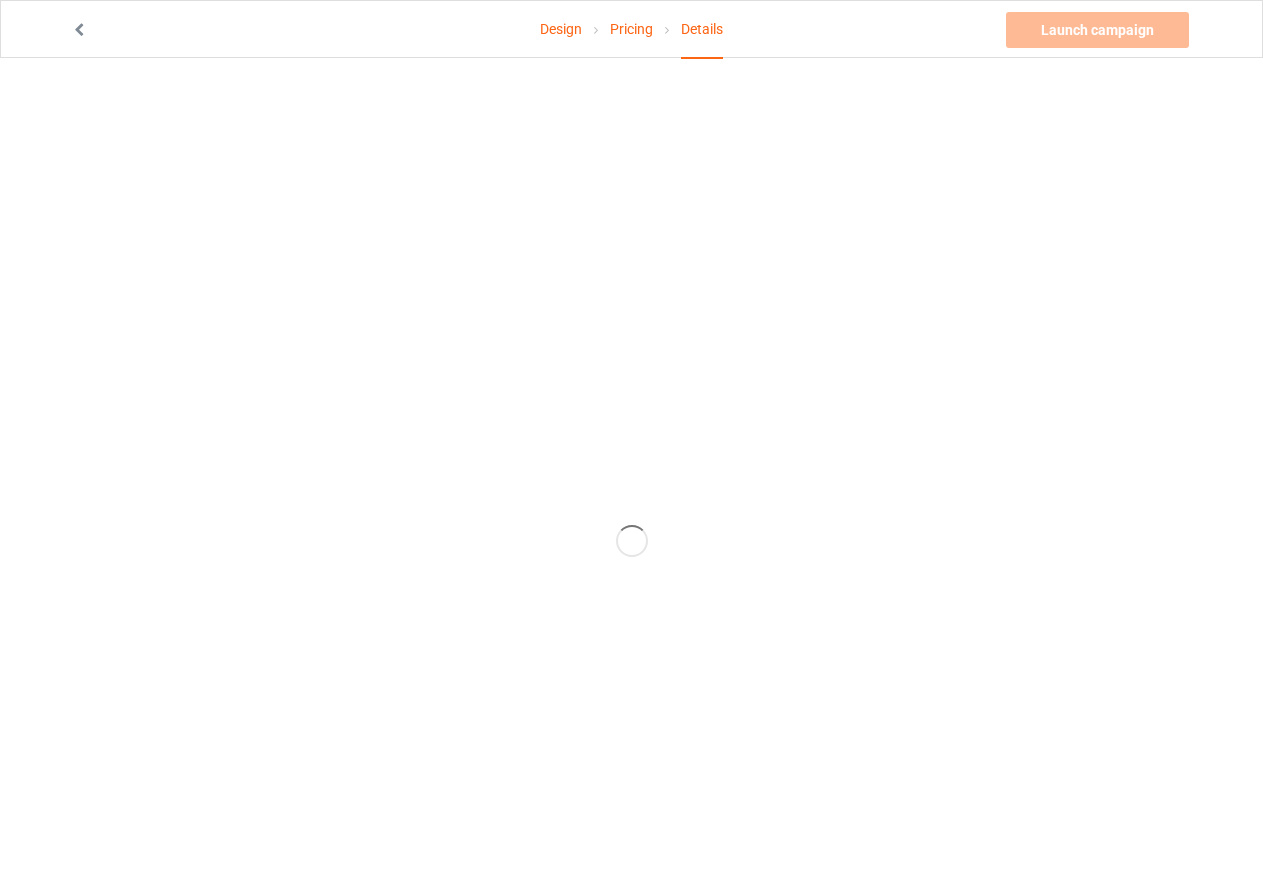 drag, startPoint x: 802, startPoint y: 198, endPoint x: 646, endPoint y: 357, distance: 222.74873 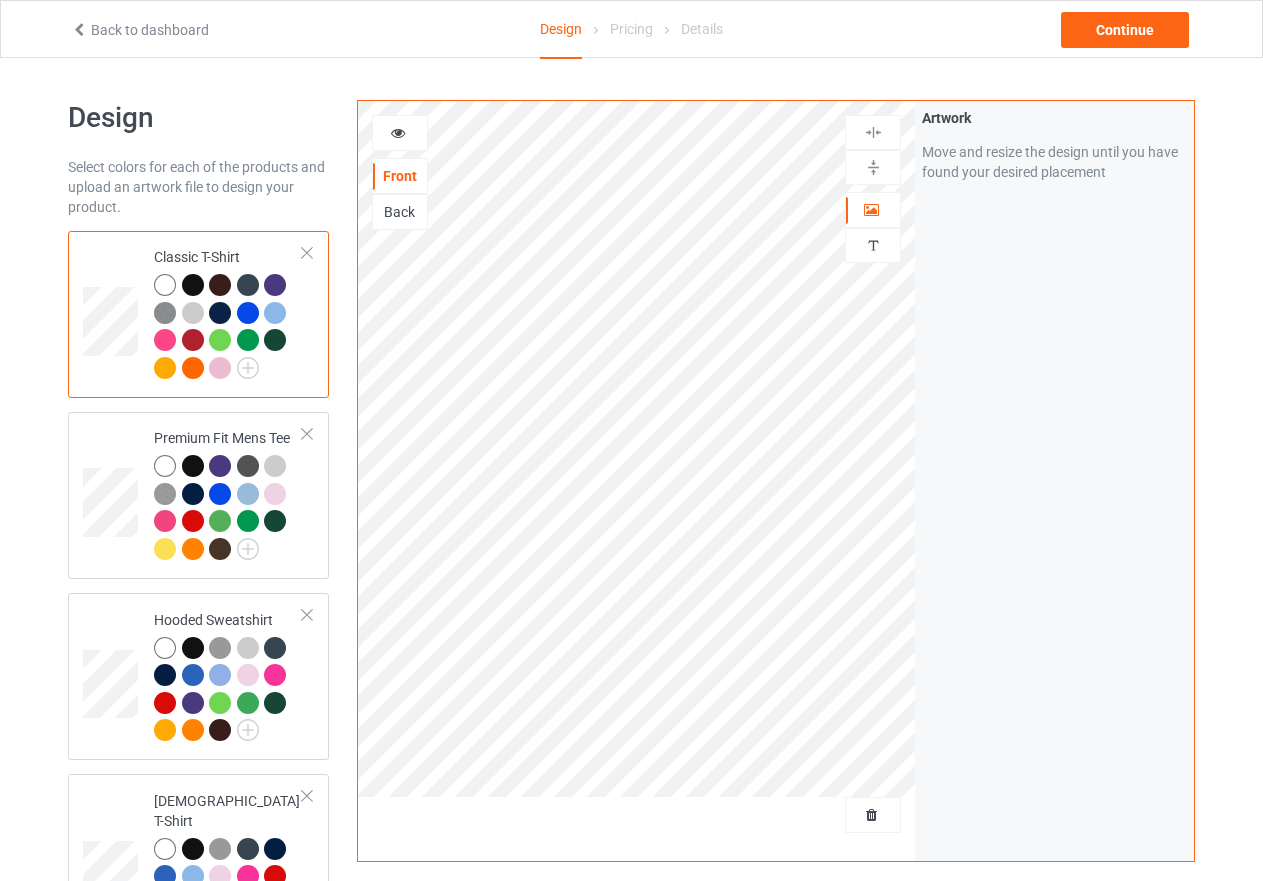 click at bounding box center [307, 253] 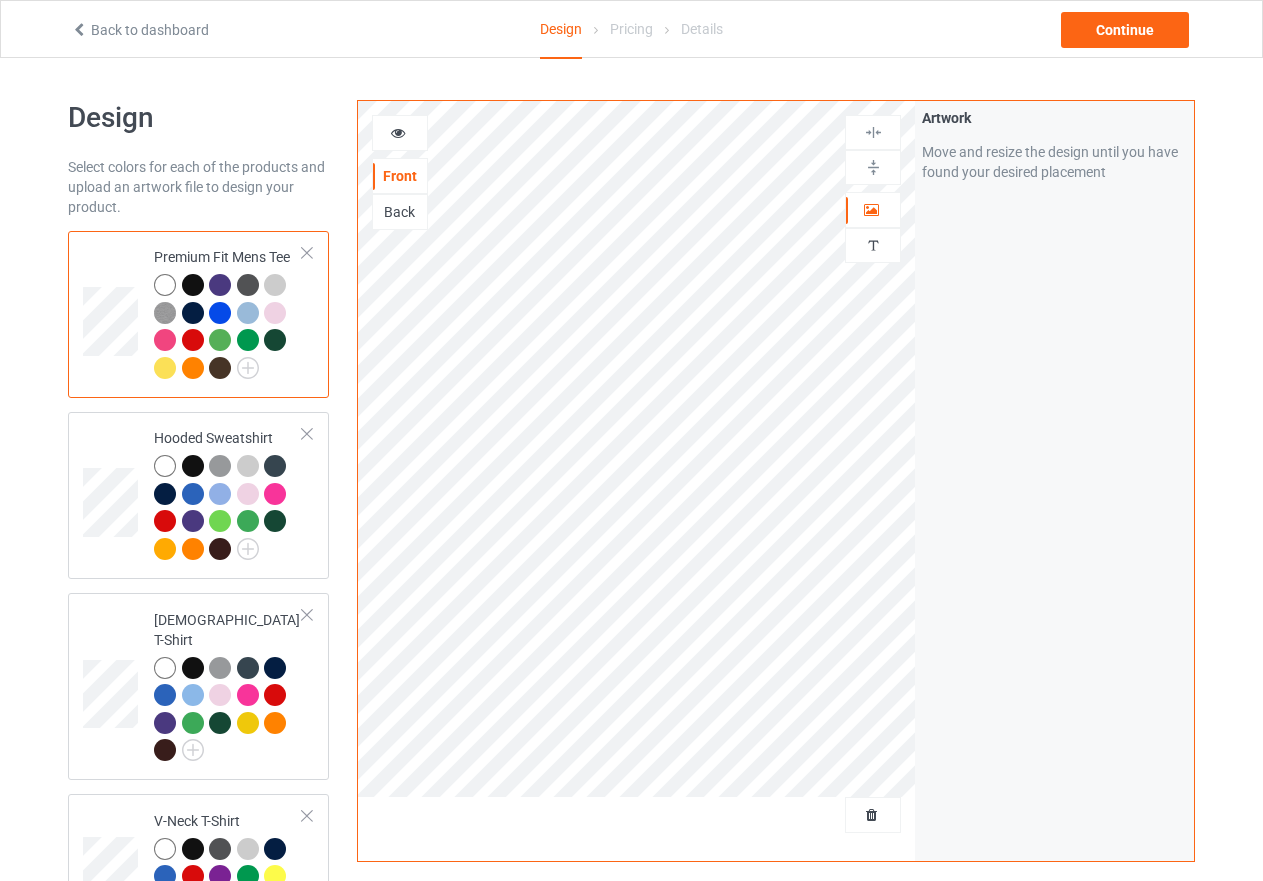 click at bounding box center [307, 253] 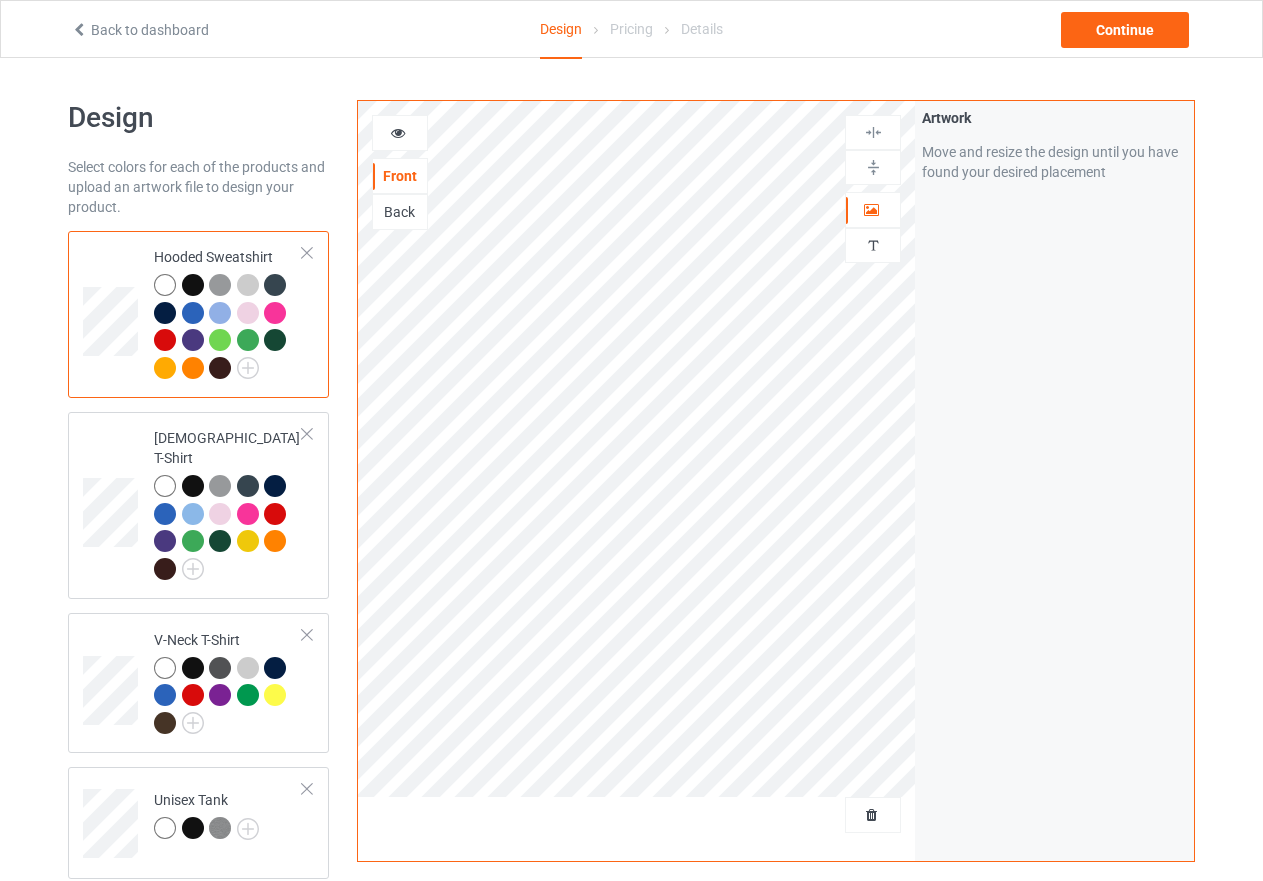 click at bounding box center [307, 253] 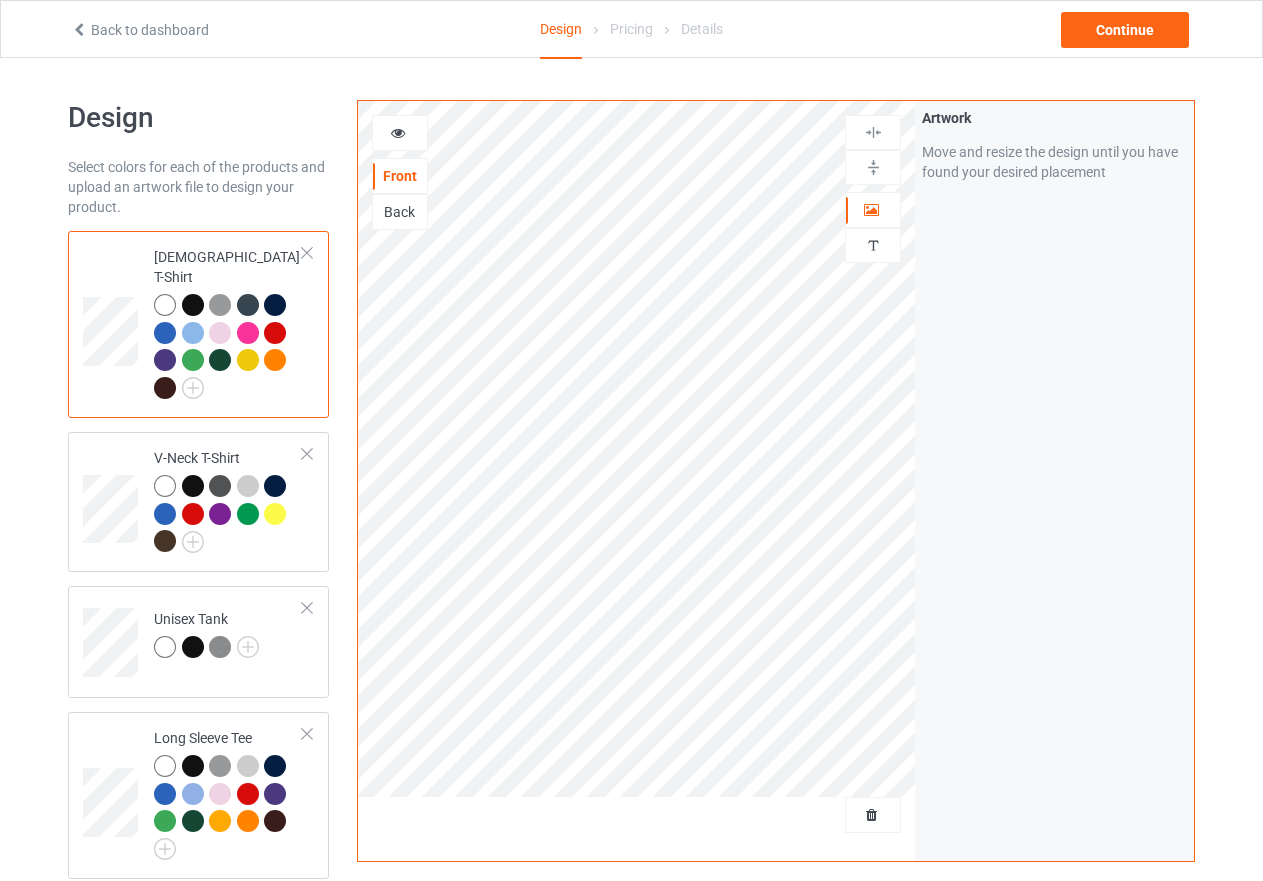 click at bounding box center (307, 253) 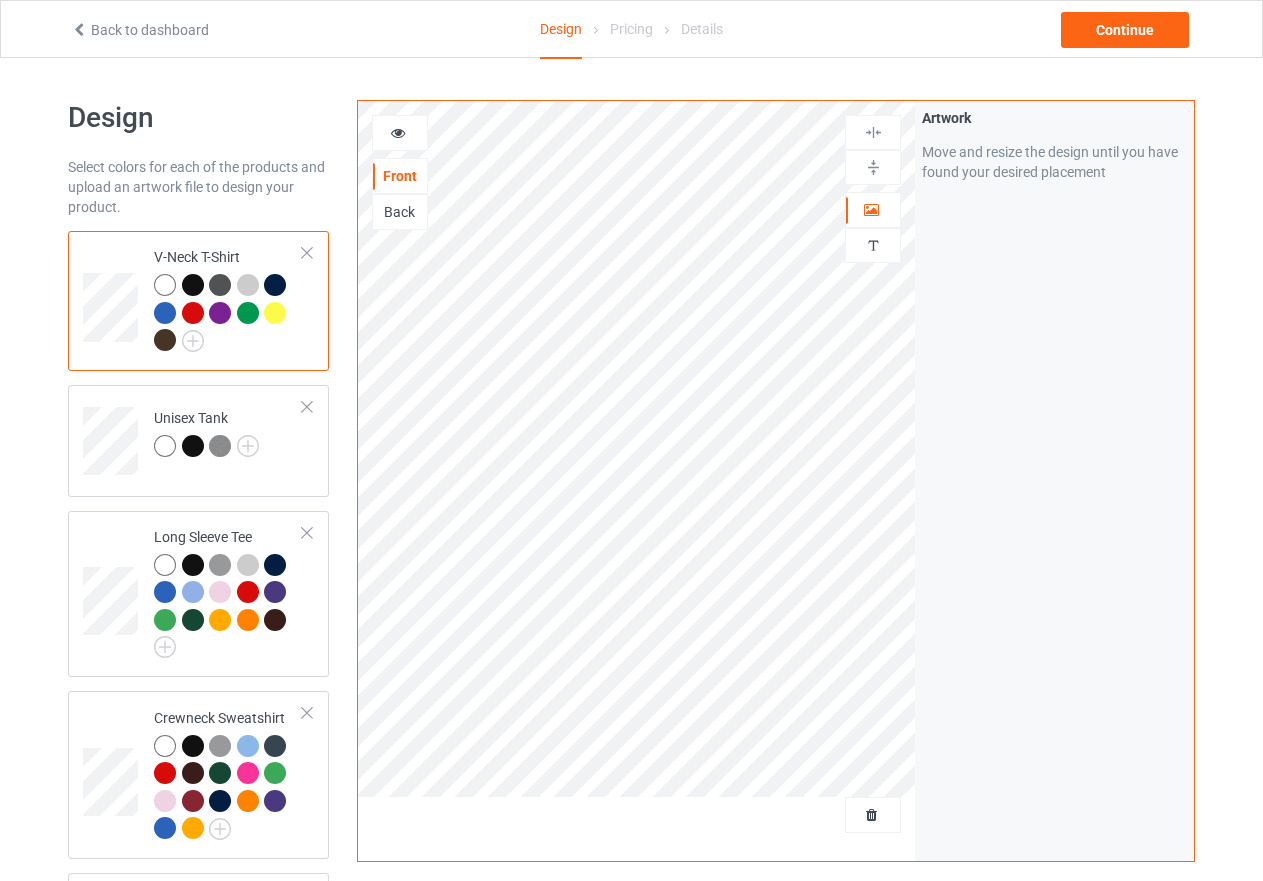 click at bounding box center (307, 253) 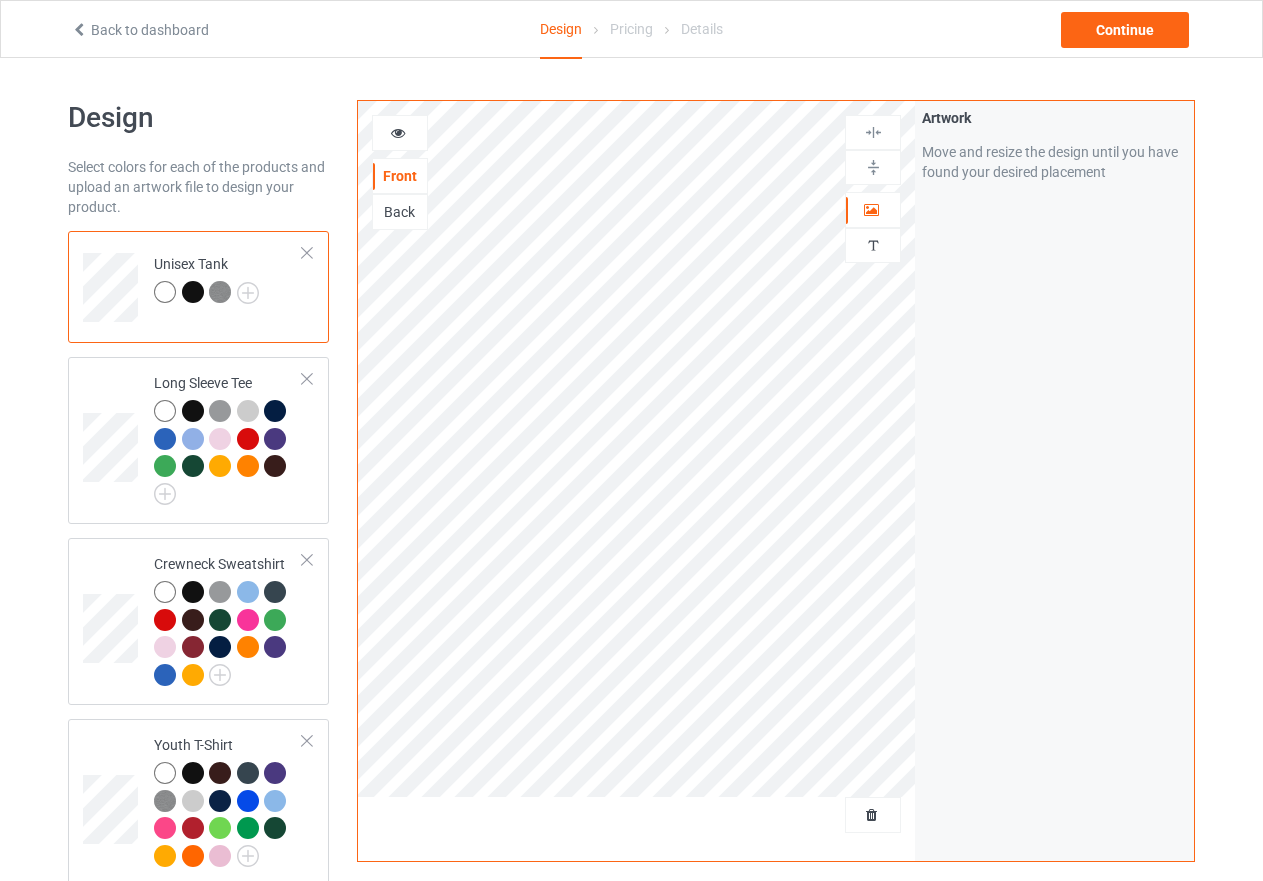 click at bounding box center (307, 253) 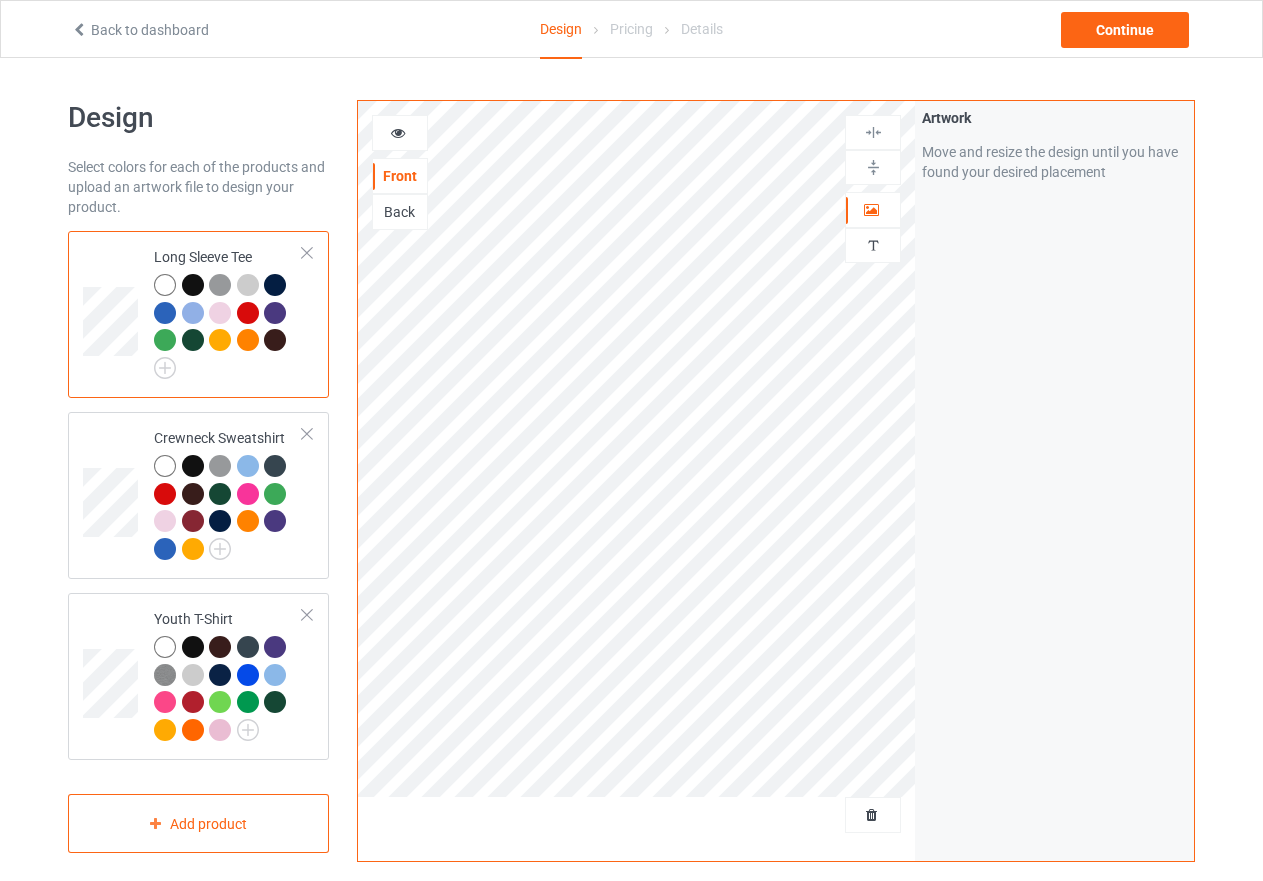 click at bounding box center [307, 253] 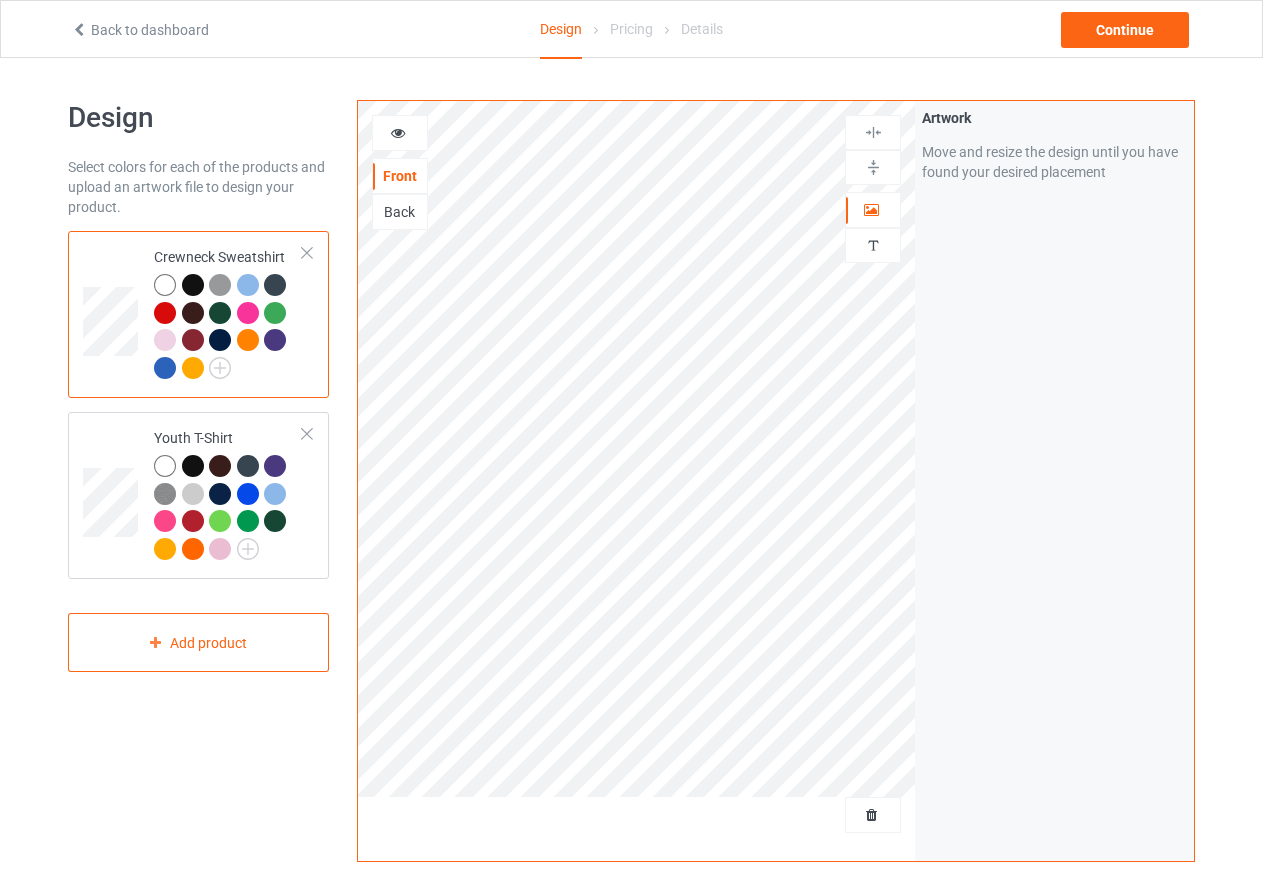 click at bounding box center (307, 253) 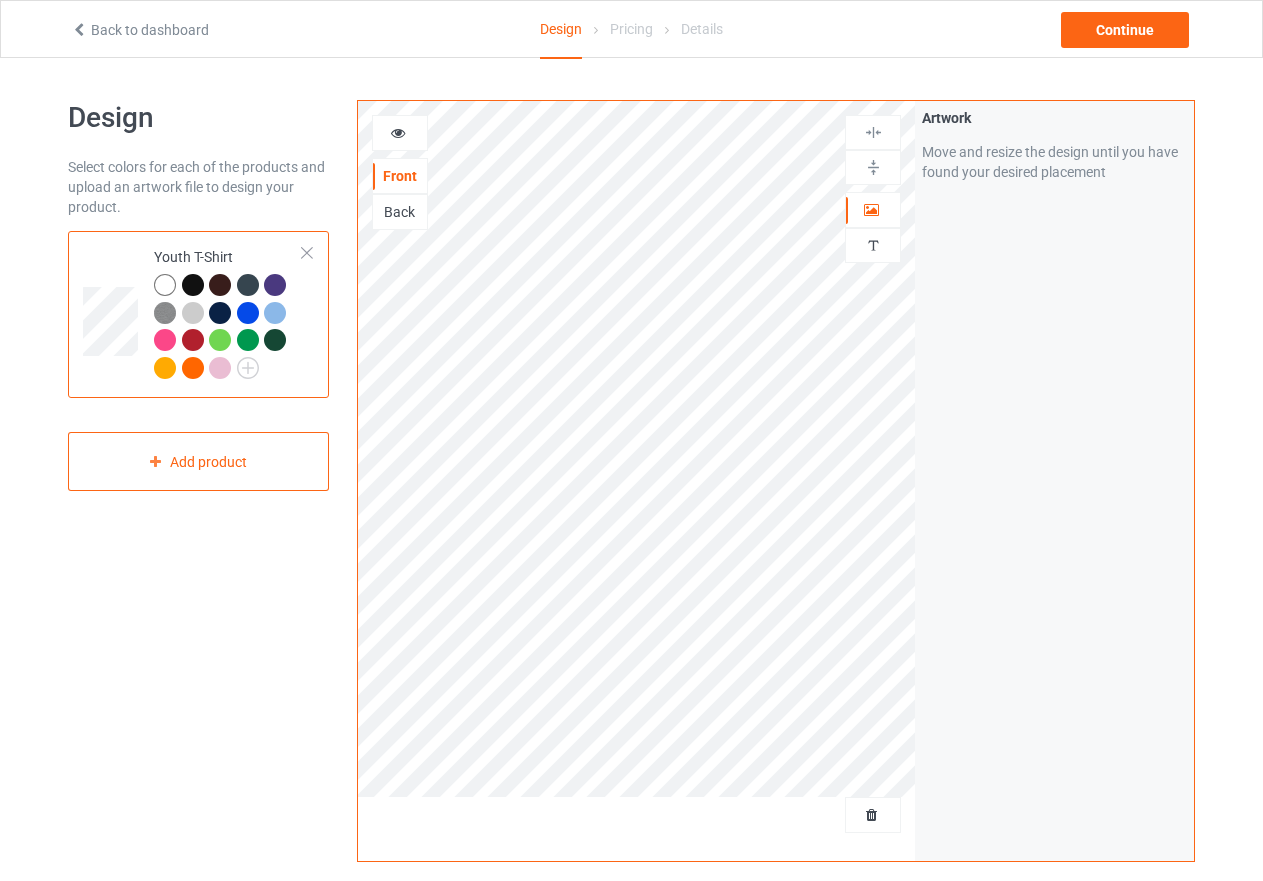 click at bounding box center [307, 253] 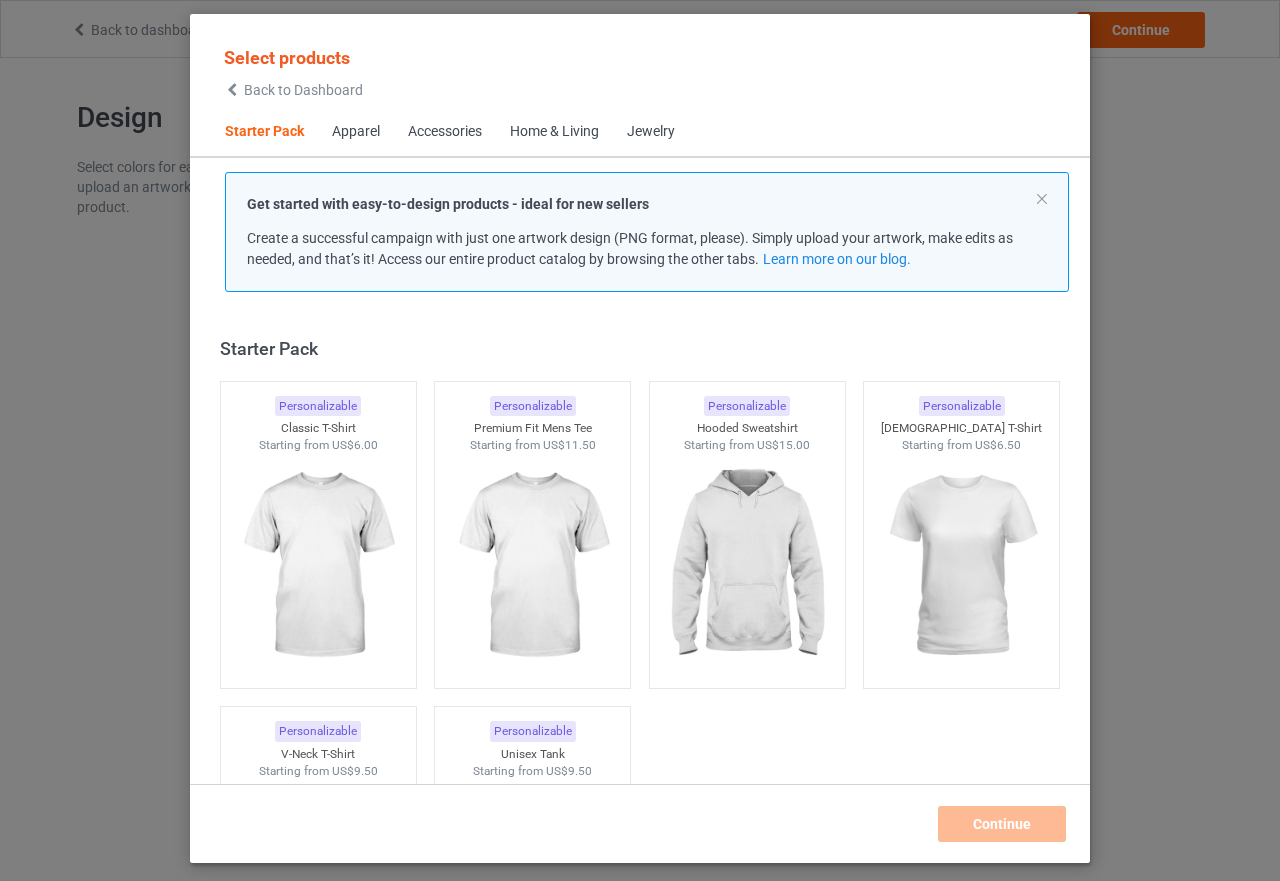 scroll, scrollTop: 26, scrollLeft: 0, axis: vertical 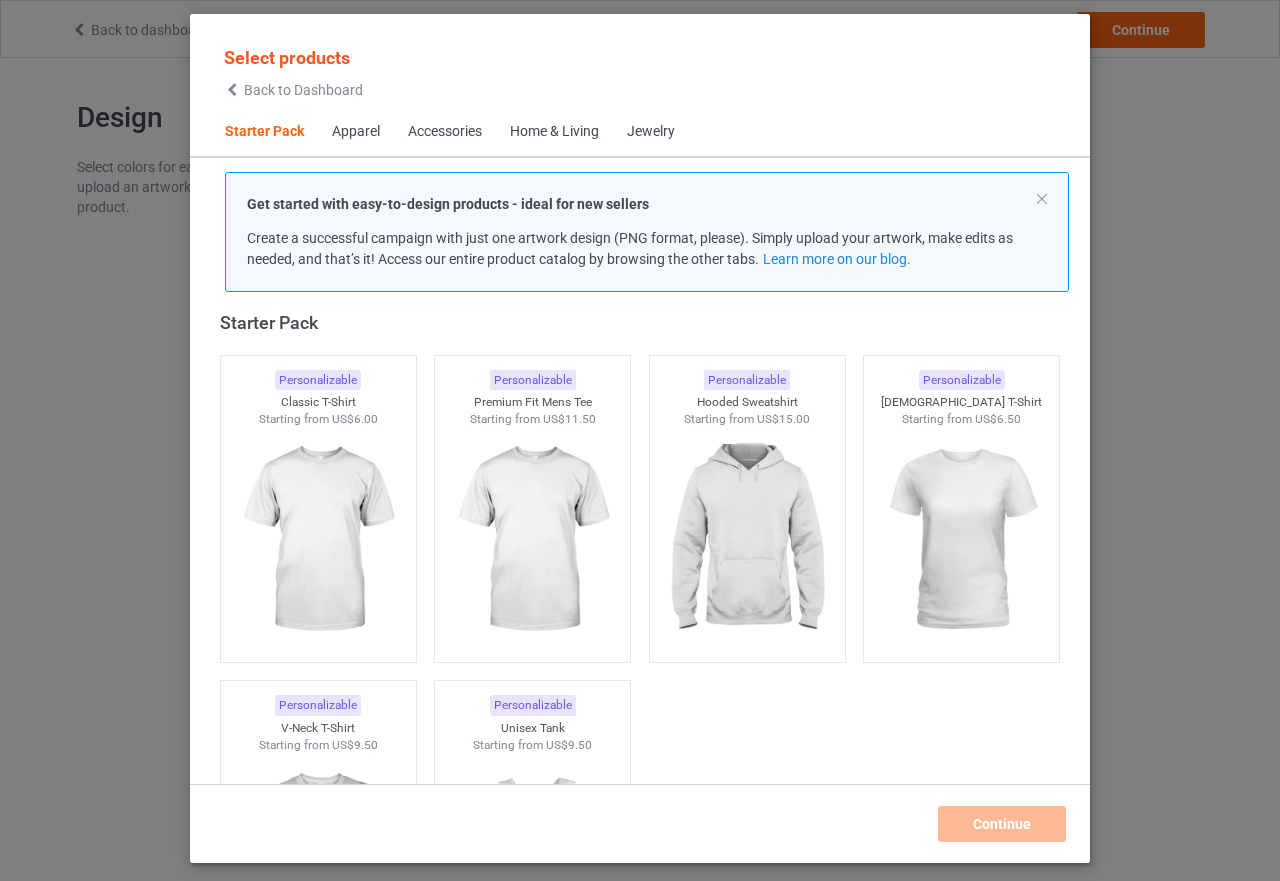 click on "Select products Back to Dashboard Starter Pack Apparel Accessories Home & Living Jewelry Get started with easy-to-design products - ideal for new sellers Create a successful campaign with just one artwork design (PNG format, please). Simply upload your artwork, make edits as needed, and that’s it! Access our entire product catalog by browsing the other tabs. Learn more on our blog. Starter Pack Personalizable Classic T-Shirt Starting from   US$6.00 Personalizable Premium Fit Mens Tee Starting from   US$11.50 Personalizable Hooded Sweatshirt Starting from   US$15.00 Personalizable Ladies T-Shirt Starting from   US$6.50 Personalizable V-Neck T-Shirt Starting from   US$9.50 Personalizable Unisex Tank Starting from   US$9.50 Apparel Personalizable Classic Polo Starting from   US$10.00 Personalizable Lightweight Jacket Starting from   US$19.00 Personalizable Dress Shirt Starting from   US$24.00 Personalizable Classic T-Shirt Starting from   US$6.00 Personalizable Premium Fit Mens Tee Starting from   US$11.50" at bounding box center (640, 440) 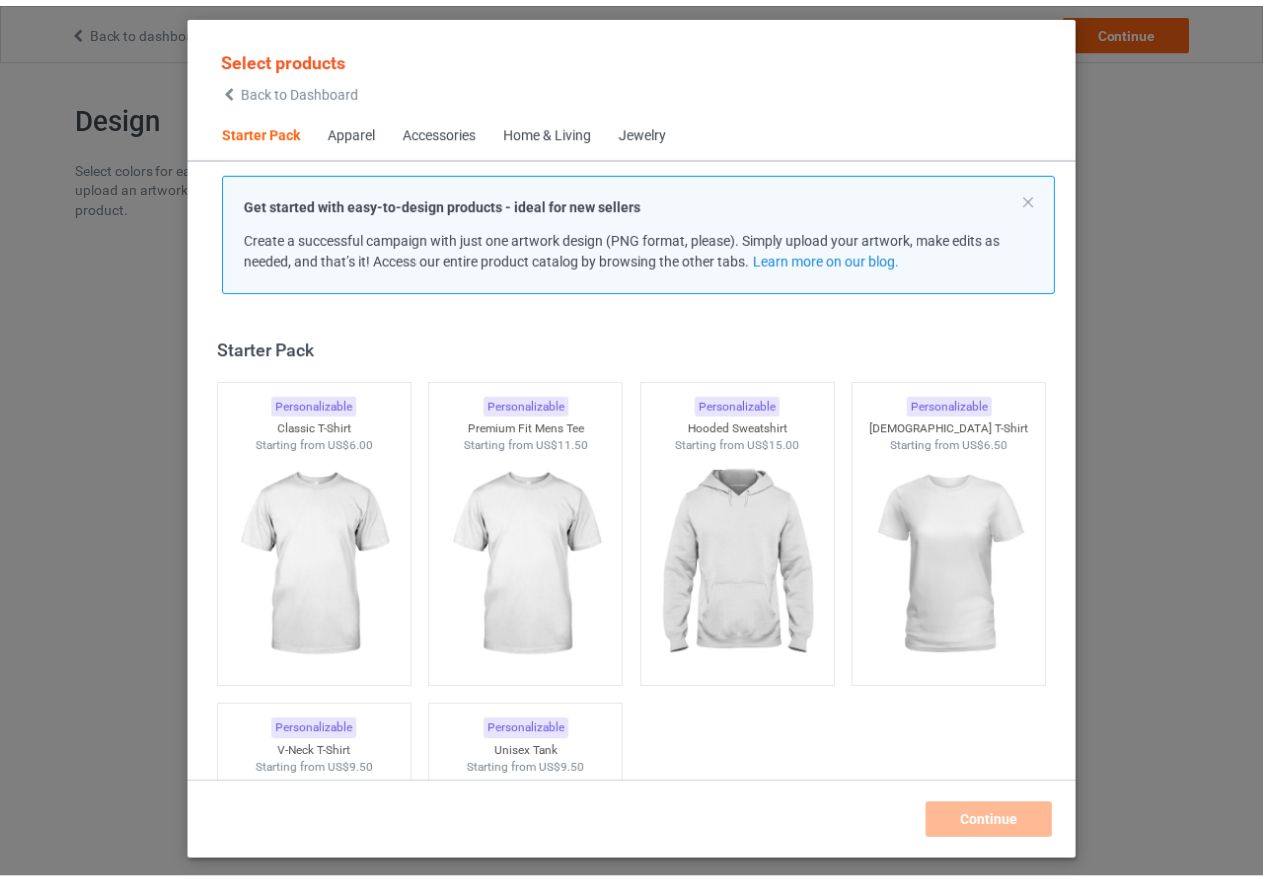 scroll, scrollTop: 26, scrollLeft: 0, axis: vertical 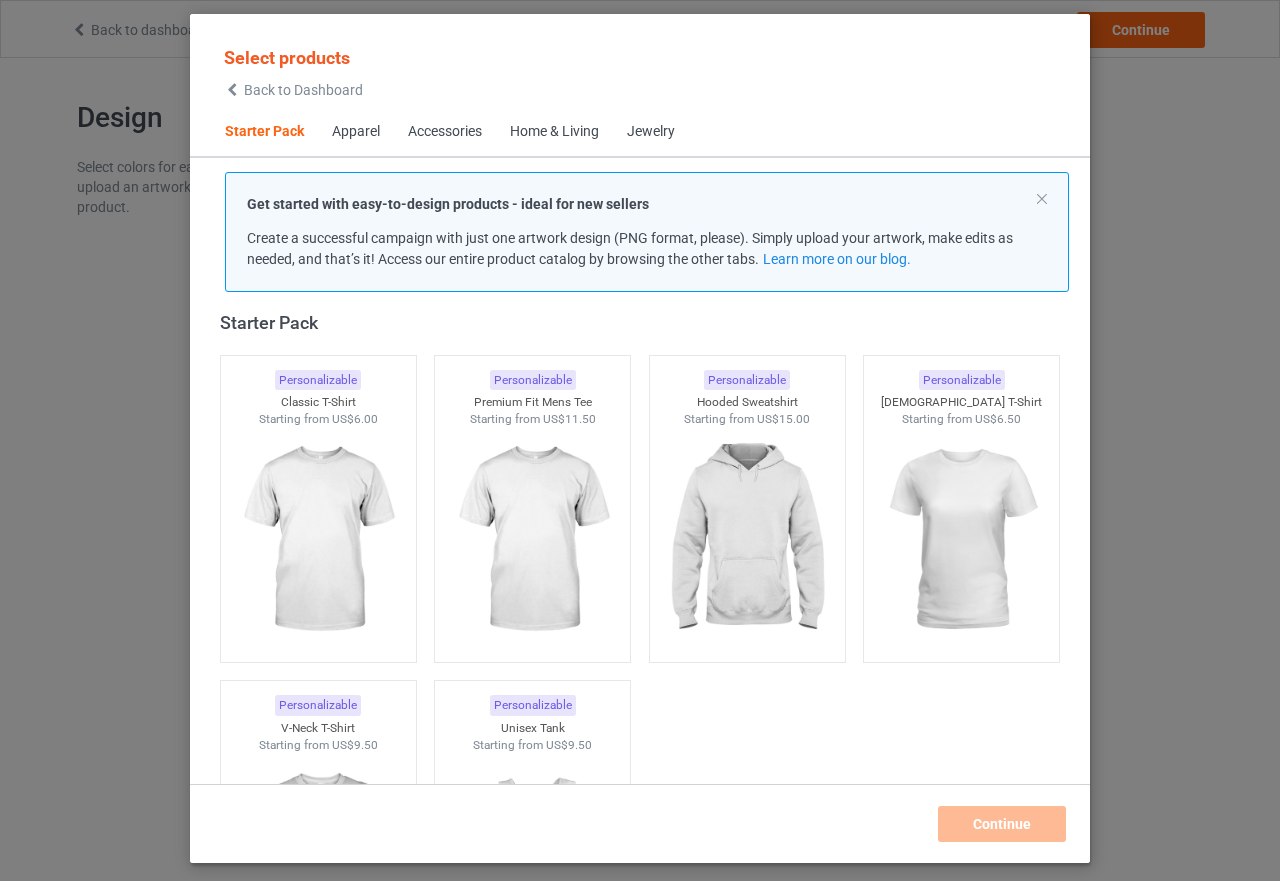 click on "Select products Back to Dashboard Starter Pack Apparel Accessories Home & Living Jewelry Get started with easy-to-design products - ideal for new sellers Create a successful campaign with just one artwork design (PNG format, please). Simply upload your artwork, make edits as needed, and that’s it! Access our entire product catalog by browsing the other tabs. Learn more on our blog. Starter Pack Personalizable Classic T-Shirt Starting from   US$6.00 Personalizable Premium Fit Mens Tee Starting from   US$11.50 Personalizable Hooded Sweatshirt Starting from   US$15.00 Personalizable Ladies T-Shirt Starting from   US$6.50 Personalizable V-Neck T-Shirt Starting from   US$9.50 Personalizable Unisex Tank Starting from   US$9.50 Apparel Personalizable Classic Polo Starting from   US$10.00 Personalizable Lightweight Jacket Starting from   US$19.00 Personalizable Dress Shirt Starting from   US$24.00 Personalizable Classic T-Shirt Starting from   US$6.00 Personalizable Premium Fit Mens Tee Starting from   US$11.50" at bounding box center [640, 440] 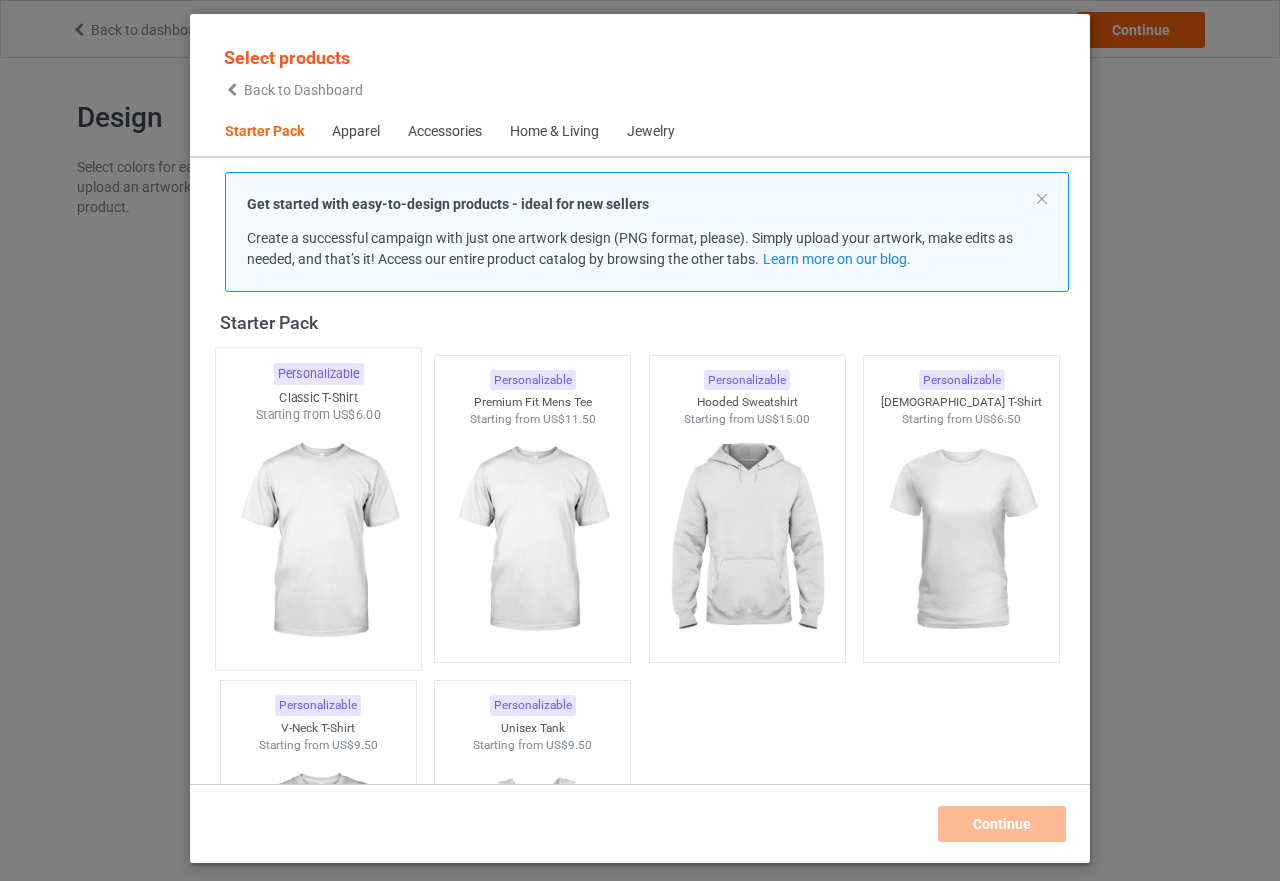 click at bounding box center (318, 541) 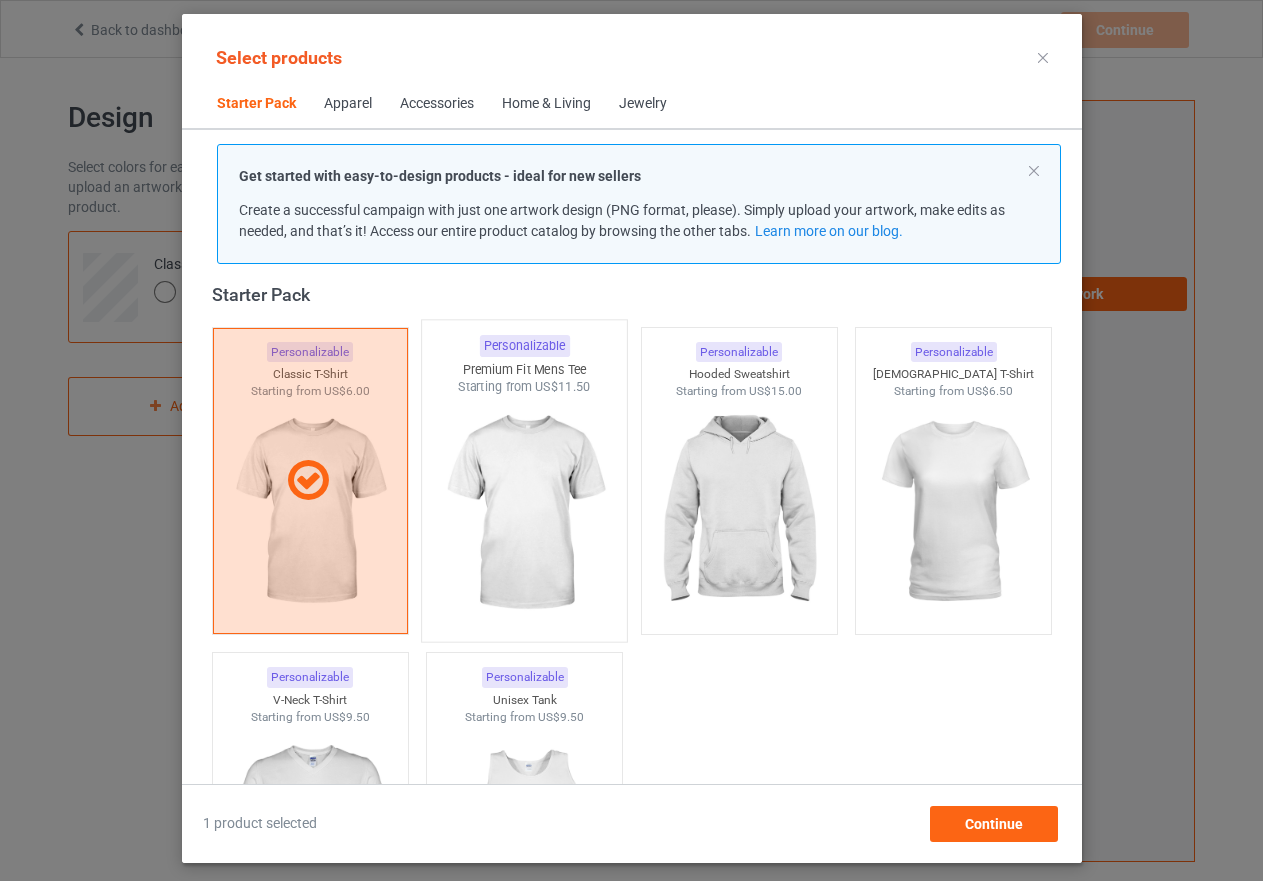 click at bounding box center (524, 513) 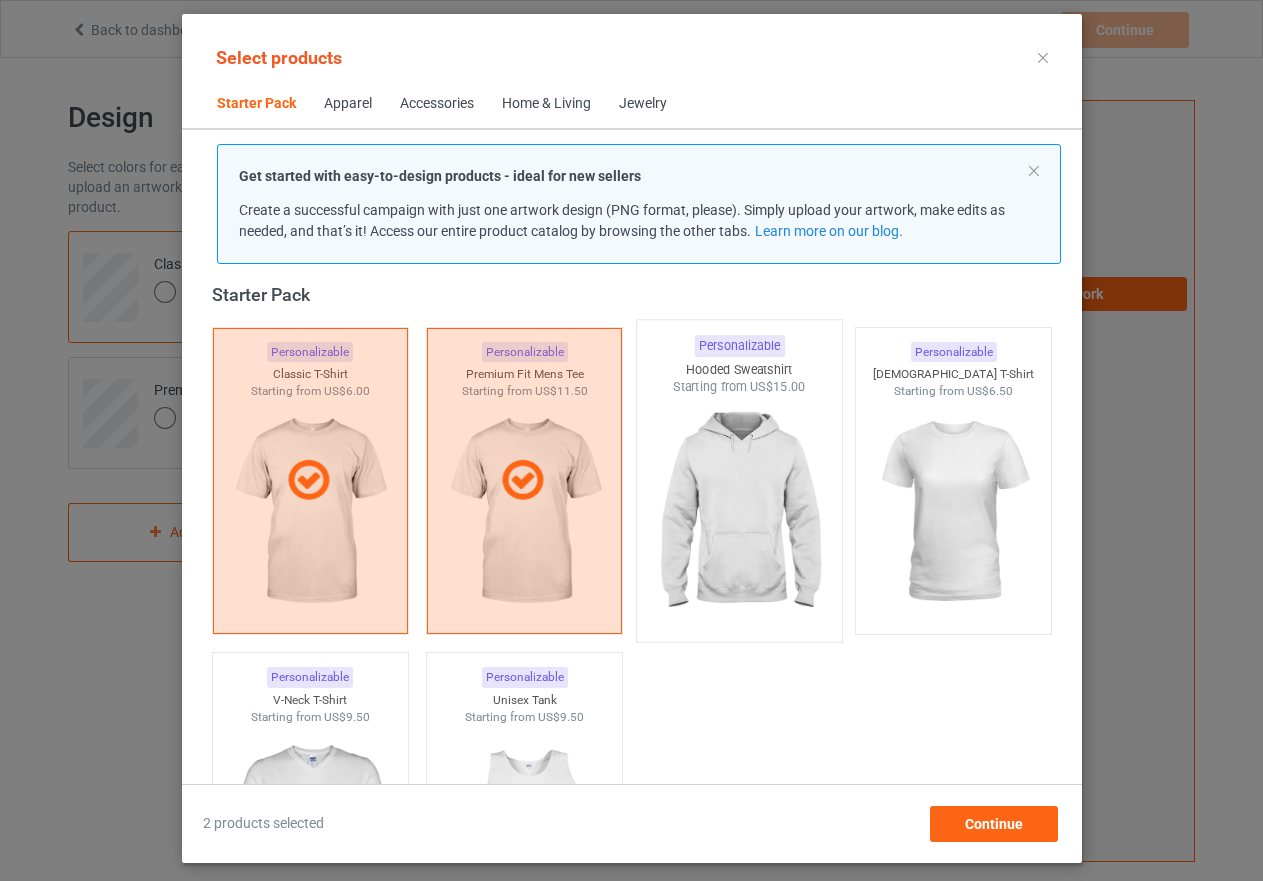 click at bounding box center [739, 513] 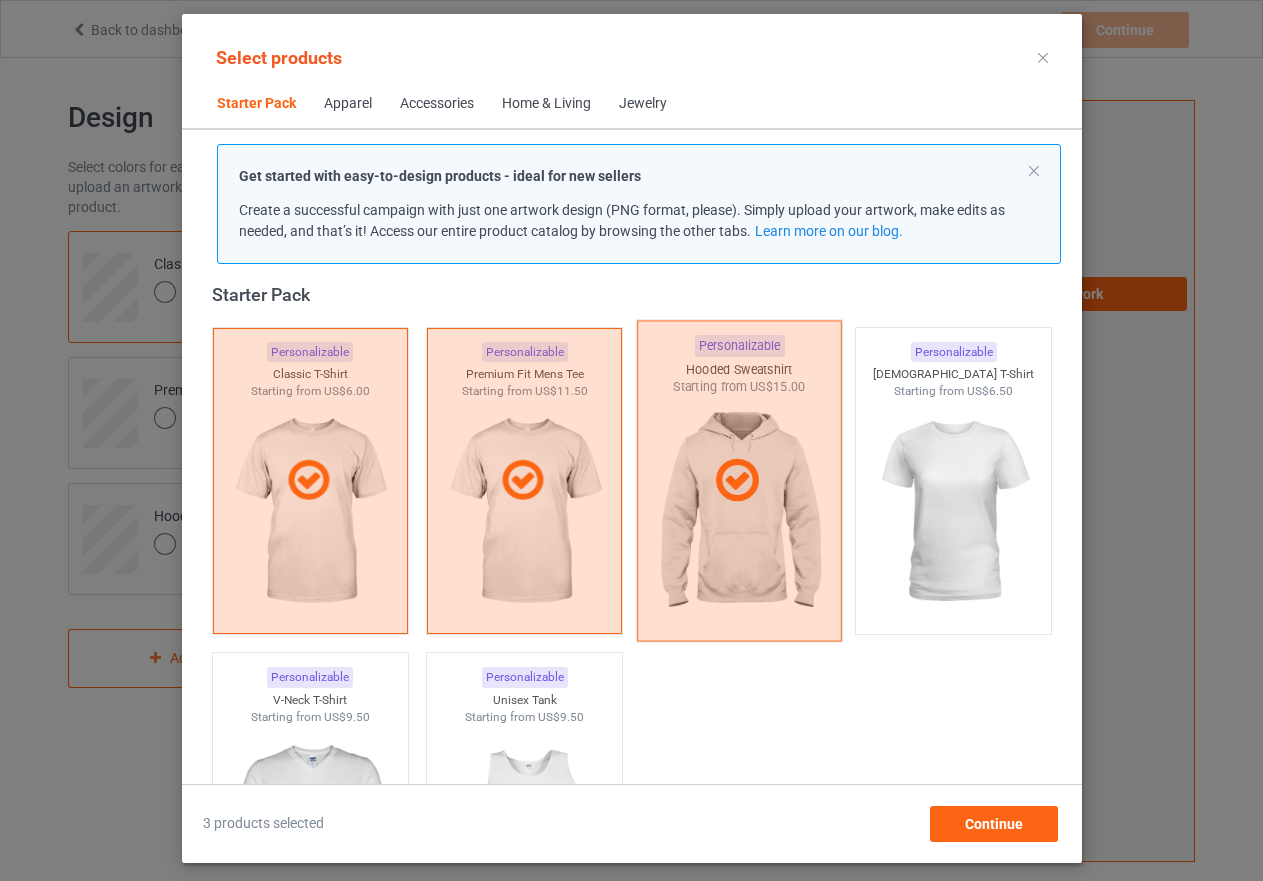 click at bounding box center [738, 480] 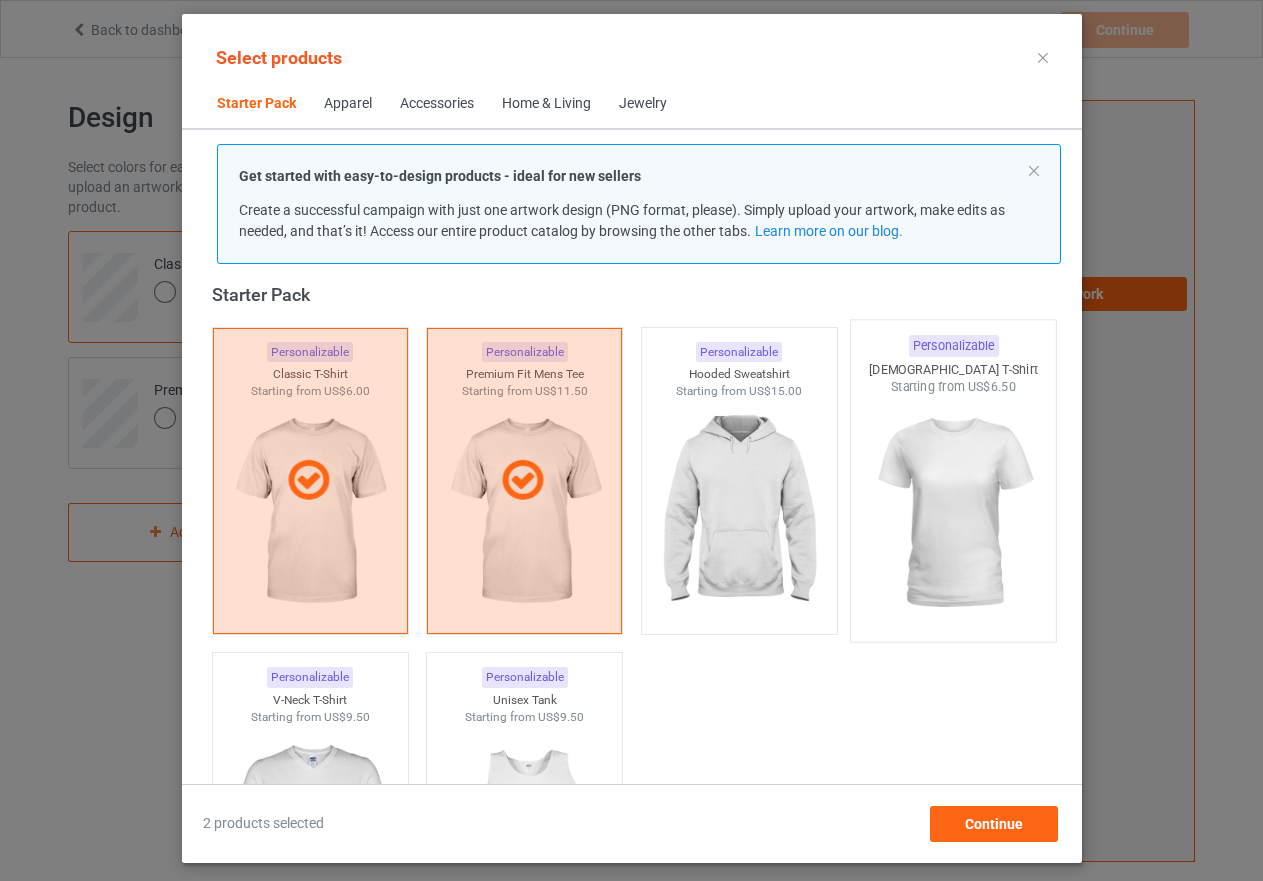 click at bounding box center [953, 513] 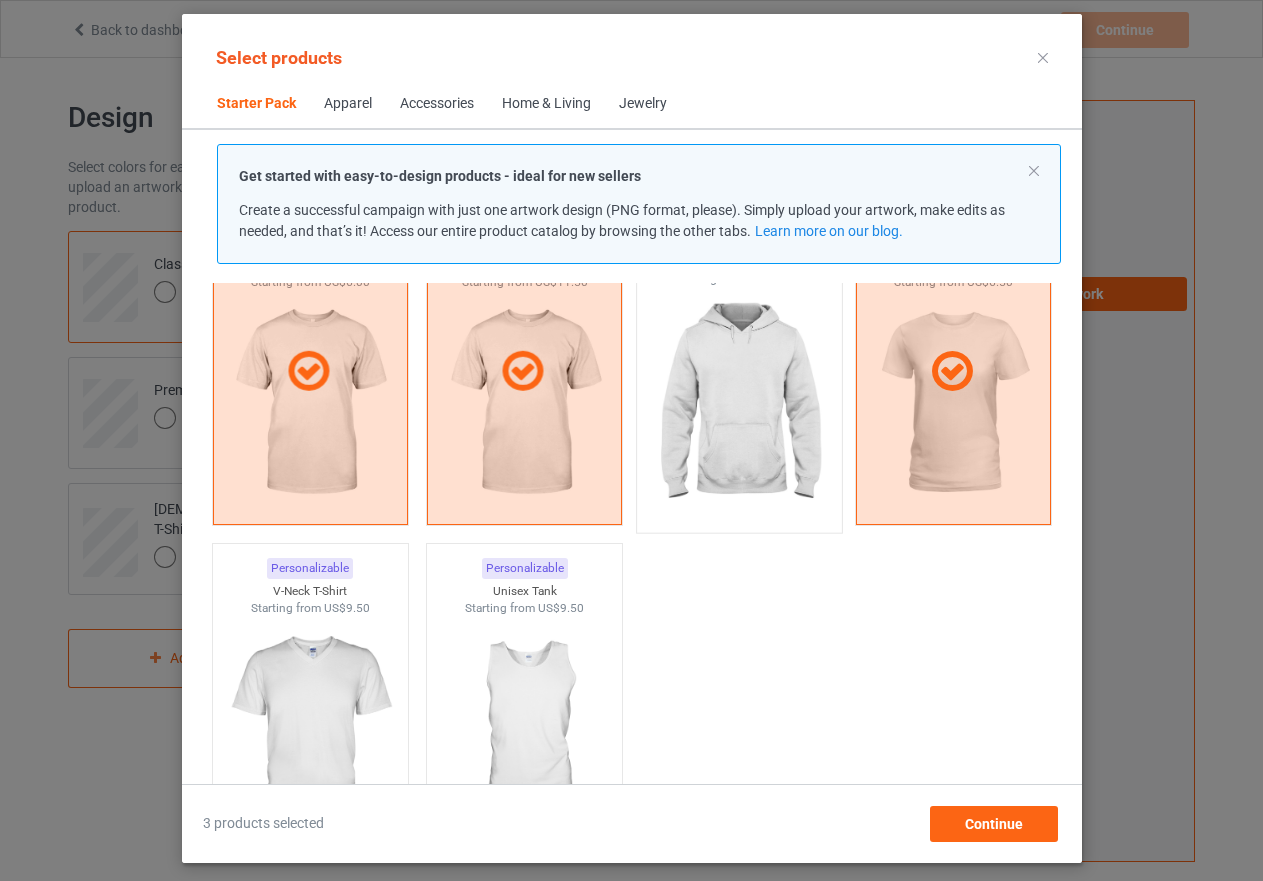 scroll, scrollTop: 226, scrollLeft: 0, axis: vertical 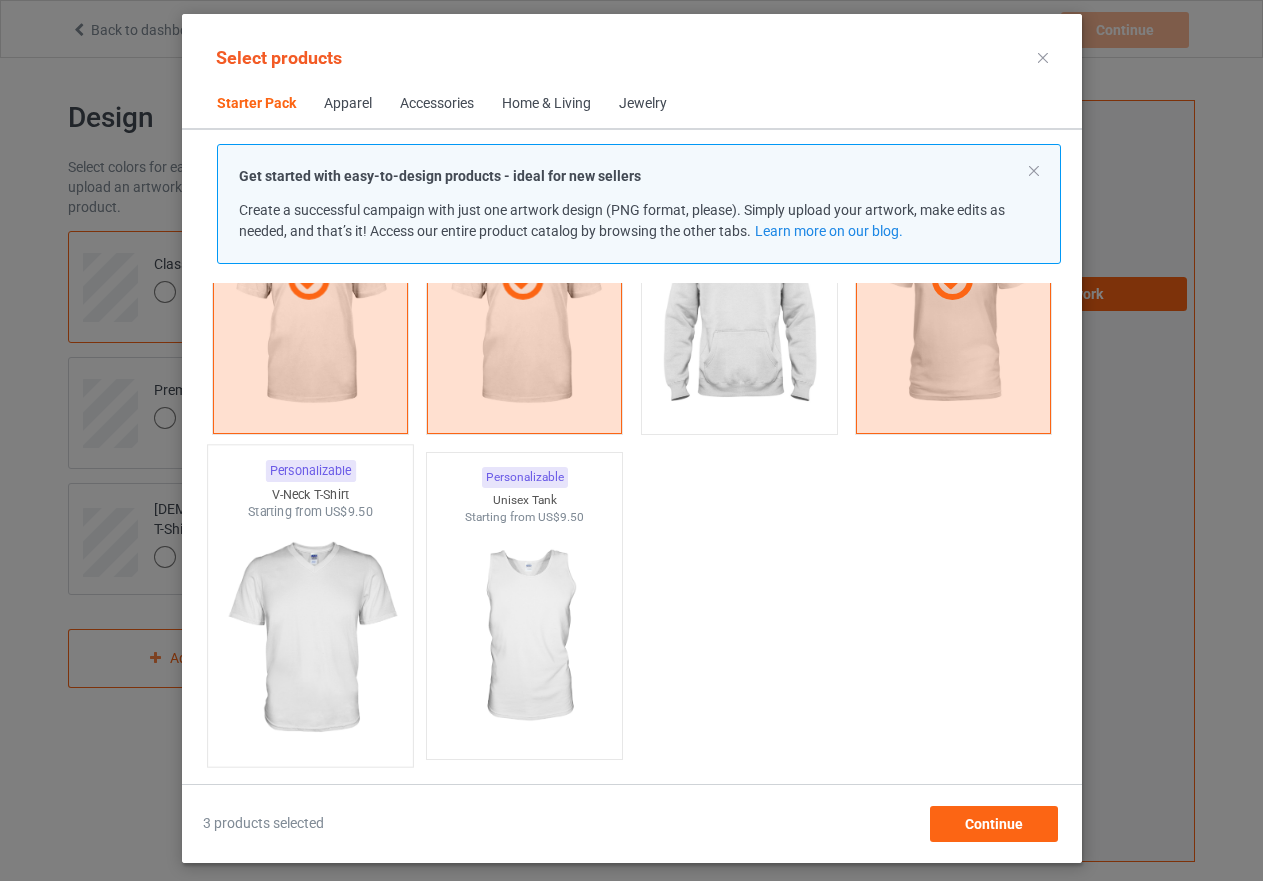click at bounding box center [310, 638] 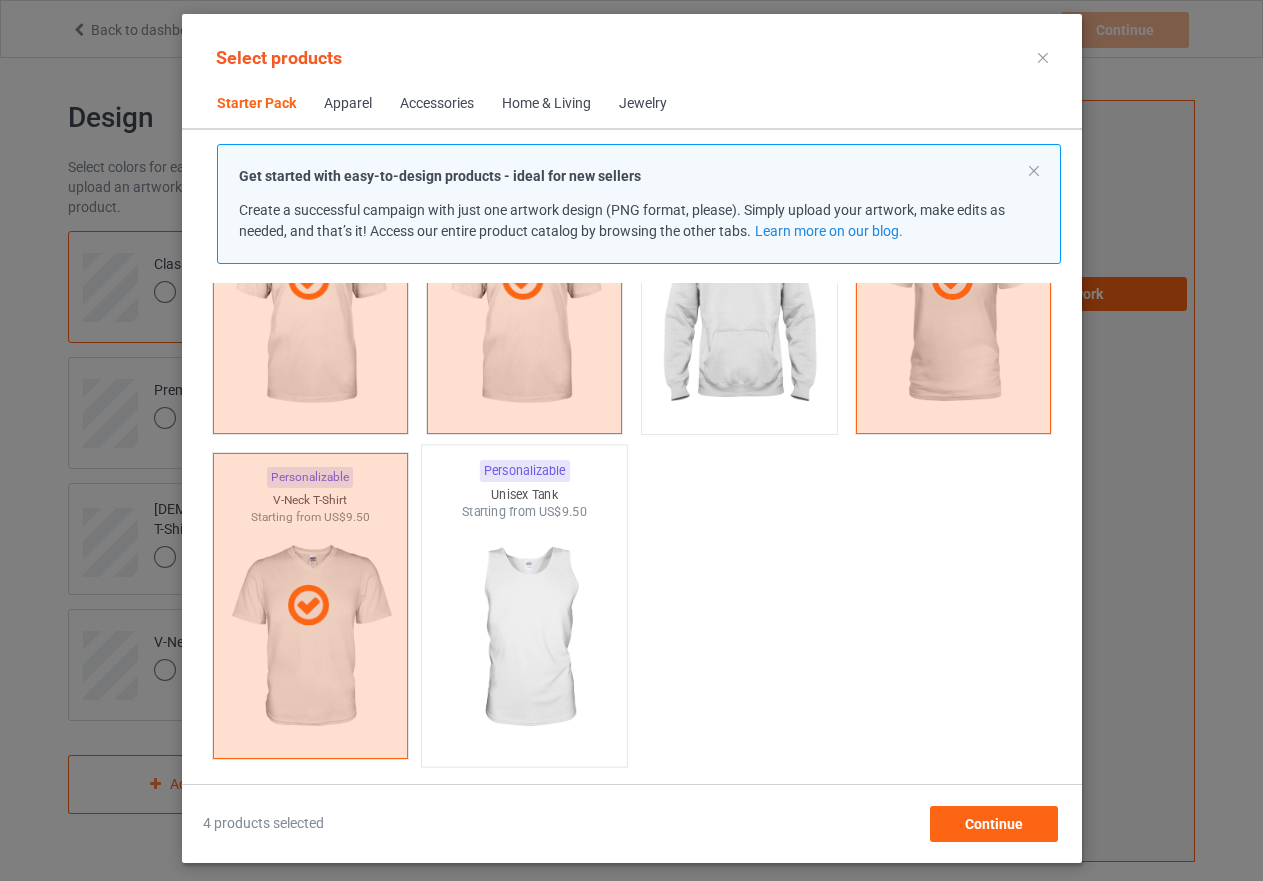 click at bounding box center (524, 638) 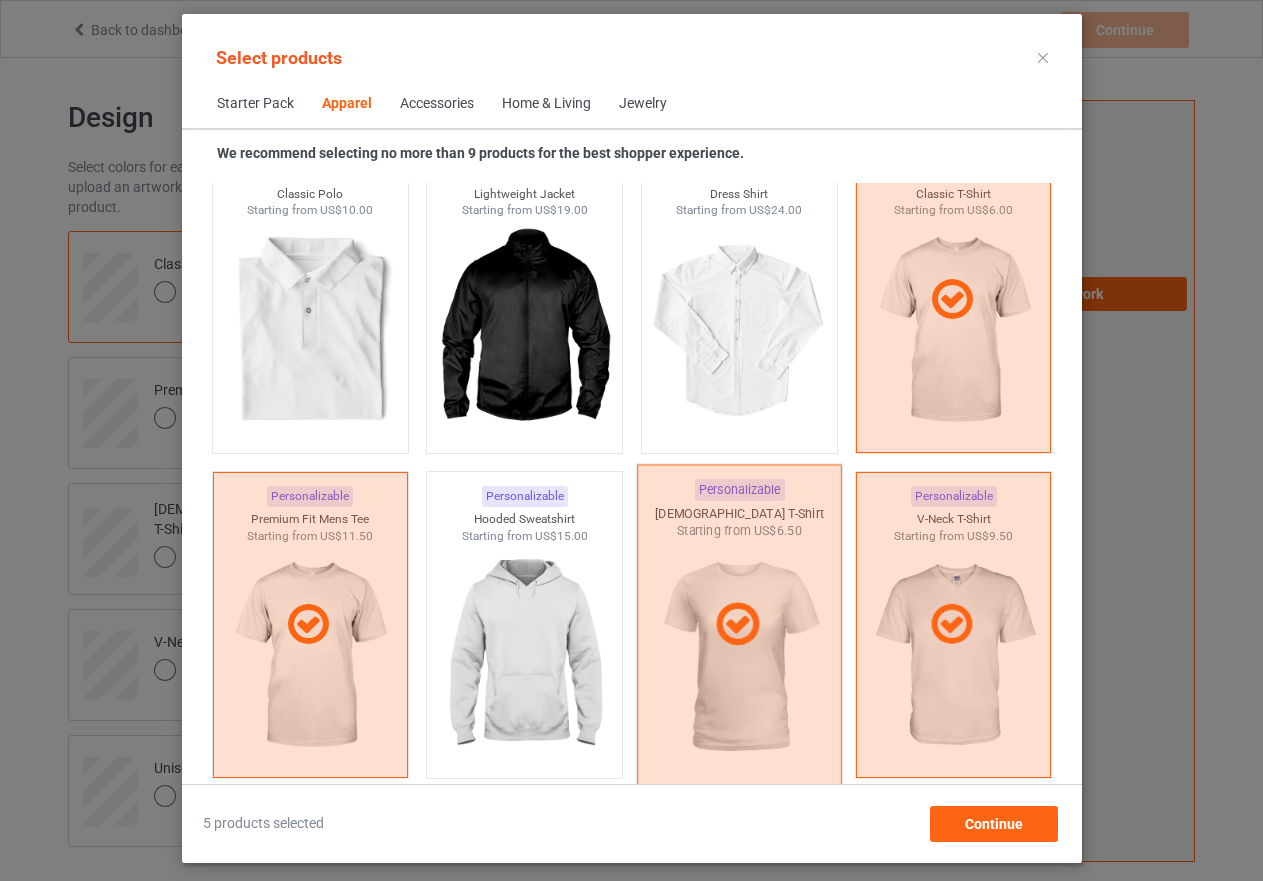 scroll, scrollTop: 1226, scrollLeft: 0, axis: vertical 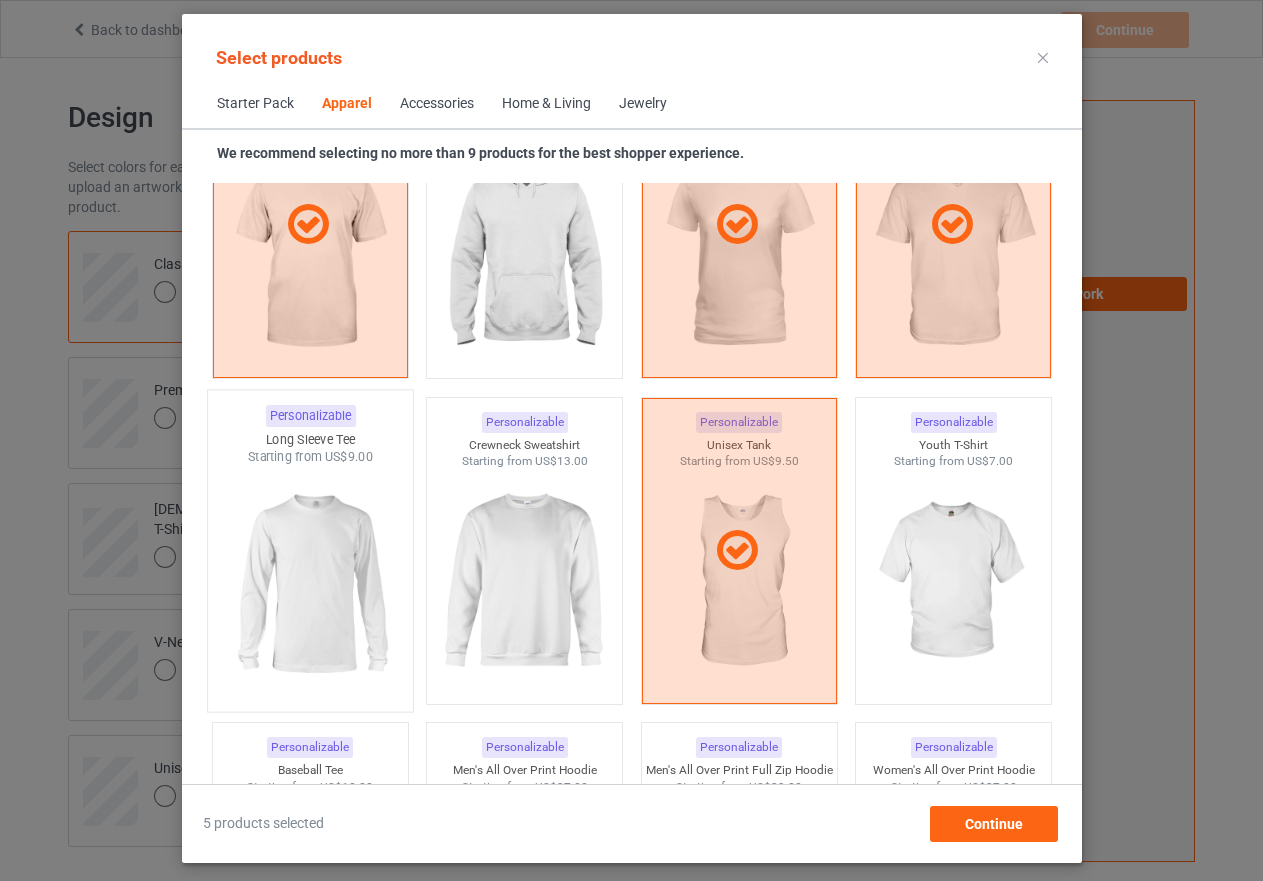 click at bounding box center (310, 583) 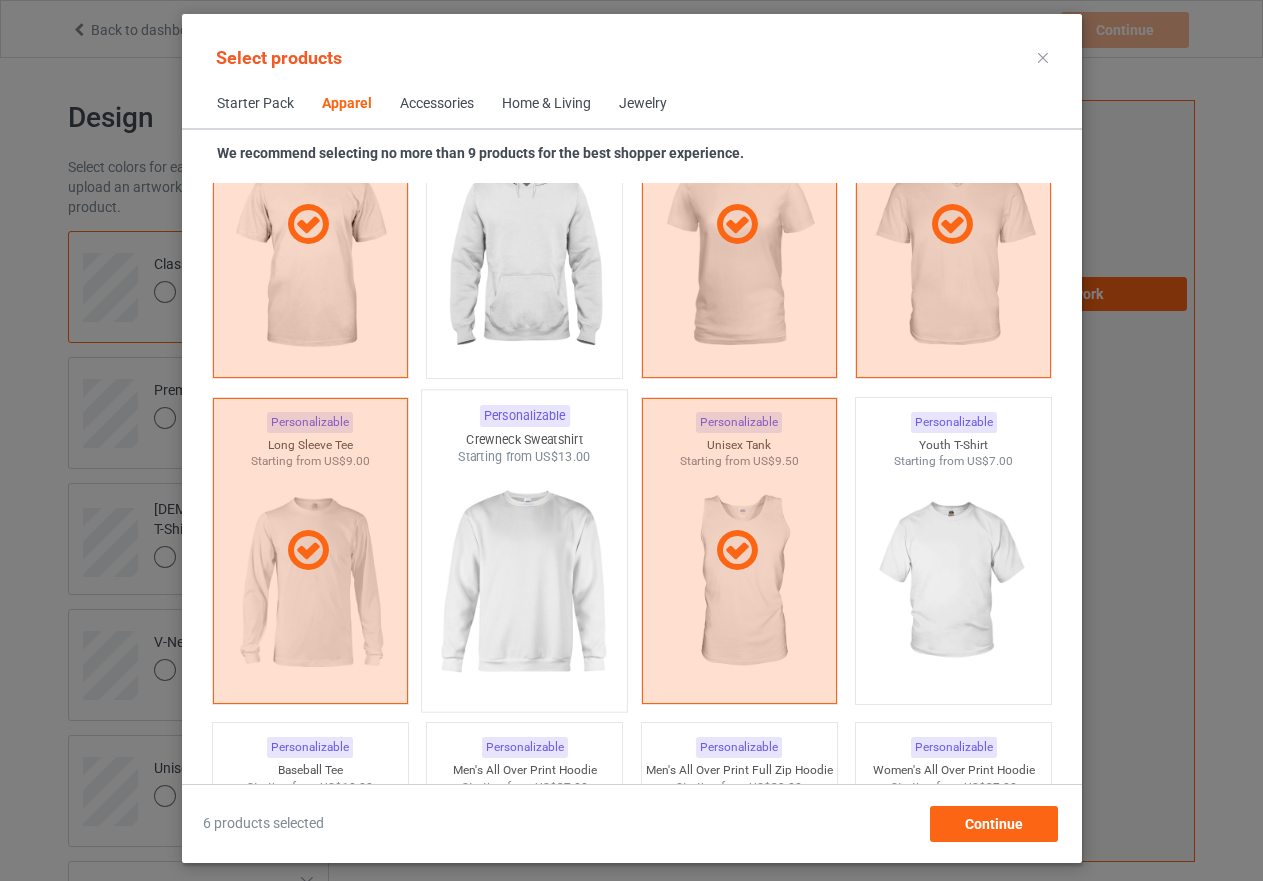 click at bounding box center [524, 583] 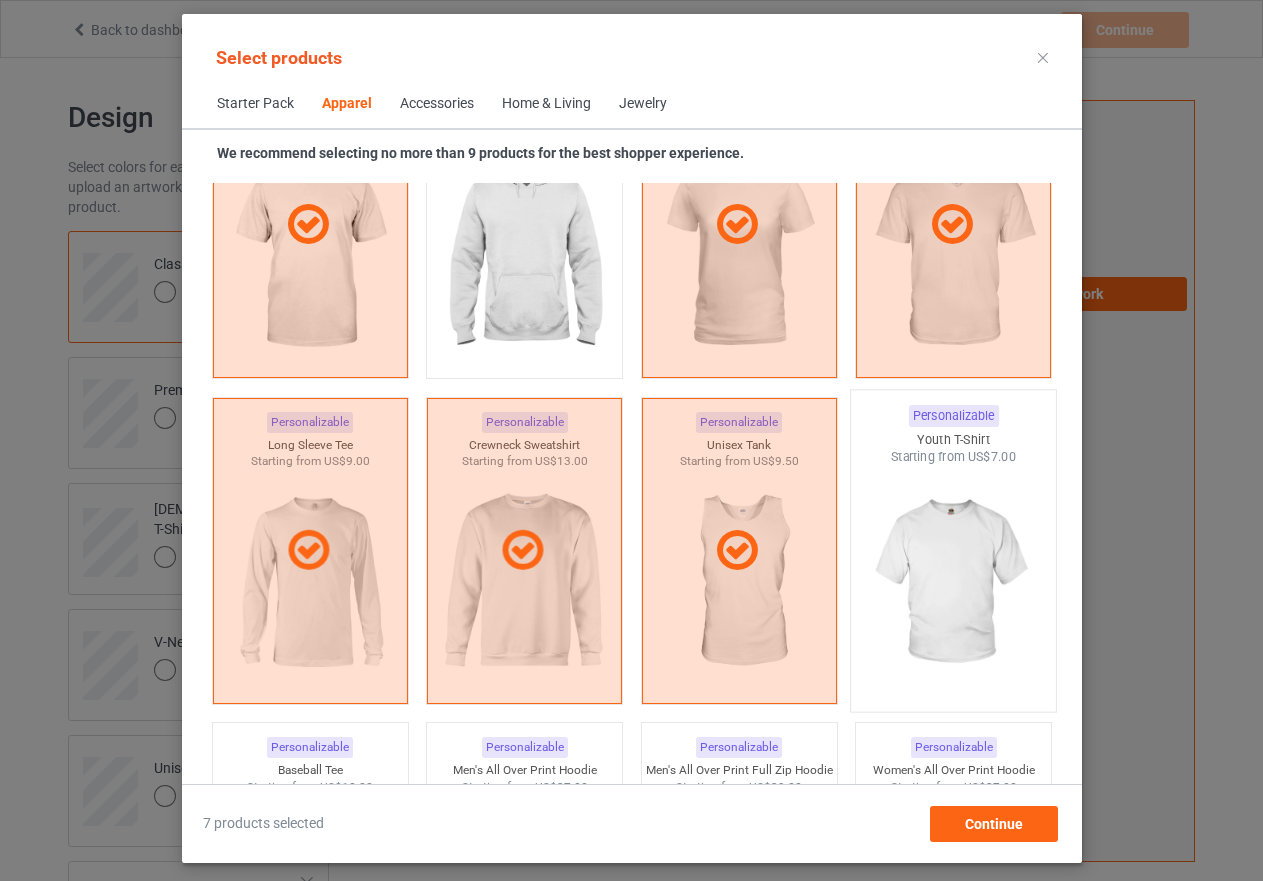 click at bounding box center [953, 583] 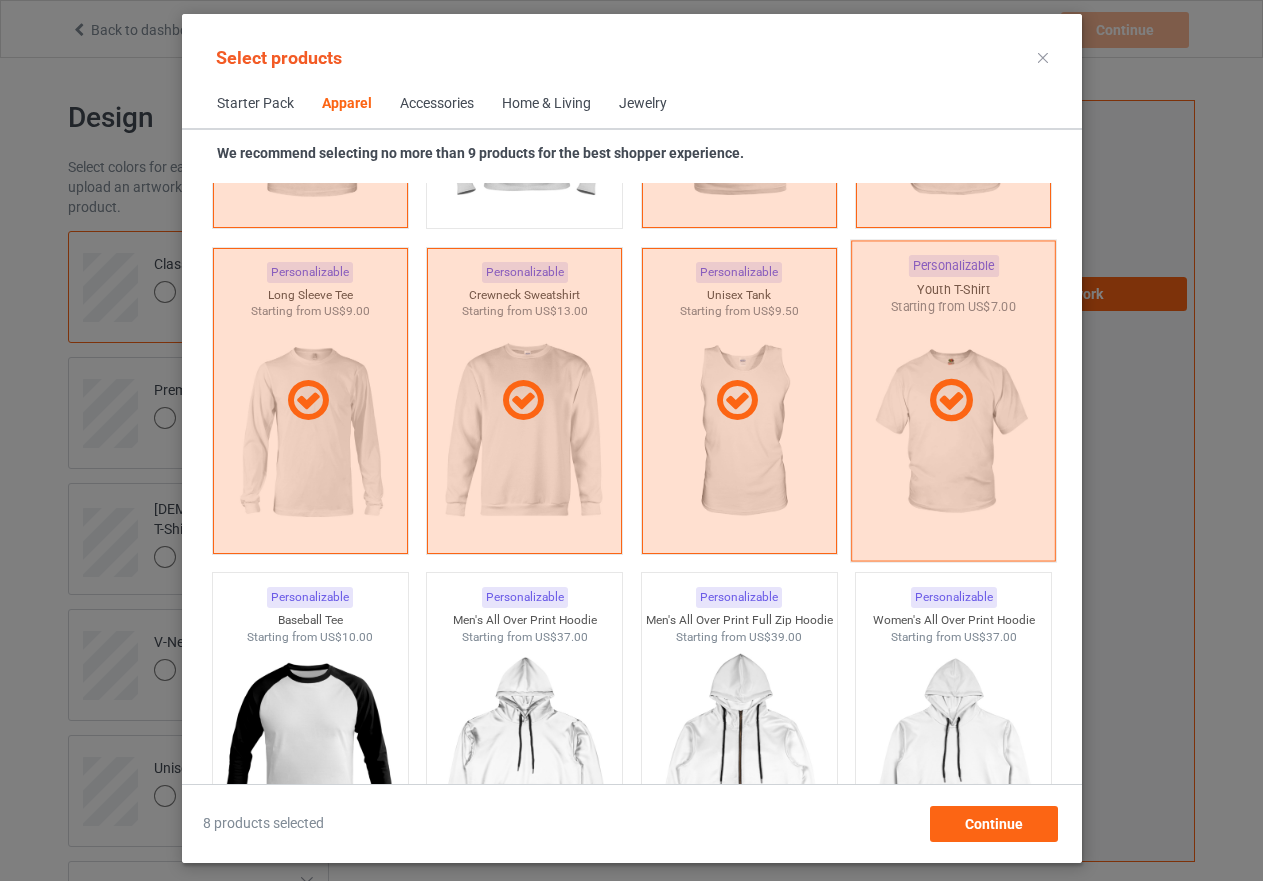 scroll, scrollTop: 1526, scrollLeft: 0, axis: vertical 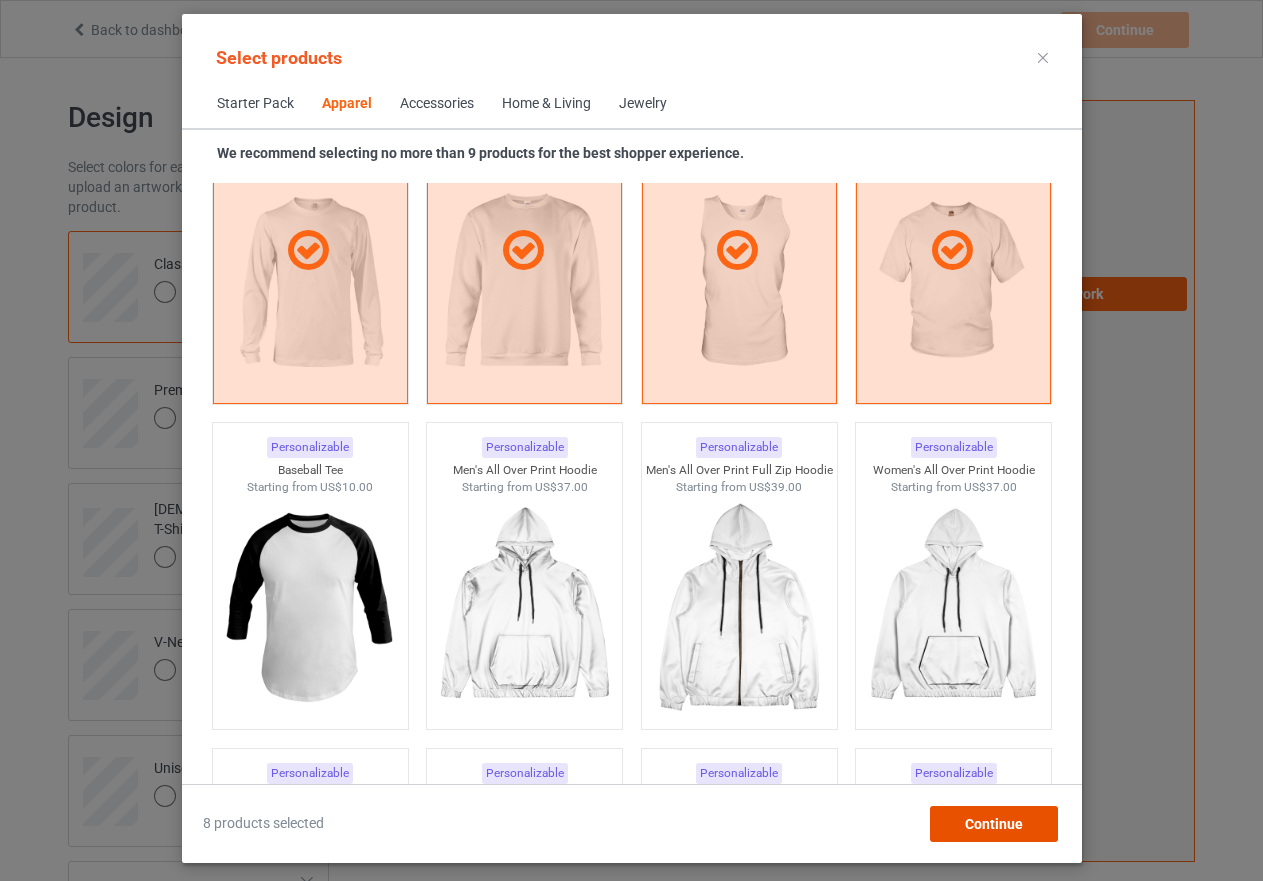 click on "Continue" at bounding box center (993, 824) 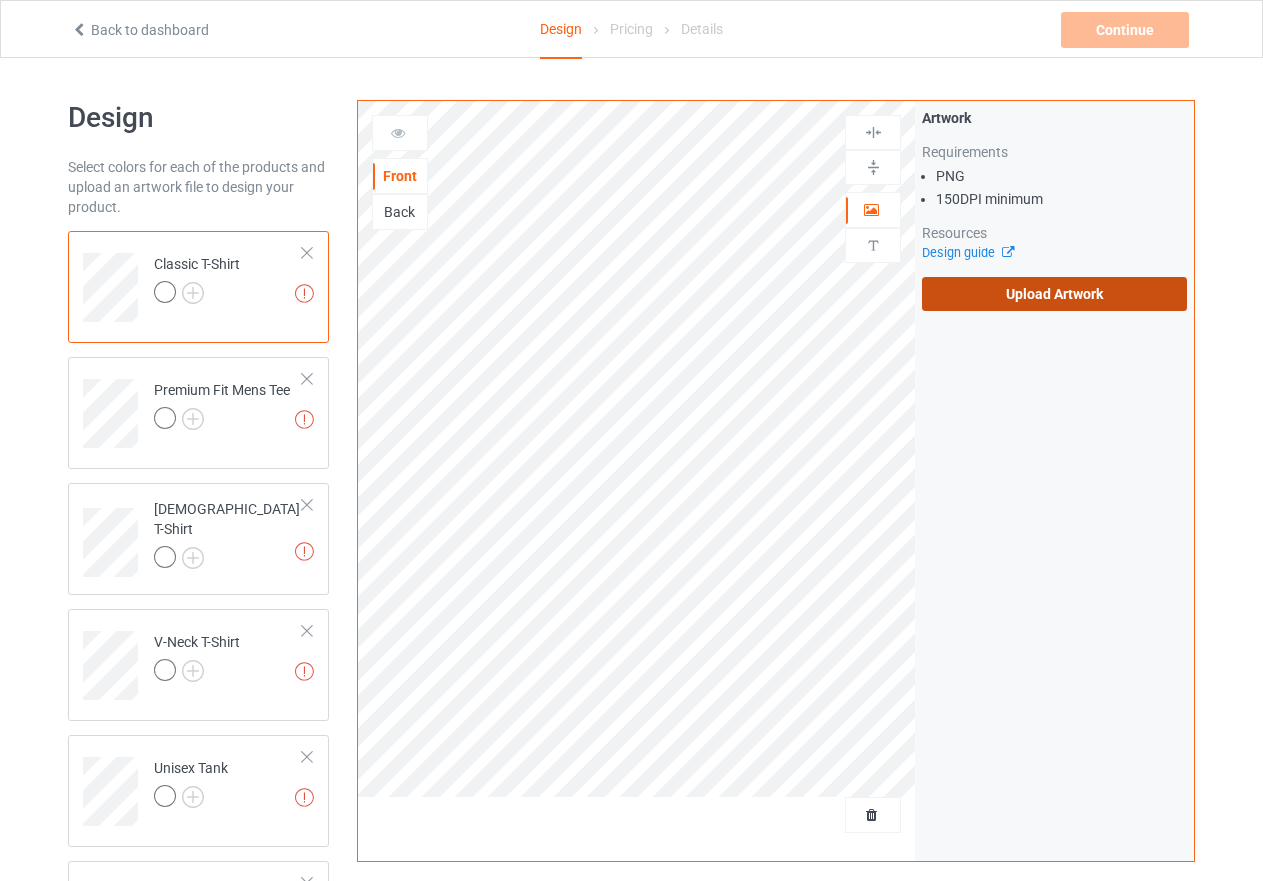 click on "Upload Artwork" at bounding box center (1054, 294) 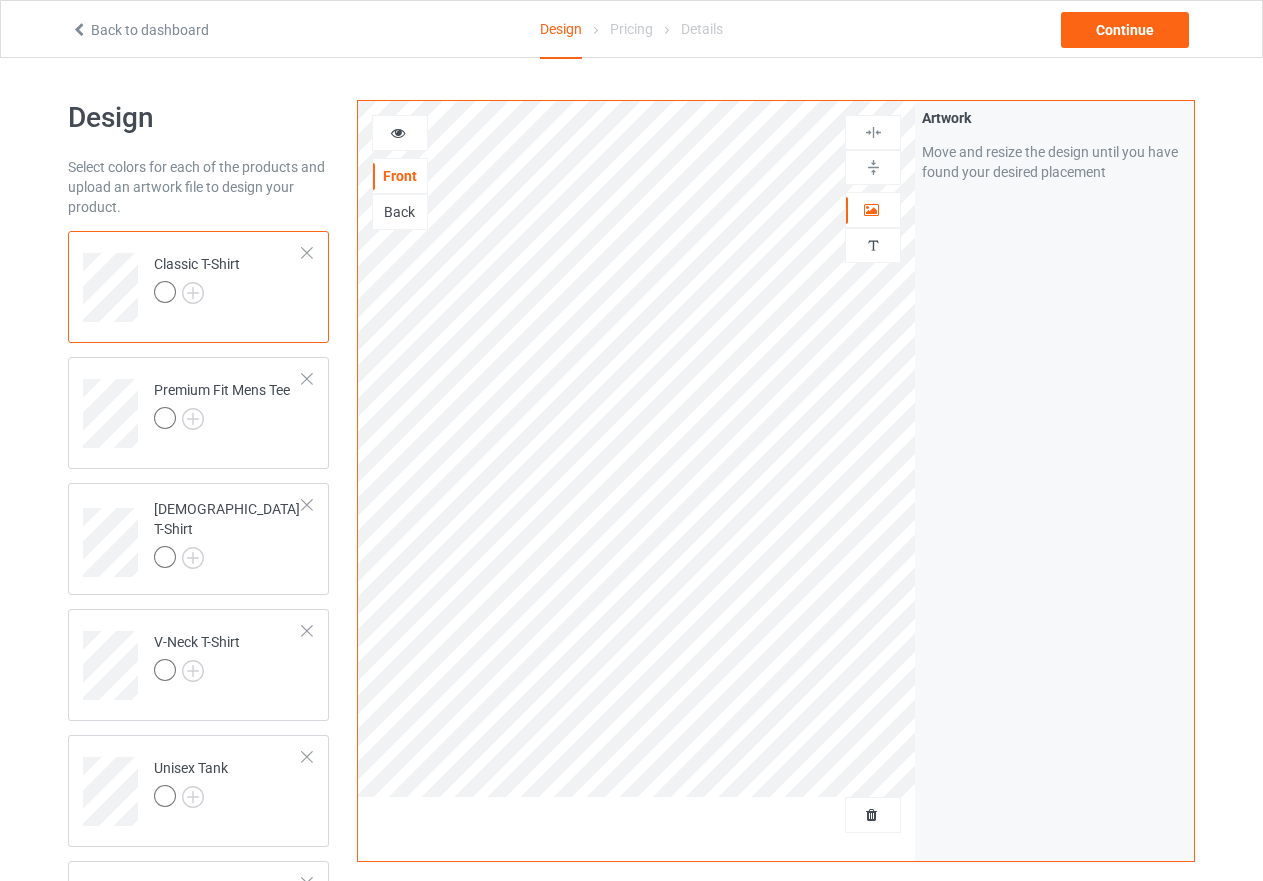 click at bounding box center [873, 167] 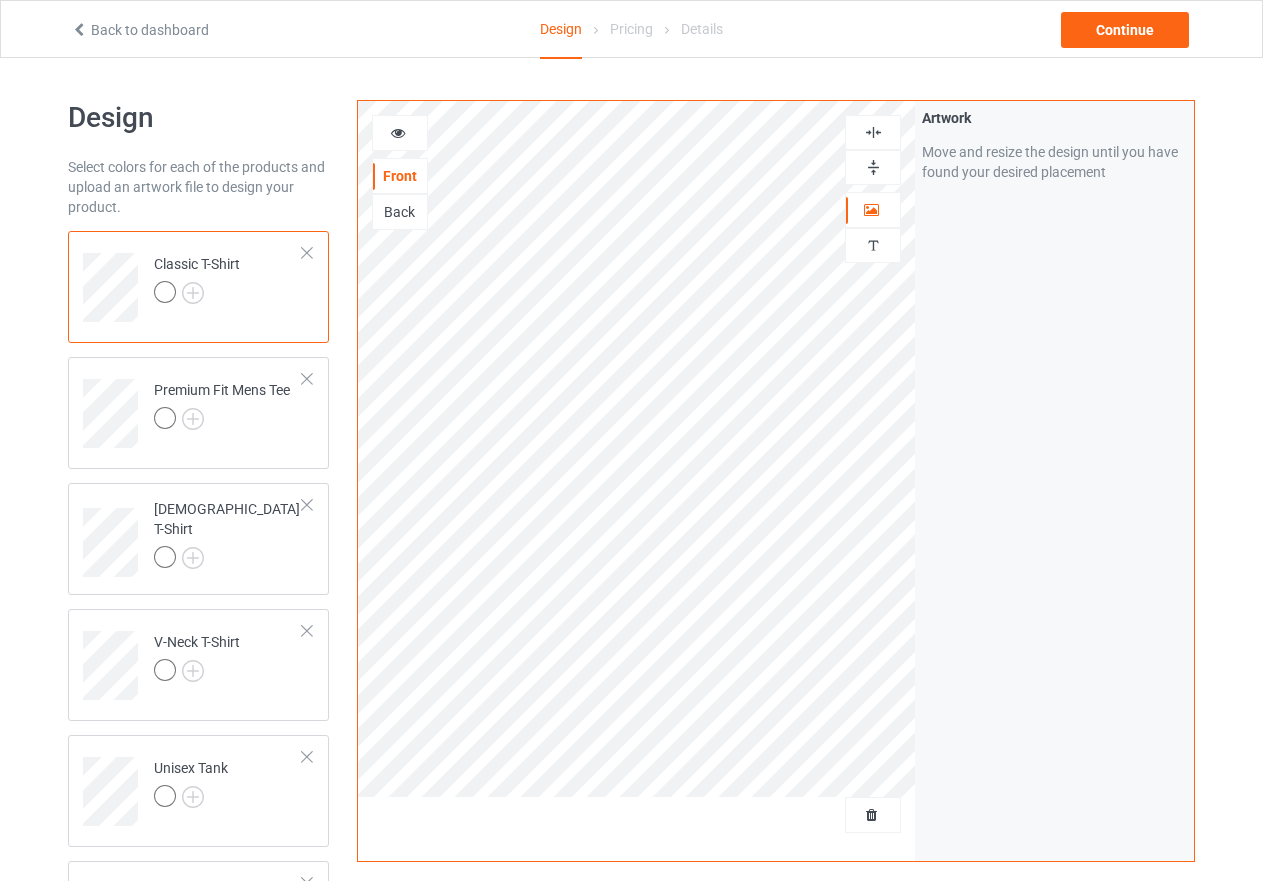 click at bounding box center [873, 167] 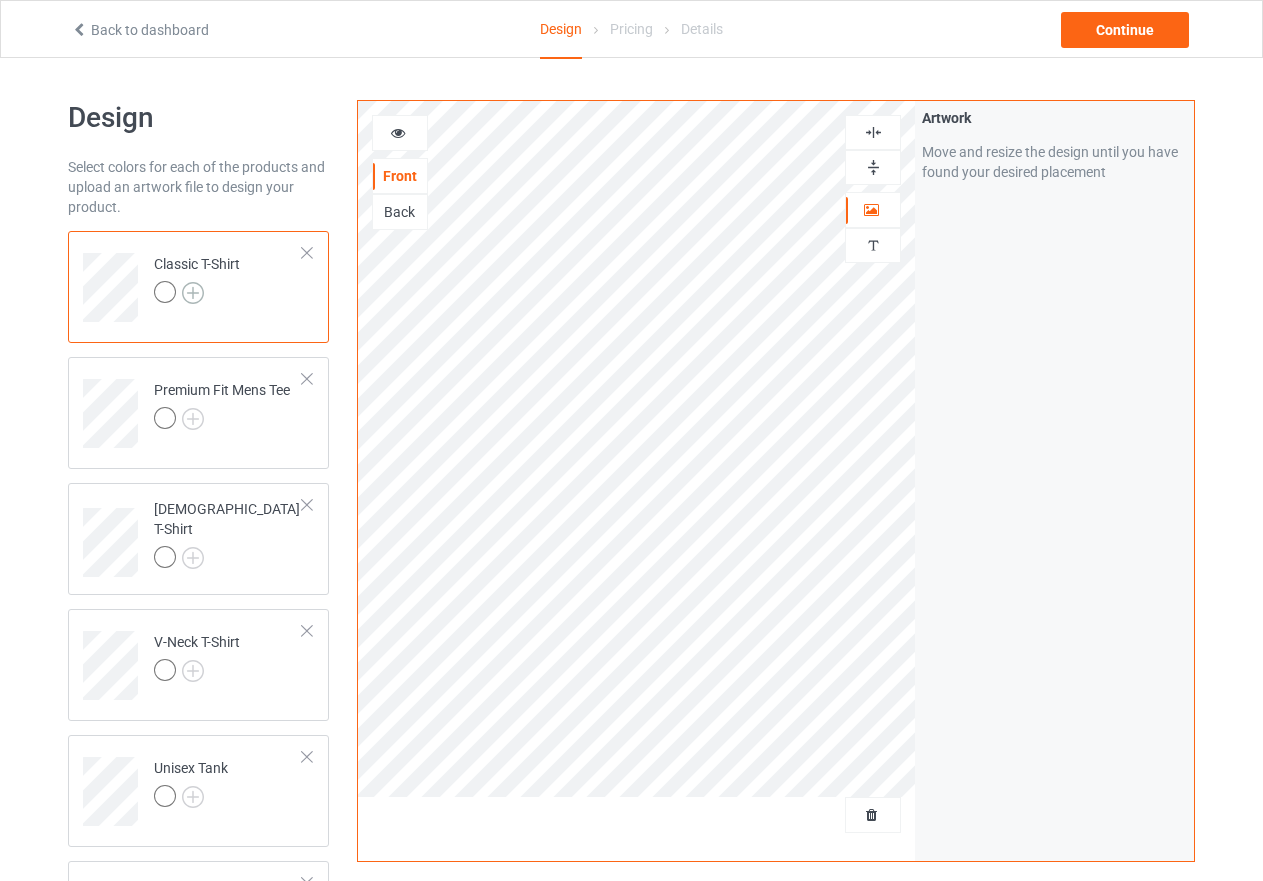 click at bounding box center [193, 293] 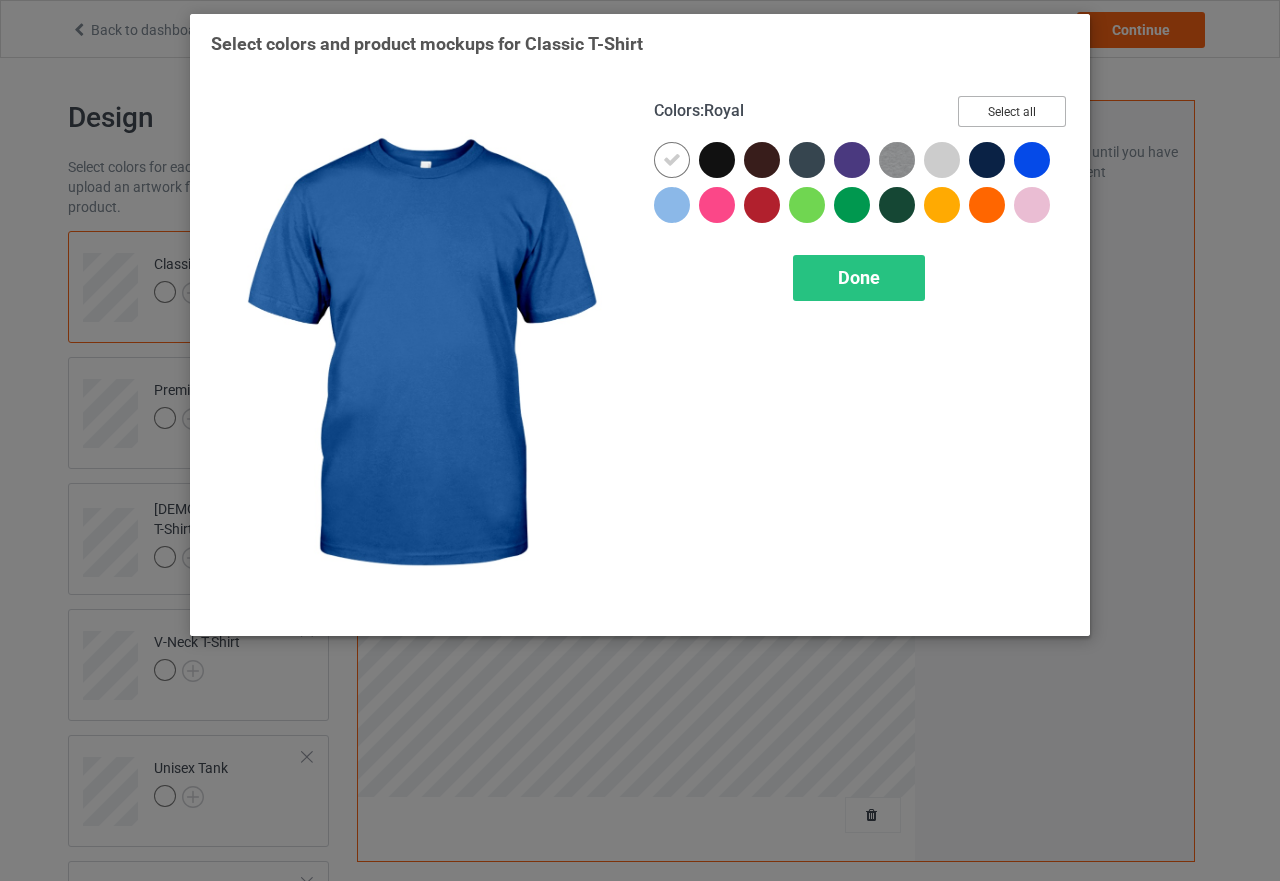 click on "Select all" at bounding box center (1012, 111) 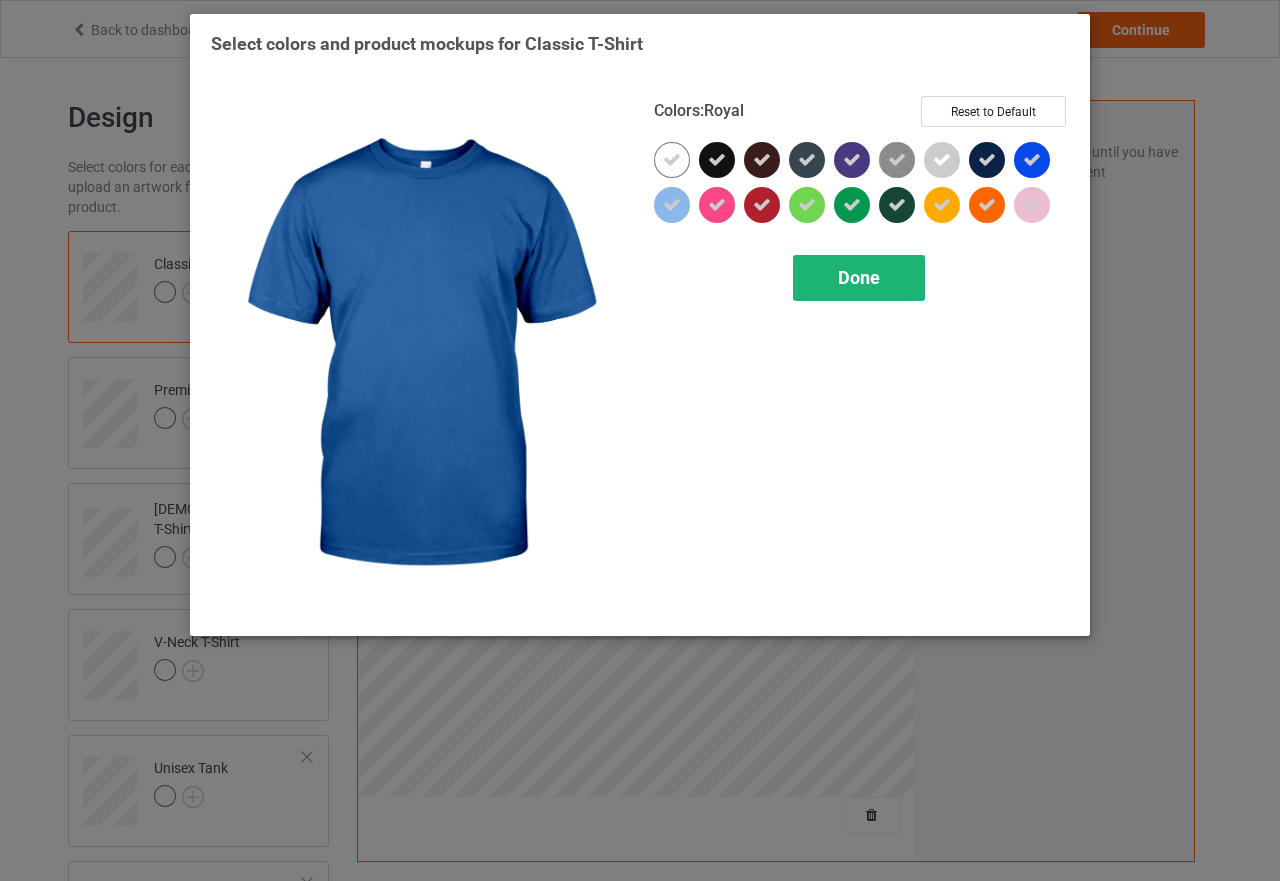 click on "Done" at bounding box center (859, 277) 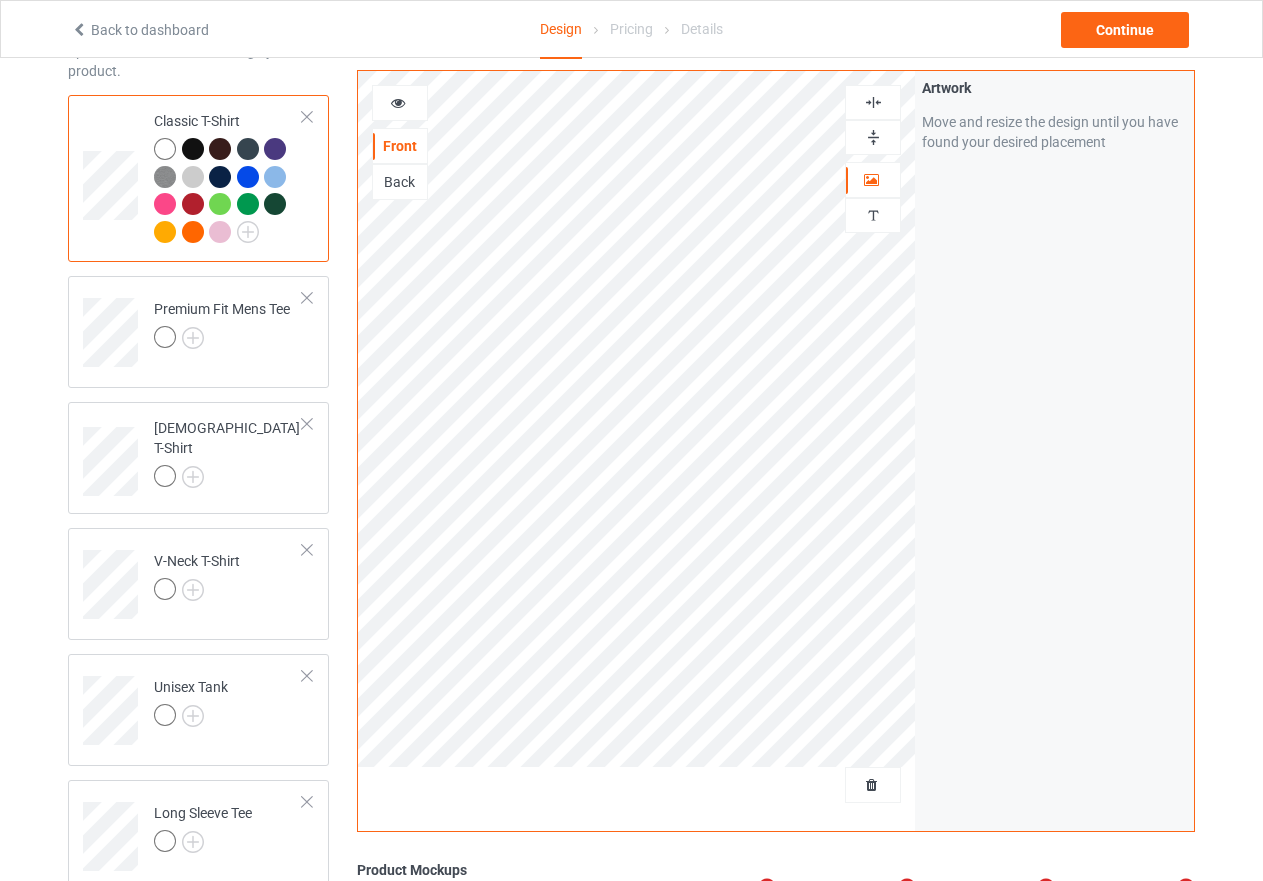 scroll, scrollTop: 135, scrollLeft: 0, axis: vertical 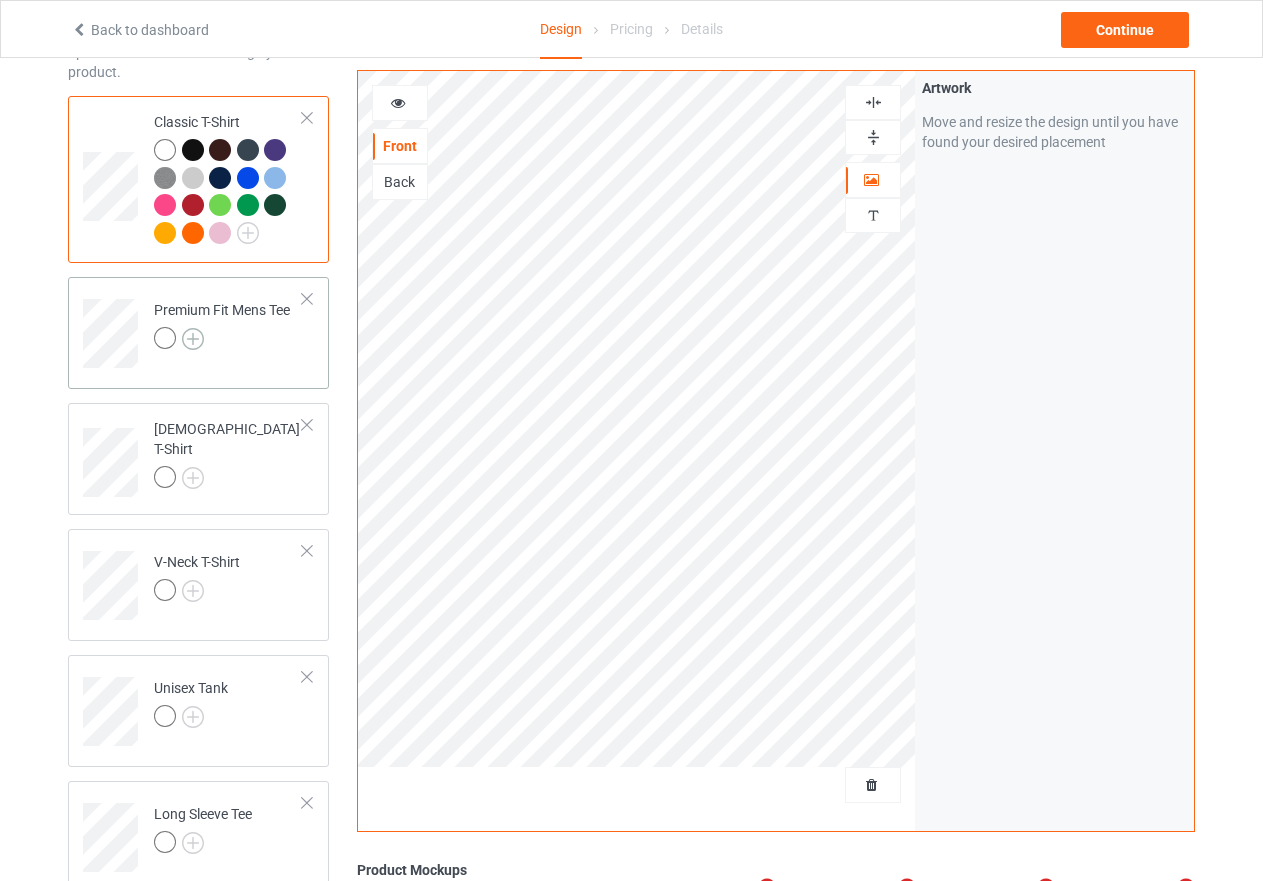 click at bounding box center [193, 339] 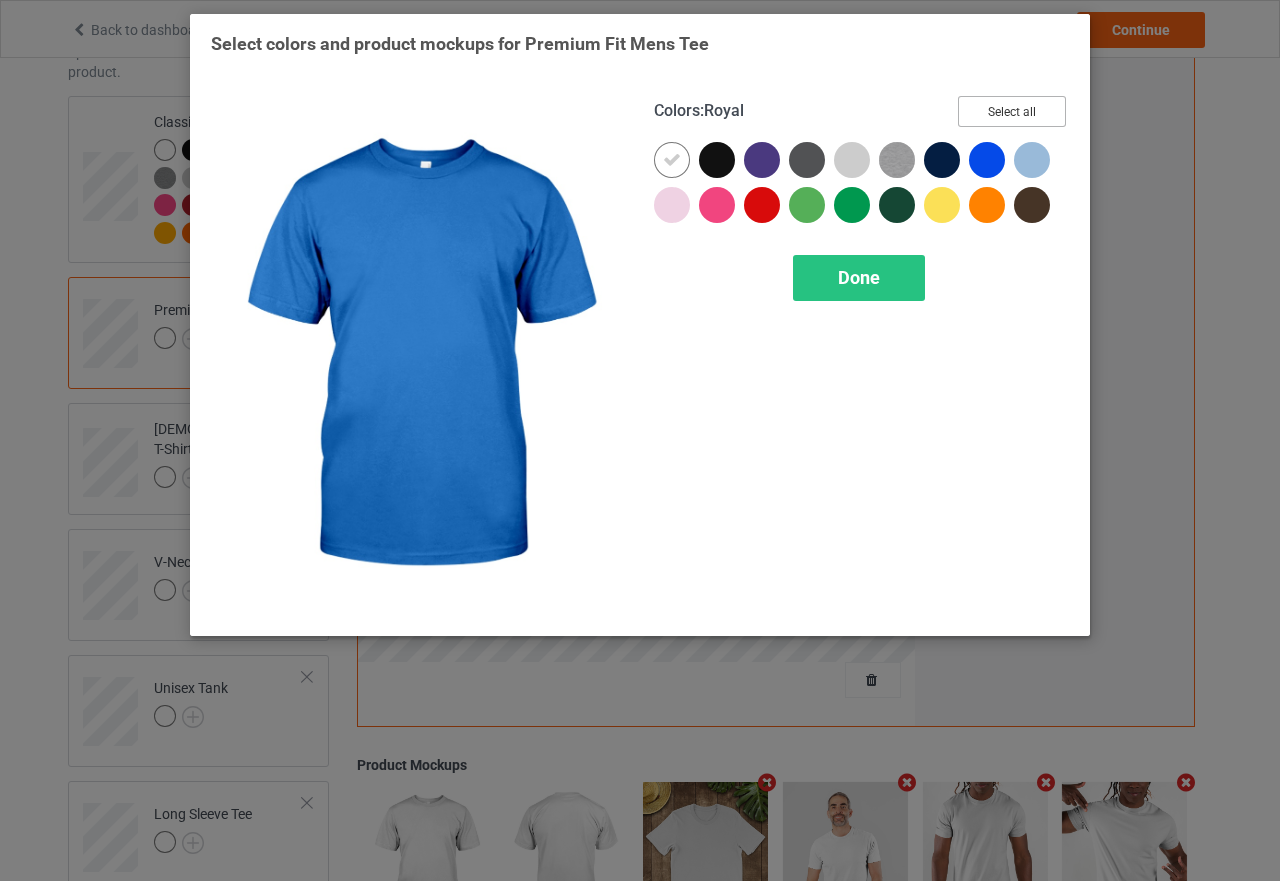 click on "Select all" at bounding box center [1012, 111] 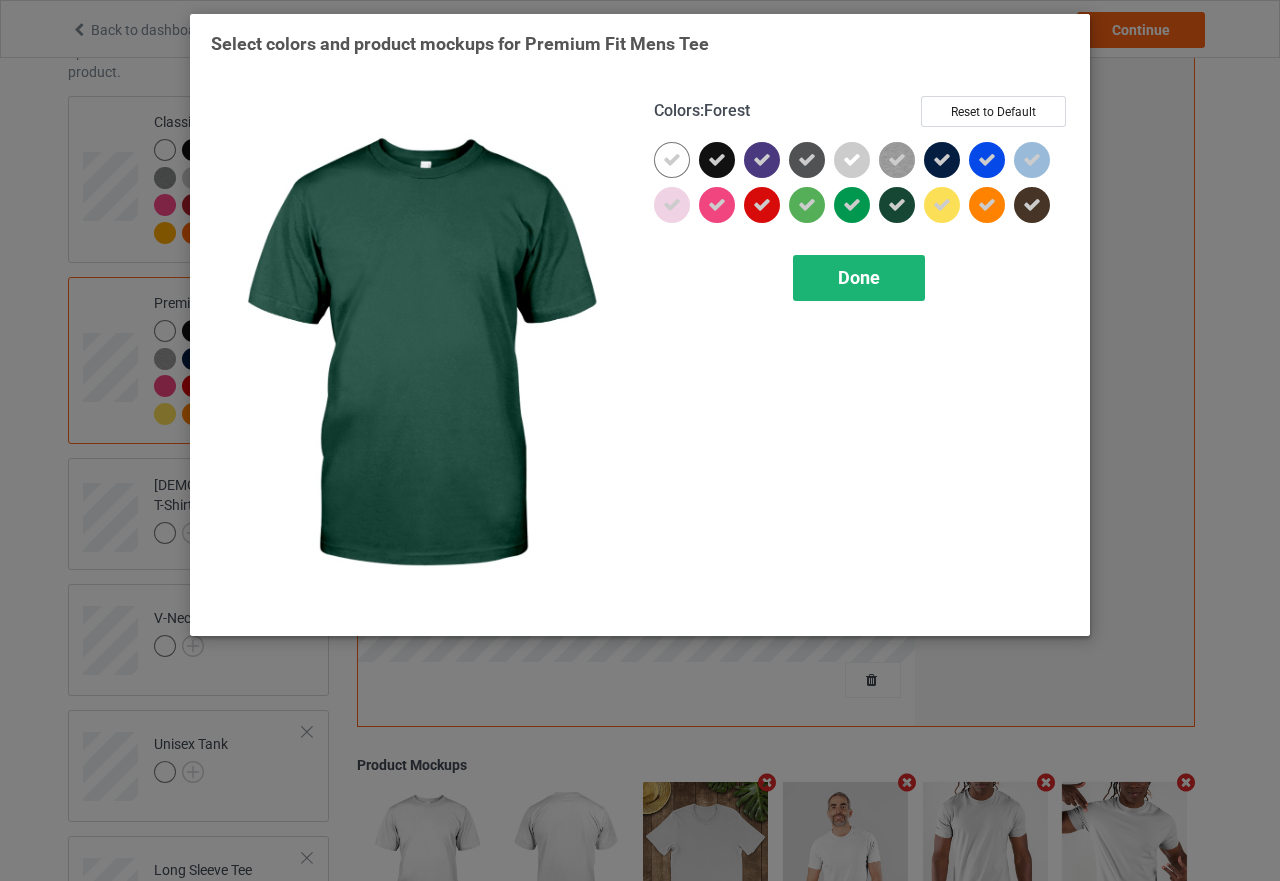 click on "Done" at bounding box center [859, 278] 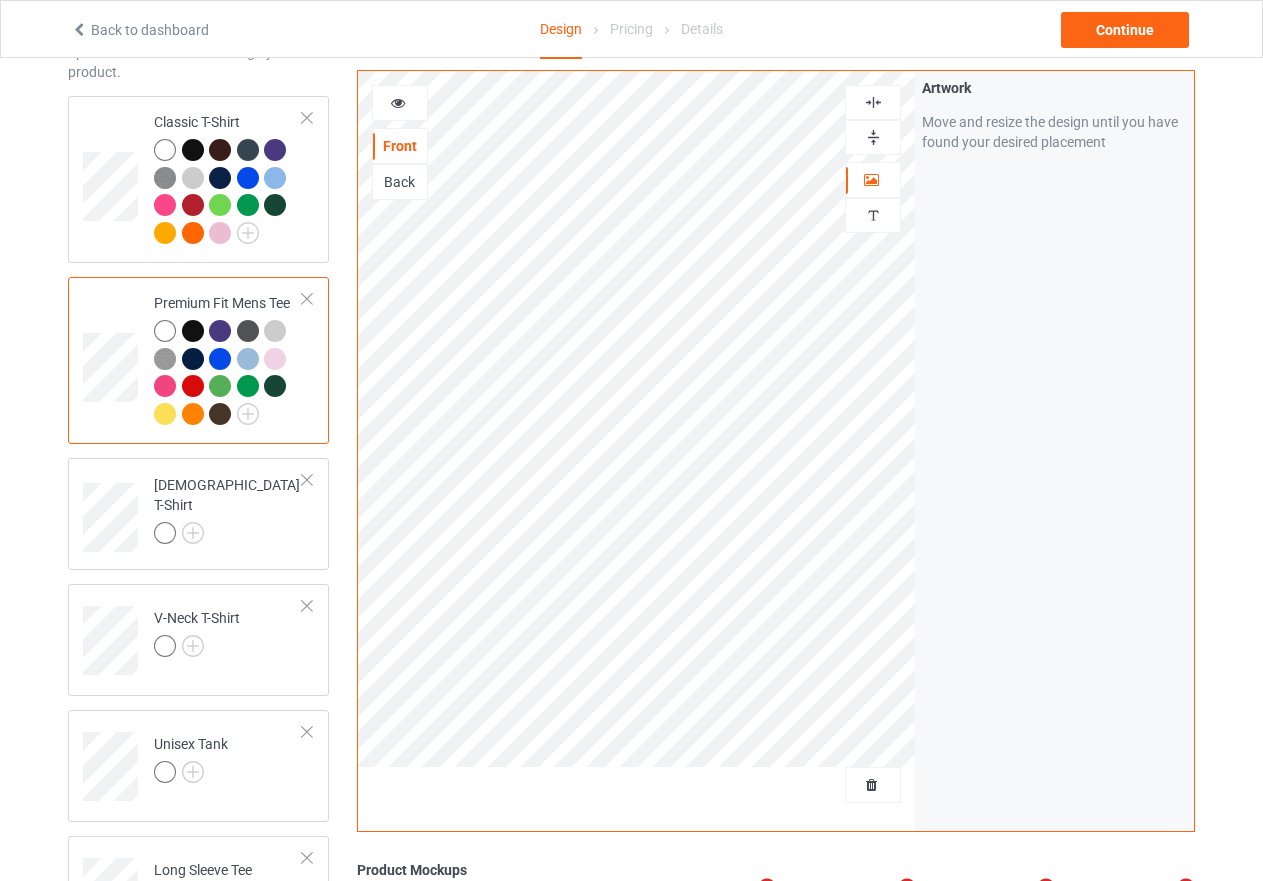 click at bounding box center (873, 137) 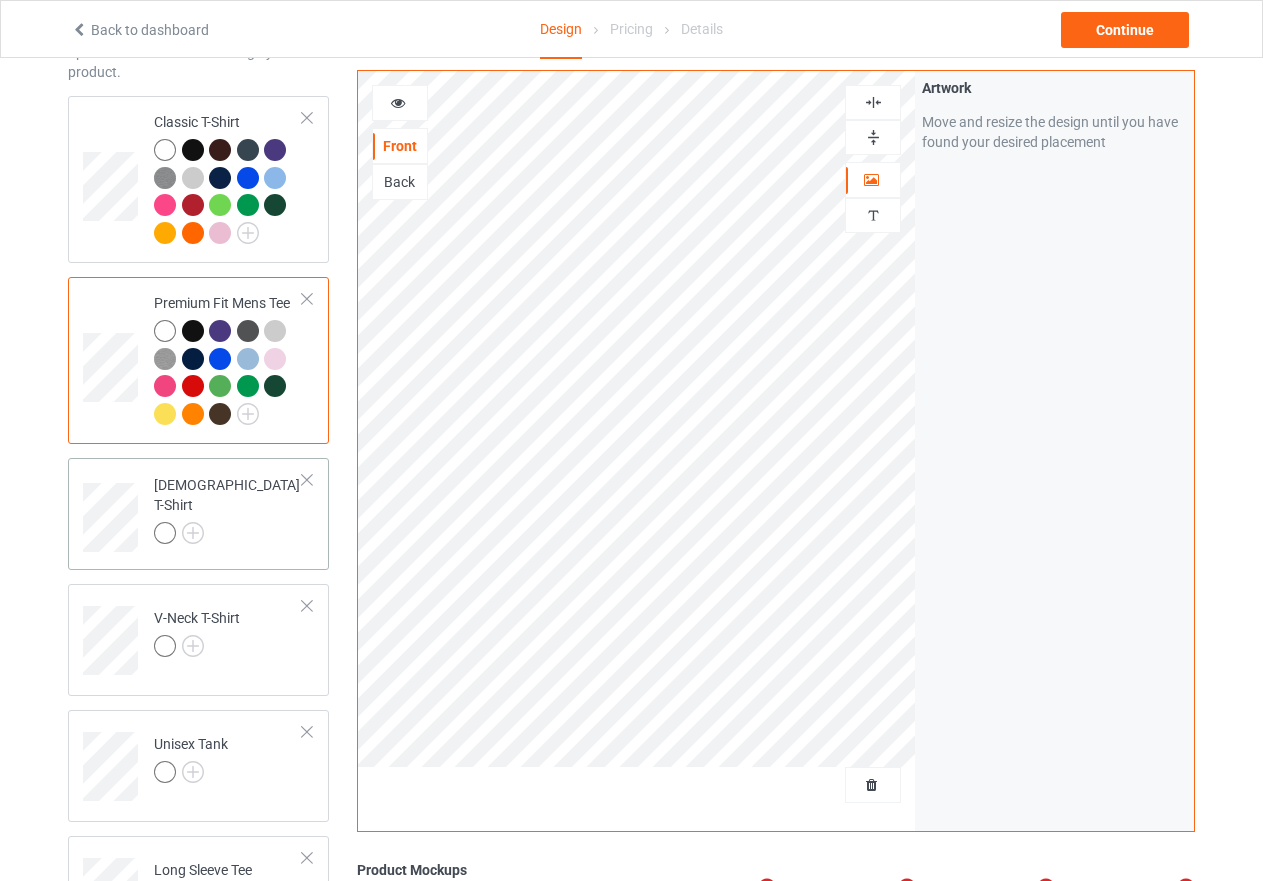 click on "[DEMOGRAPHIC_DATA] T-Shirt" at bounding box center [228, 510] 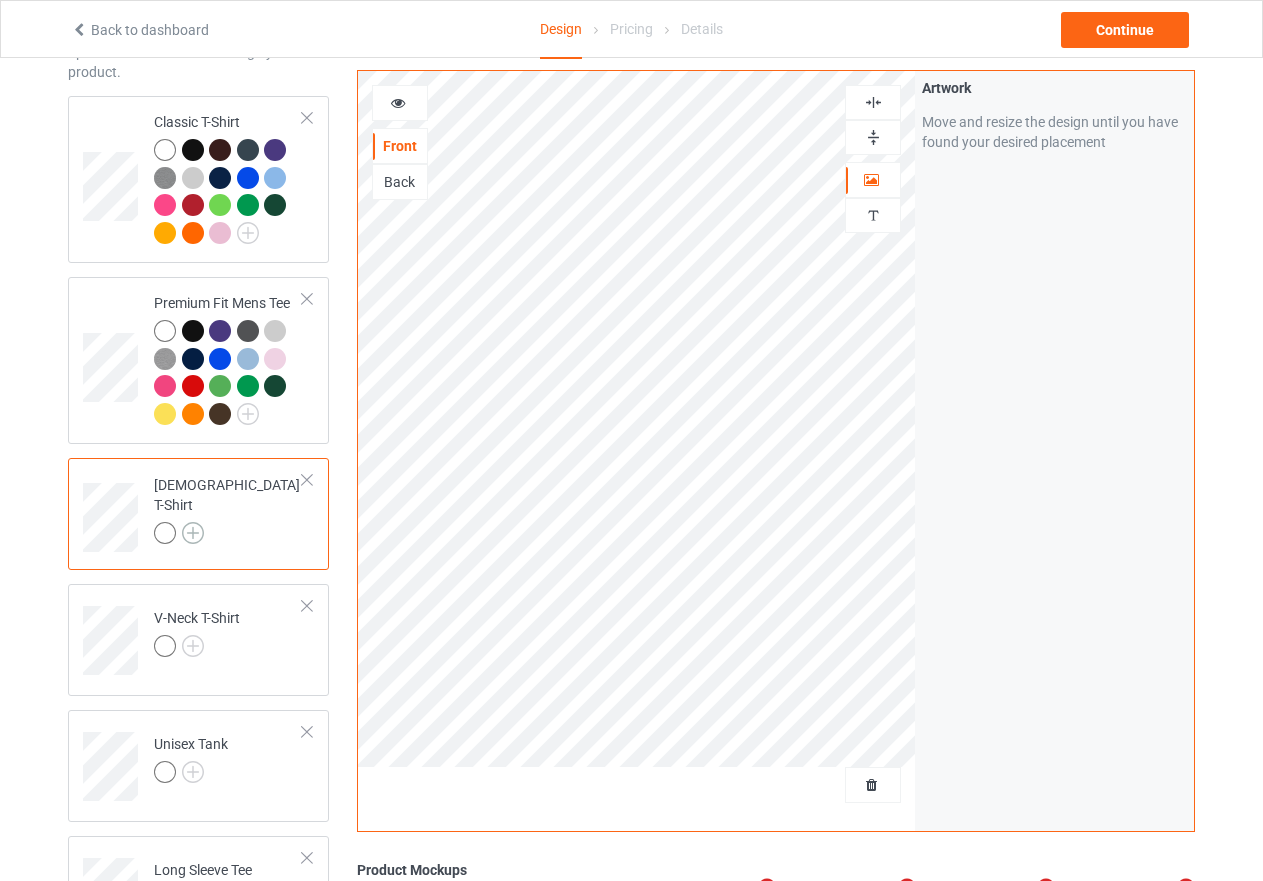 click at bounding box center [193, 533] 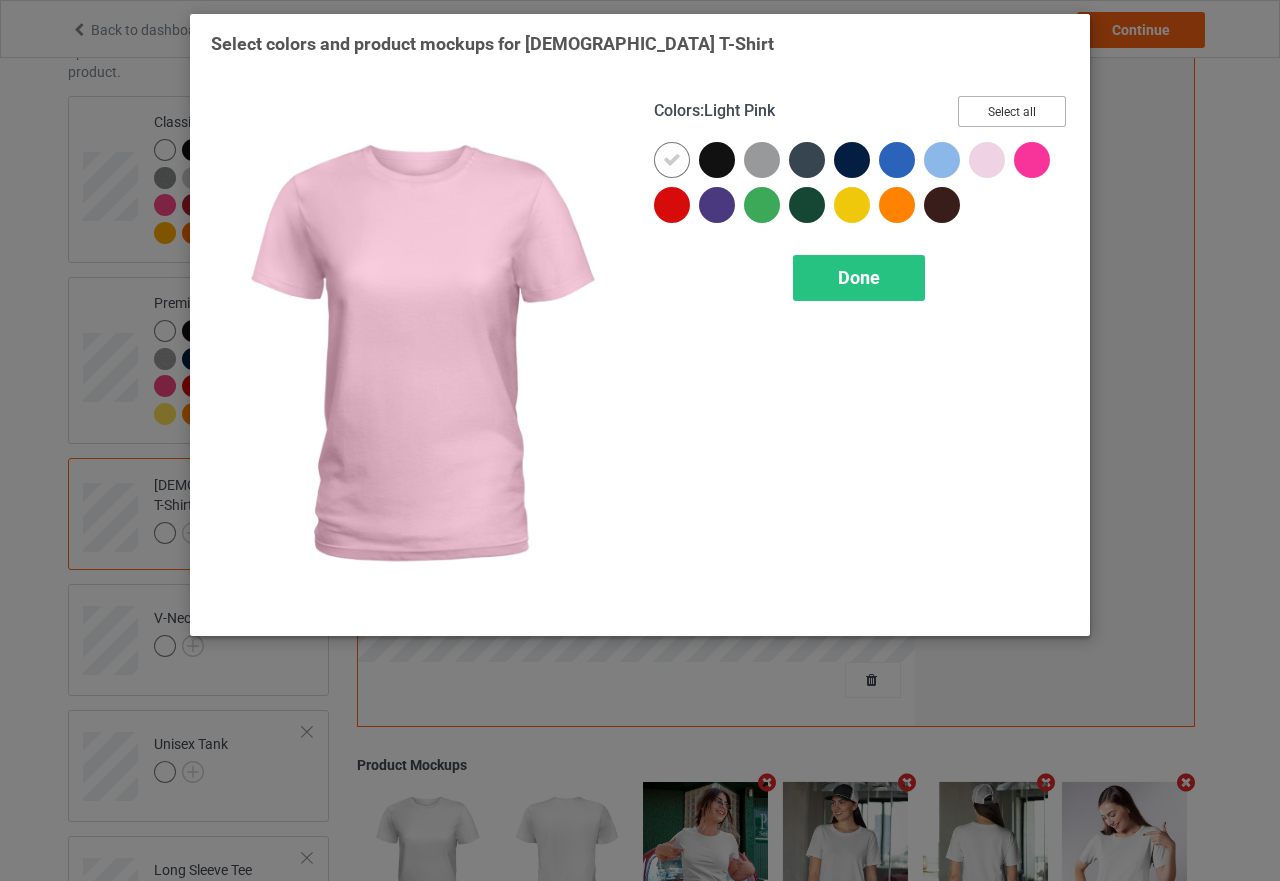 click on "Select all" at bounding box center (1012, 111) 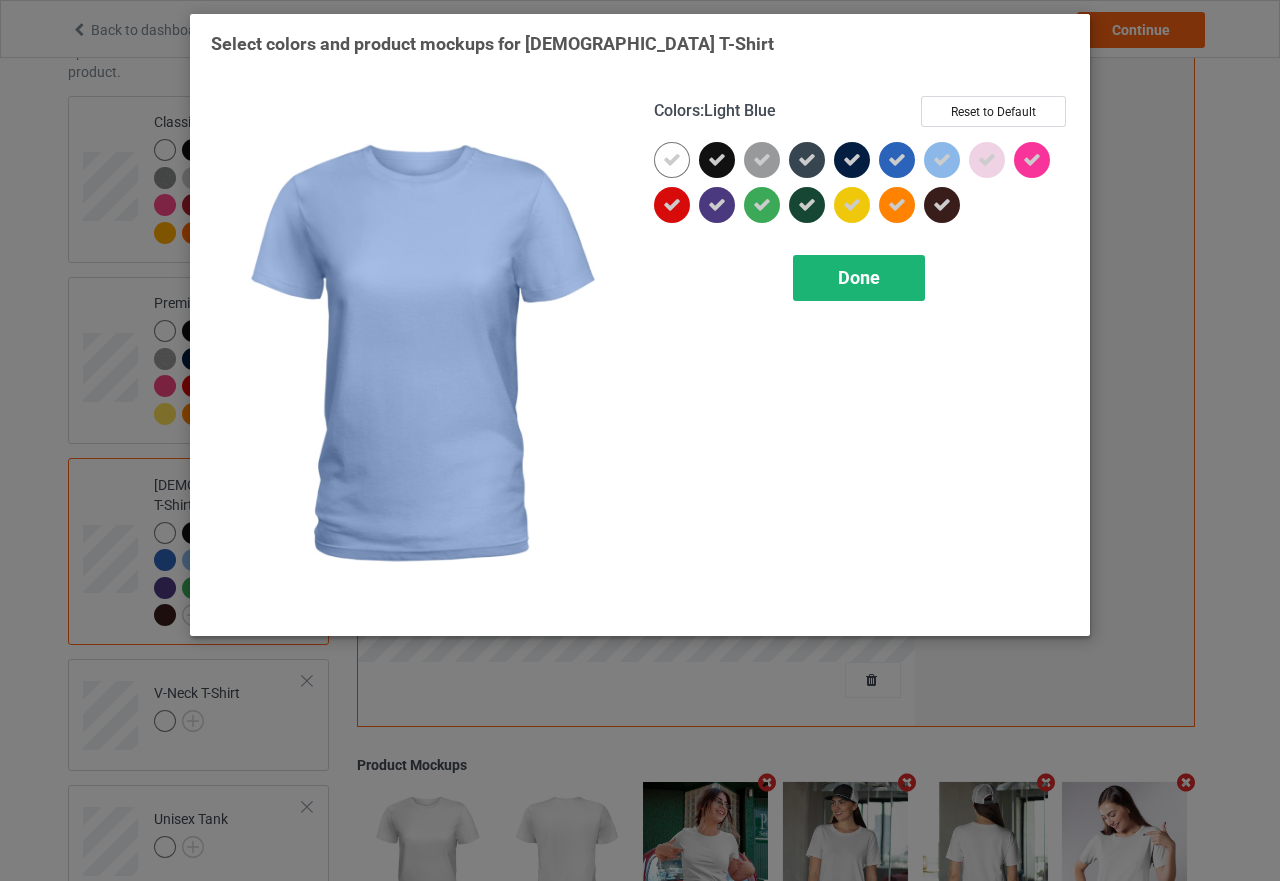 click on "Done" at bounding box center (859, 278) 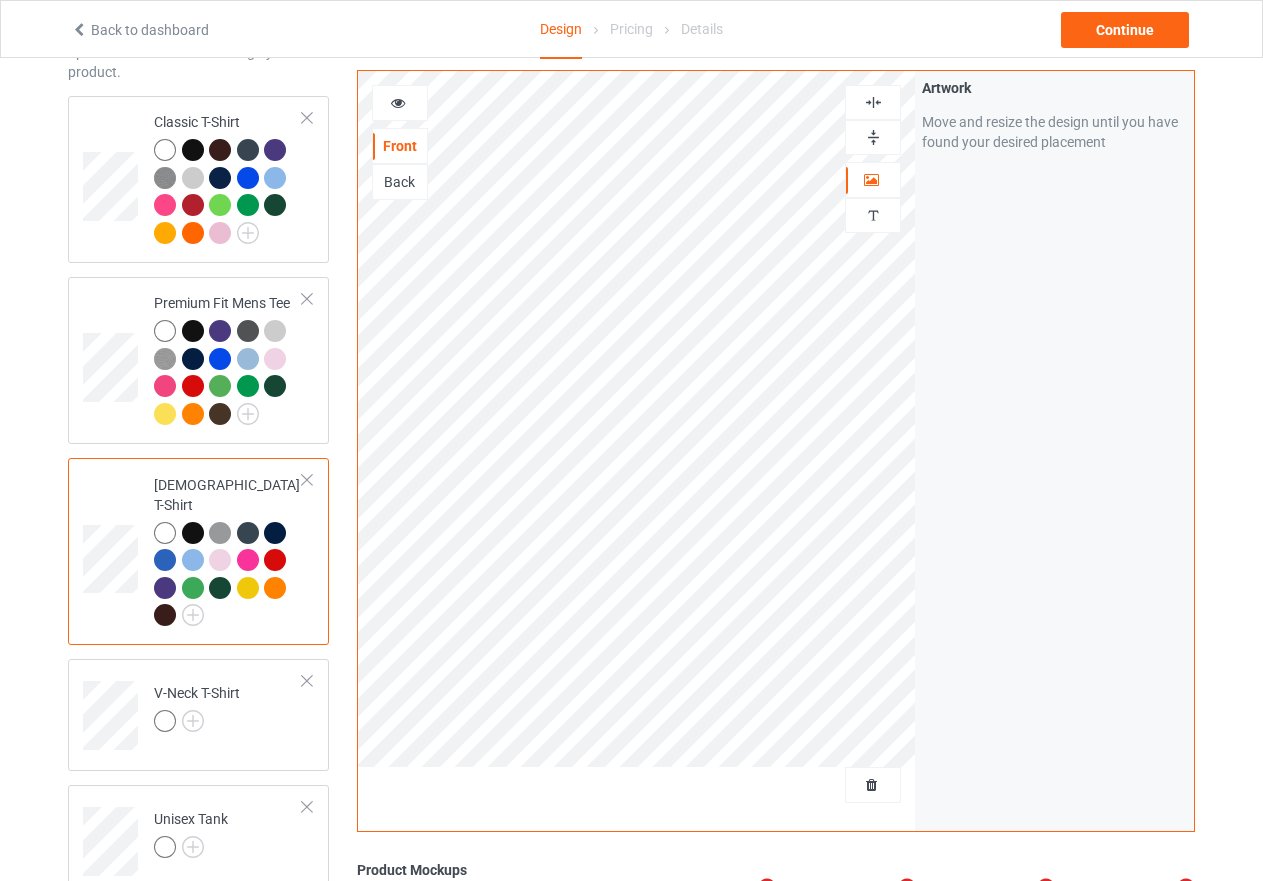 click at bounding box center [873, 137] 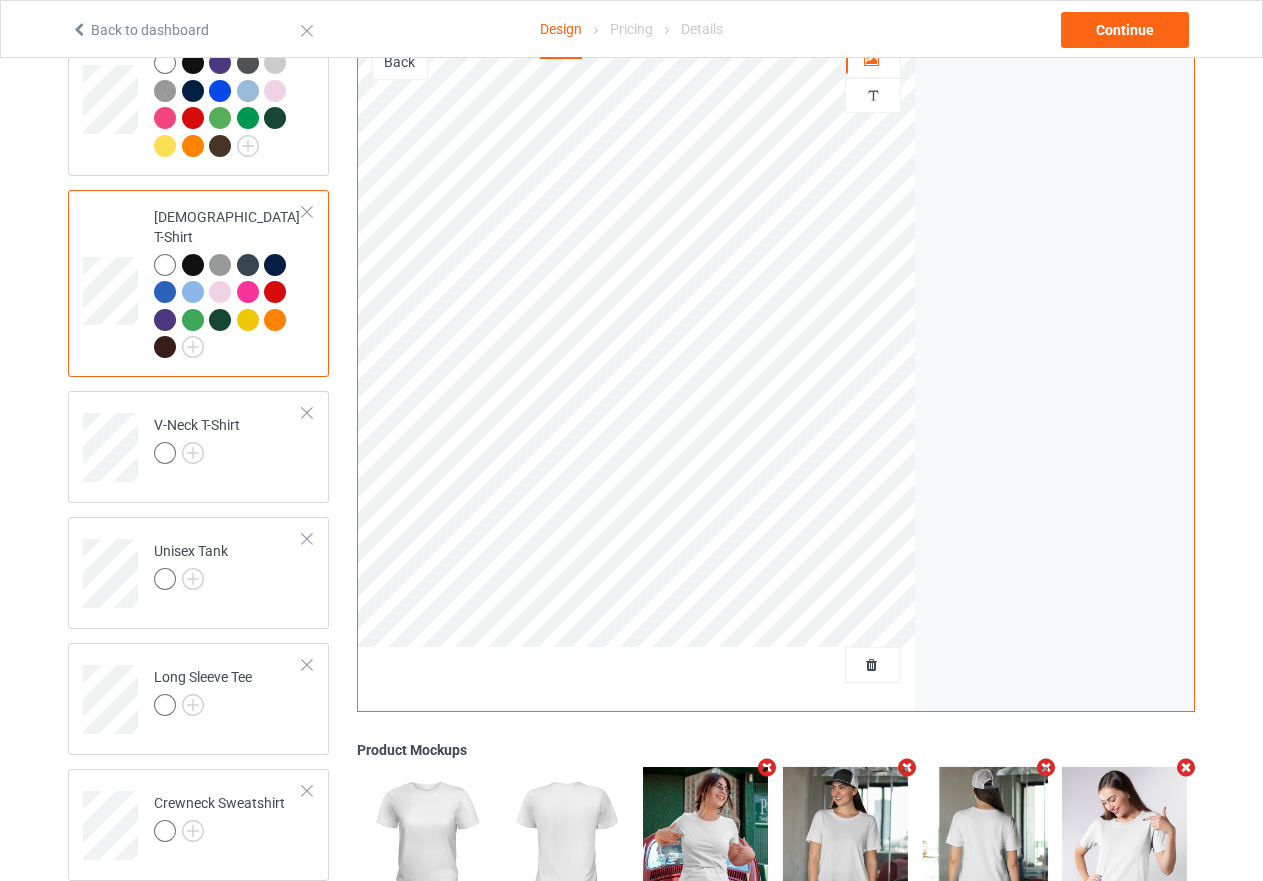 scroll, scrollTop: 335, scrollLeft: 0, axis: vertical 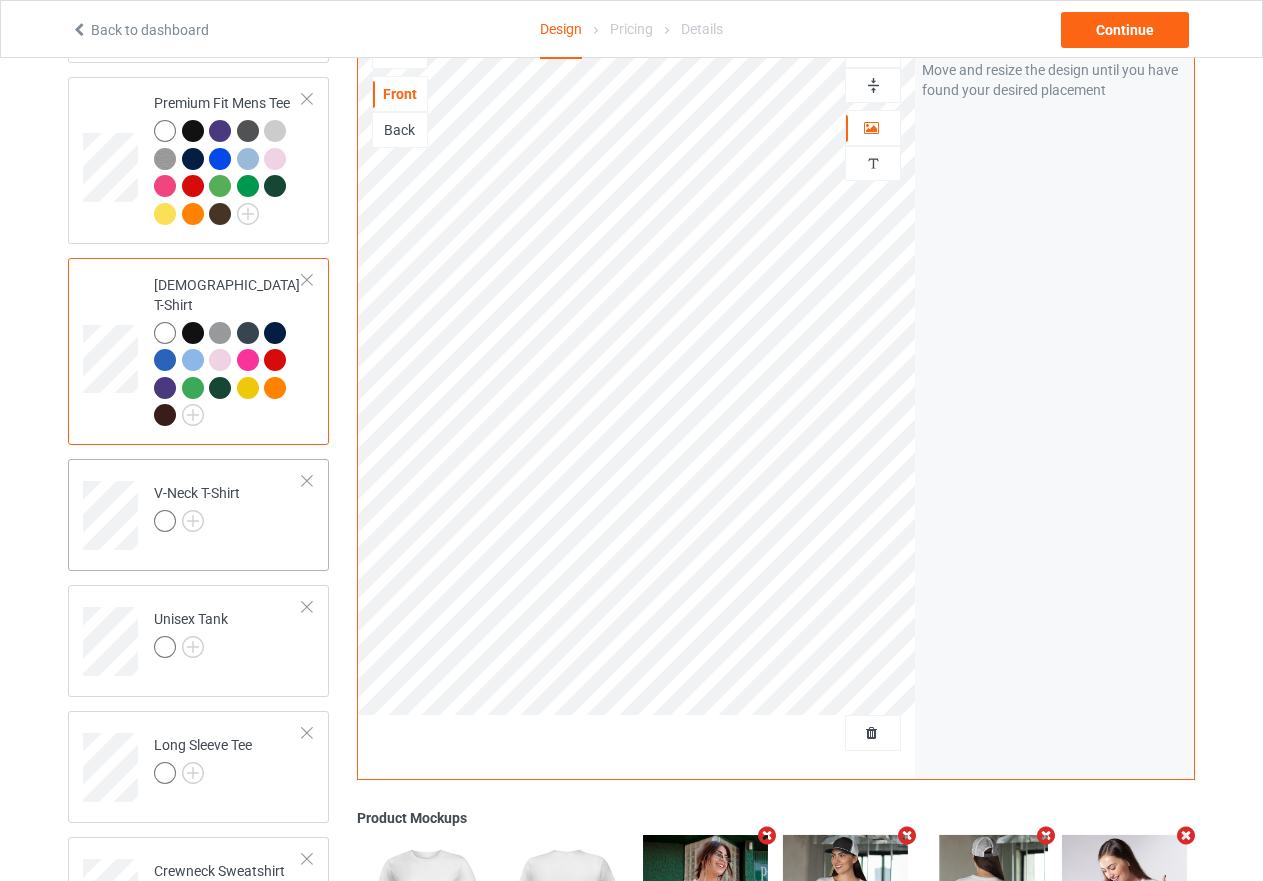 click on "V-Neck T-Shirt" at bounding box center [228, 508] 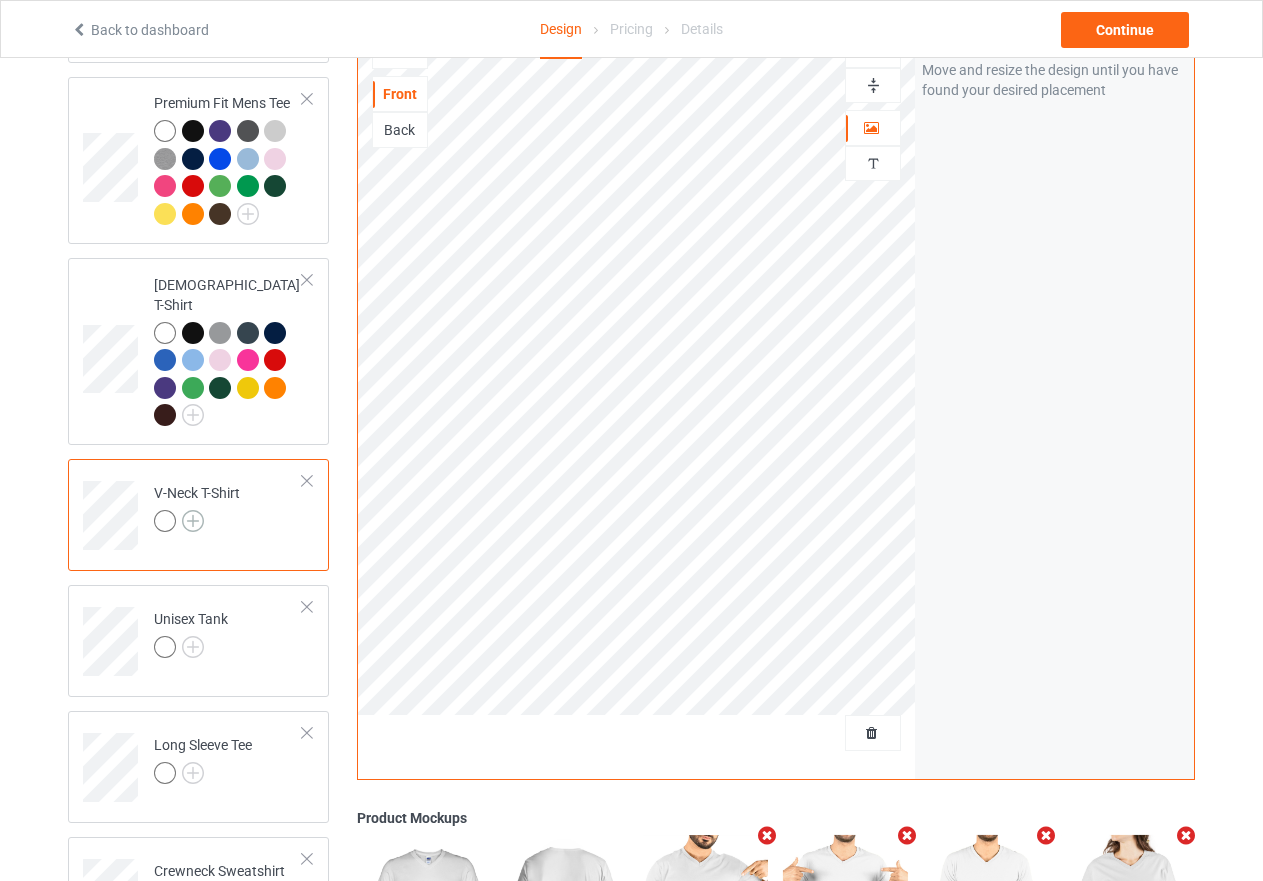 click at bounding box center [193, 521] 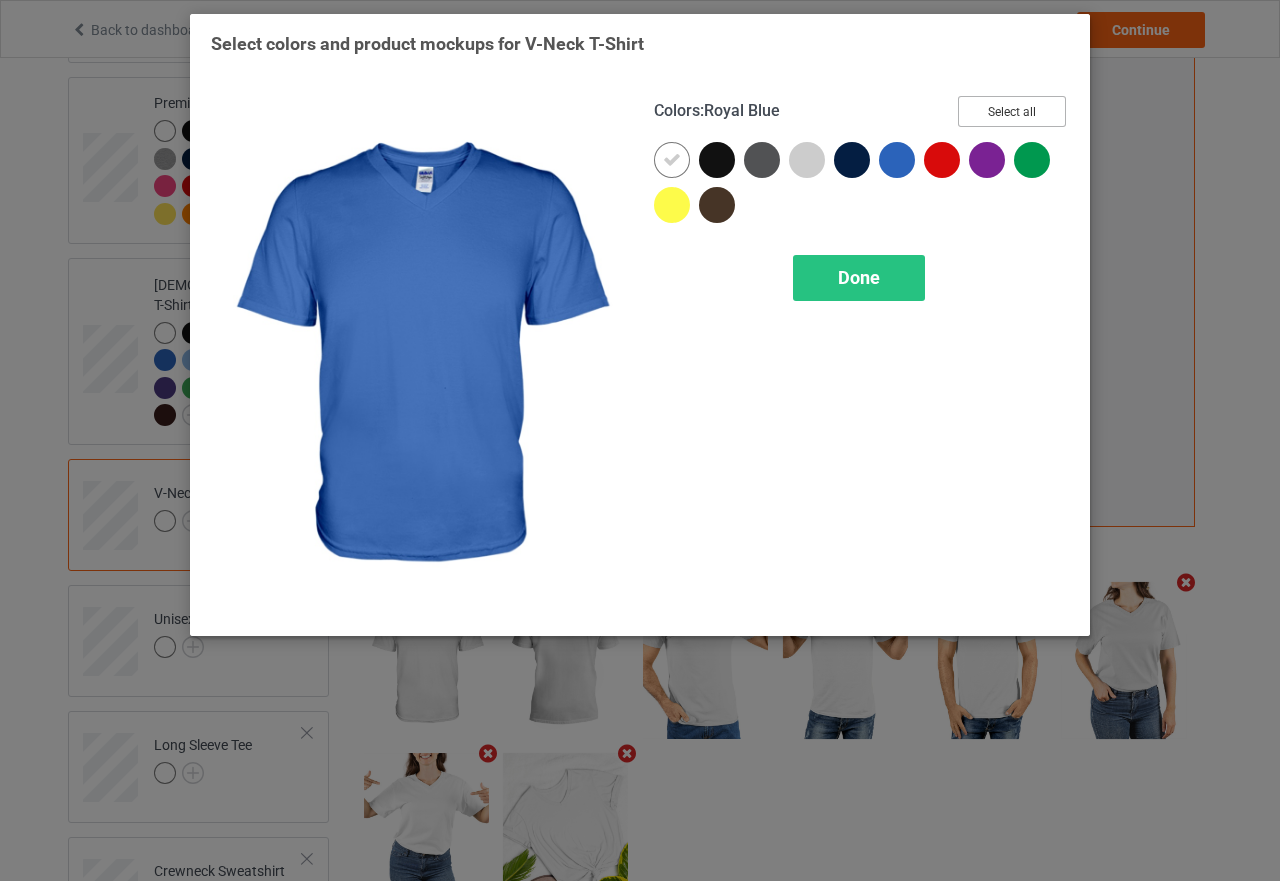 click on "Select all" at bounding box center [1012, 111] 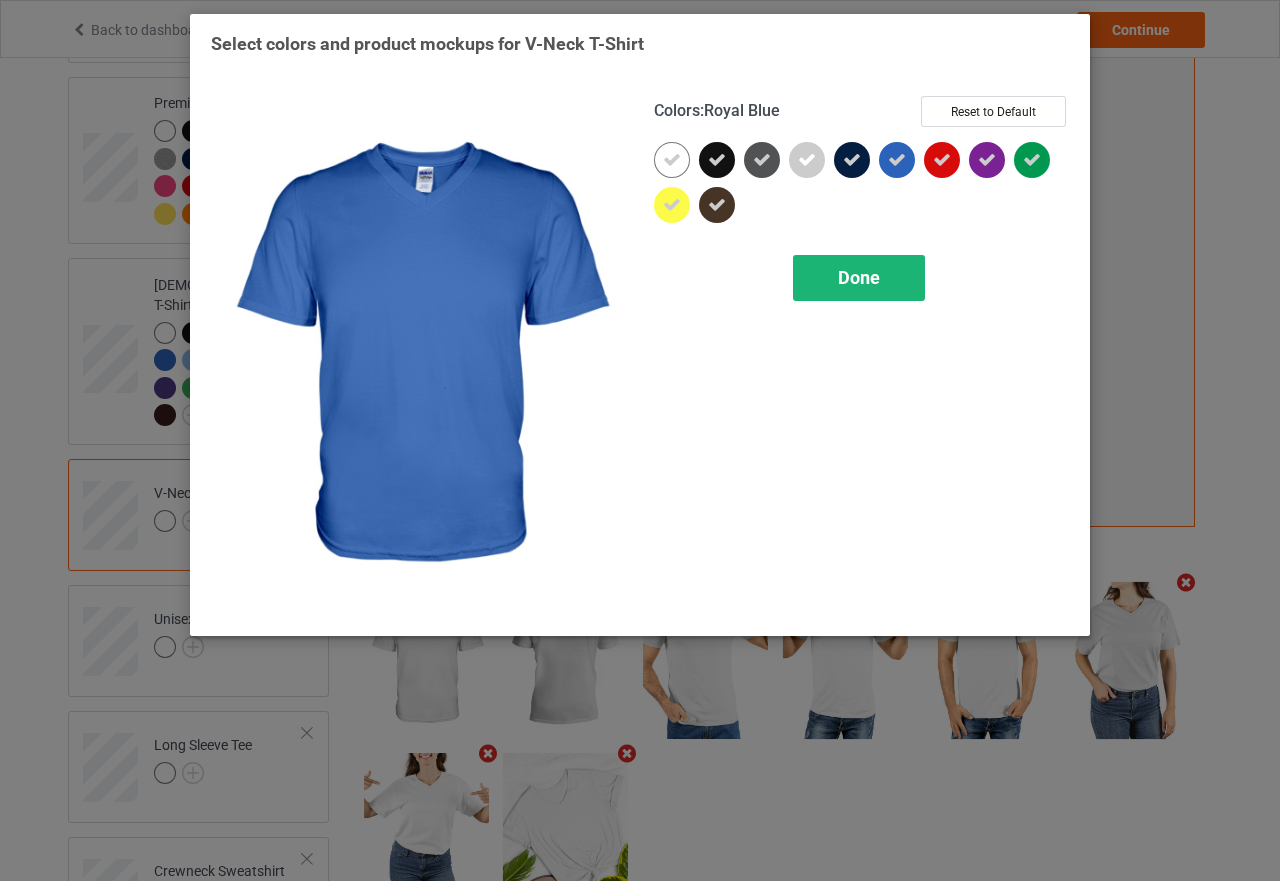 click on "Done" at bounding box center [859, 278] 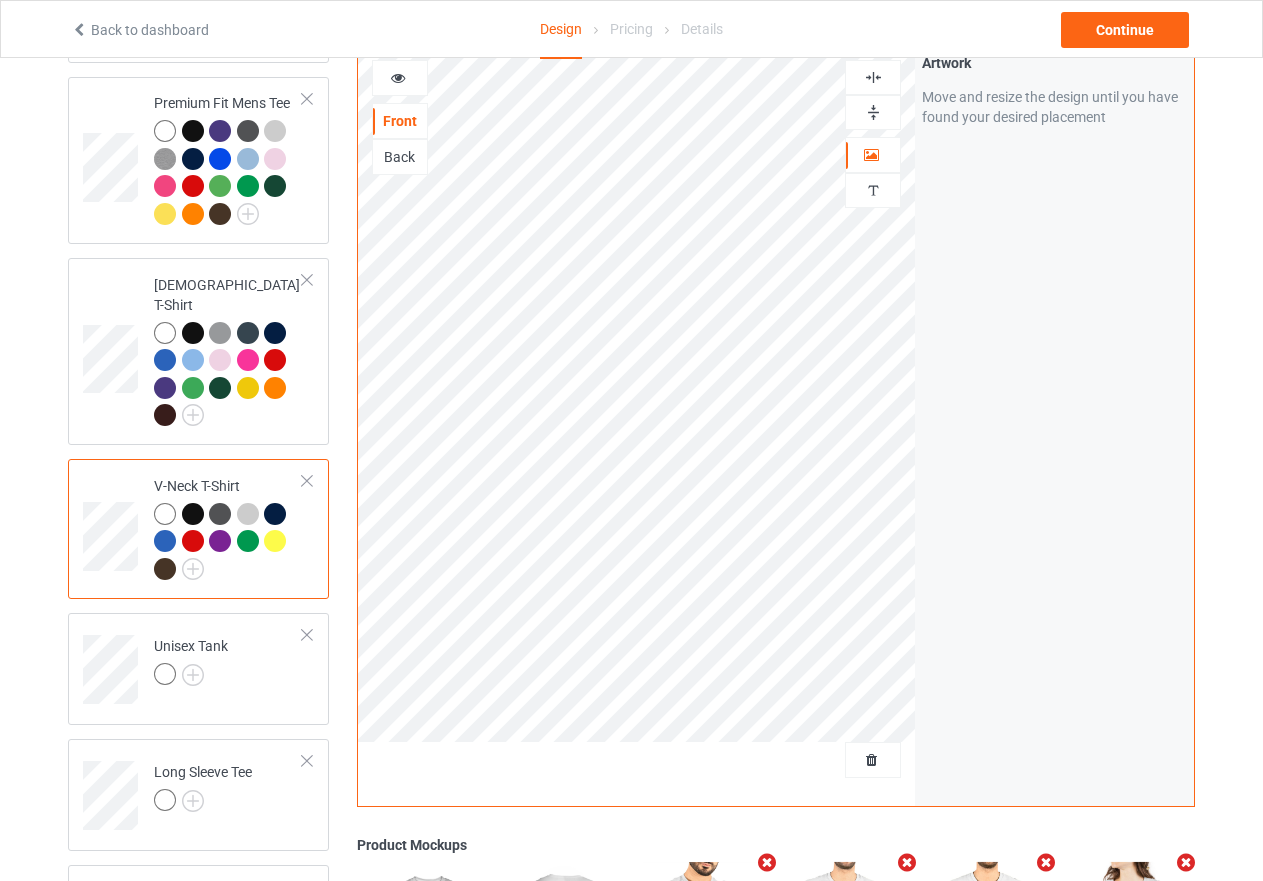 click at bounding box center (873, 112) 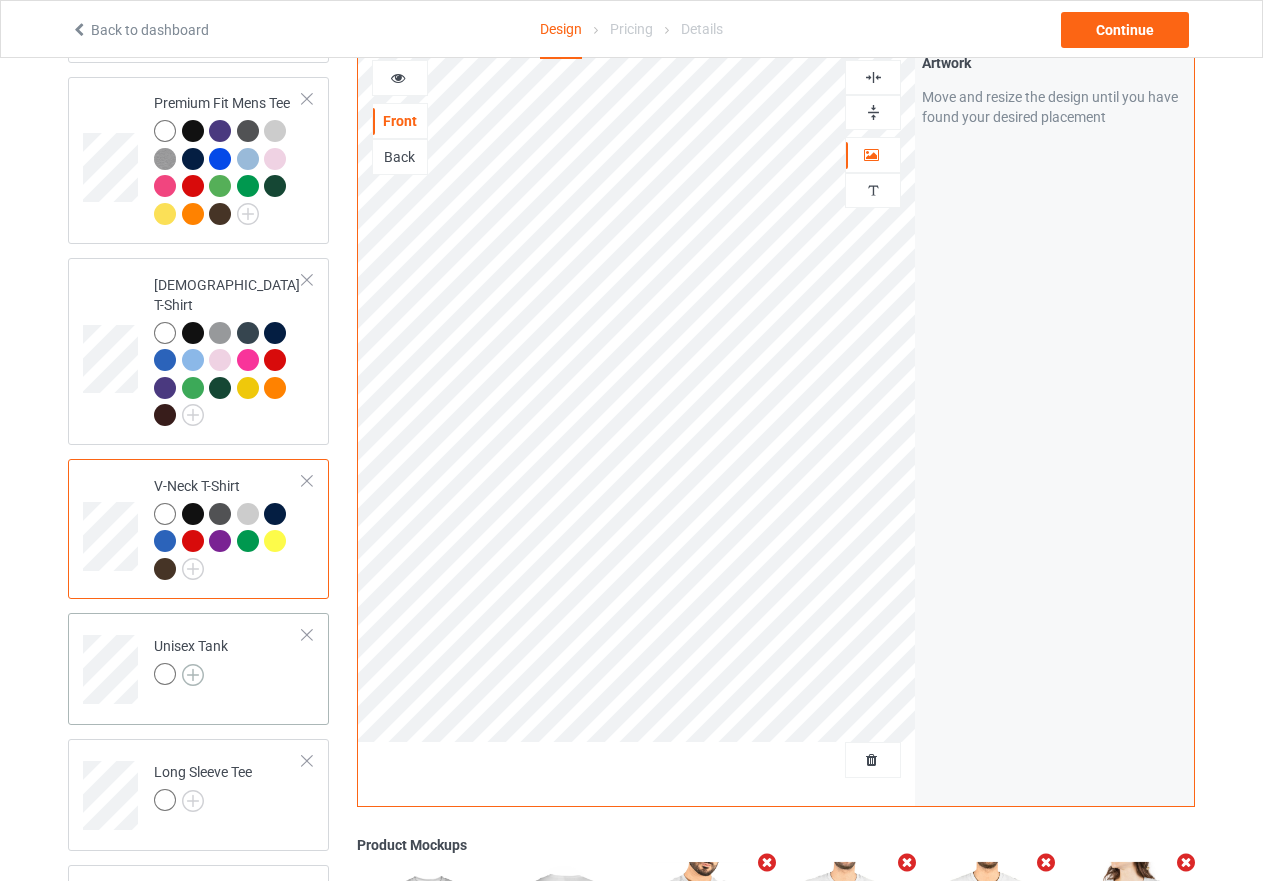 click at bounding box center [193, 675] 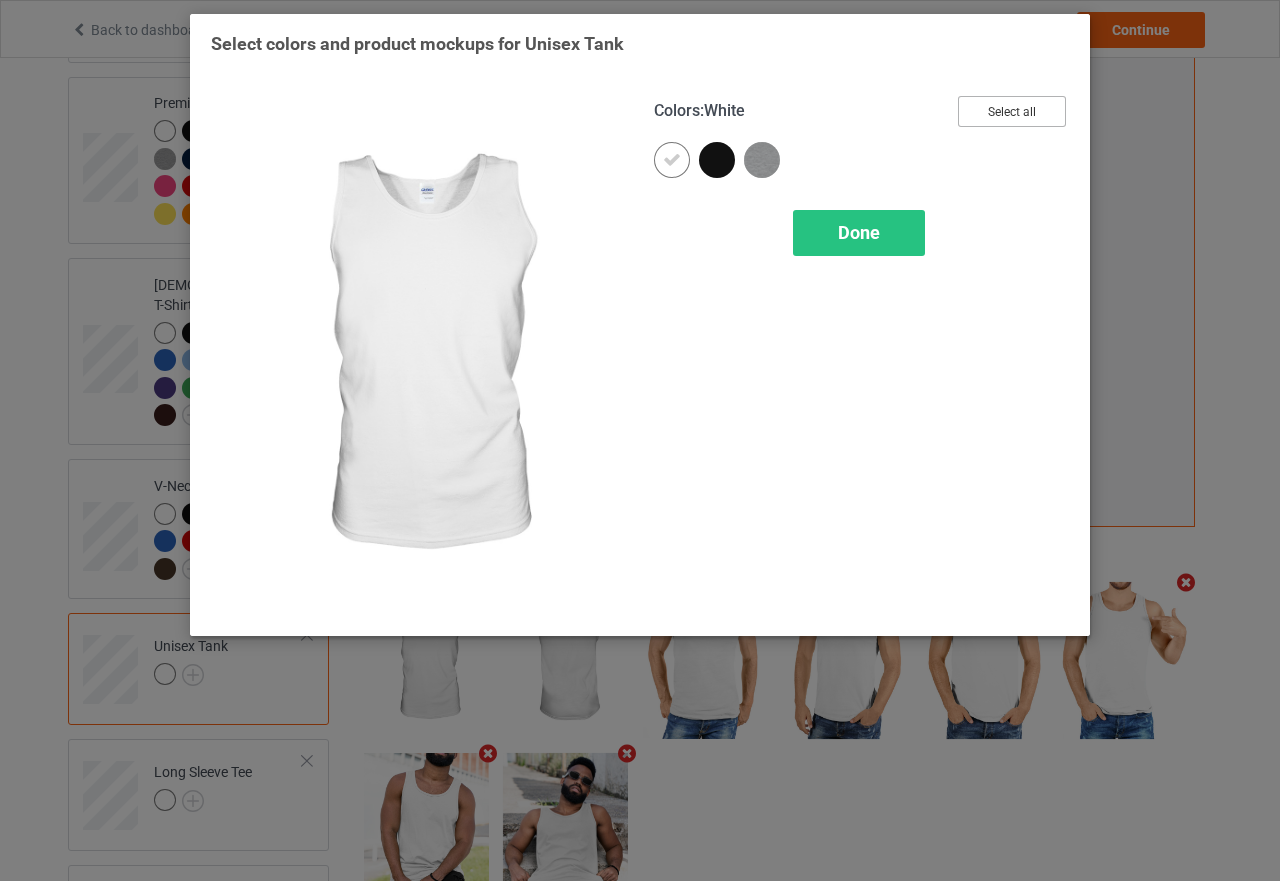 click on "Select all" at bounding box center (1012, 111) 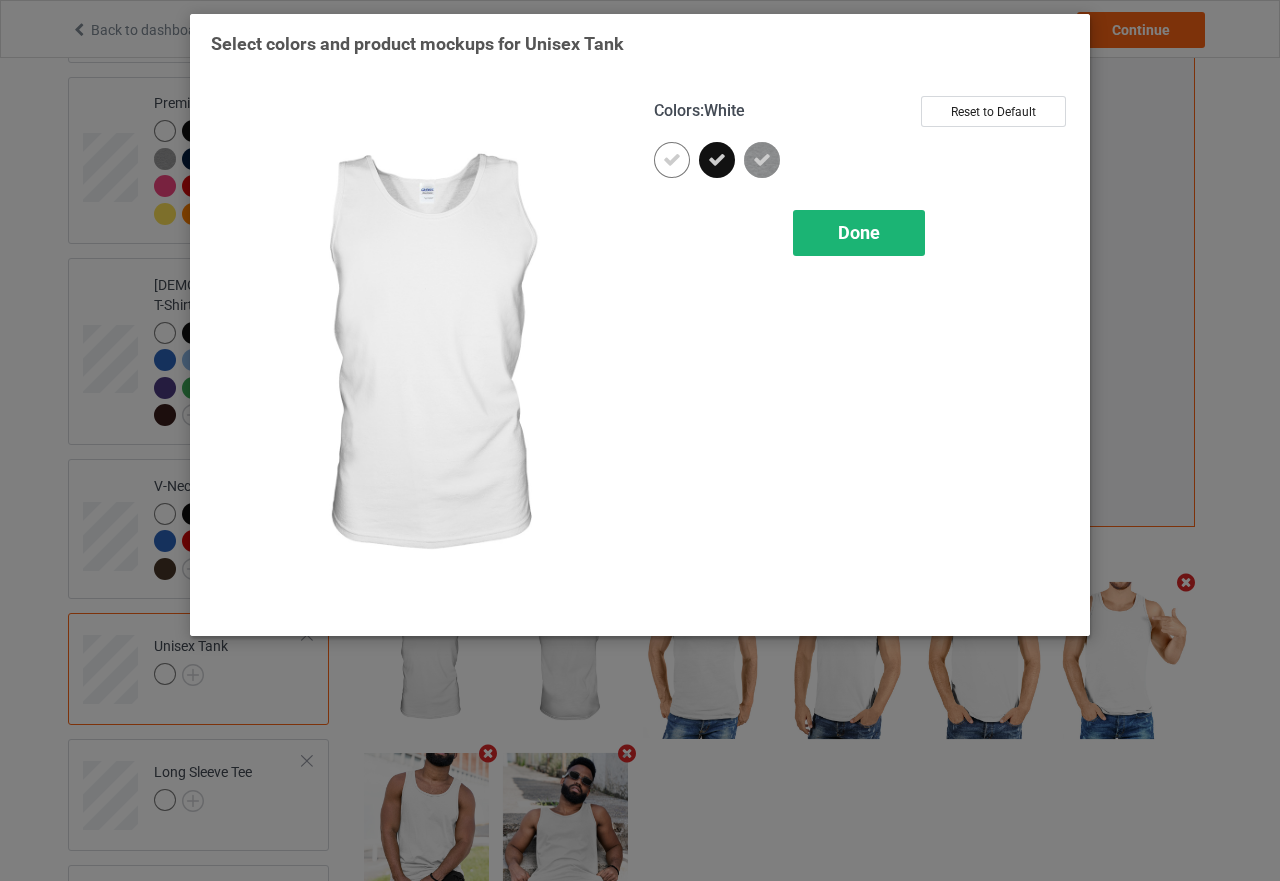 click on "Done" at bounding box center (859, 232) 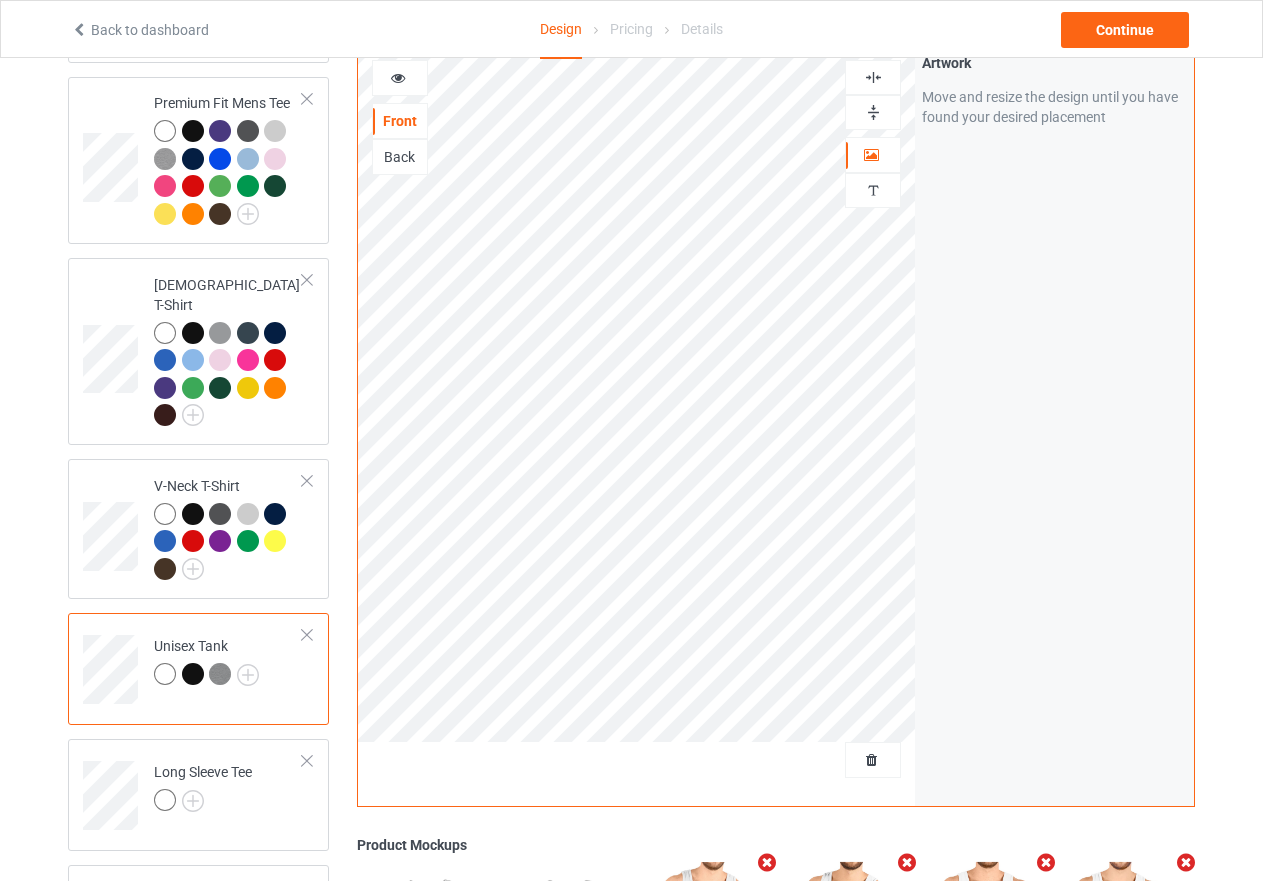 click on "Unisex Tank" at bounding box center [228, 662] 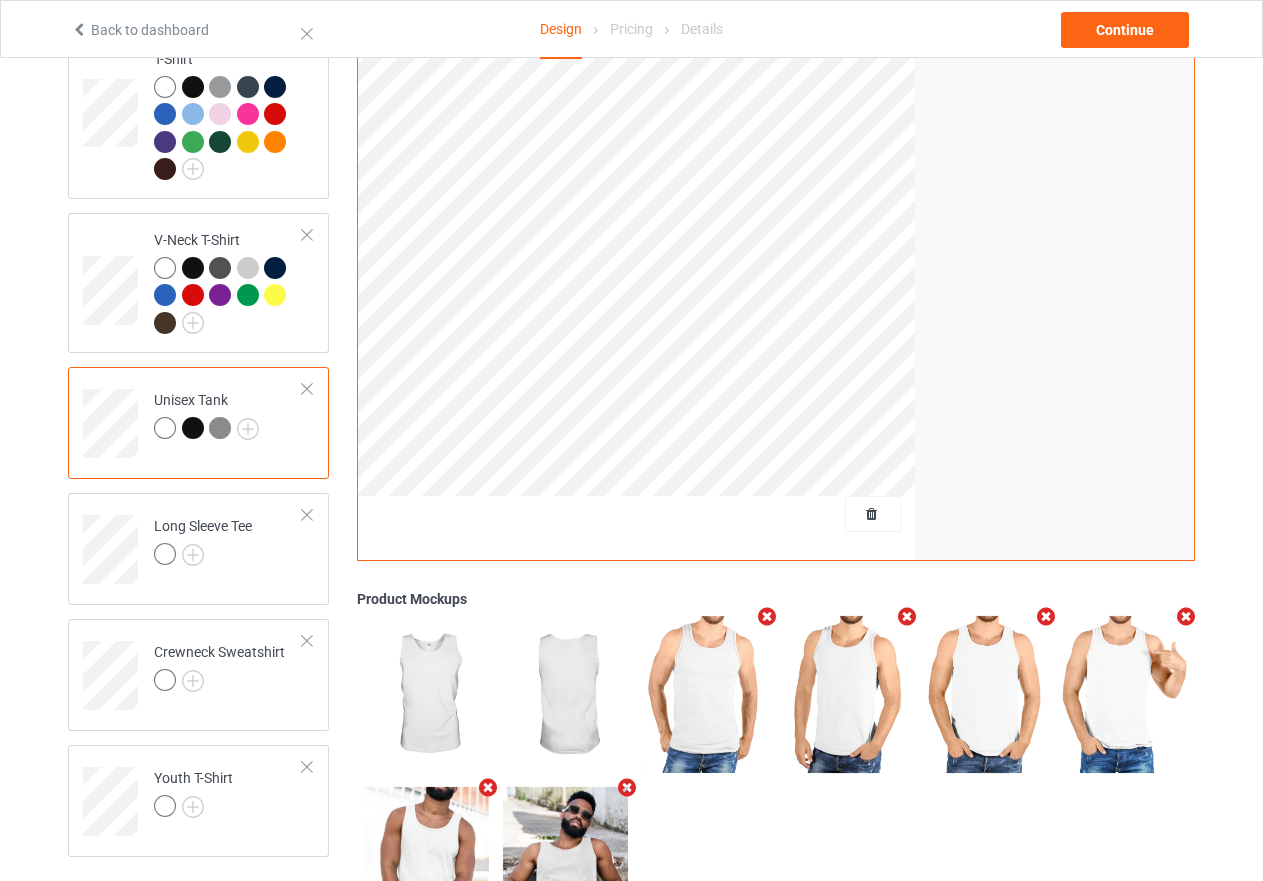 scroll, scrollTop: 635, scrollLeft: 0, axis: vertical 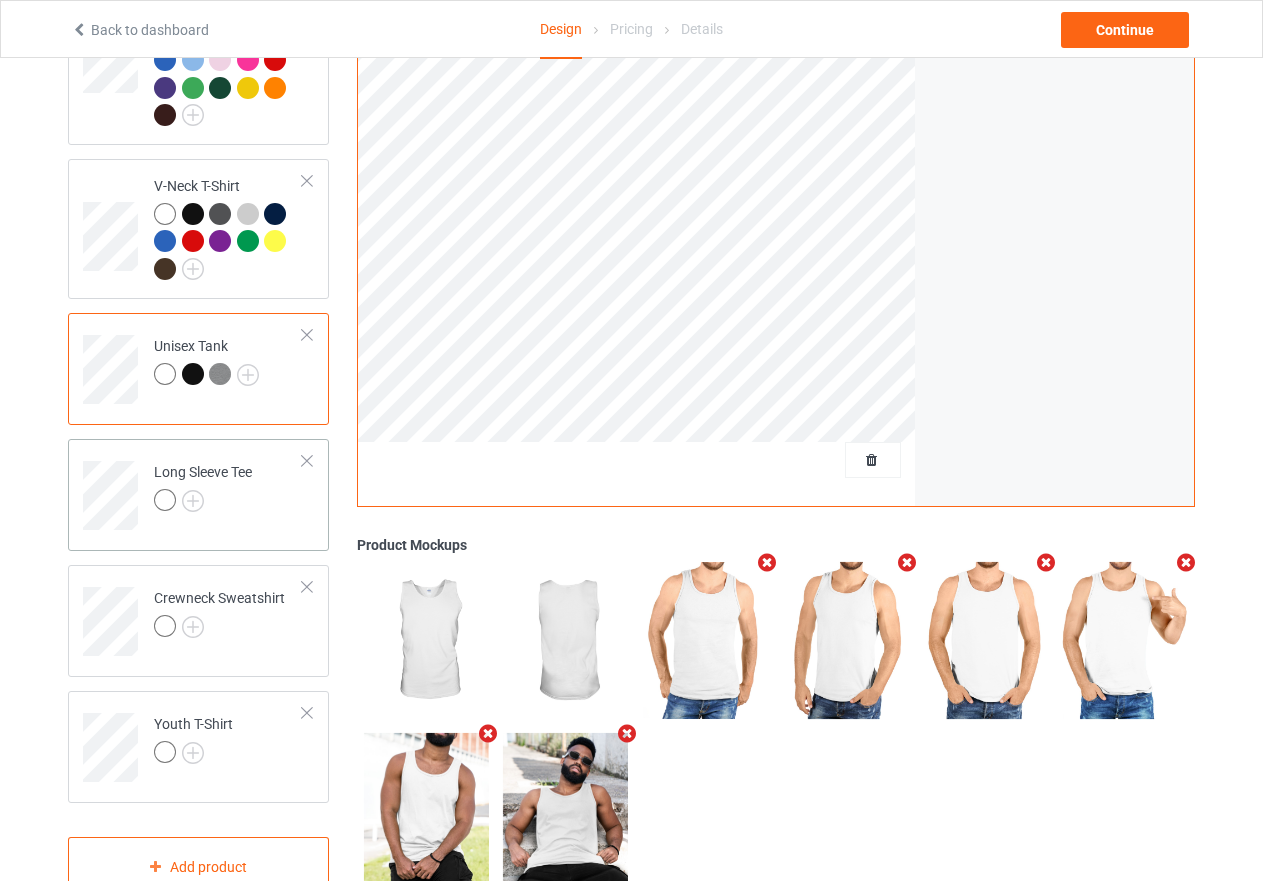click at bounding box center [203, 503] 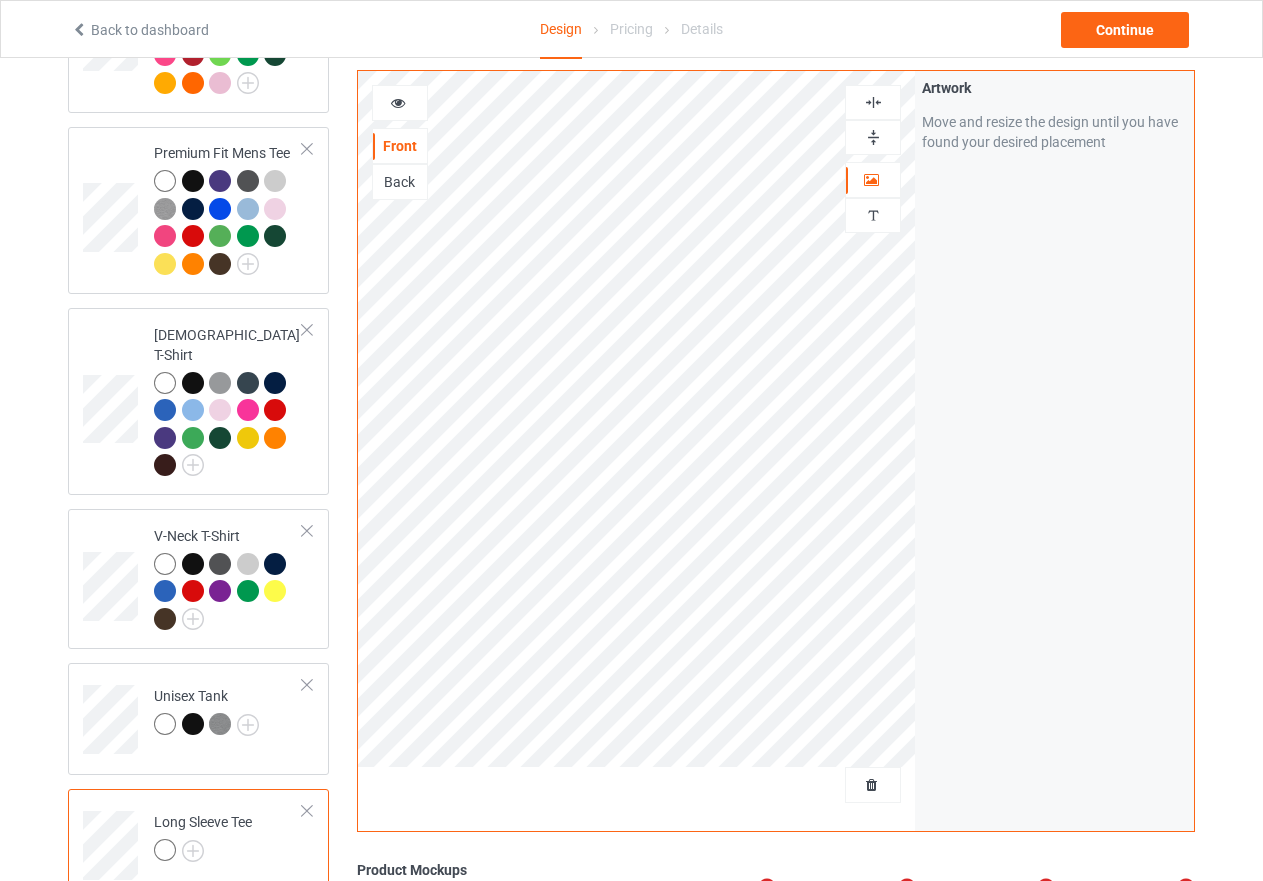 scroll, scrollTop: 235, scrollLeft: 0, axis: vertical 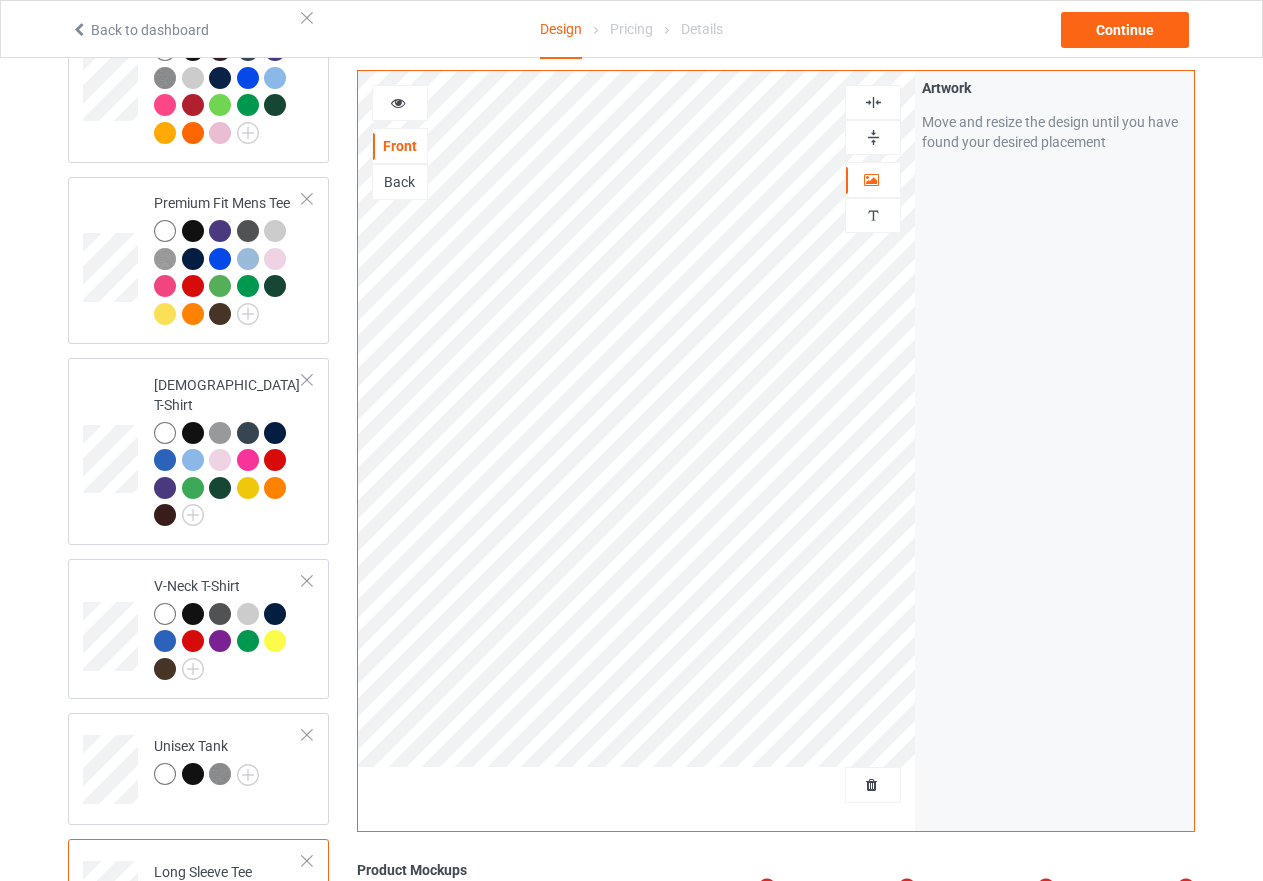 click at bounding box center (873, 137) 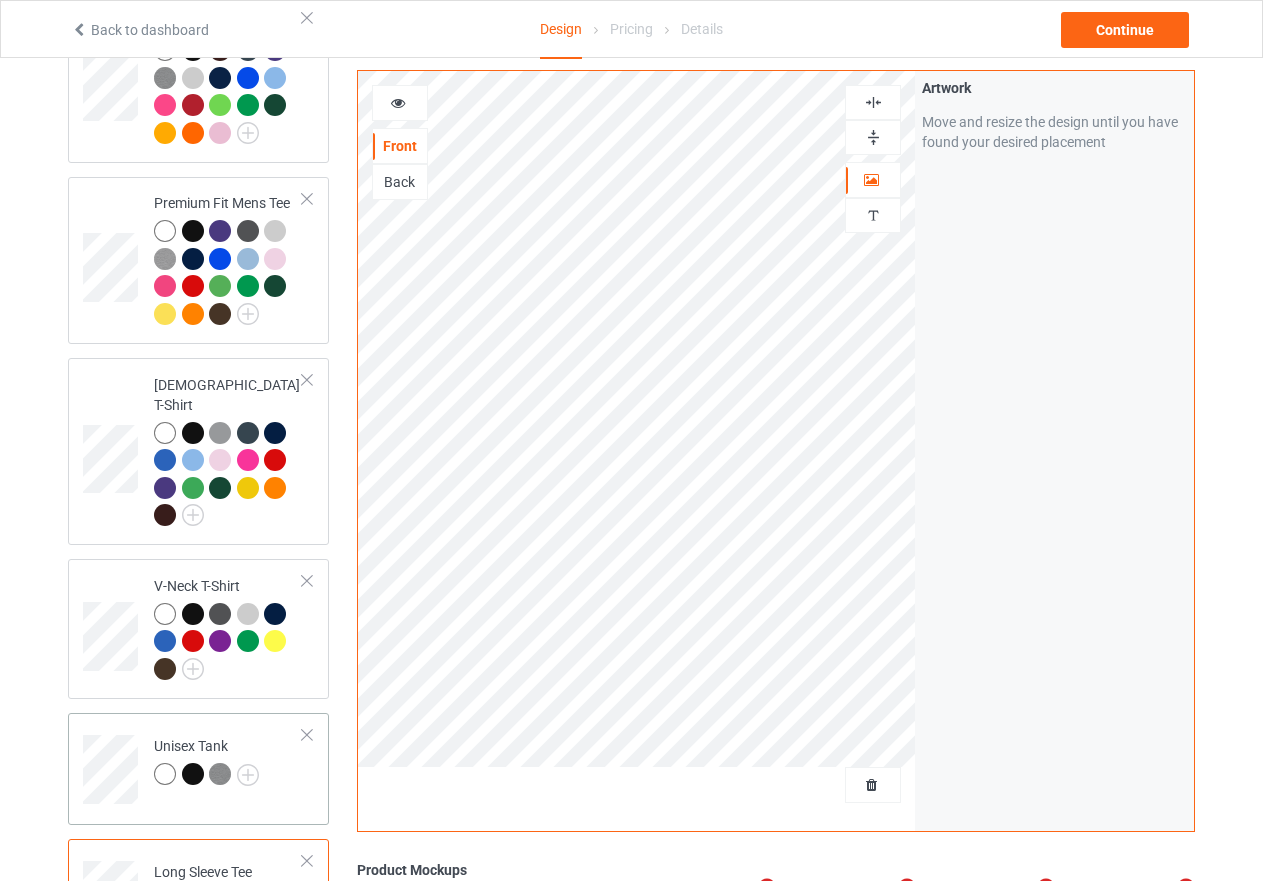 click on "Unisex Tank" at bounding box center [228, 762] 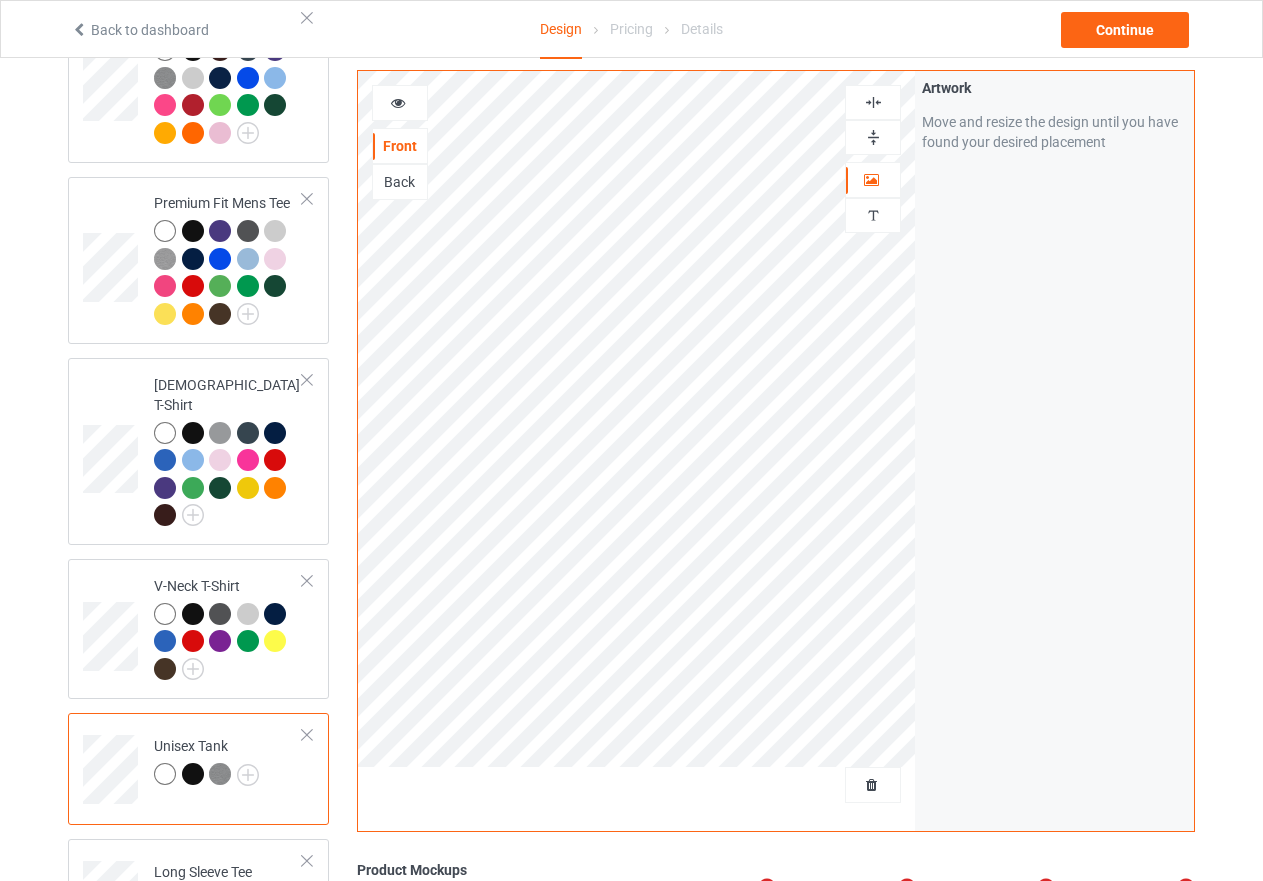 click at bounding box center (873, 137) 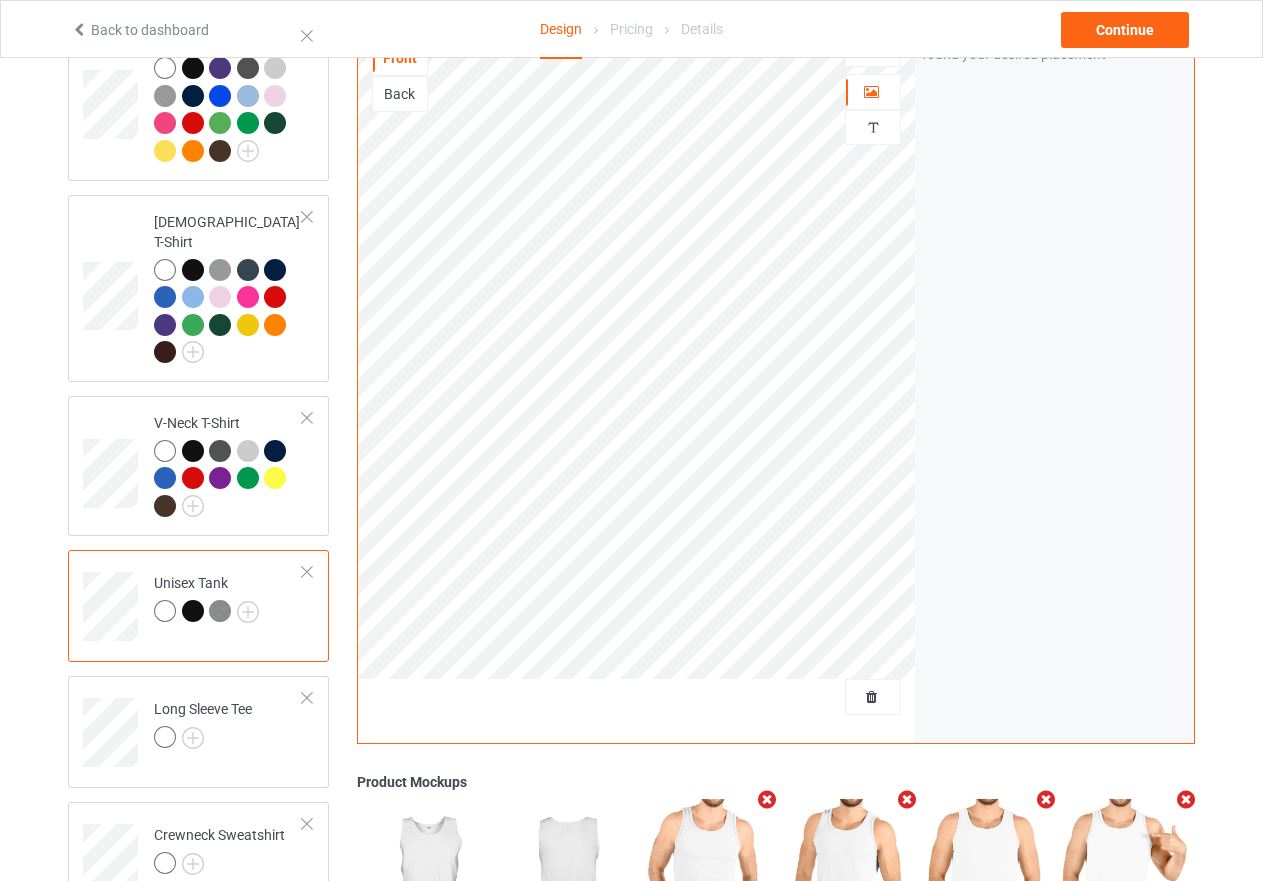 scroll, scrollTop: 435, scrollLeft: 0, axis: vertical 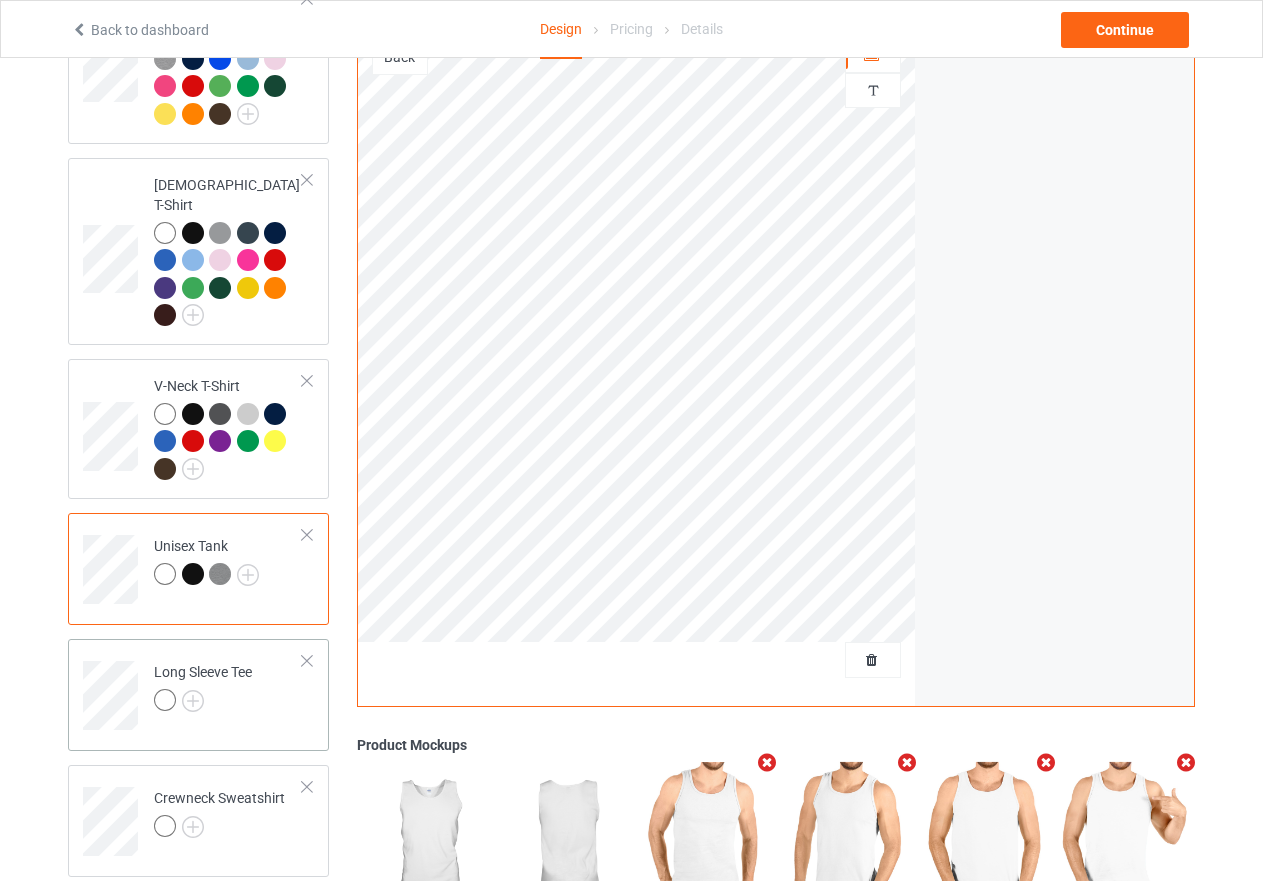 click at bounding box center (203, 703) 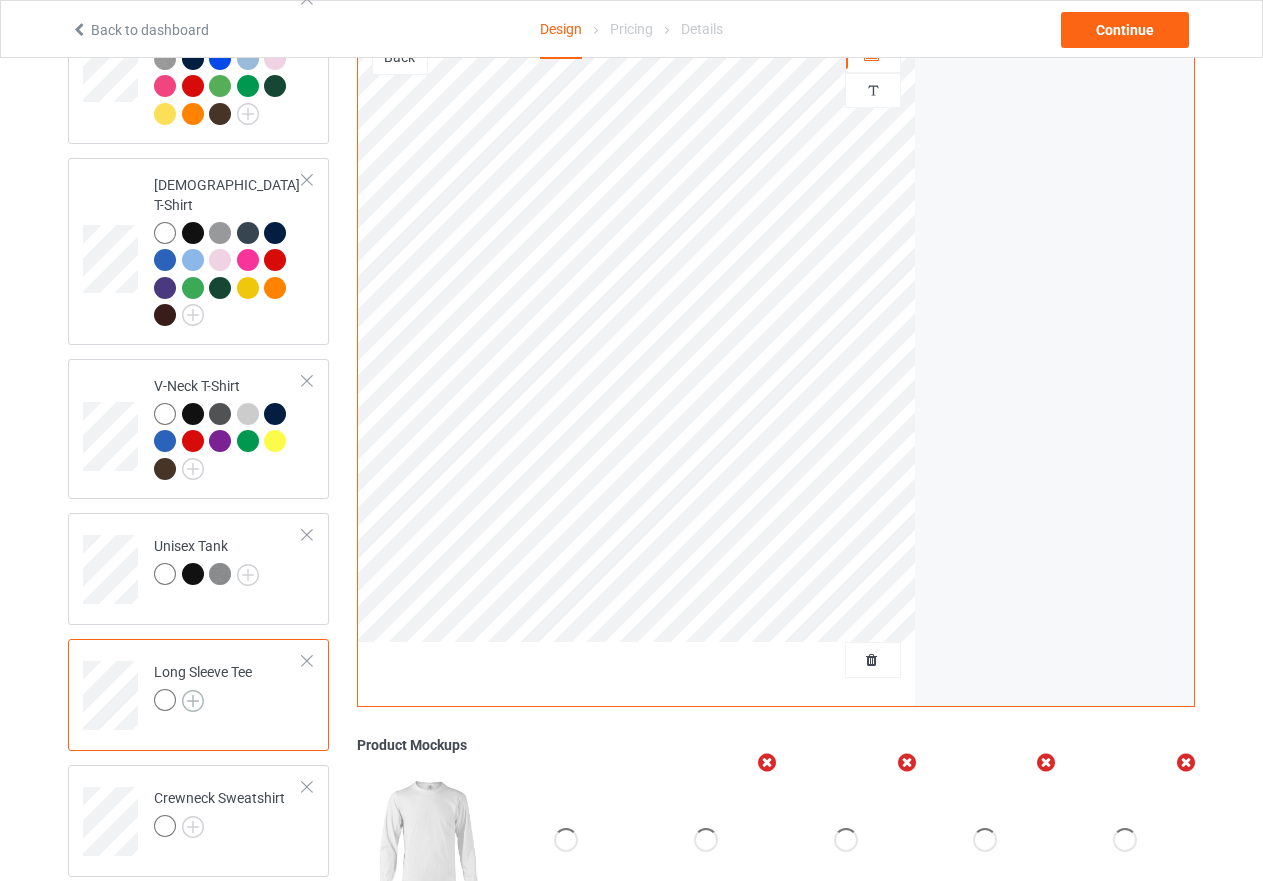 click at bounding box center (193, 701) 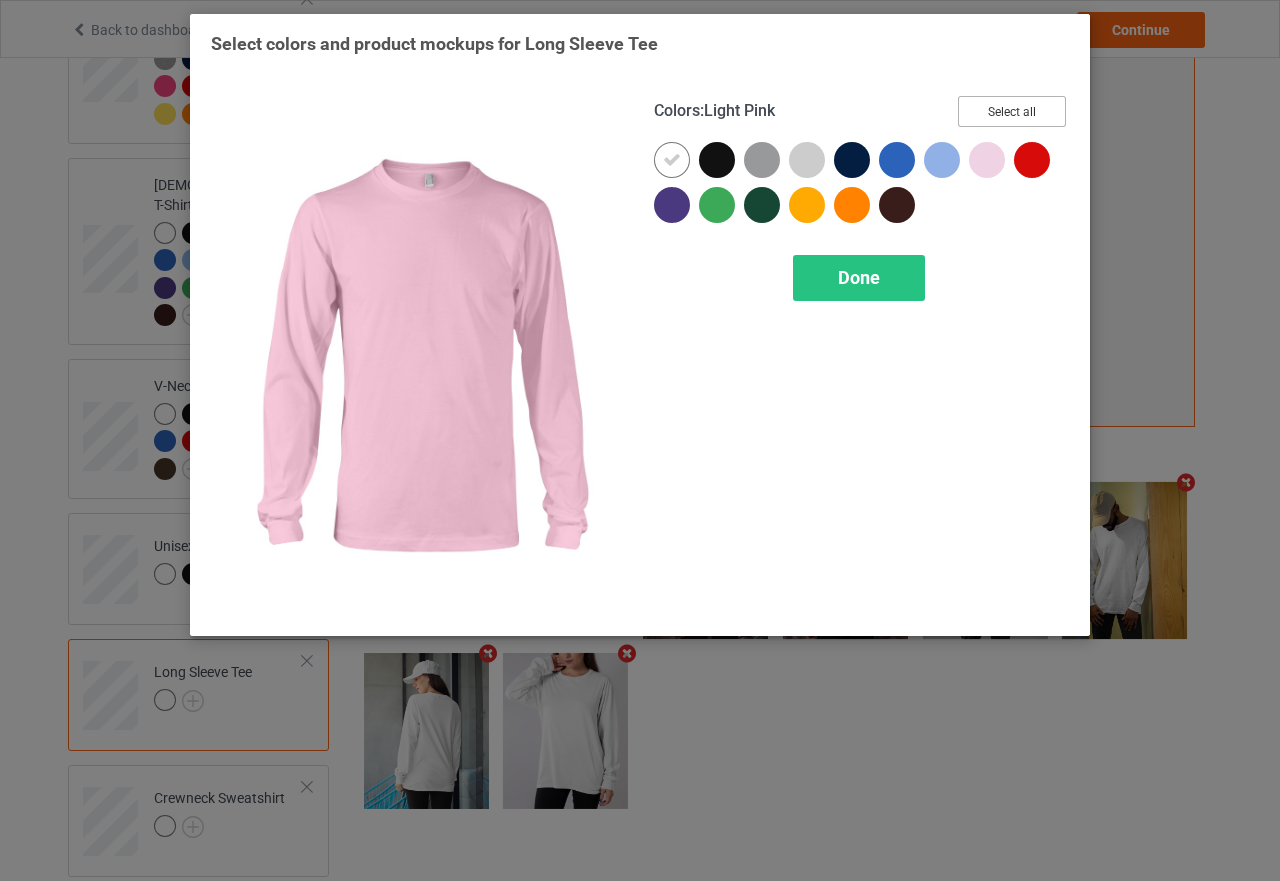 click on "Select all" at bounding box center (1012, 111) 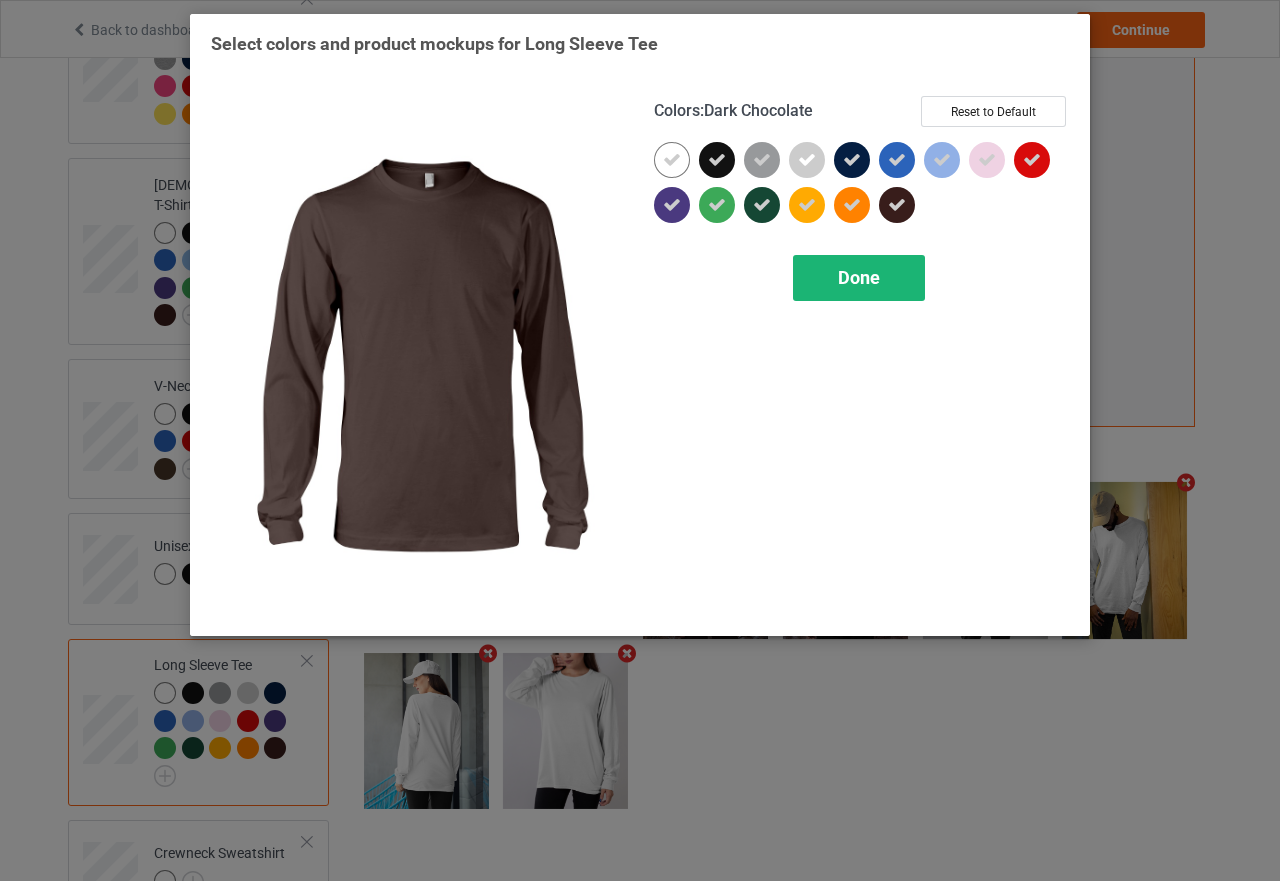 click on "Done" at bounding box center [859, 277] 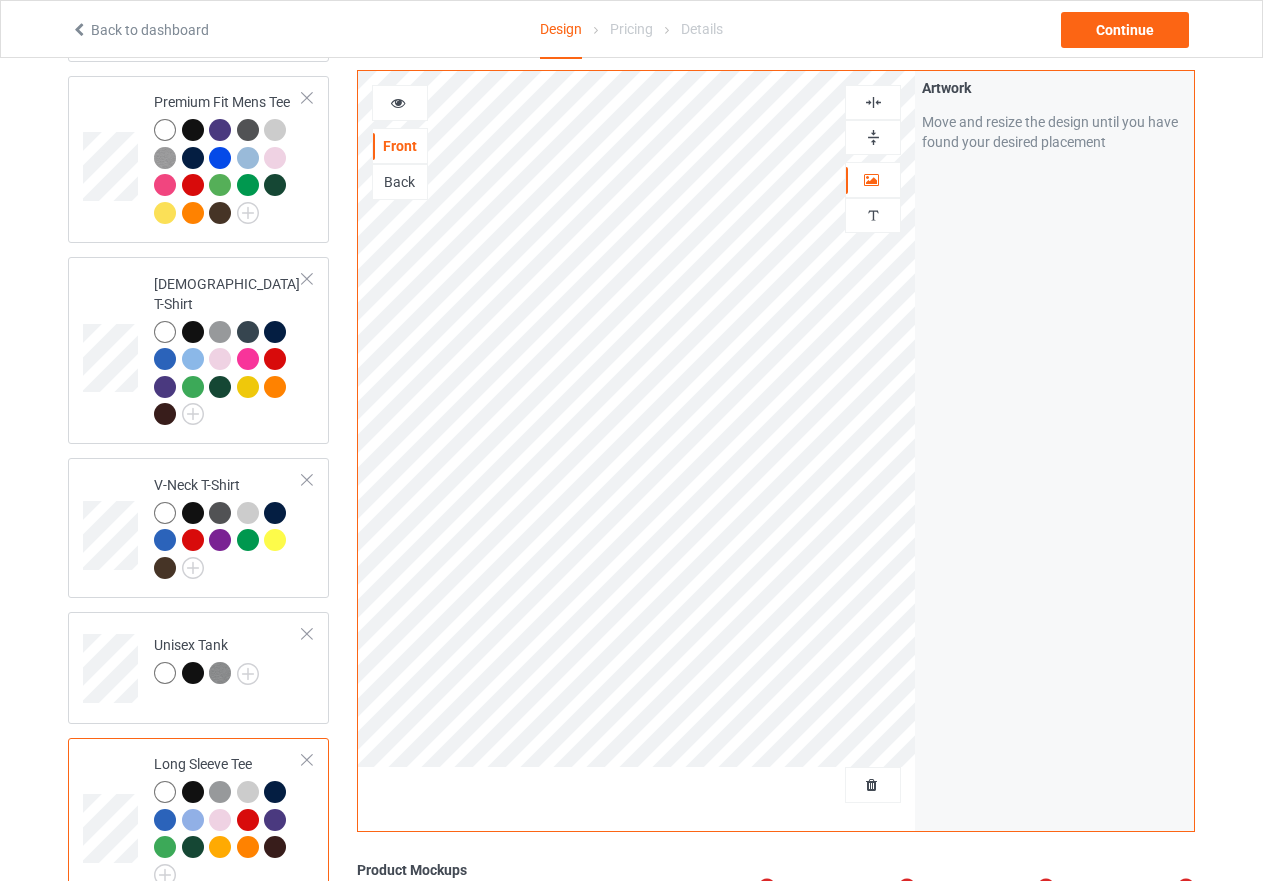 scroll, scrollTop: 335, scrollLeft: 0, axis: vertical 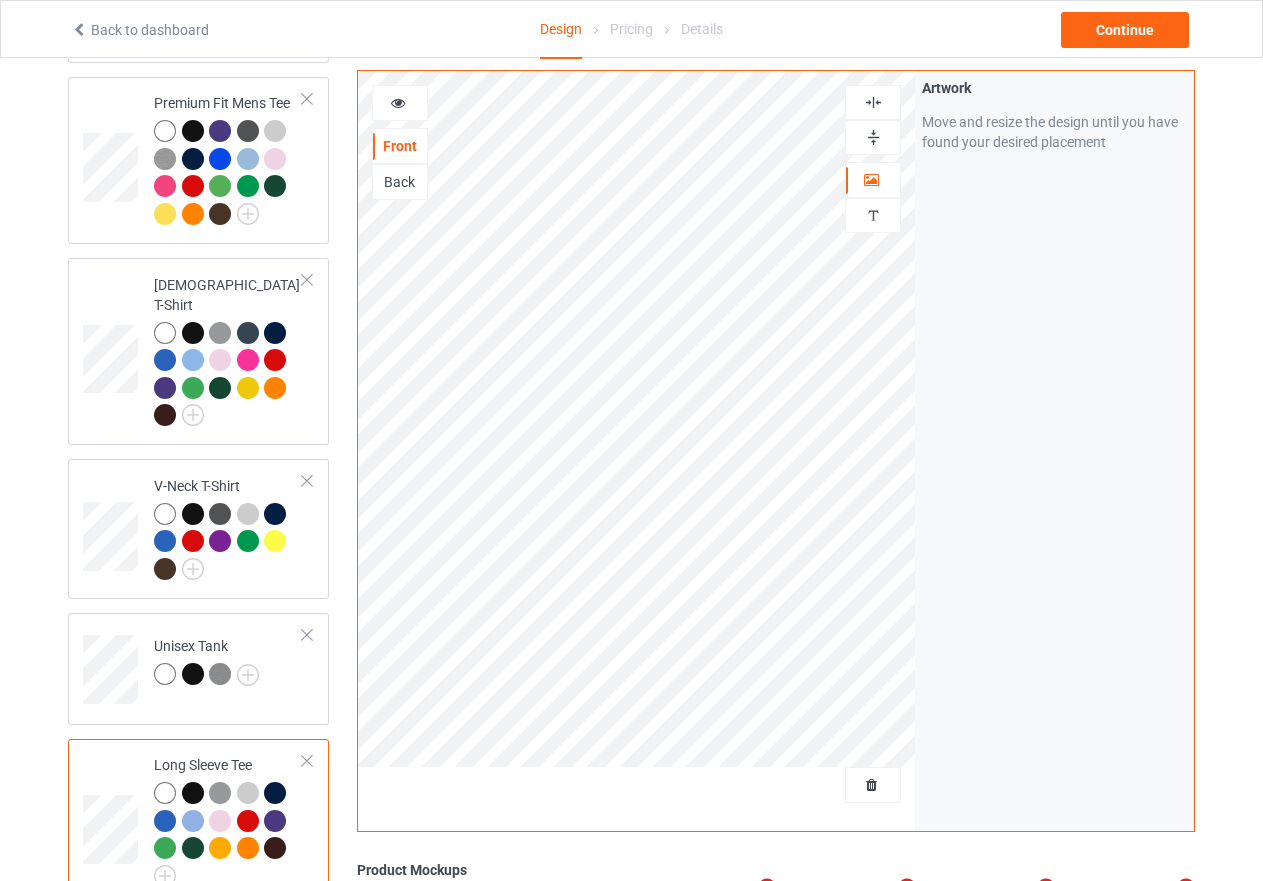 click at bounding box center [873, 137] 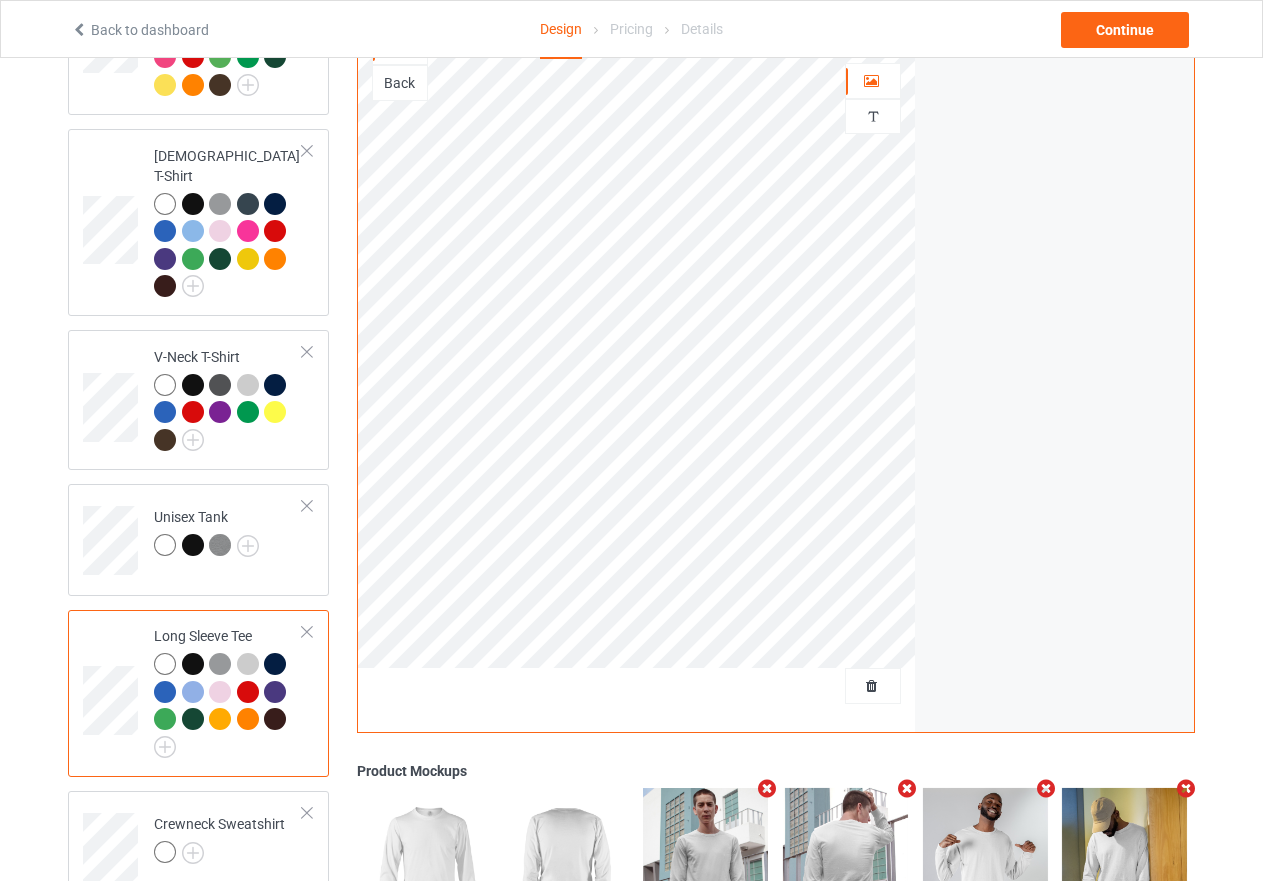 scroll, scrollTop: 435, scrollLeft: 0, axis: vertical 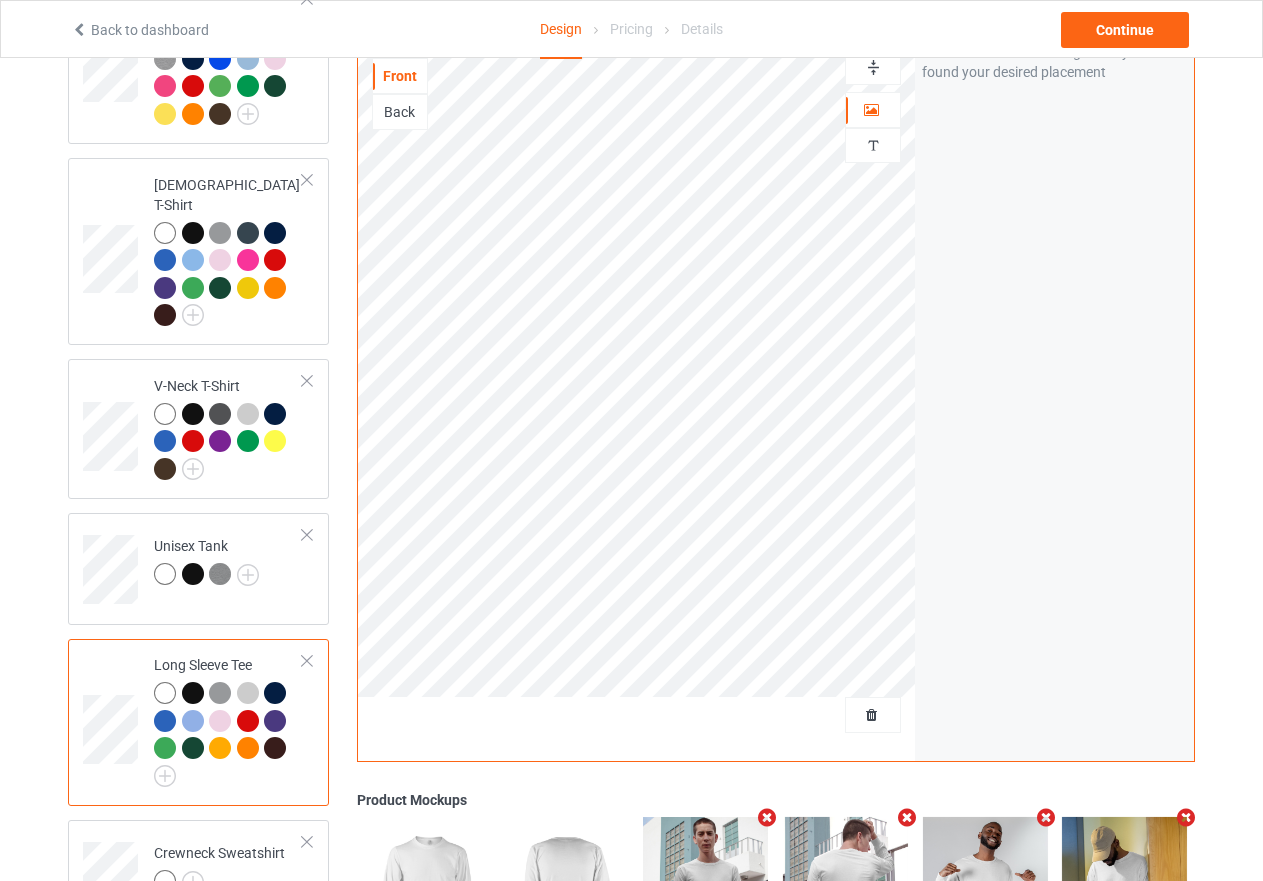 click on "Artwork Move and resize the design until you have found your desired placement" at bounding box center (1054, 381) 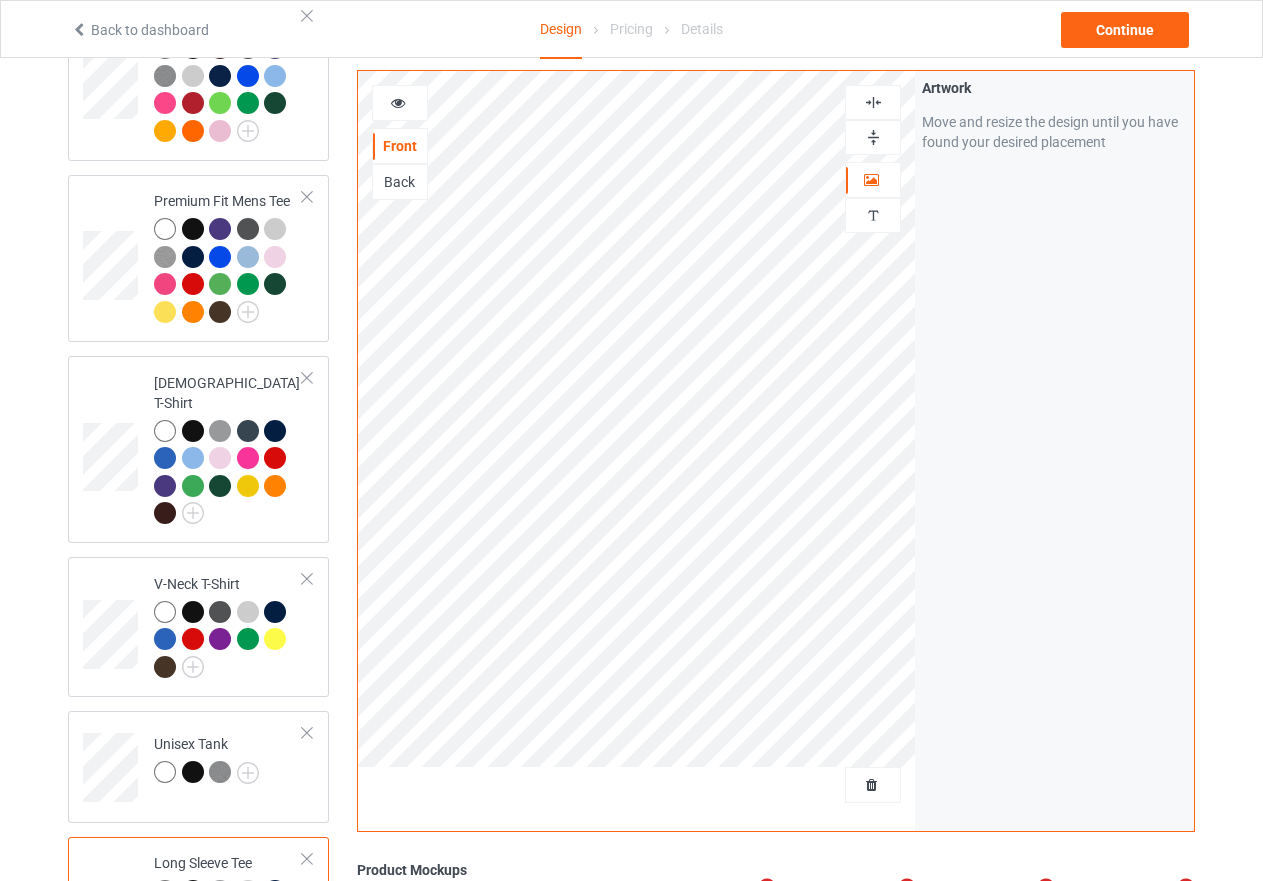 scroll, scrollTop: 235, scrollLeft: 0, axis: vertical 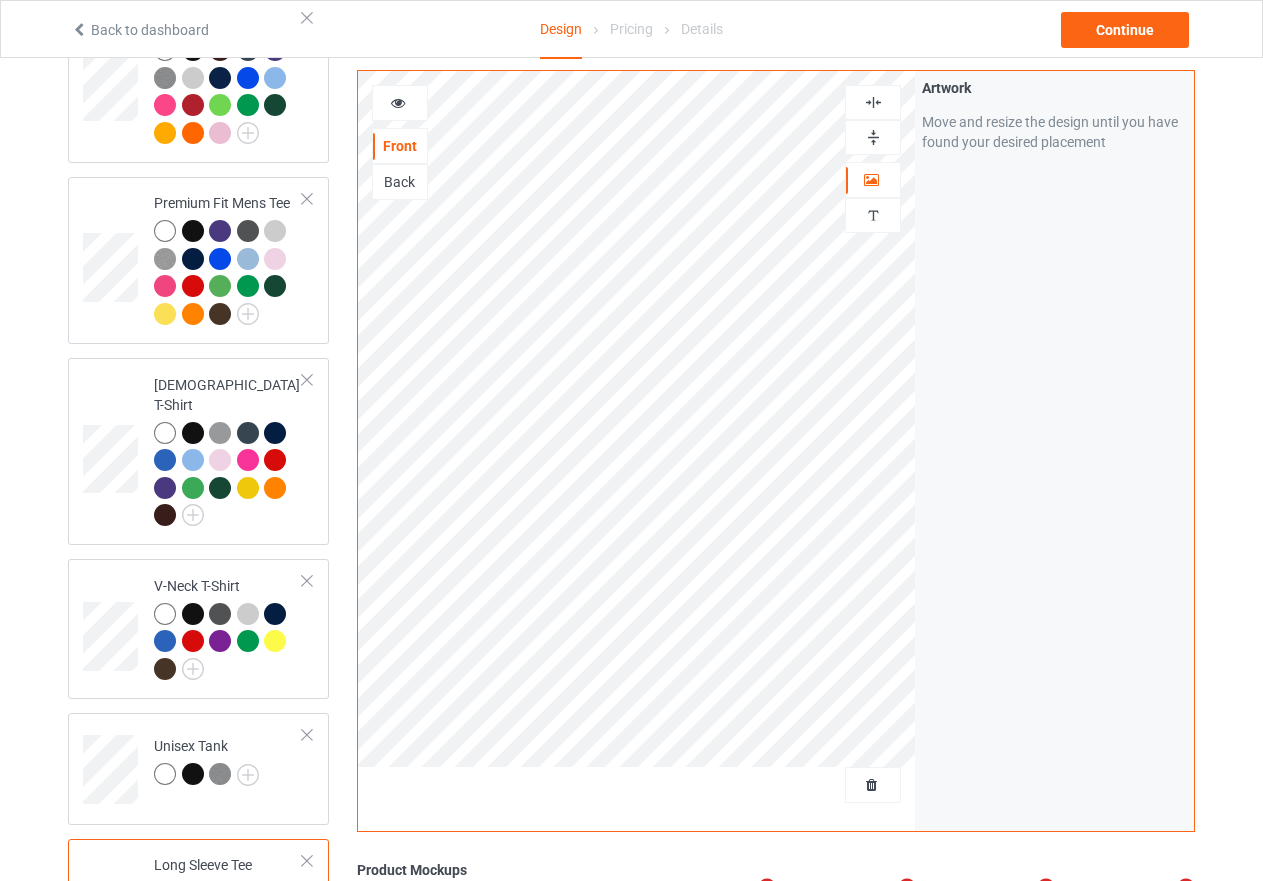 click at bounding box center [873, 137] 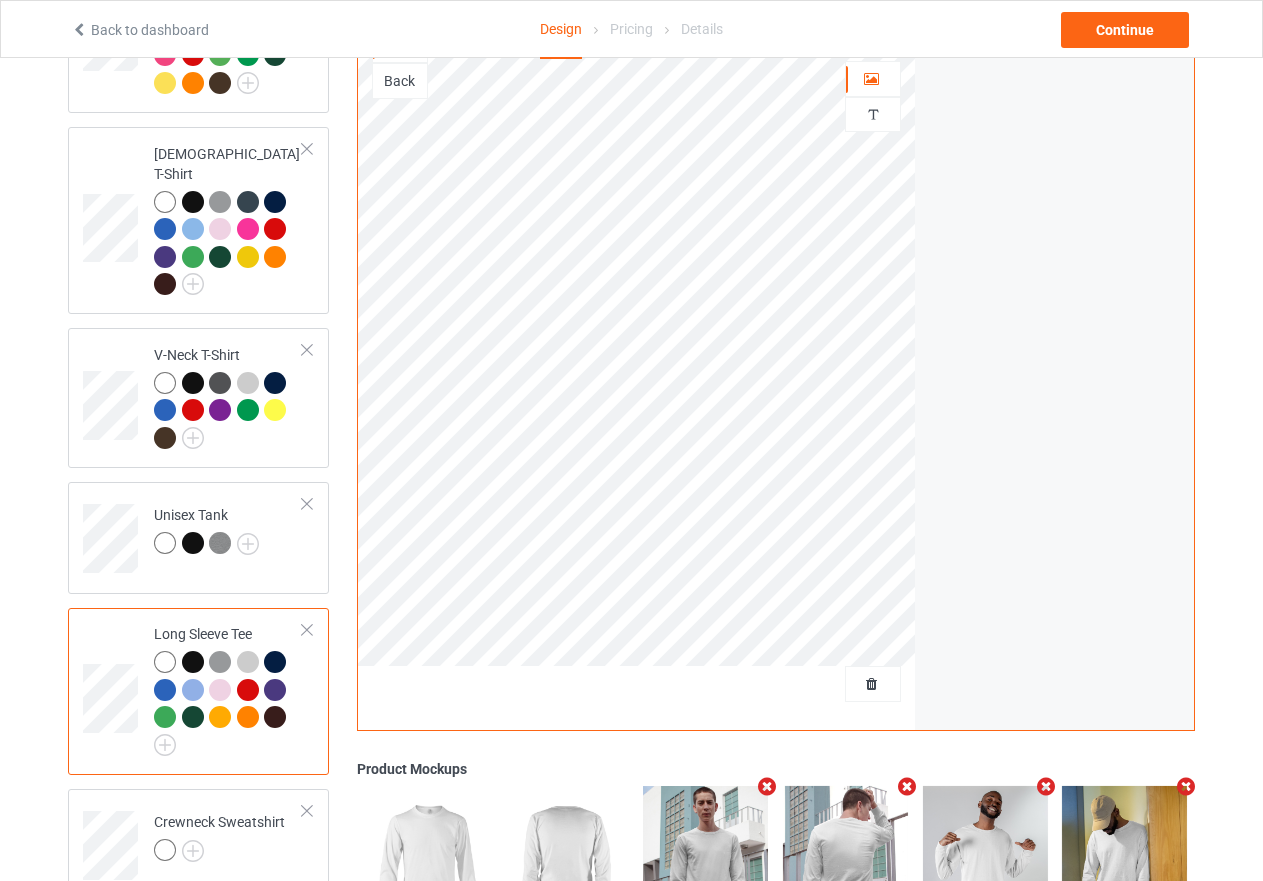 scroll, scrollTop: 535, scrollLeft: 0, axis: vertical 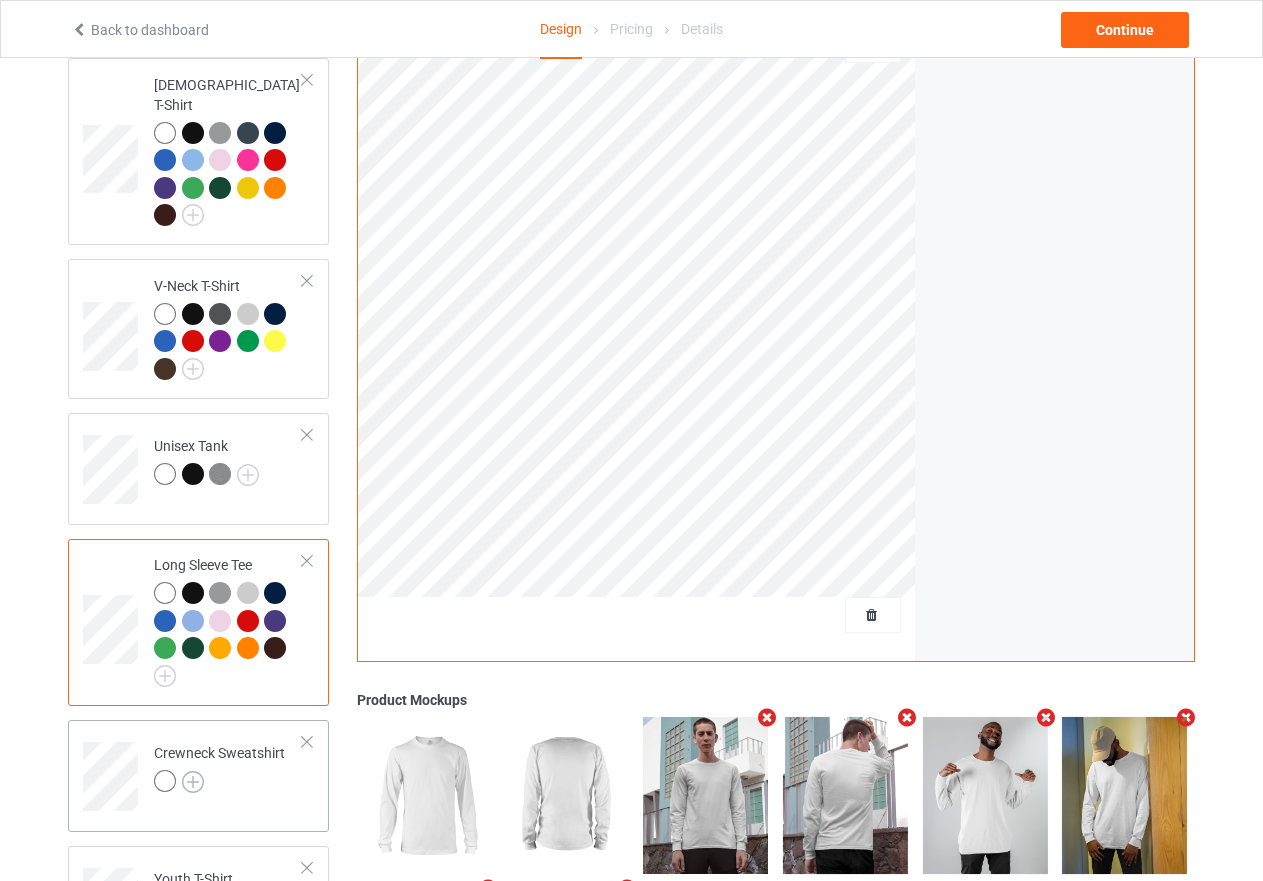 click at bounding box center (193, 782) 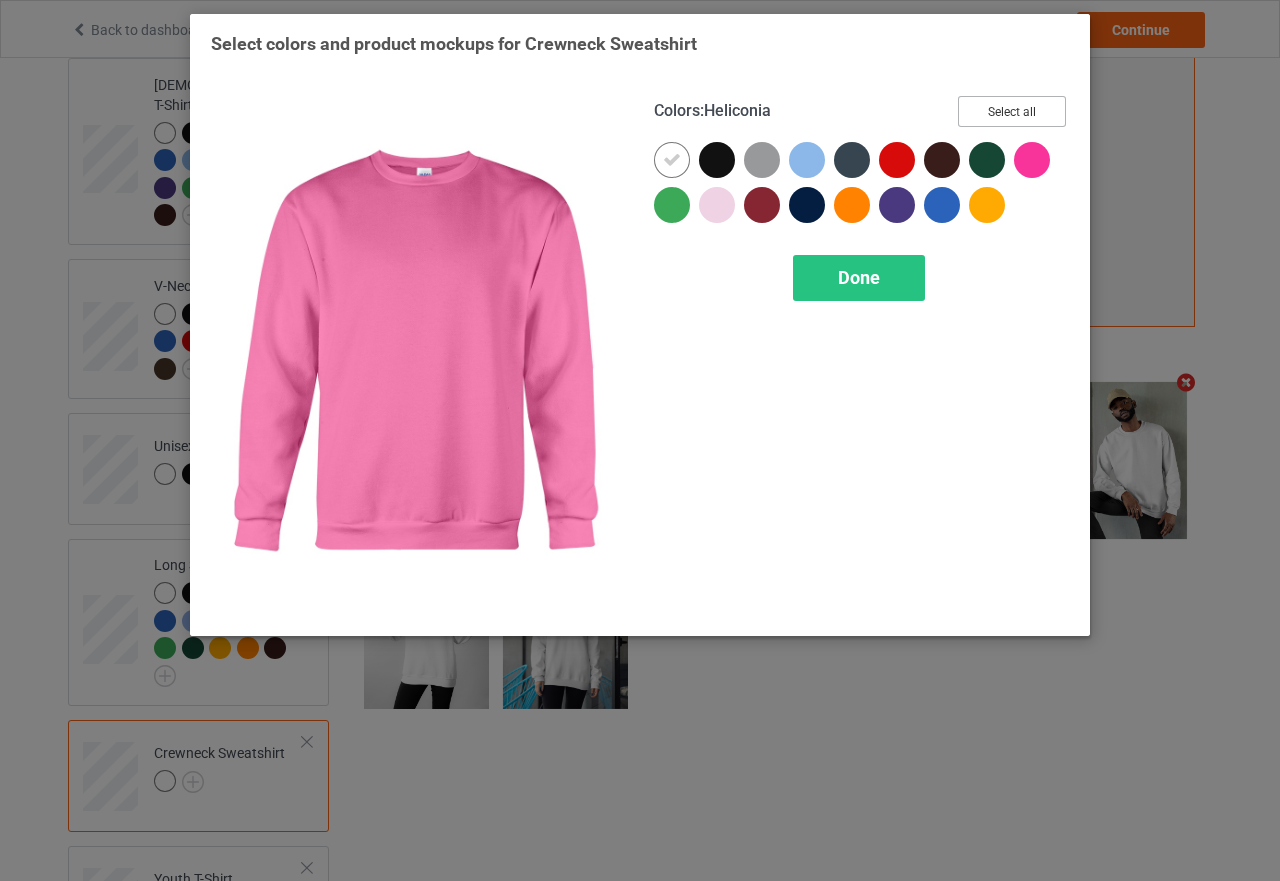 click on "Select all" at bounding box center [1012, 111] 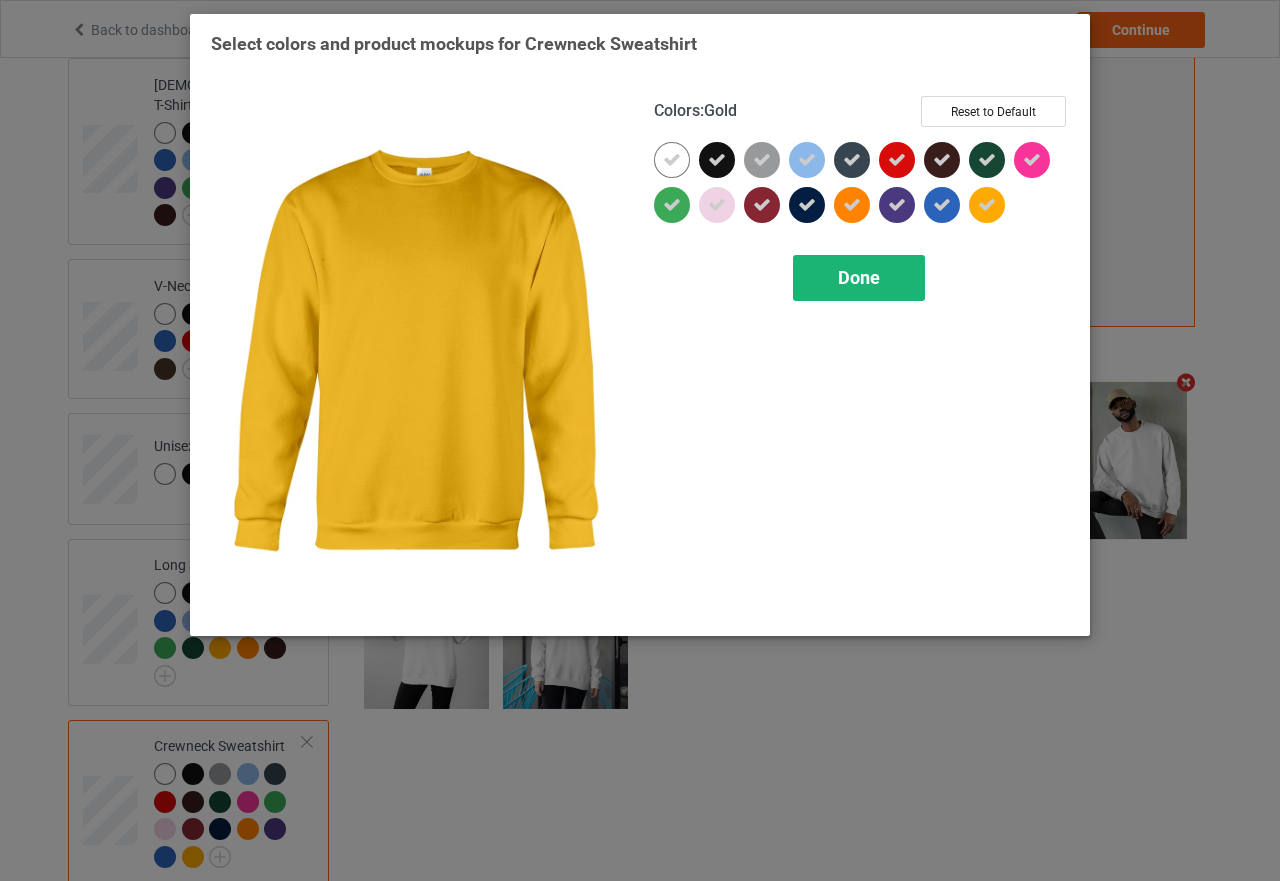 click on "Done" at bounding box center [859, 278] 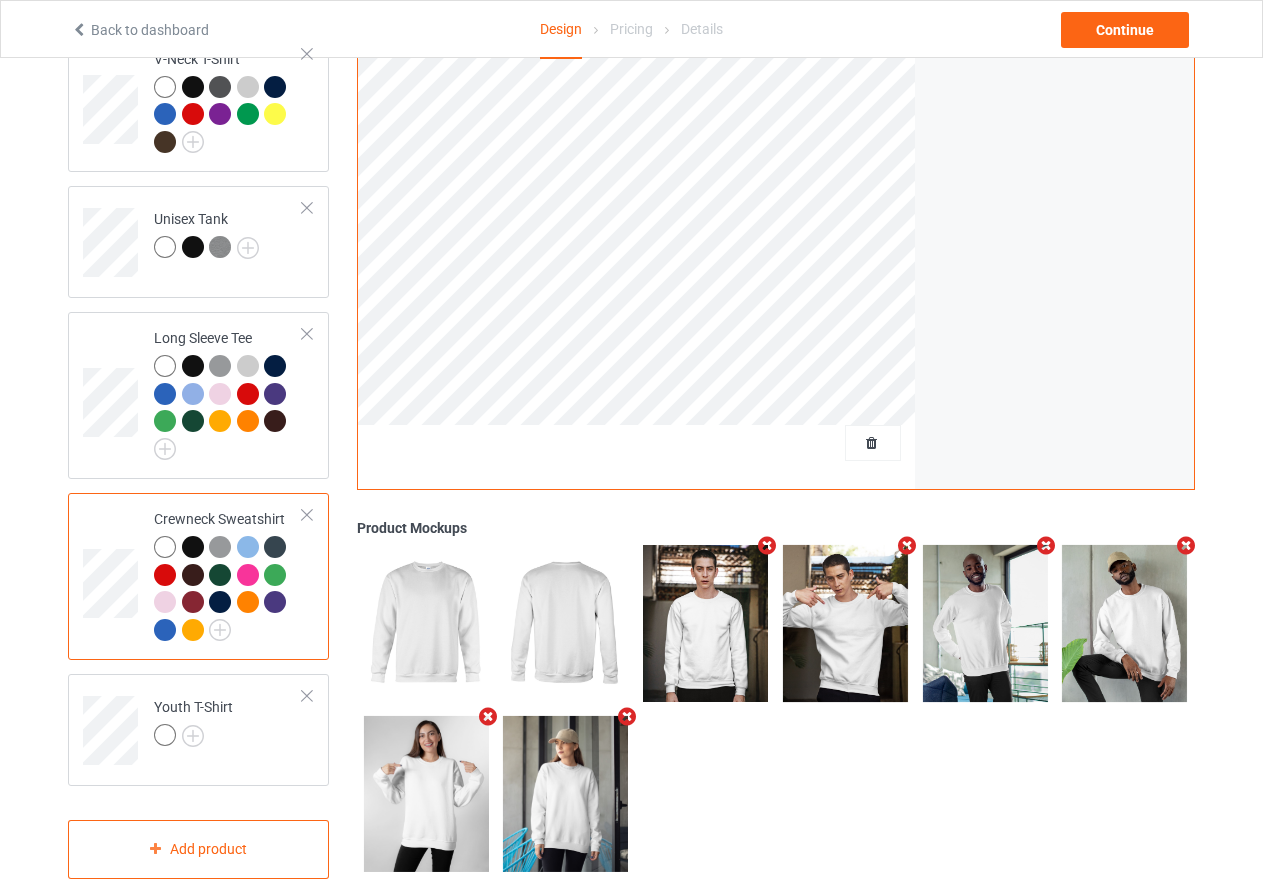 scroll, scrollTop: 788, scrollLeft: 0, axis: vertical 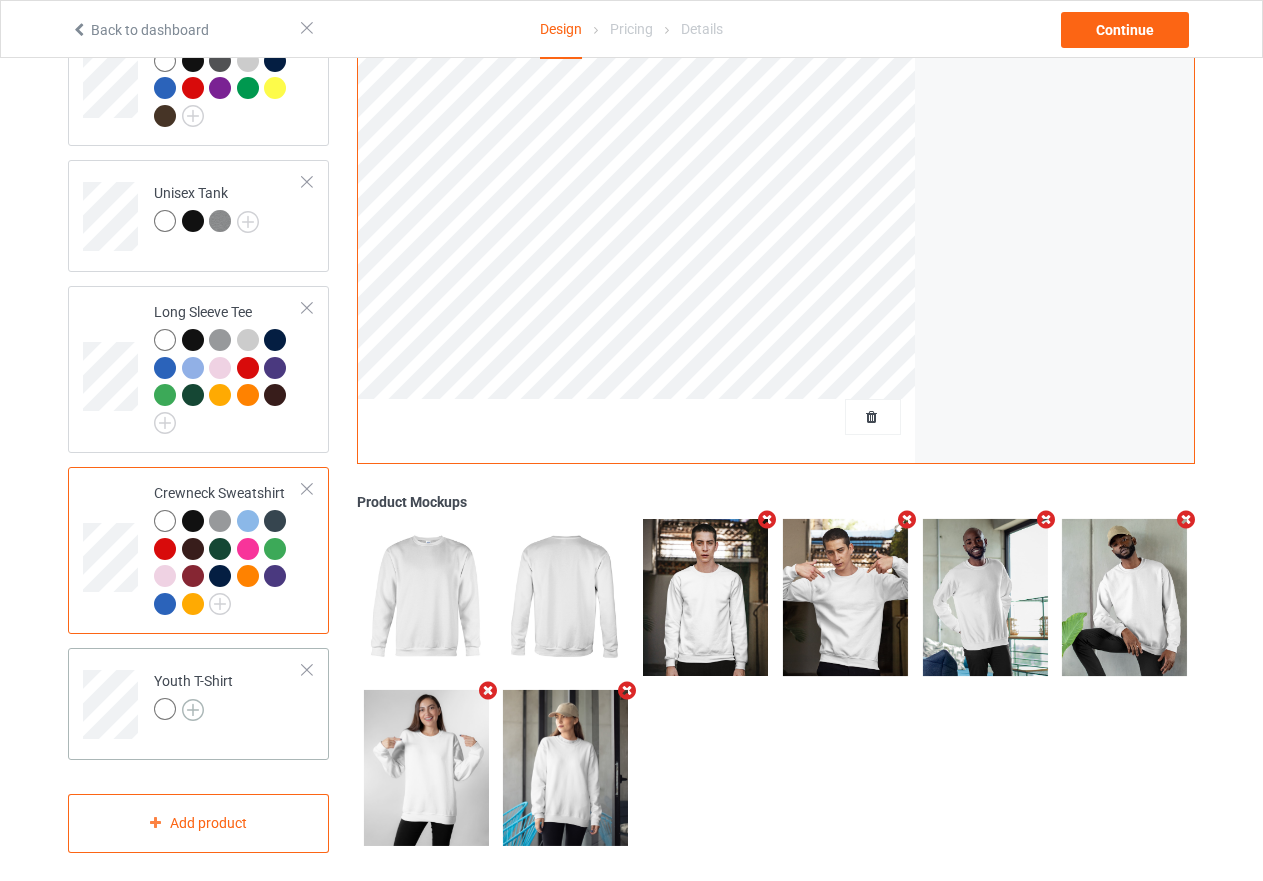 click at bounding box center (193, 710) 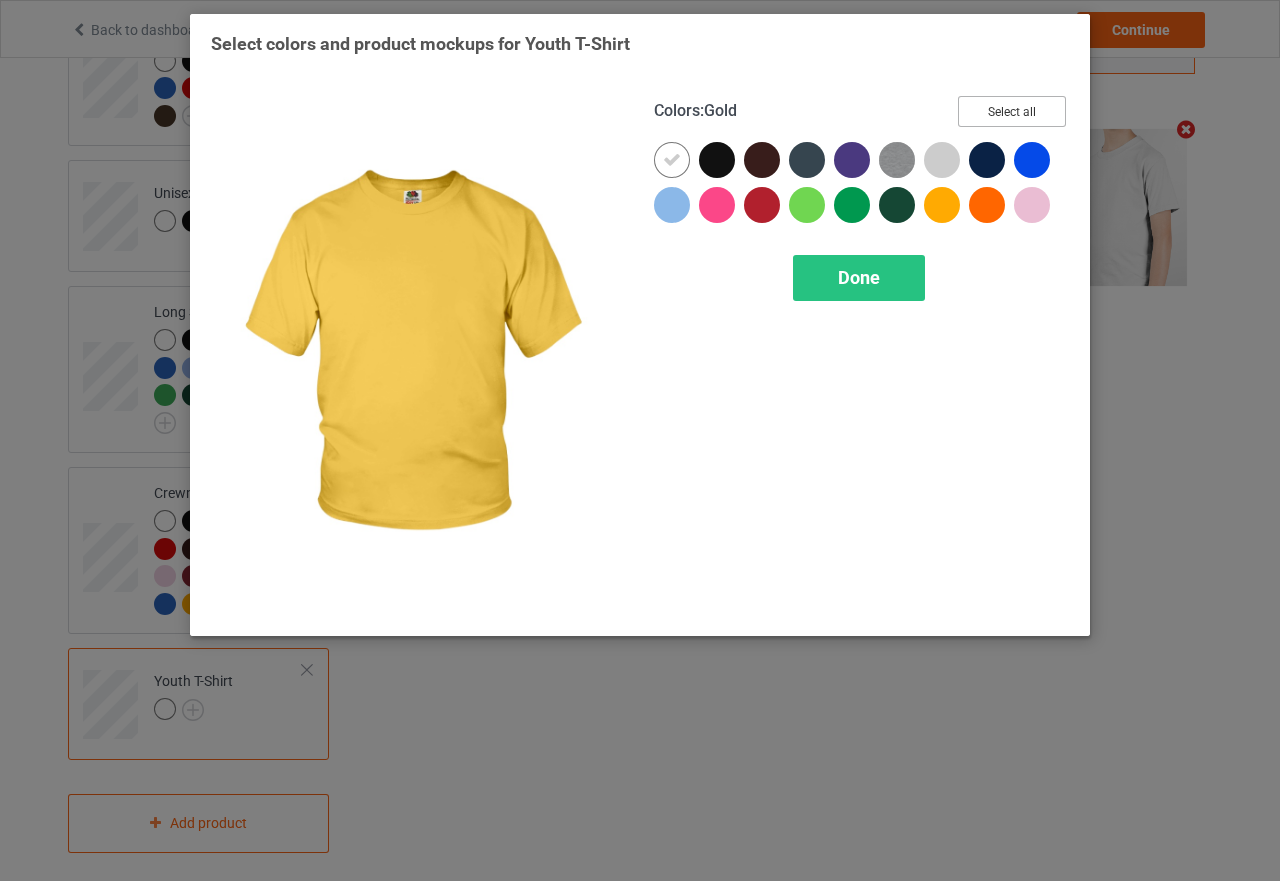 click on "Select all" at bounding box center (1012, 111) 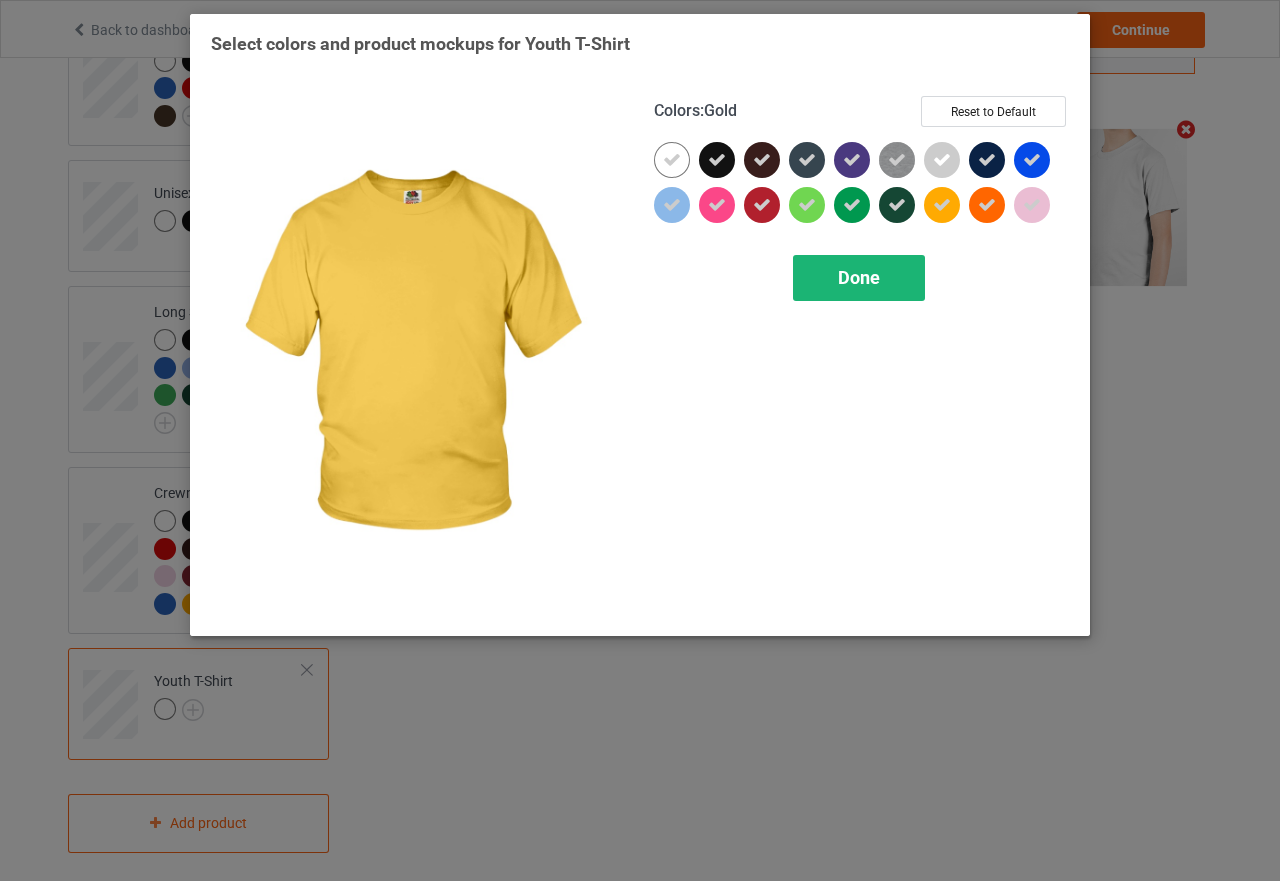 click on "Done" at bounding box center (859, 278) 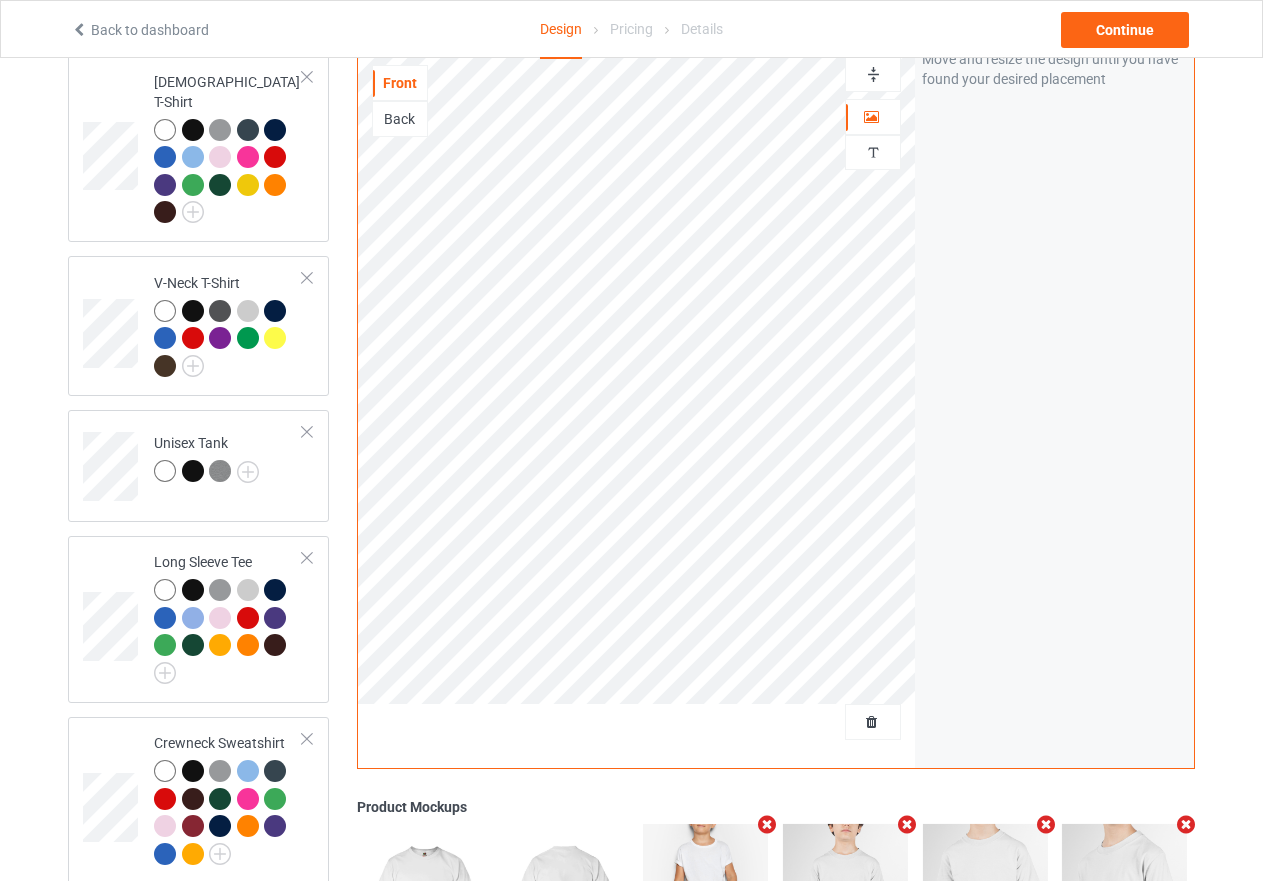 scroll, scrollTop: 488, scrollLeft: 0, axis: vertical 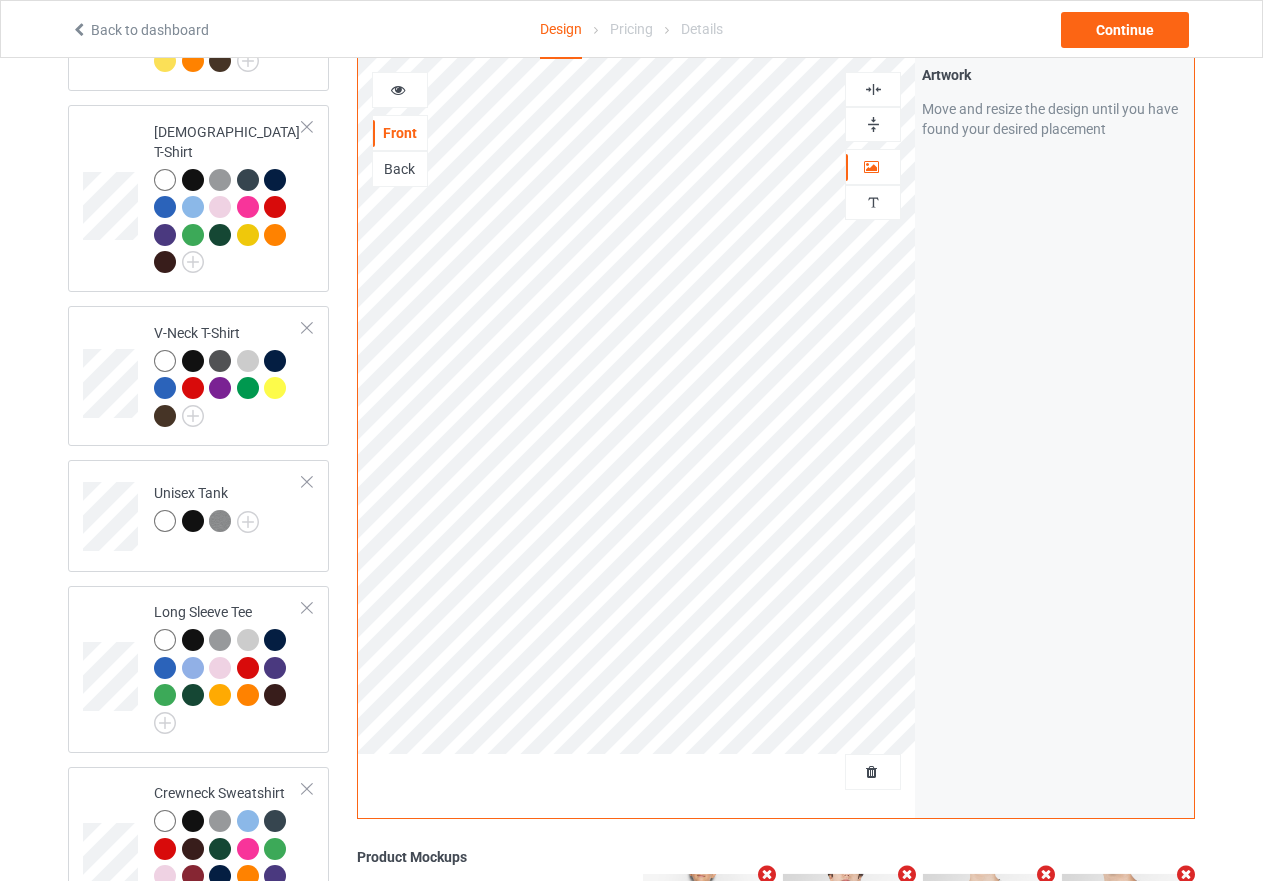 click at bounding box center (873, 124) 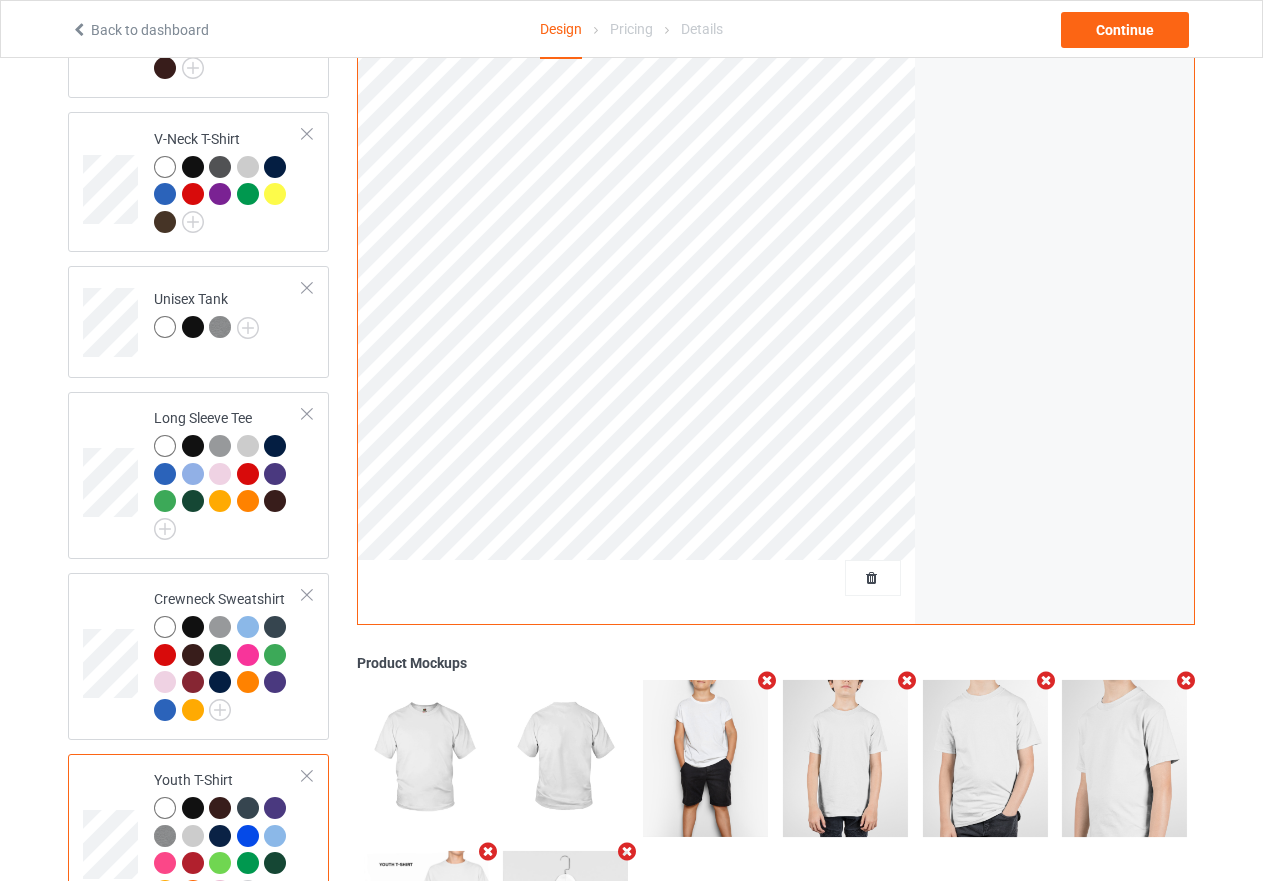 scroll, scrollTop: 444, scrollLeft: 0, axis: vertical 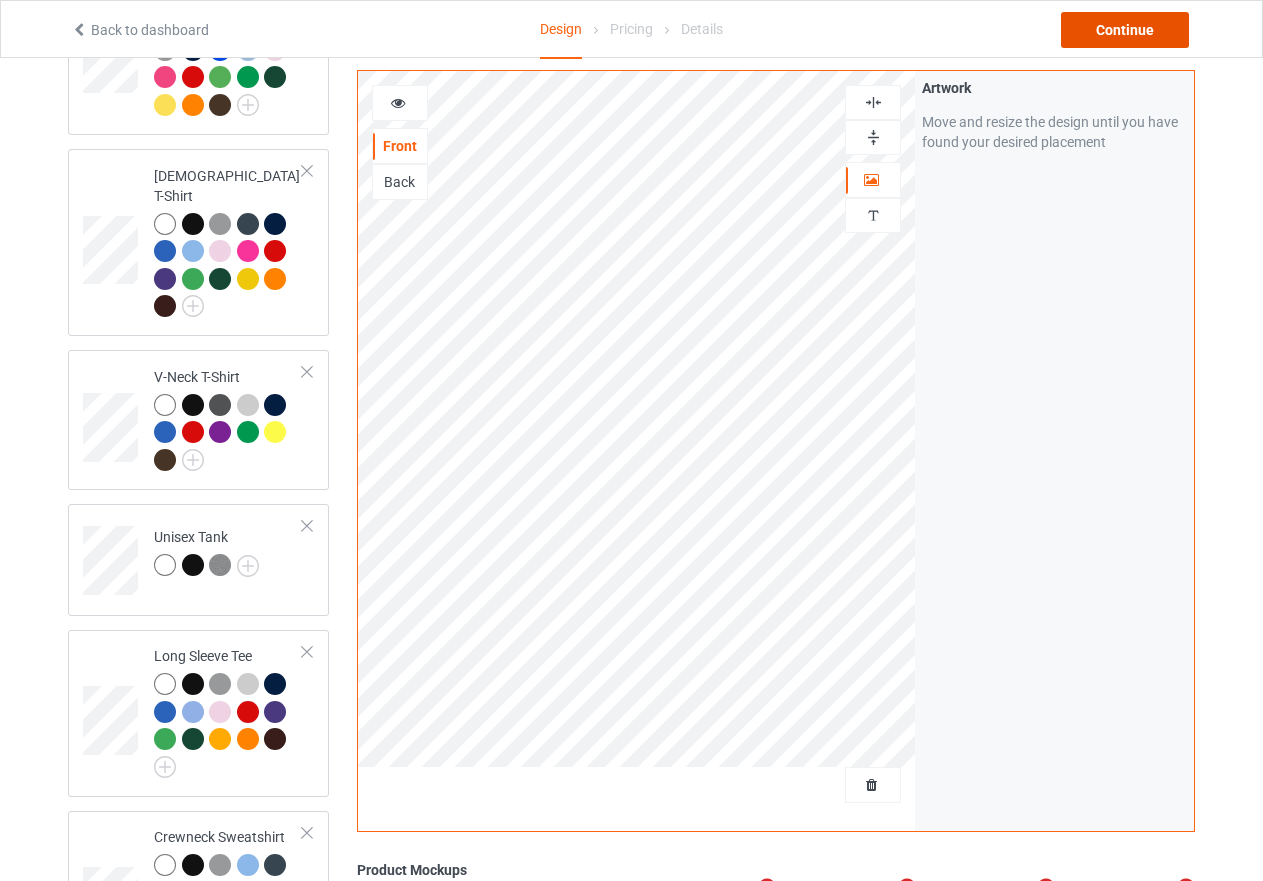 click on "Continue" at bounding box center (1125, 30) 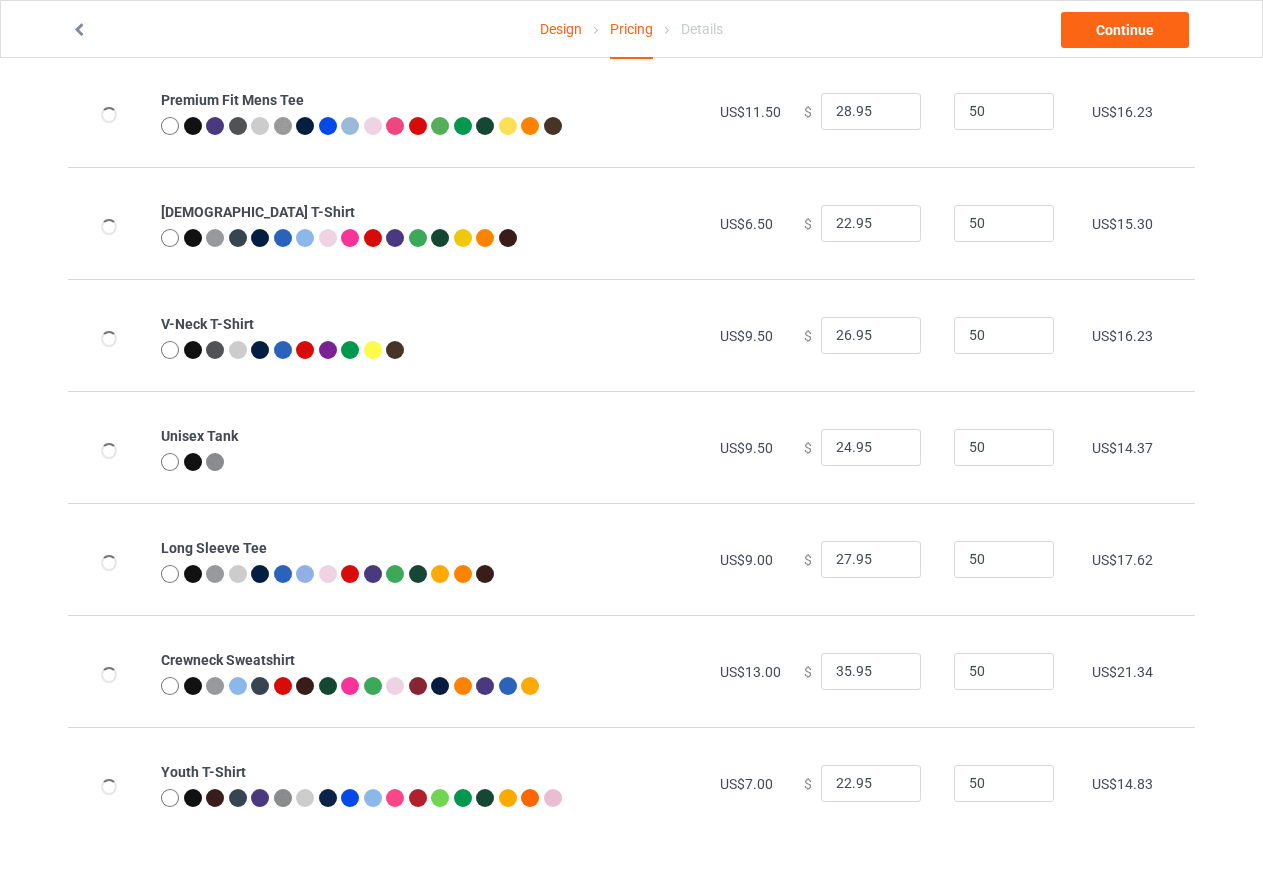 scroll, scrollTop: 0, scrollLeft: 0, axis: both 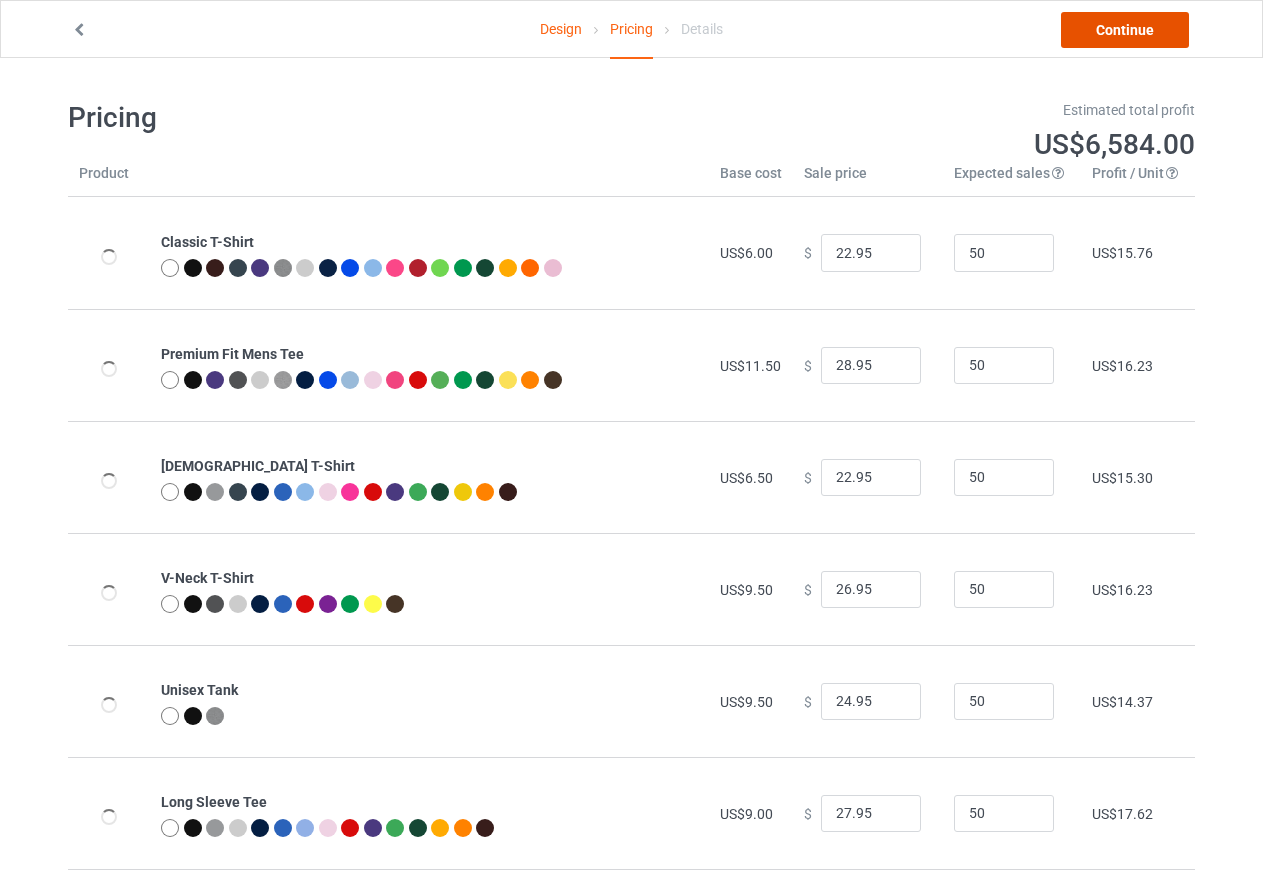 click on "Continue" at bounding box center (1125, 30) 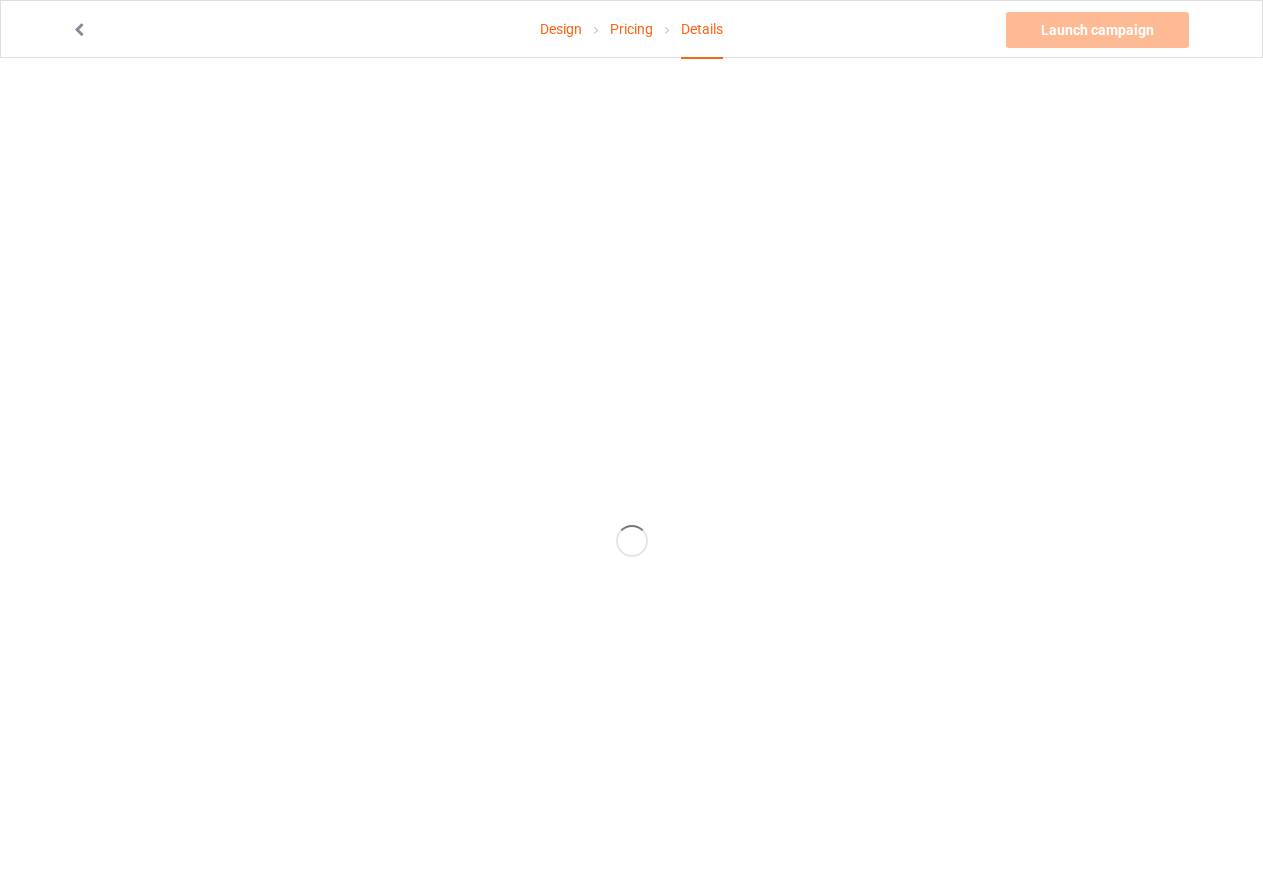 click at bounding box center (632, 541) 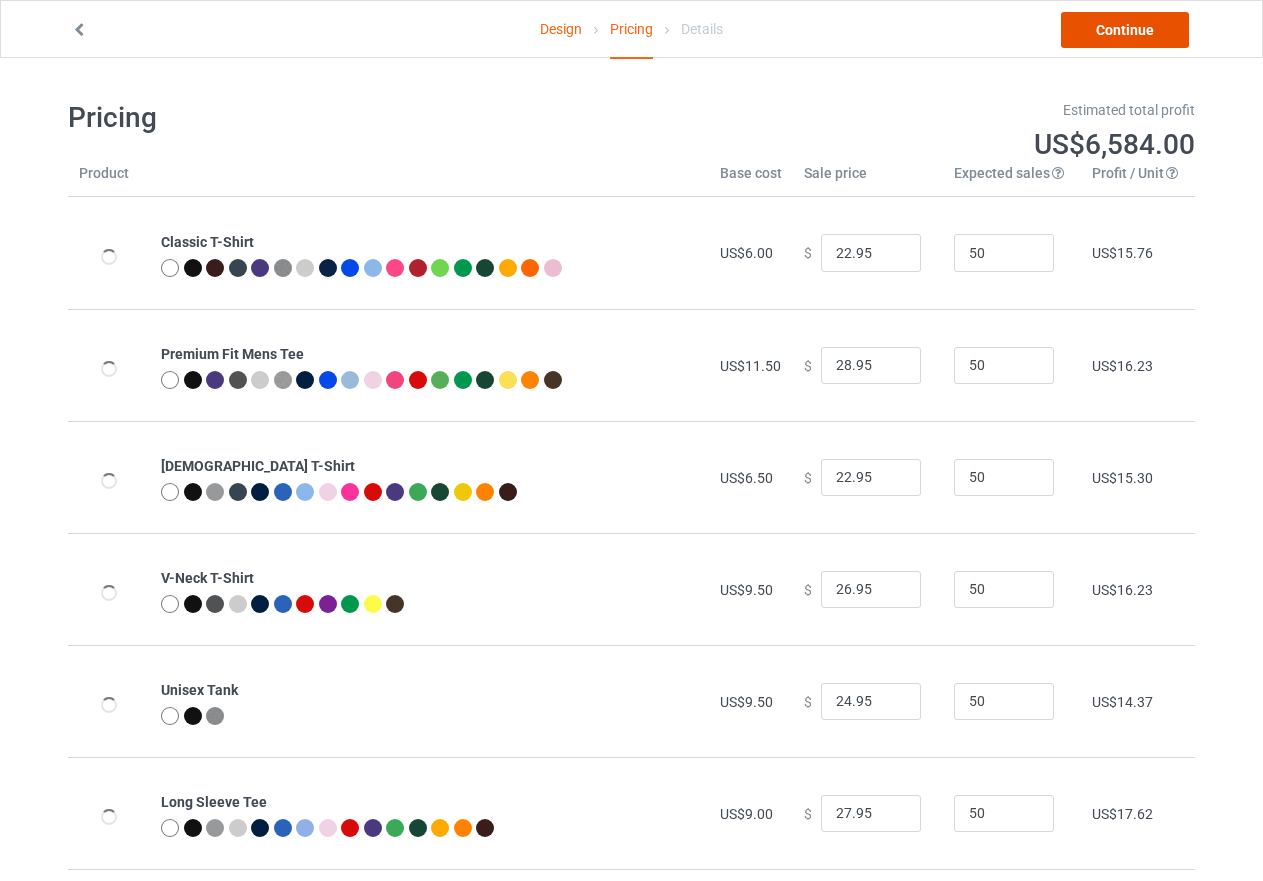 click on "Continue" at bounding box center [1125, 30] 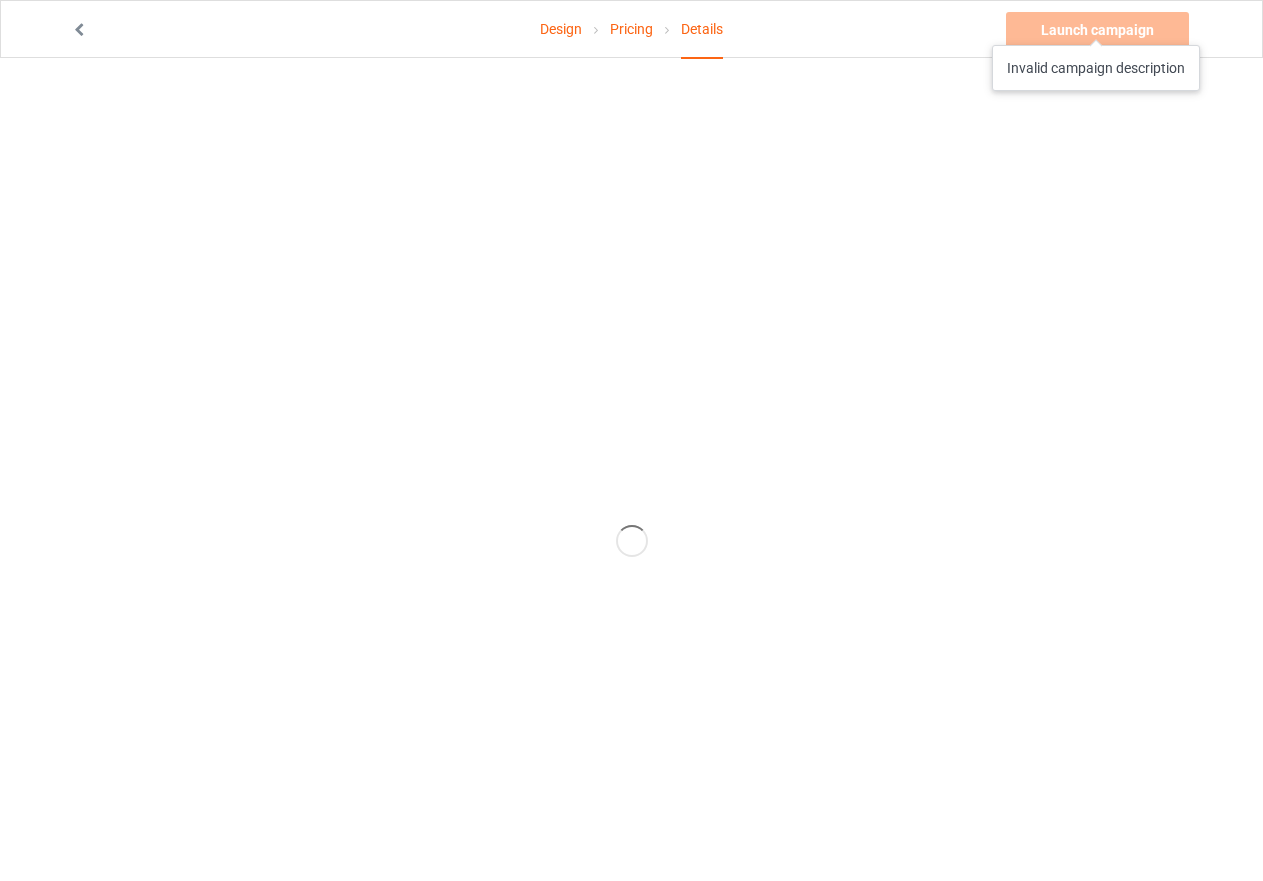 click on "Launch campaign Invalid campaign description" at bounding box center [1099, 30] 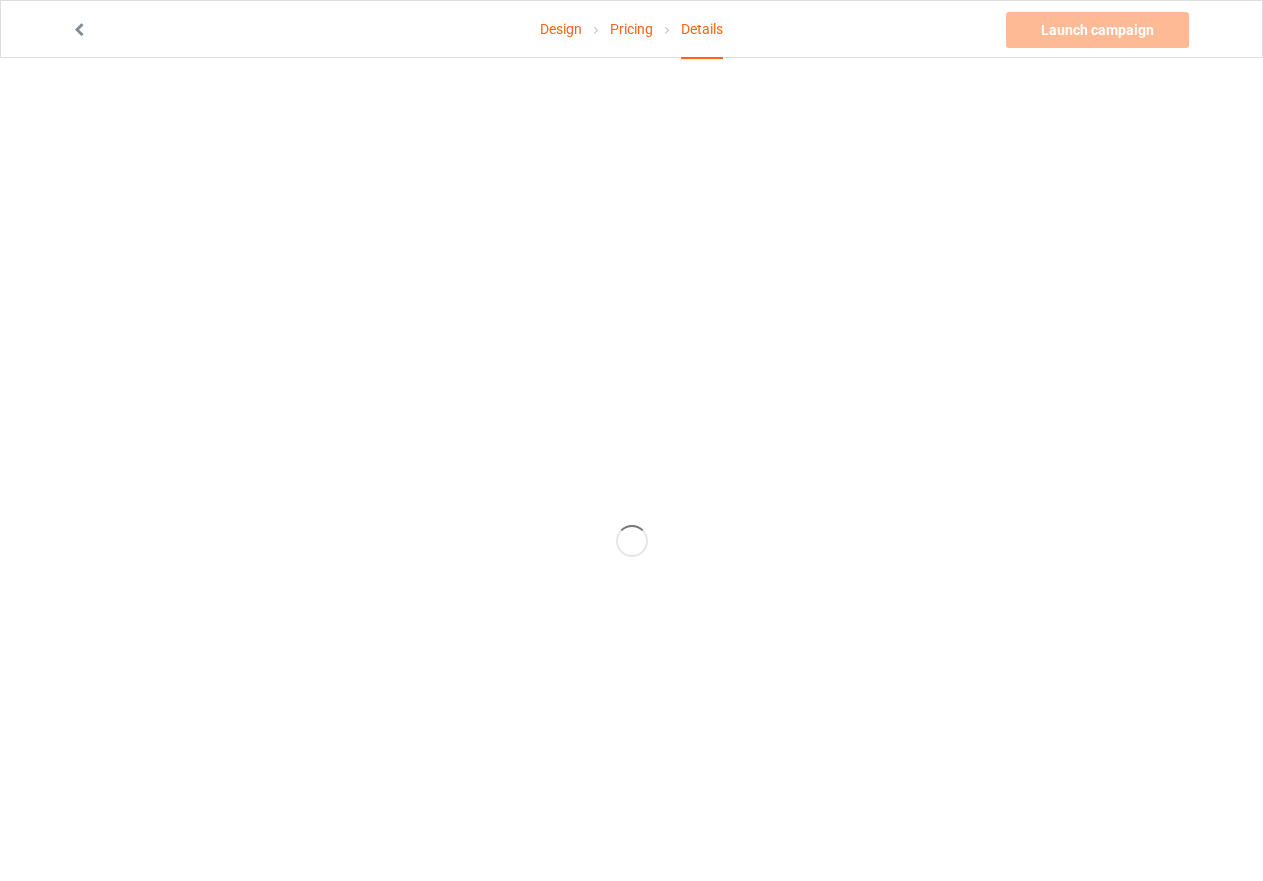 click on "Pricing" at bounding box center [631, 29] 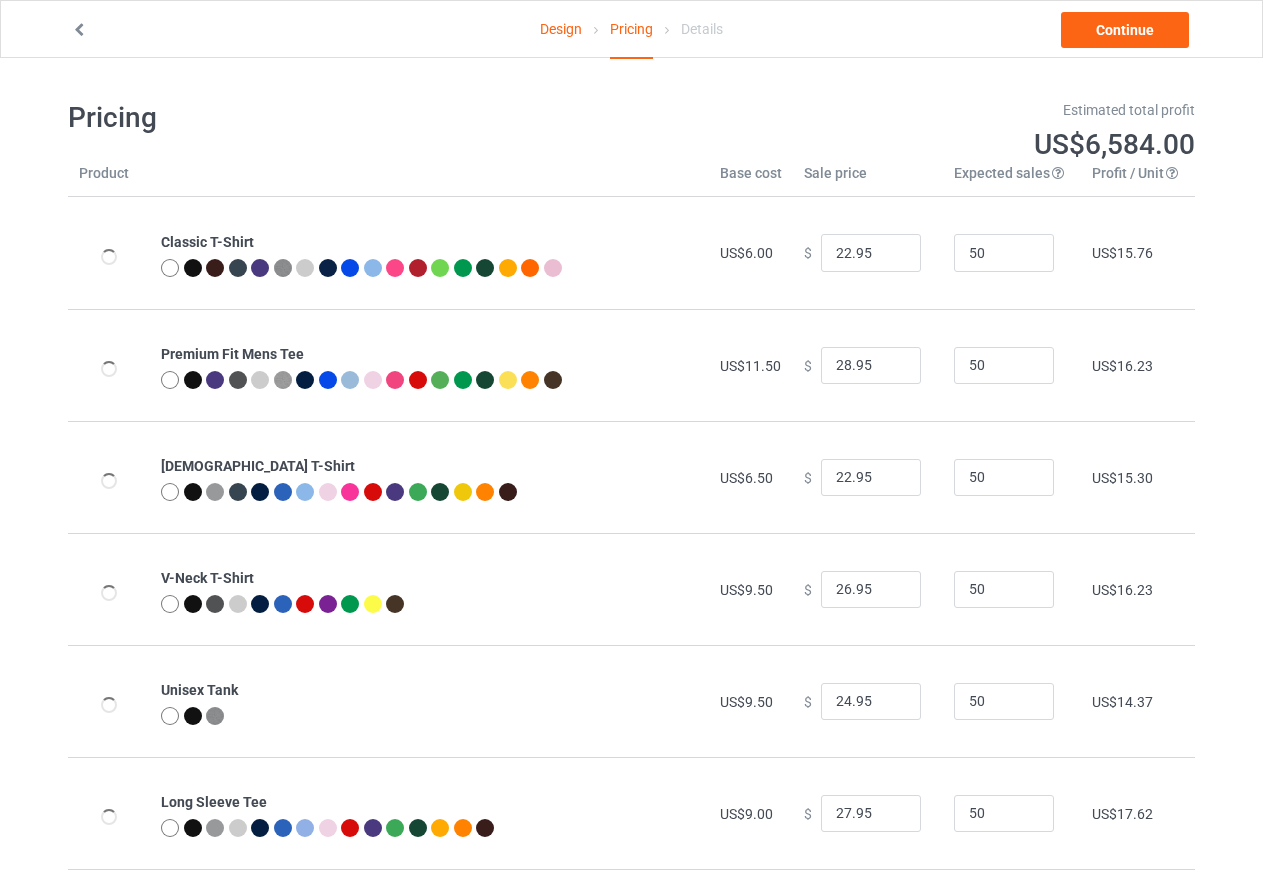 click on "Design" at bounding box center (561, 29) 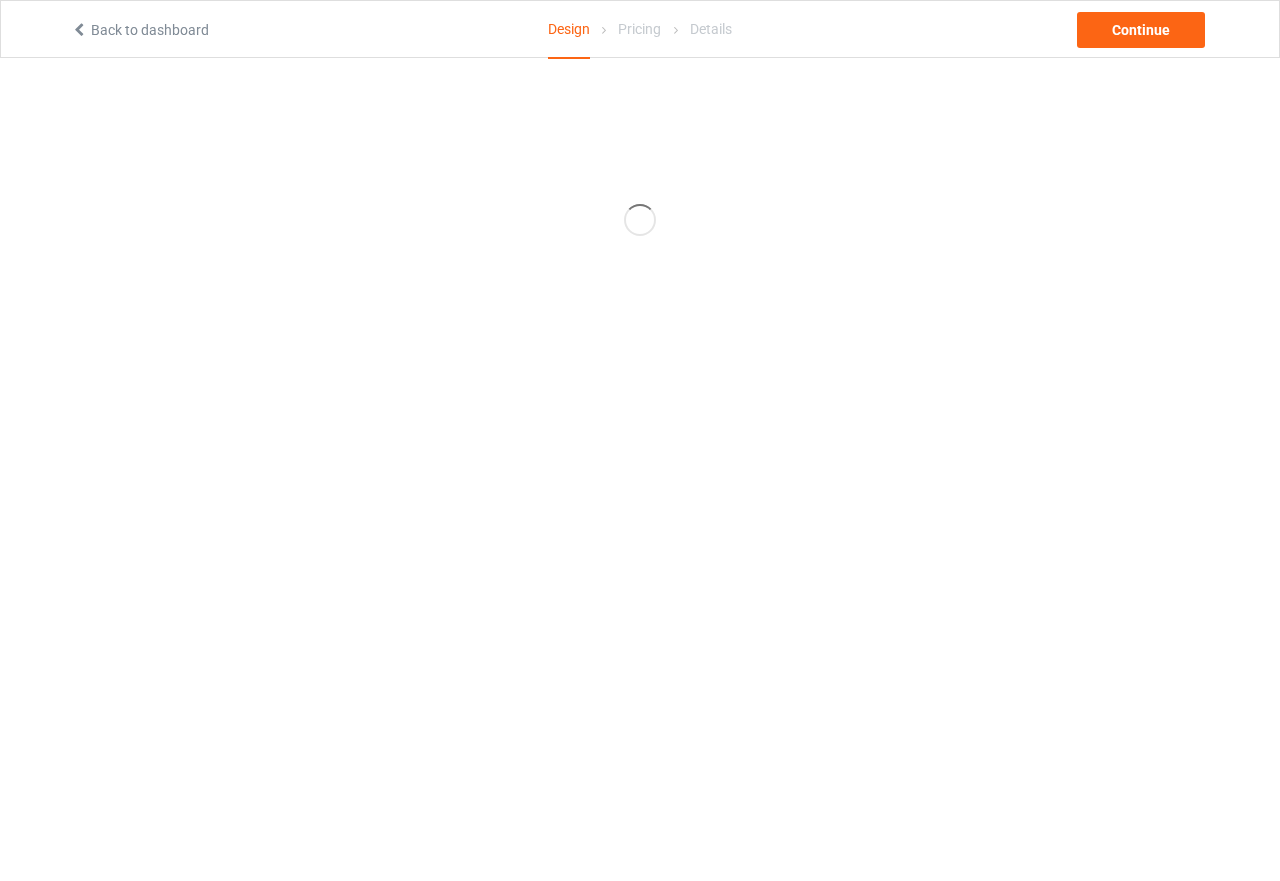 scroll, scrollTop: 0, scrollLeft: 0, axis: both 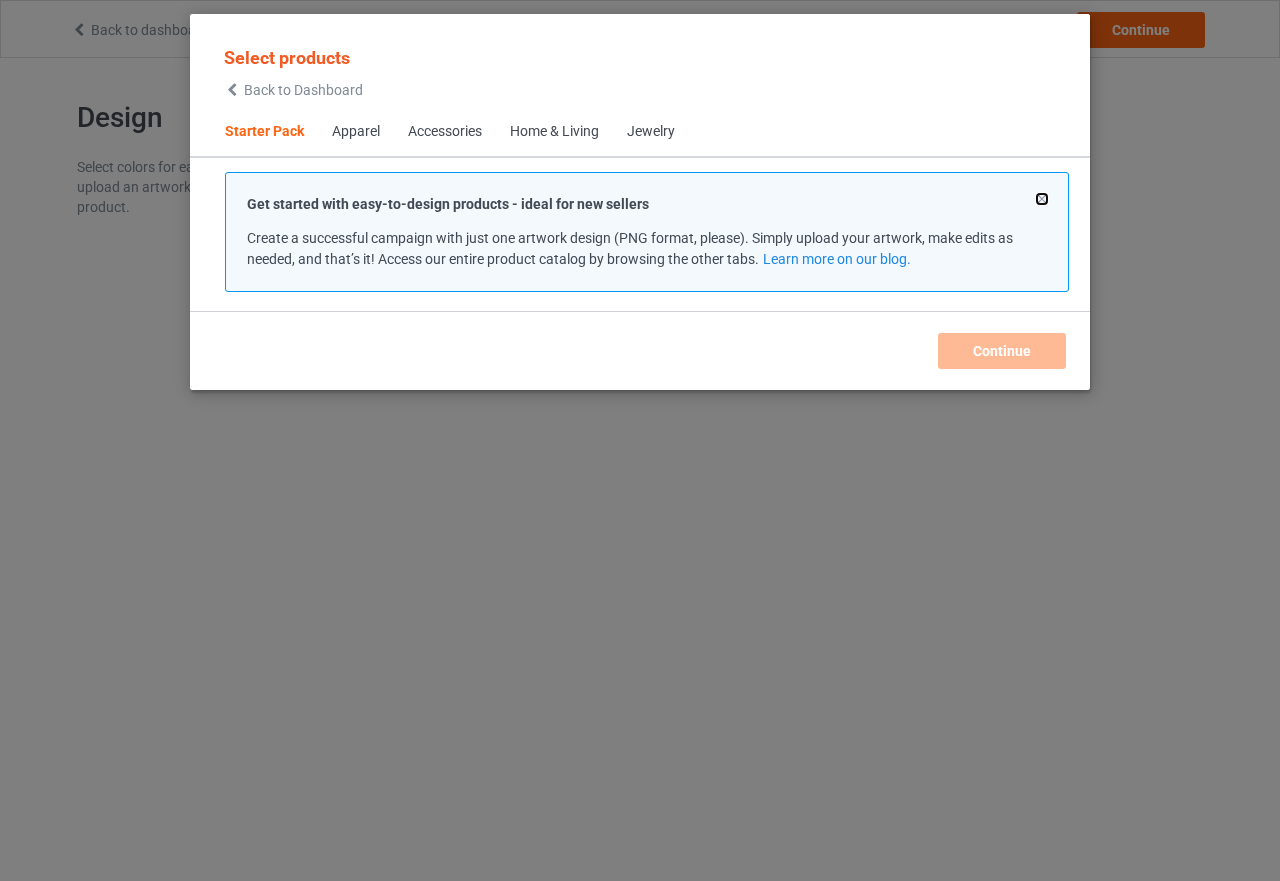 click at bounding box center (1042, 199) 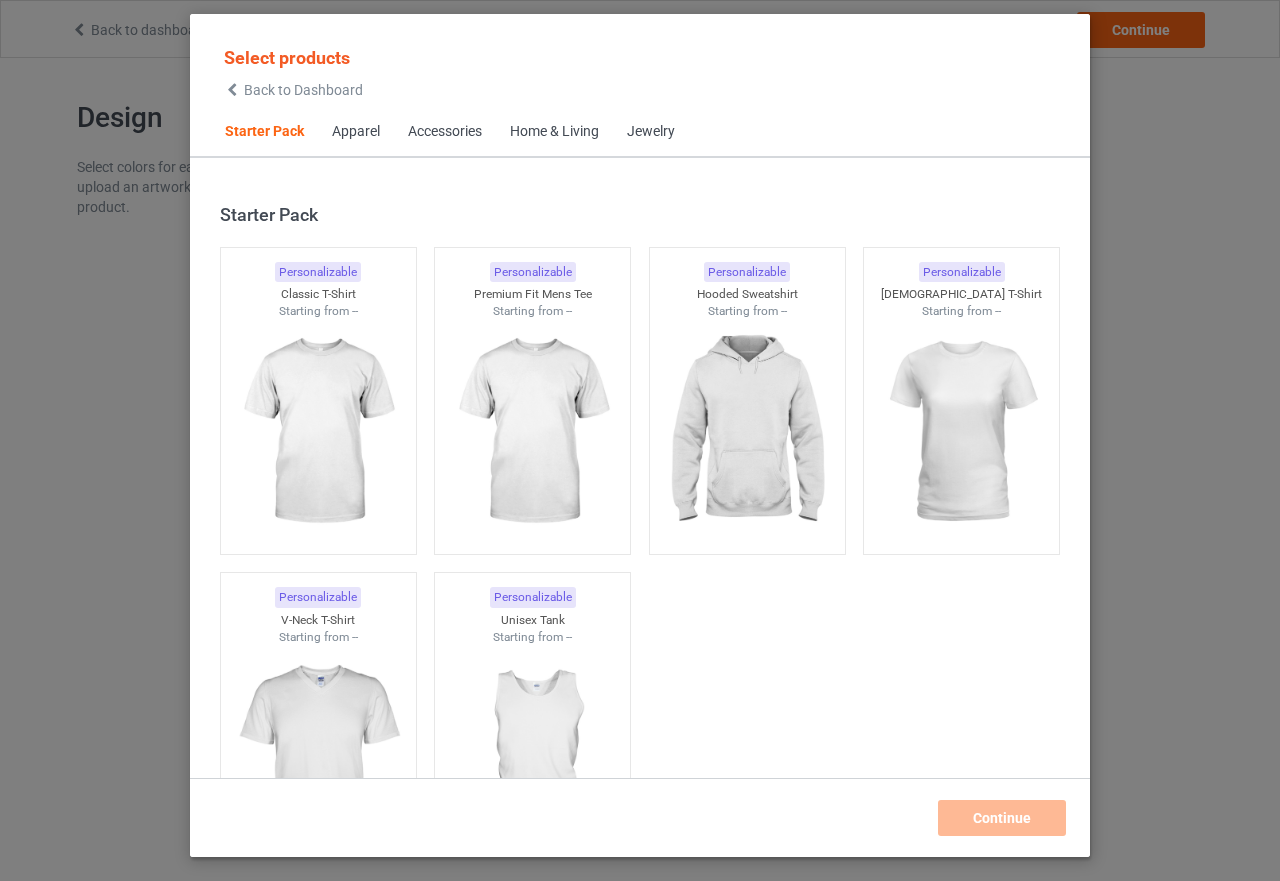 scroll, scrollTop: 26, scrollLeft: 0, axis: vertical 